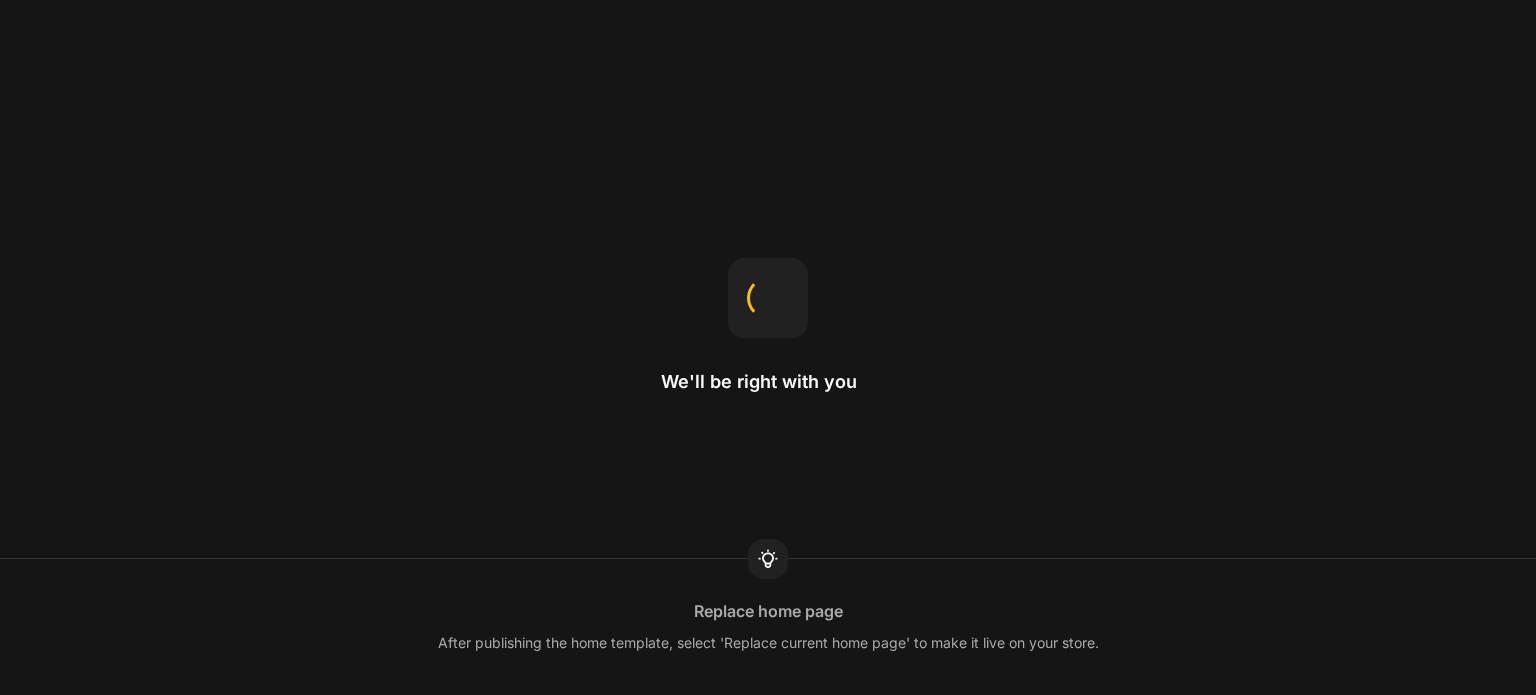 scroll, scrollTop: 0, scrollLeft: 0, axis: both 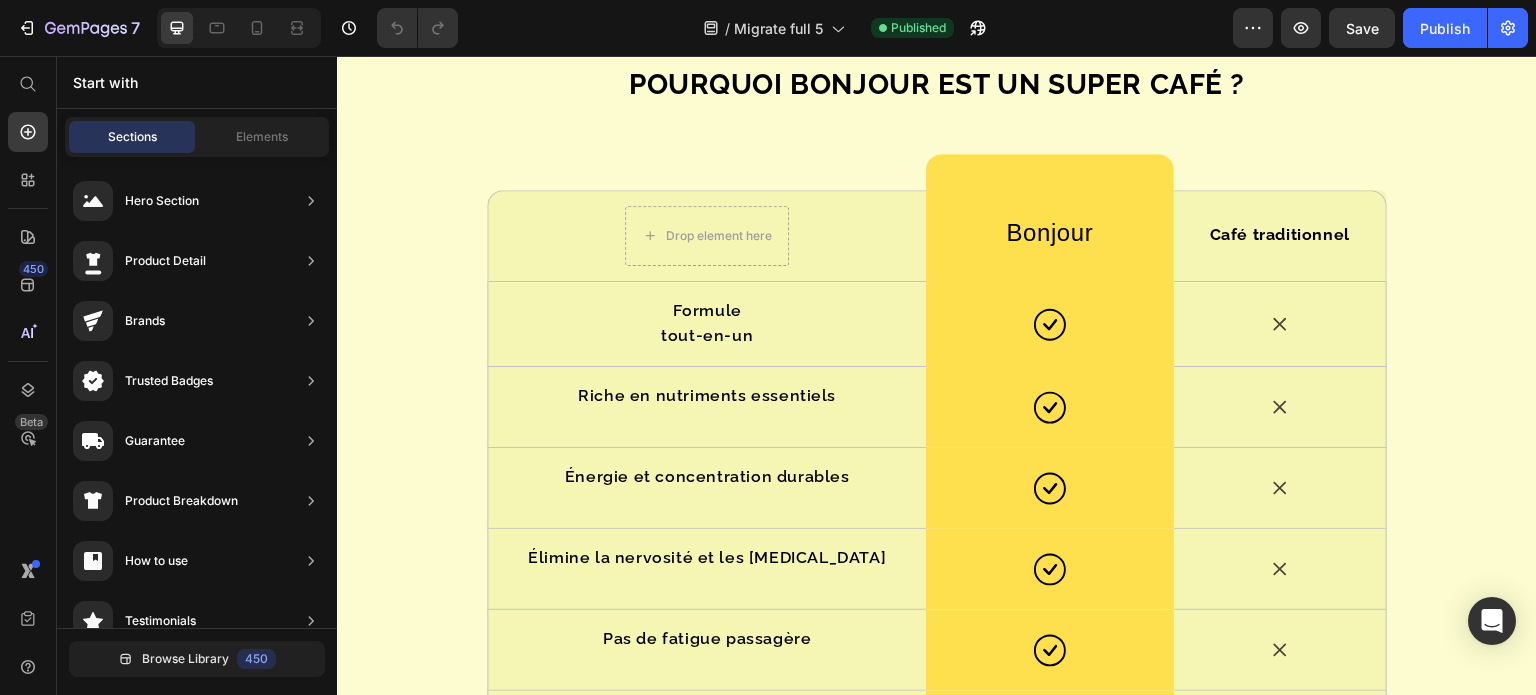 click on ""Trop de café favorise les problèmes digestifs, la démence et nous rend nerveux"" at bounding box center (937, -135) 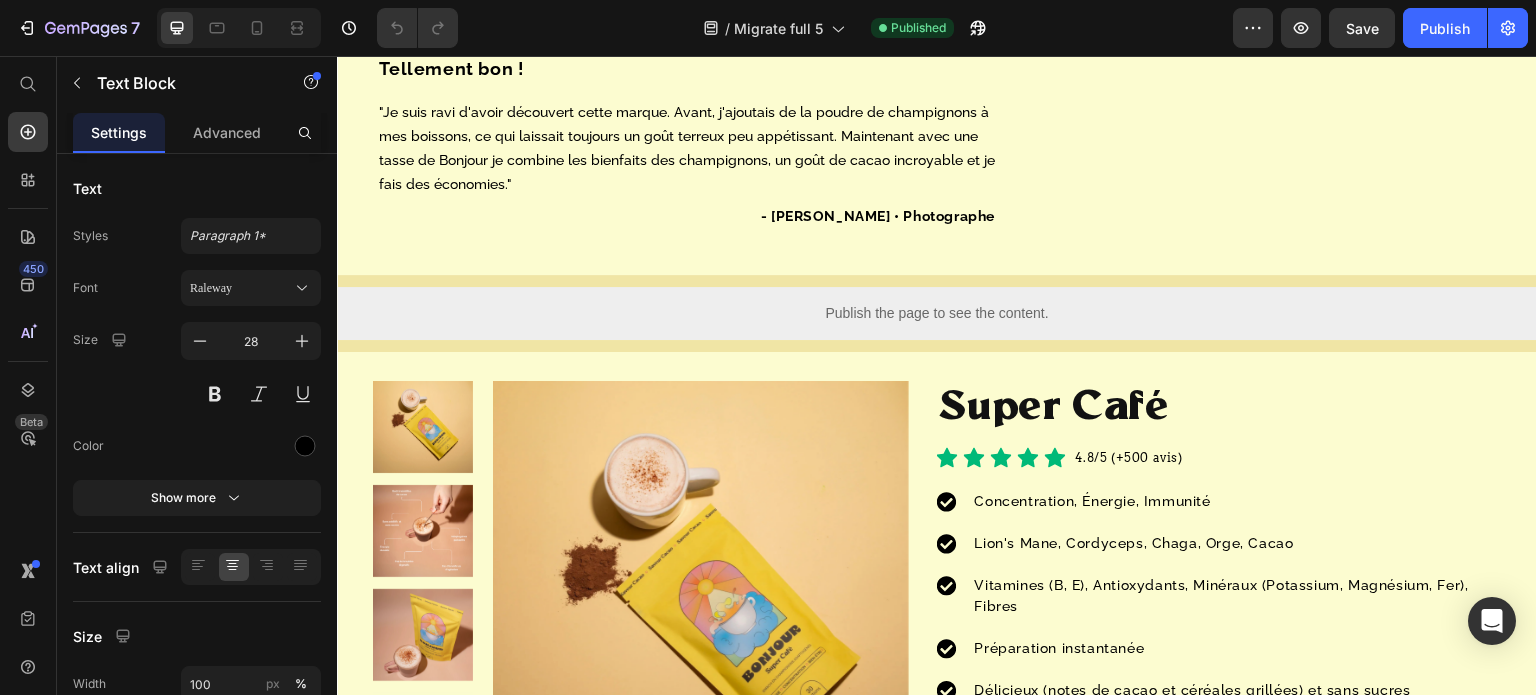 scroll, scrollTop: 3624, scrollLeft: 0, axis: vertical 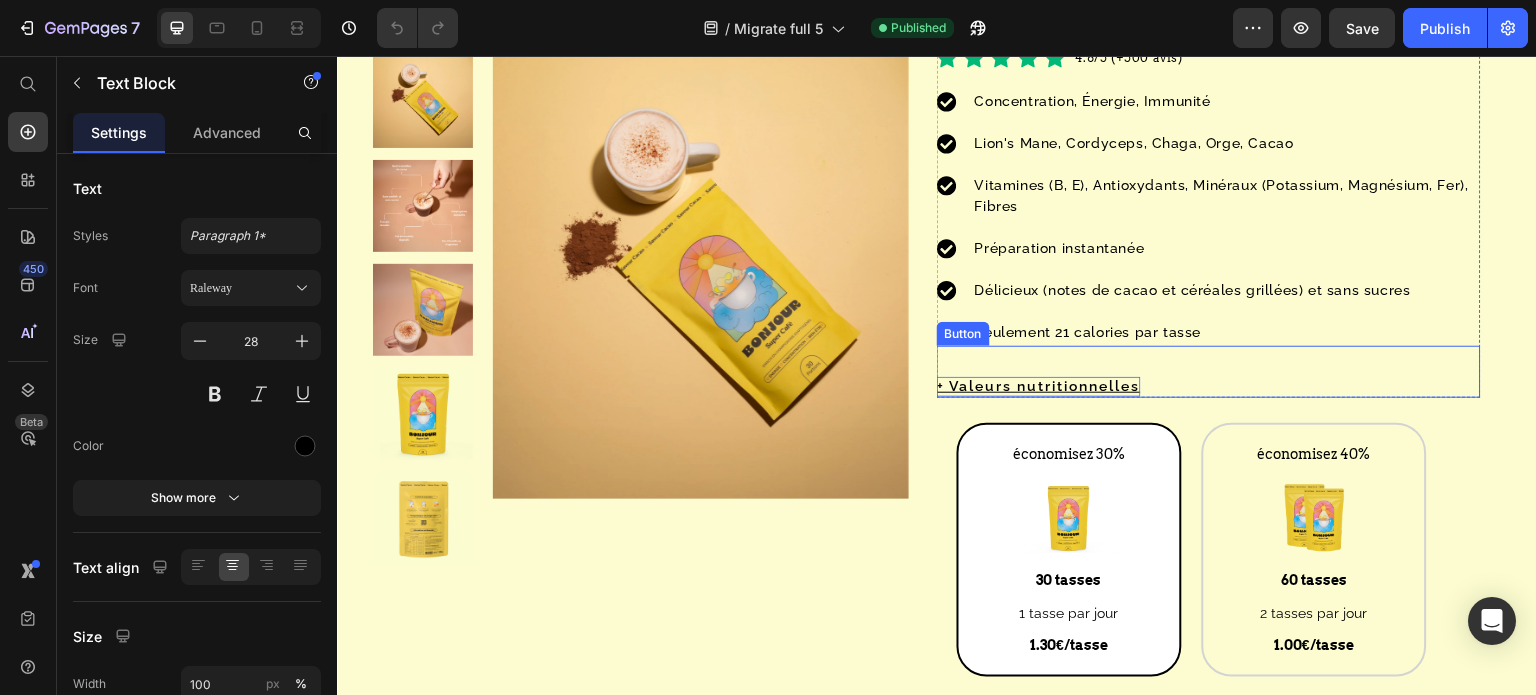click on "+ Valeurs nutritionnelles" at bounding box center (1039, 387) 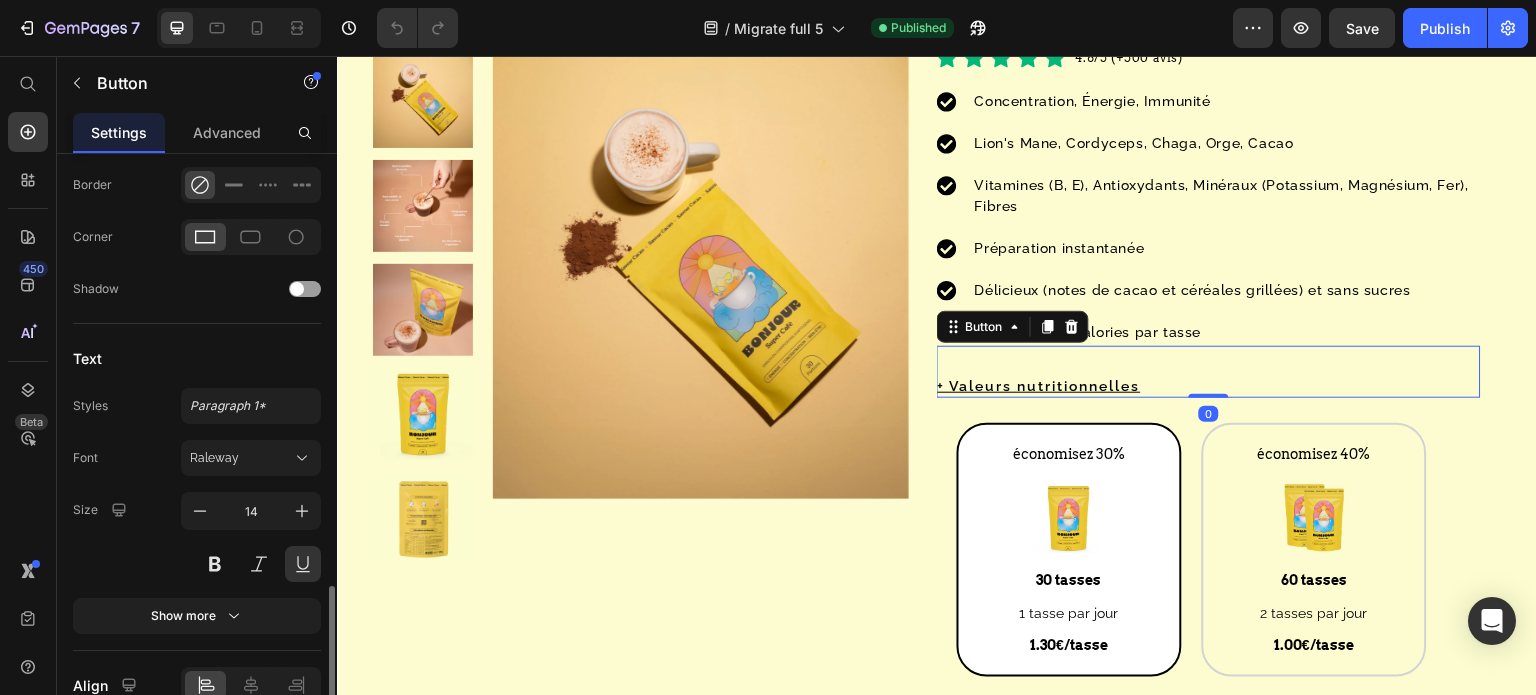 scroll, scrollTop: 792, scrollLeft: 0, axis: vertical 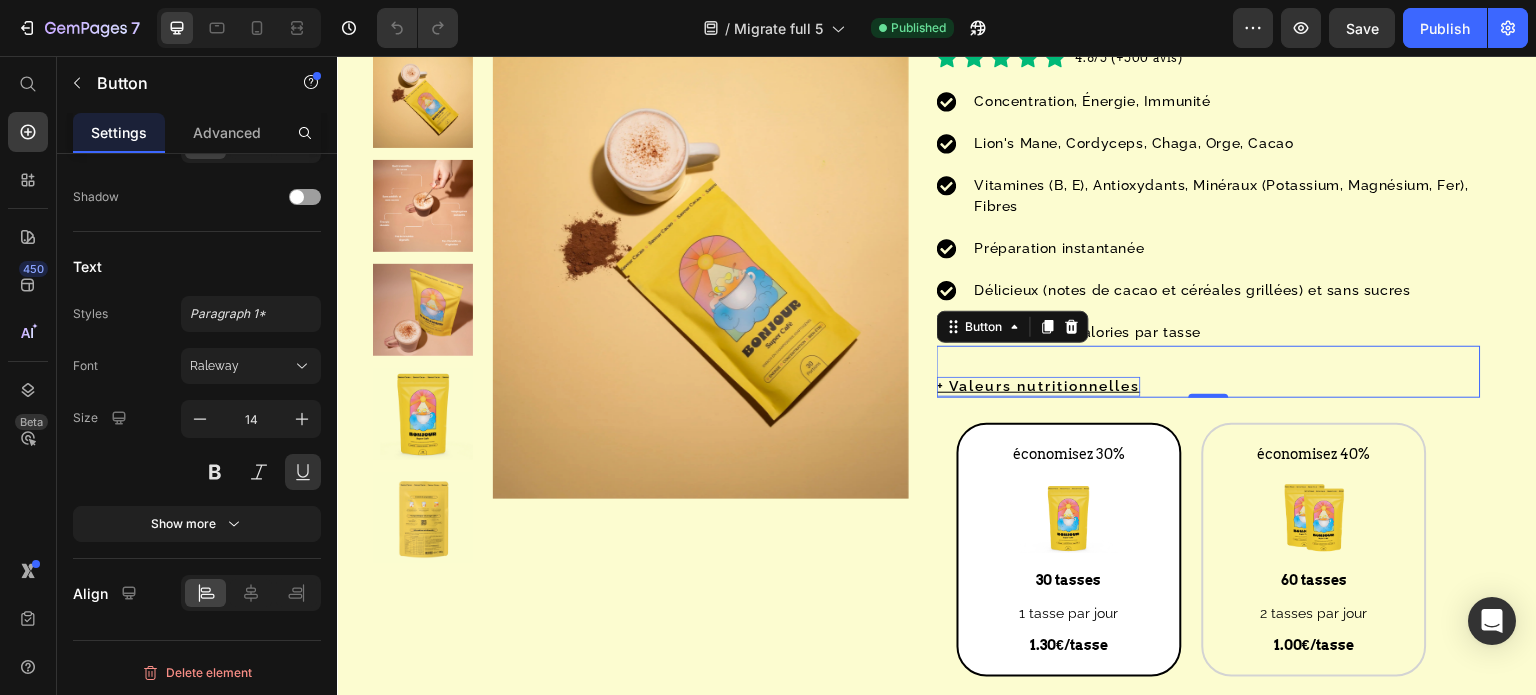 click on "+ Valeurs nutritionnelles" at bounding box center (1039, 387) 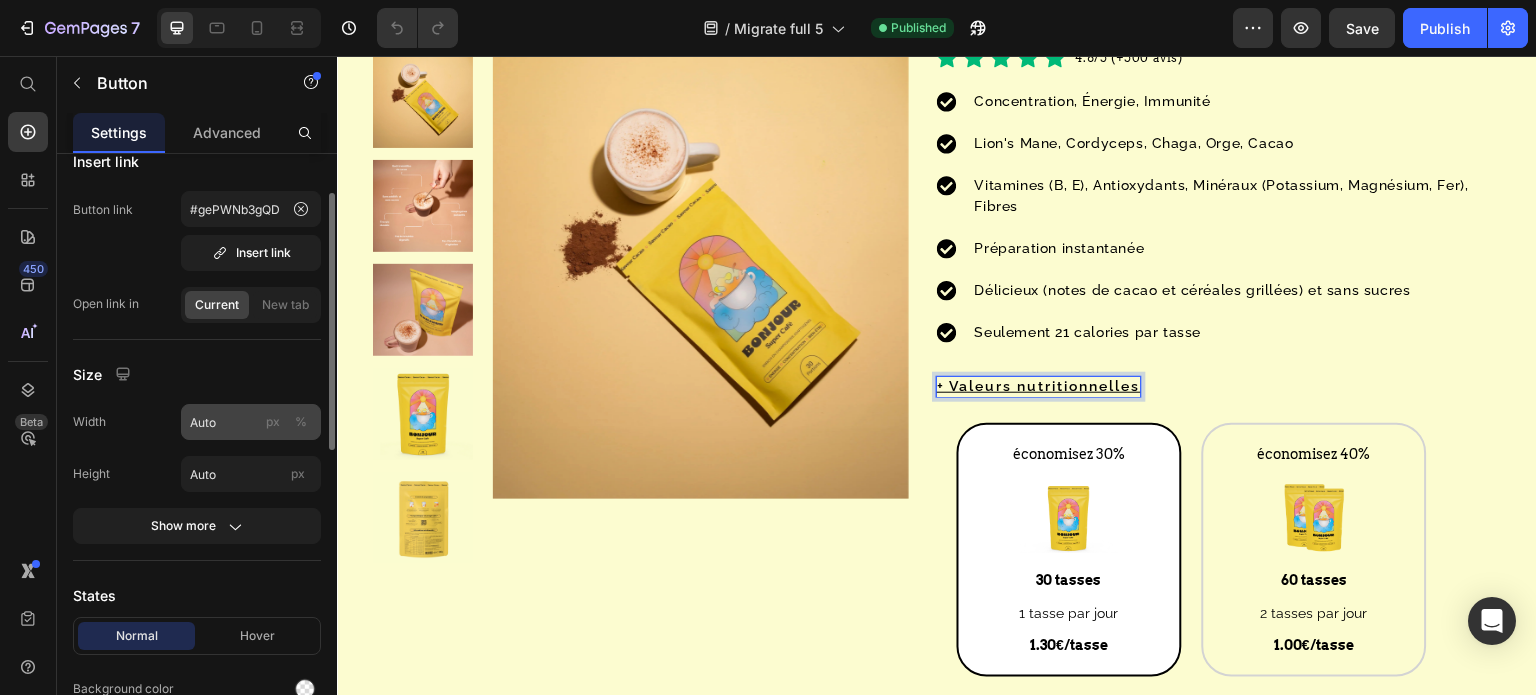 scroll, scrollTop: 0, scrollLeft: 0, axis: both 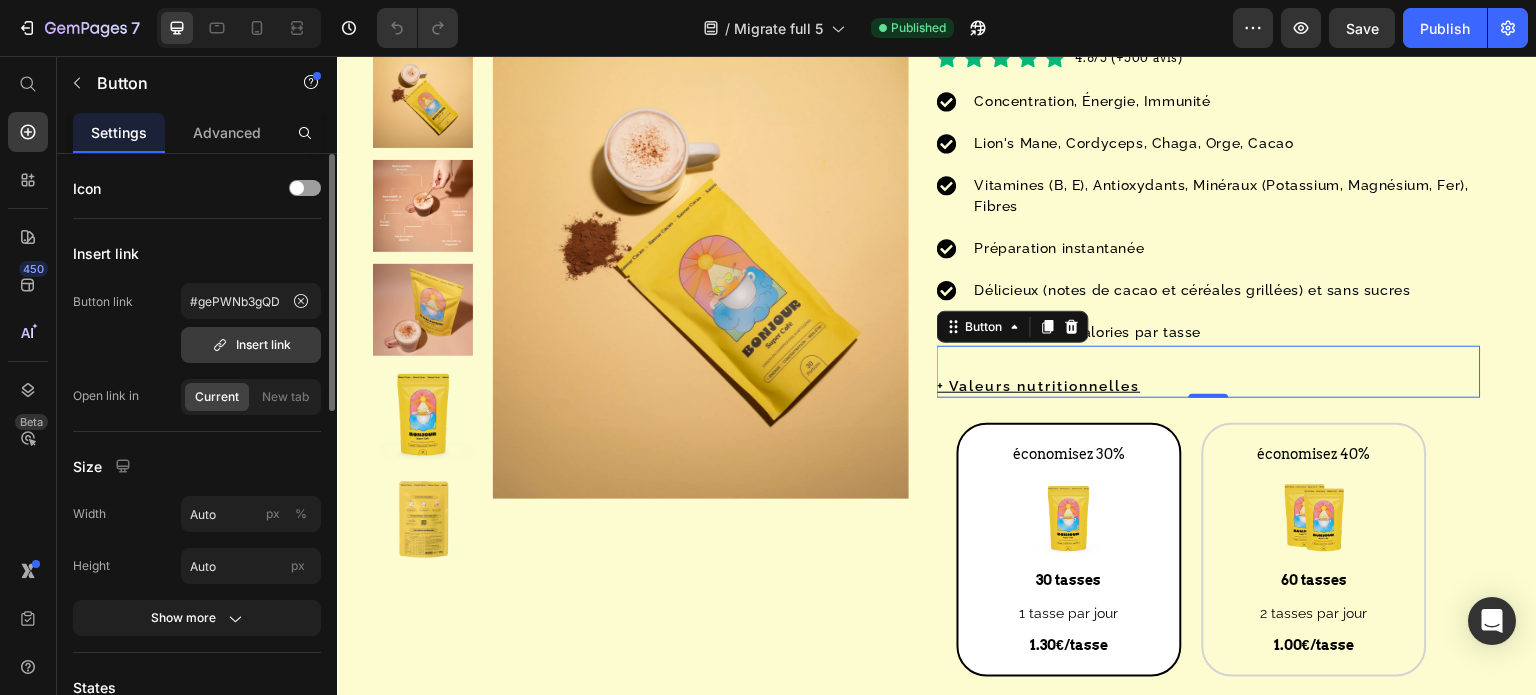 click on "Insert link" at bounding box center [251, 345] 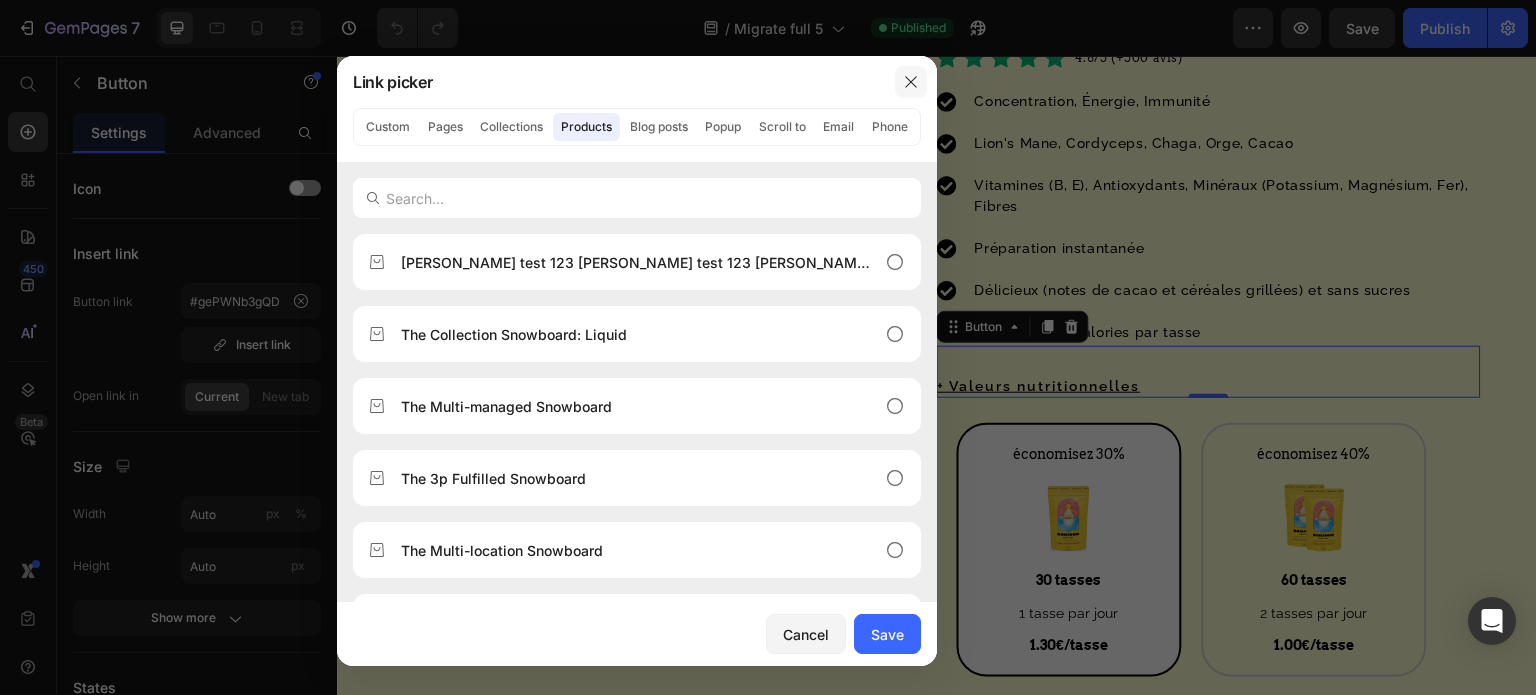 drag, startPoint x: 906, startPoint y: 86, endPoint x: 499, endPoint y: 120, distance: 408.41766 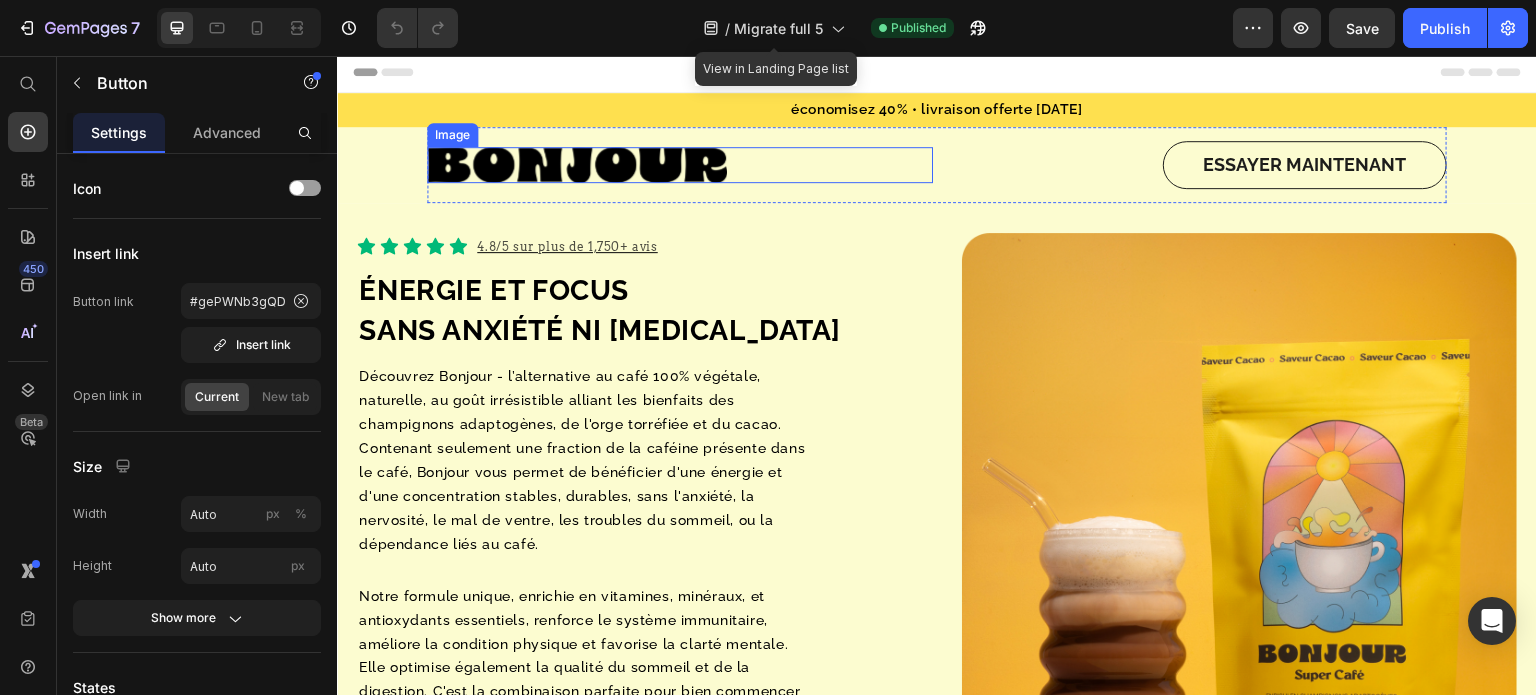 scroll, scrollTop: 0, scrollLeft: 0, axis: both 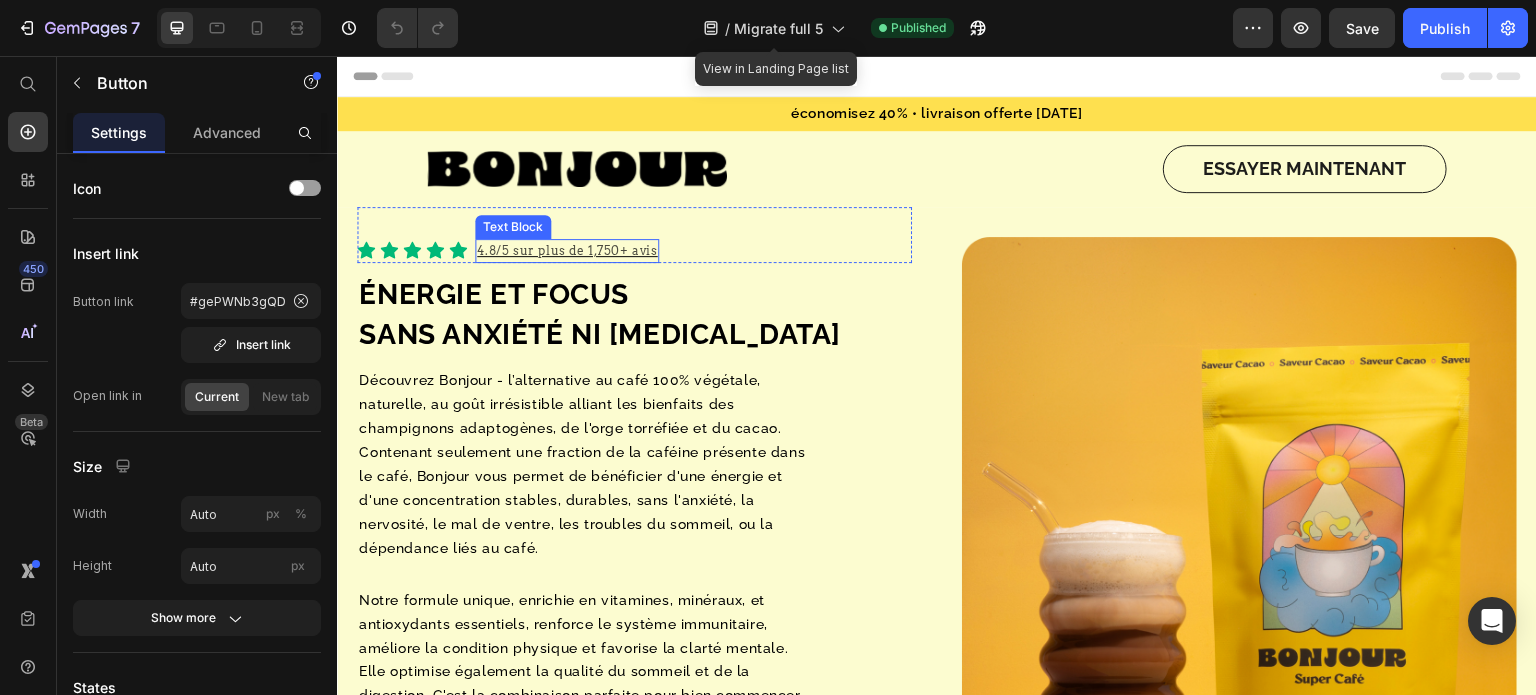 click on "4.8/5 sur plus de 1,750+ avis" at bounding box center (567, 250) 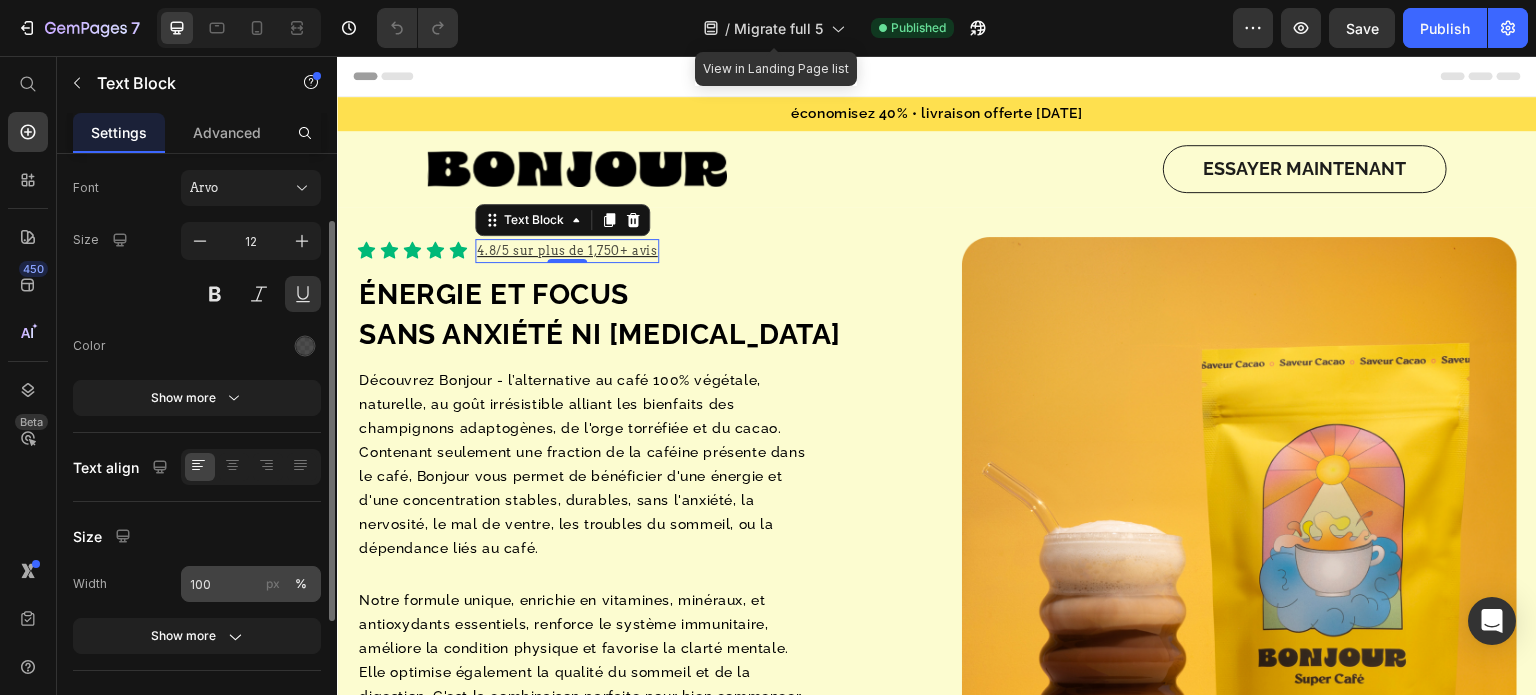 scroll, scrollTop: 294, scrollLeft: 0, axis: vertical 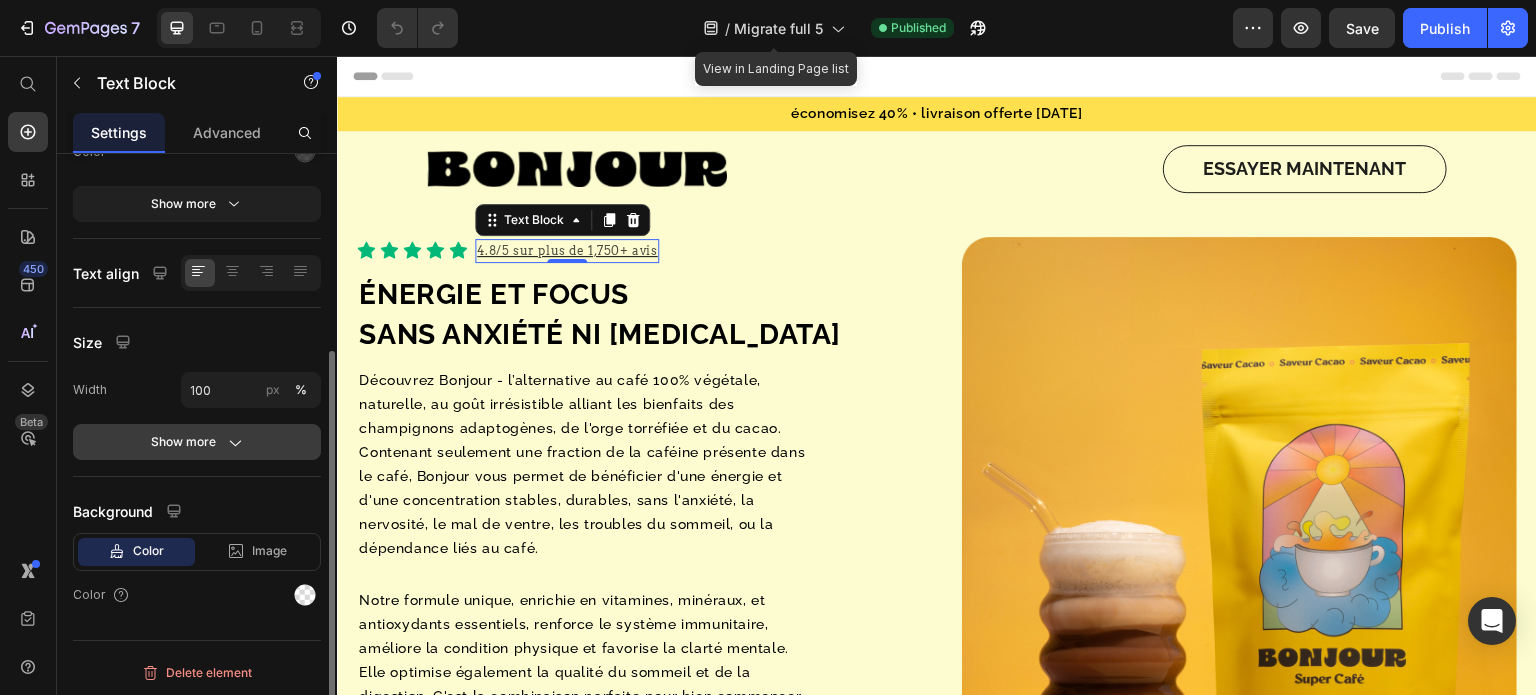 click on "Show more" at bounding box center [197, 442] 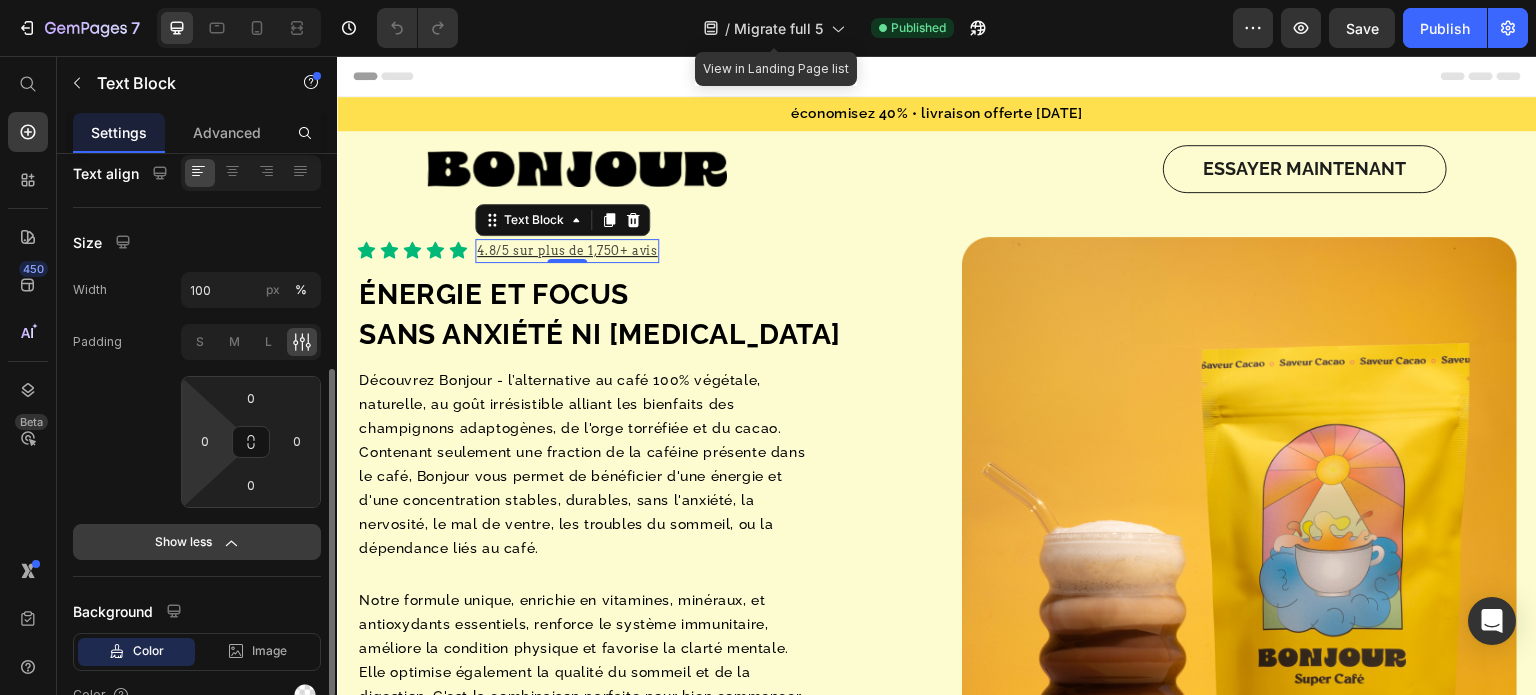 scroll, scrollTop: 0, scrollLeft: 0, axis: both 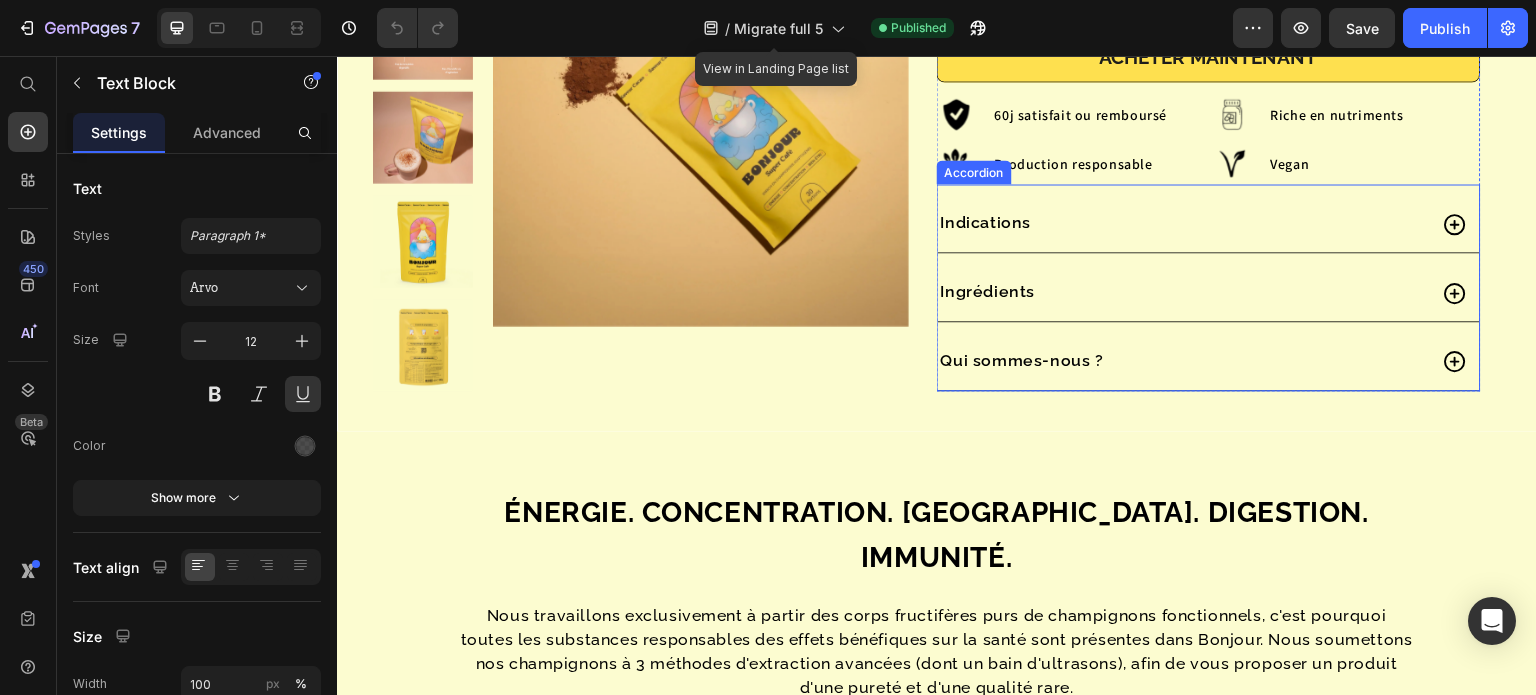 click 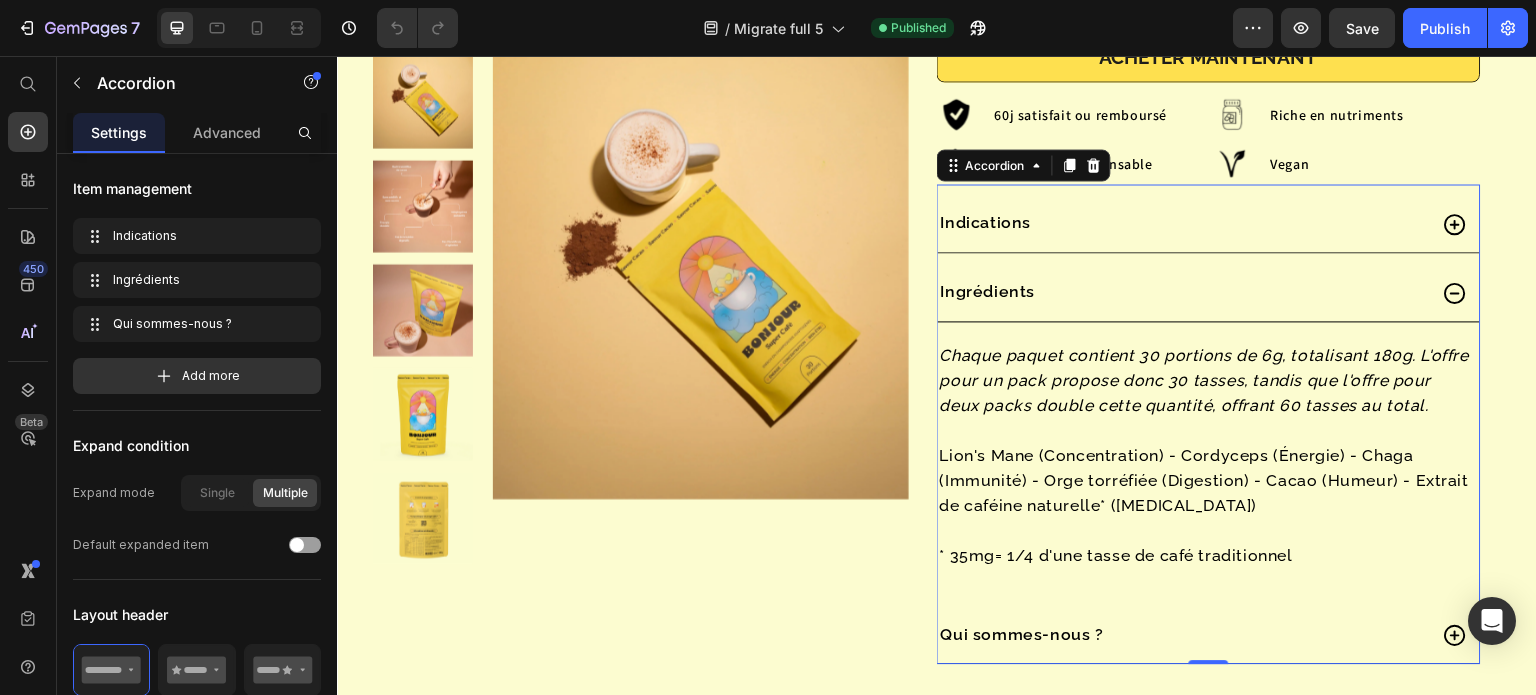 click 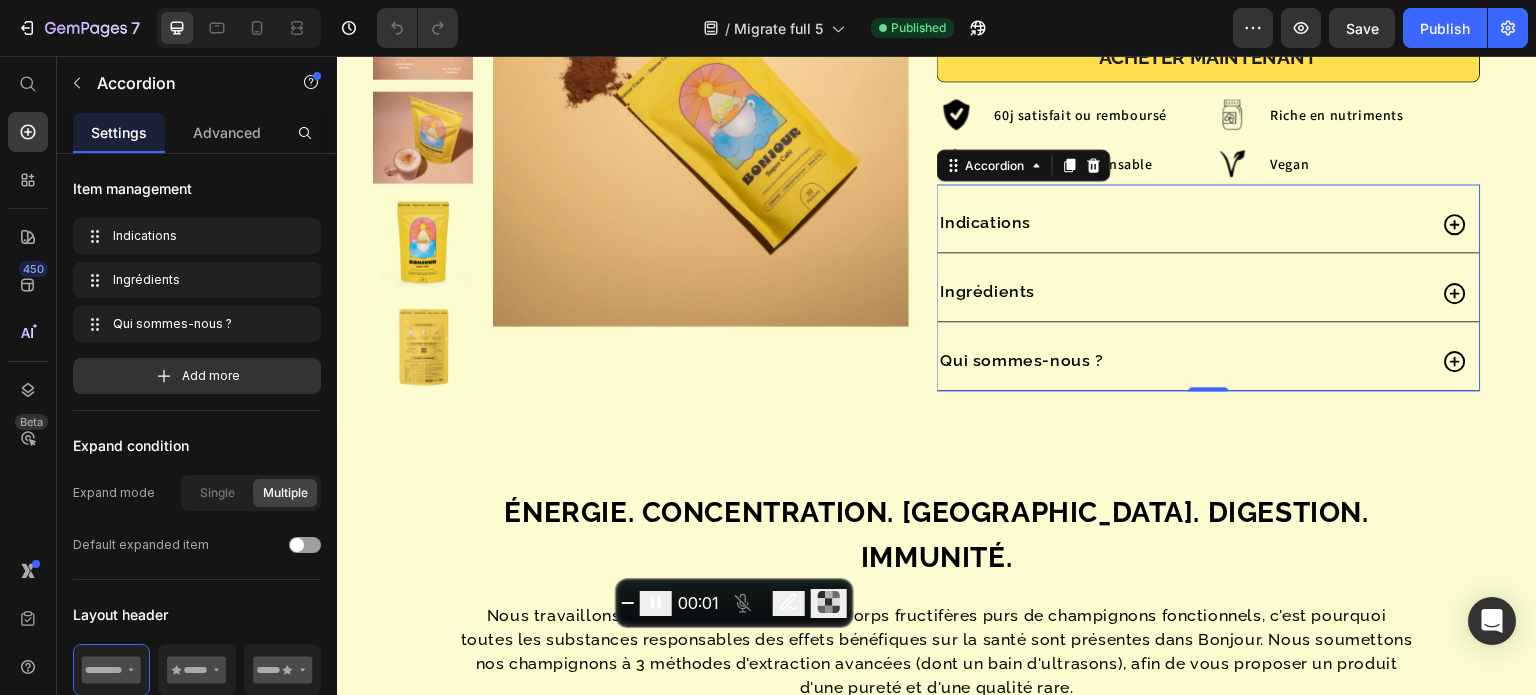 click 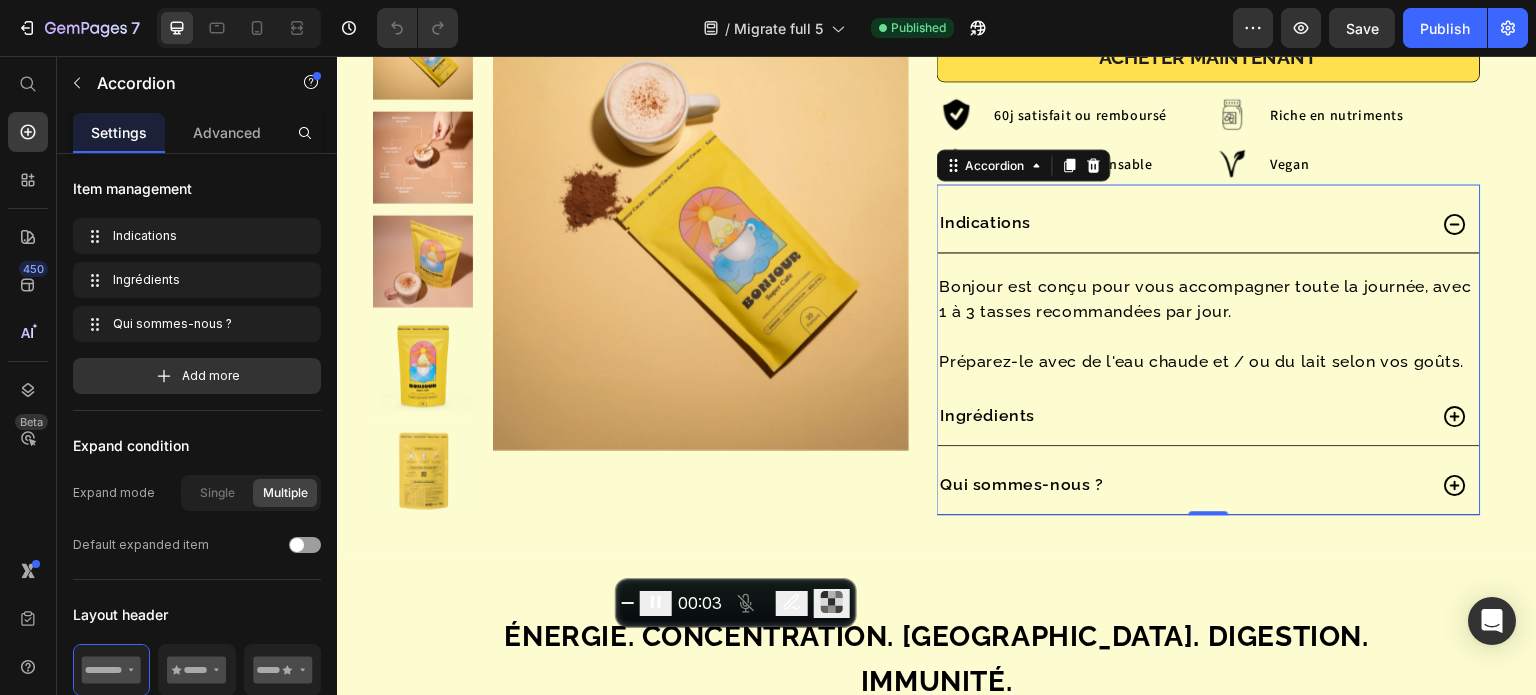 click 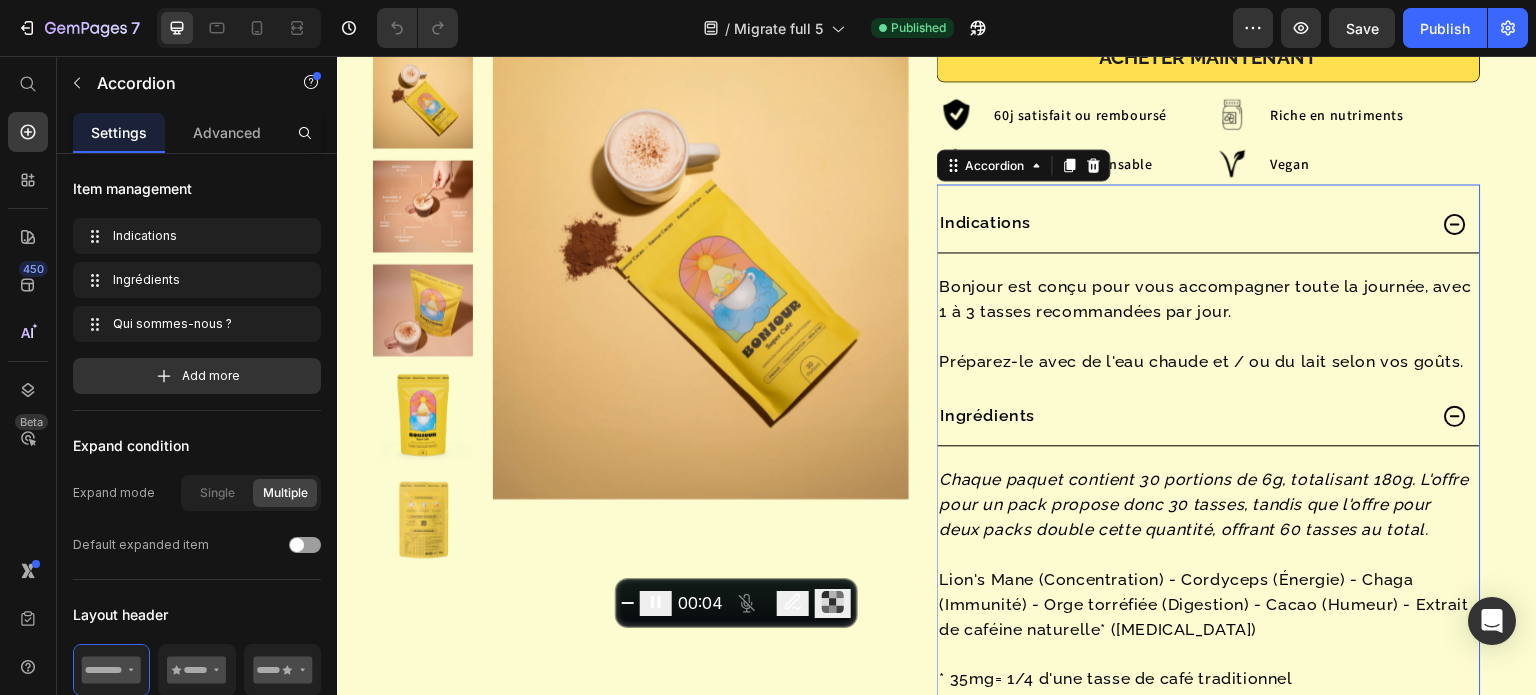 click 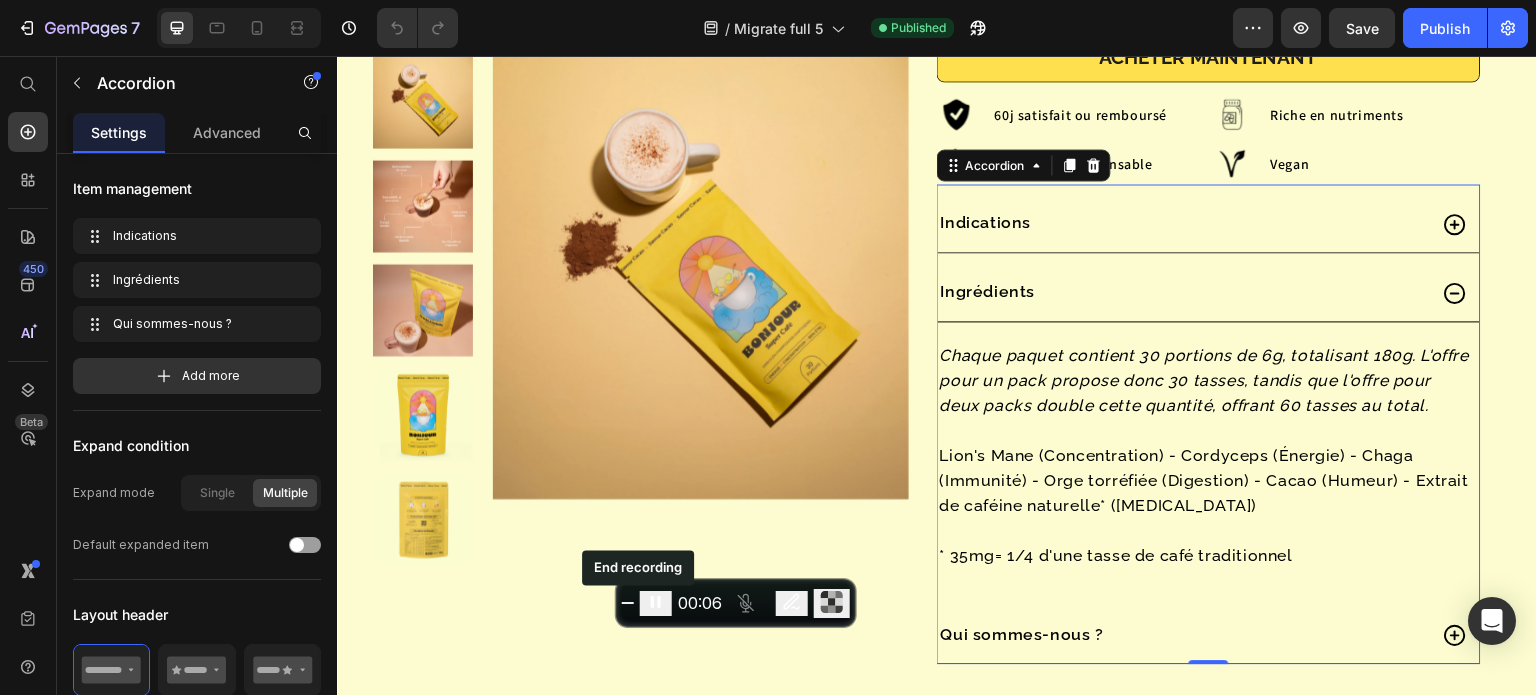 click at bounding box center (628, 603) 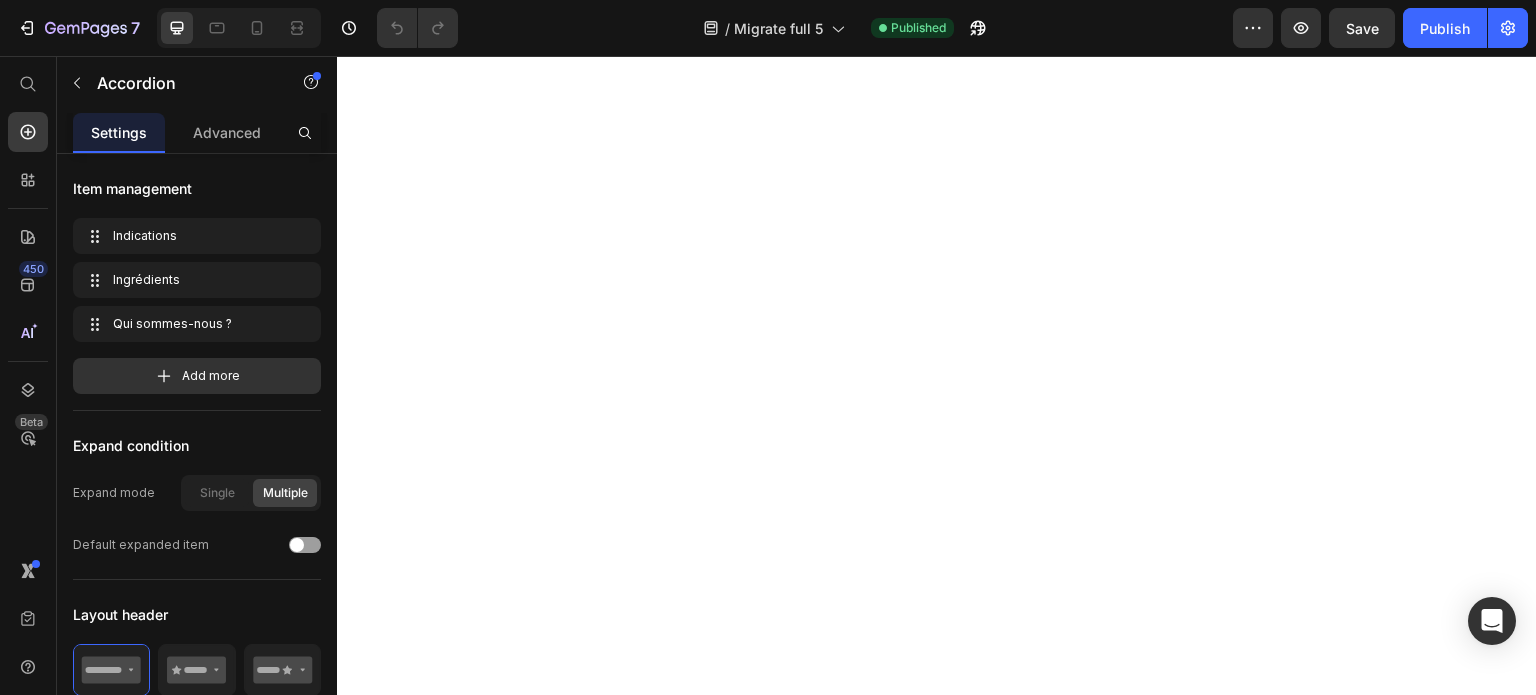 scroll, scrollTop: 0, scrollLeft: 0, axis: both 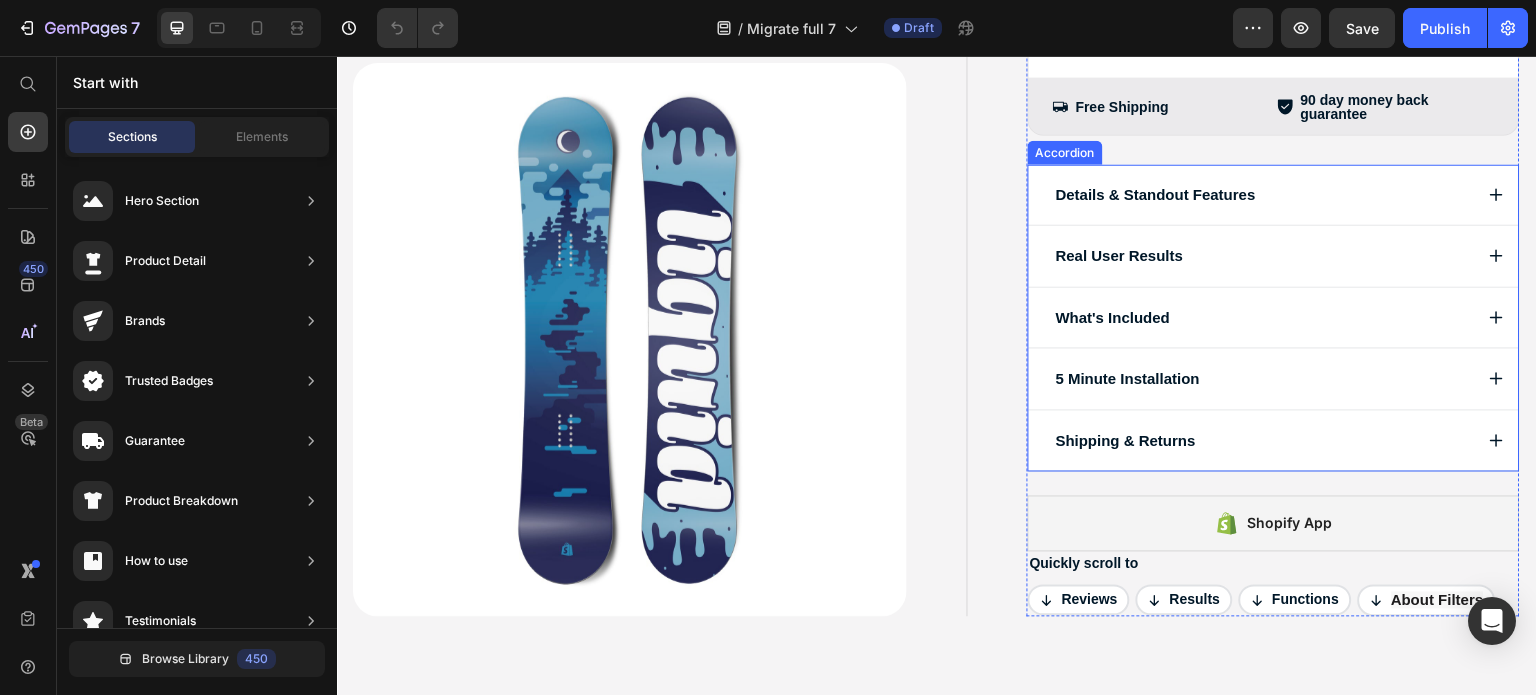 drag, startPoint x: 1476, startPoint y: 187, endPoint x: 1476, endPoint y: 202, distance: 15 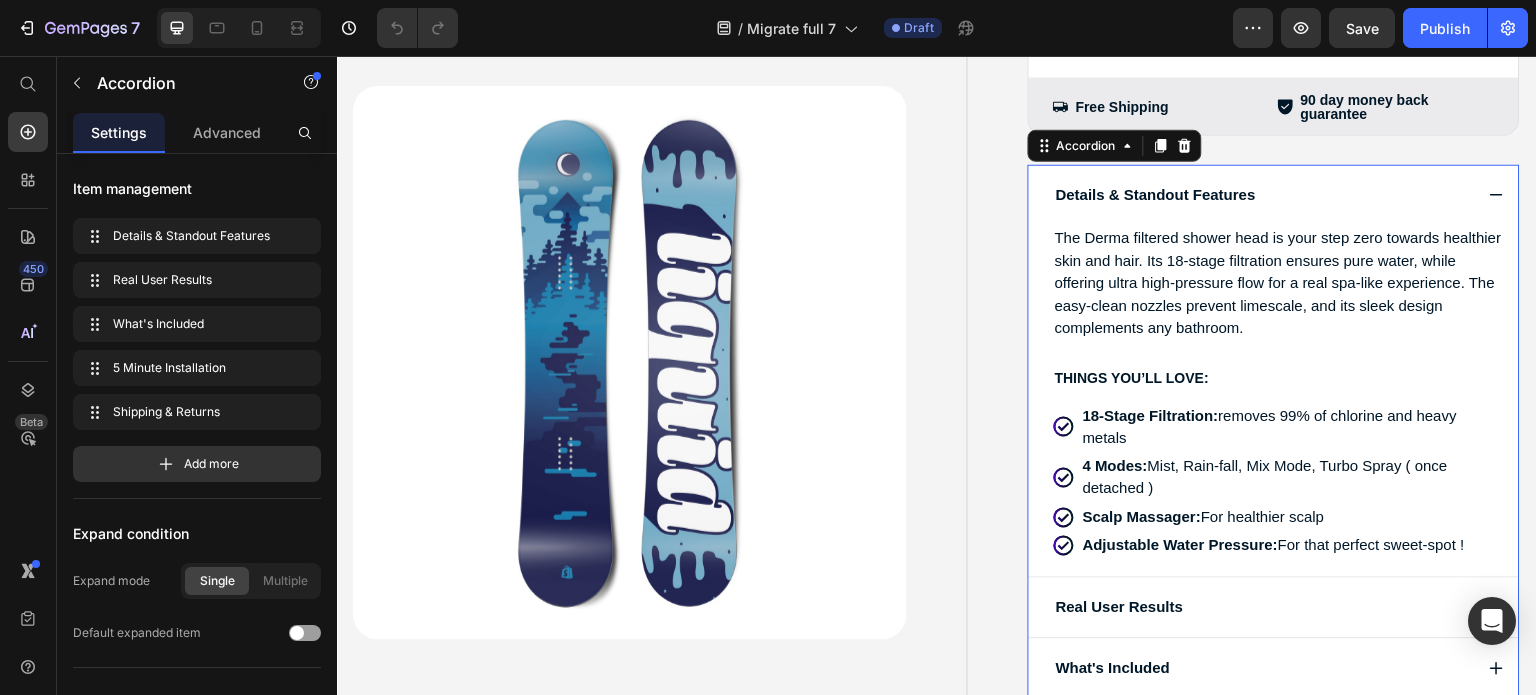 click 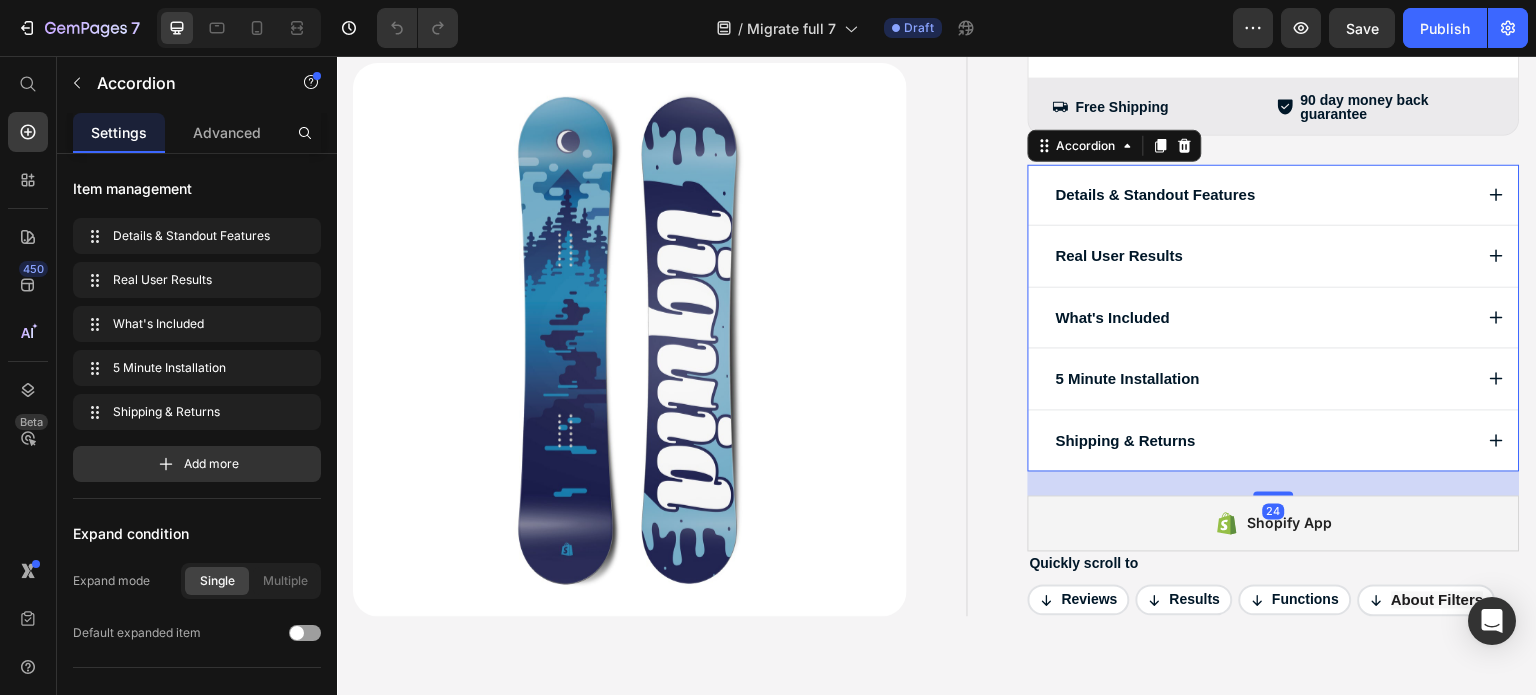 click 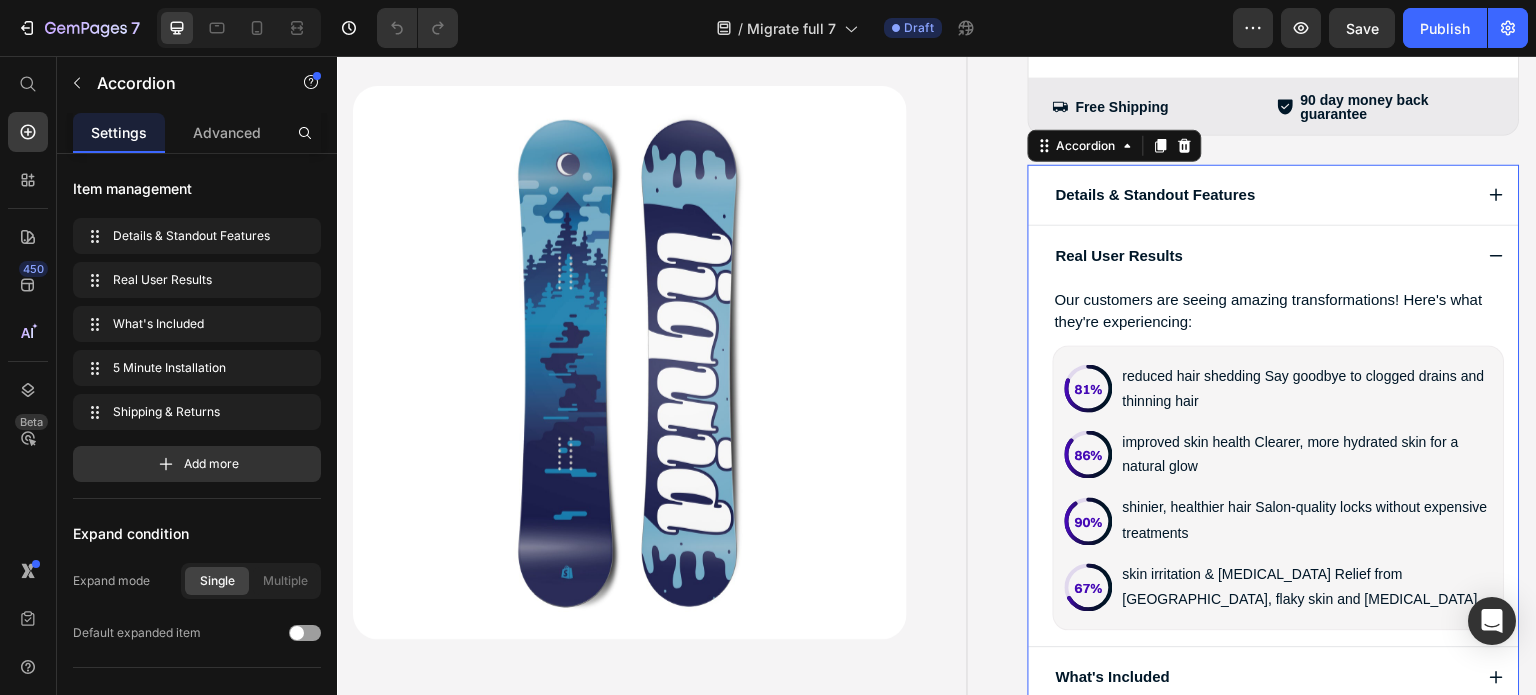 click 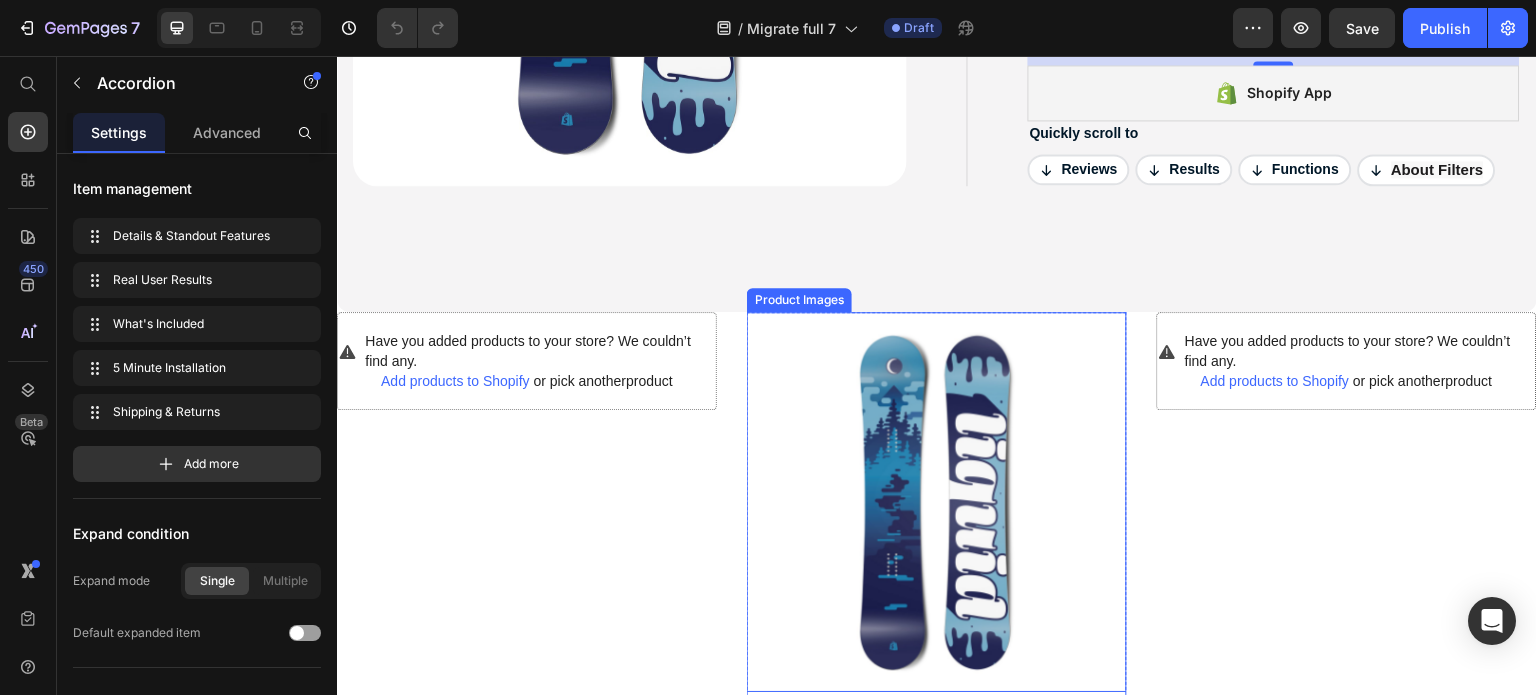 scroll, scrollTop: 1900, scrollLeft: 0, axis: vertical 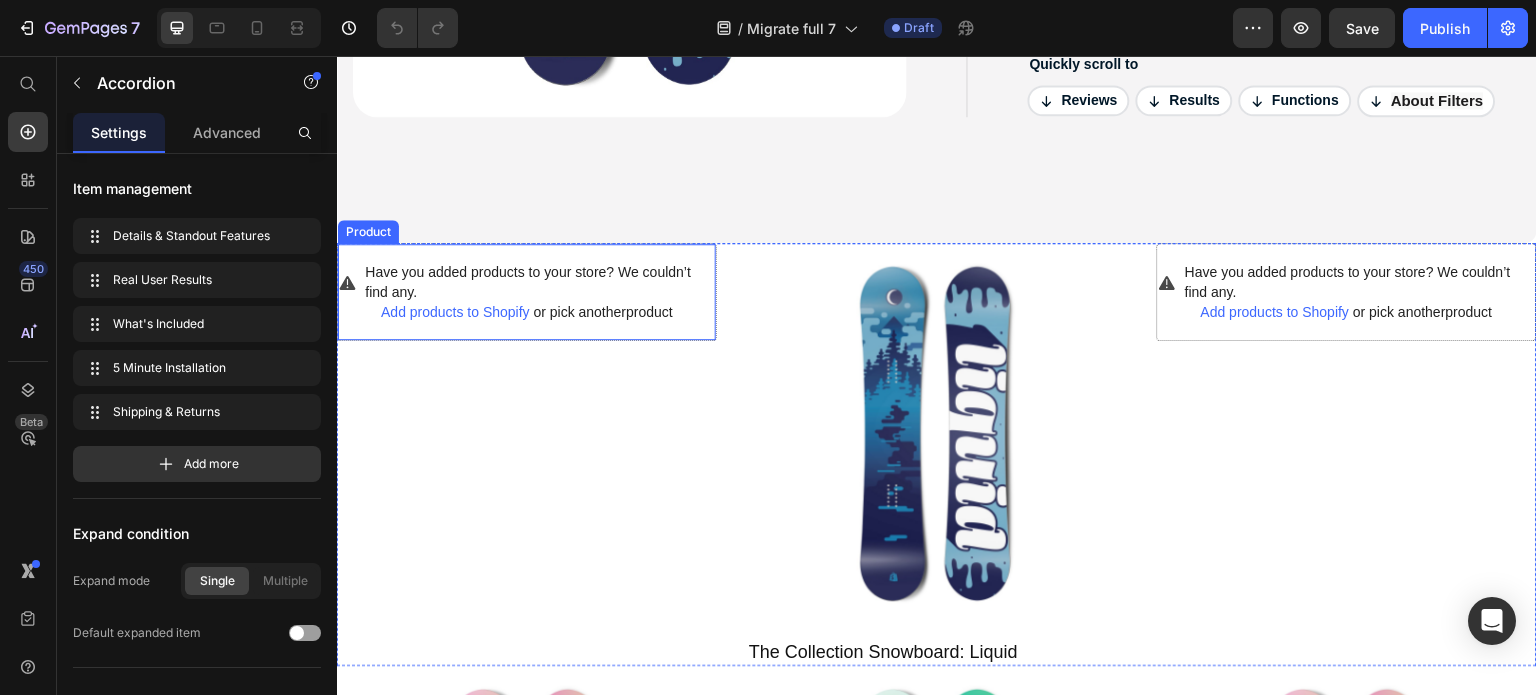 click on "Have you added products to your store? We couldn’t find any." at bounding box center (540, 282) 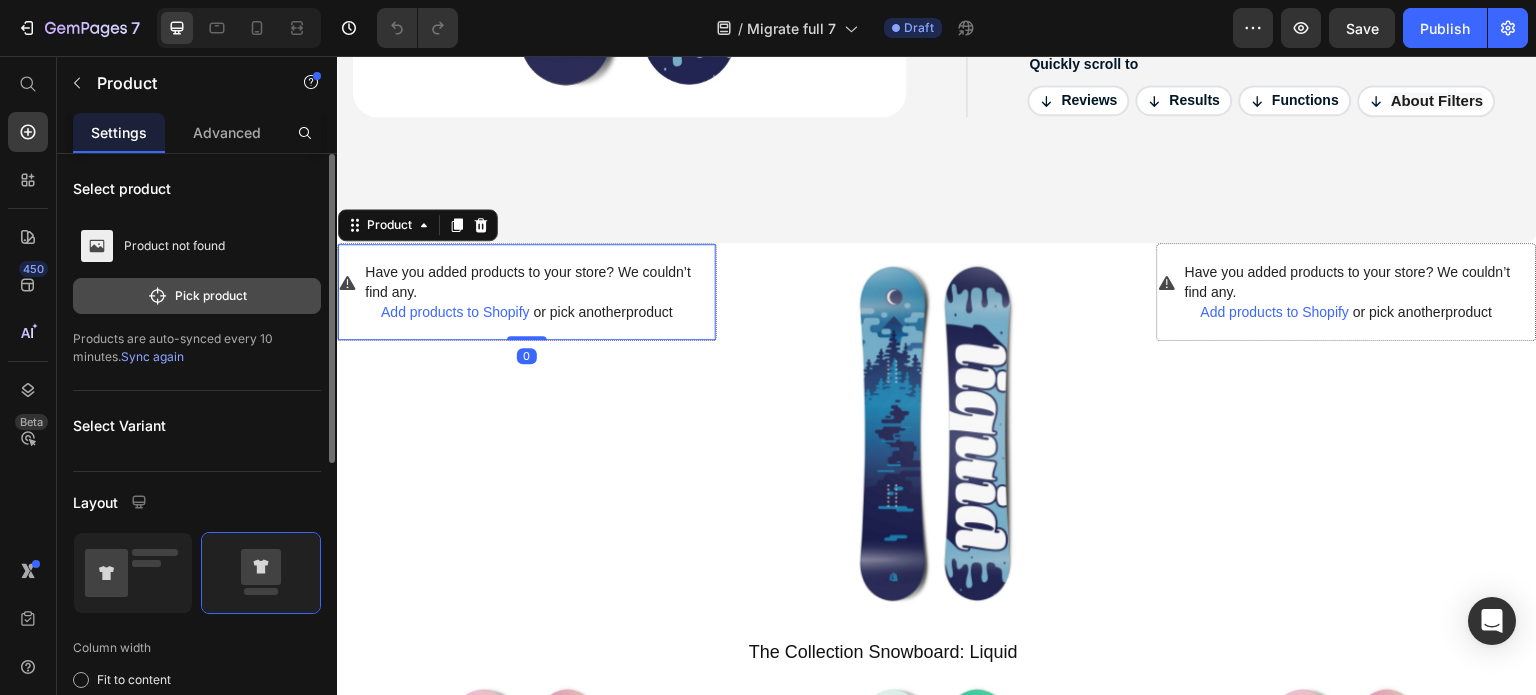 click on "Pick product" 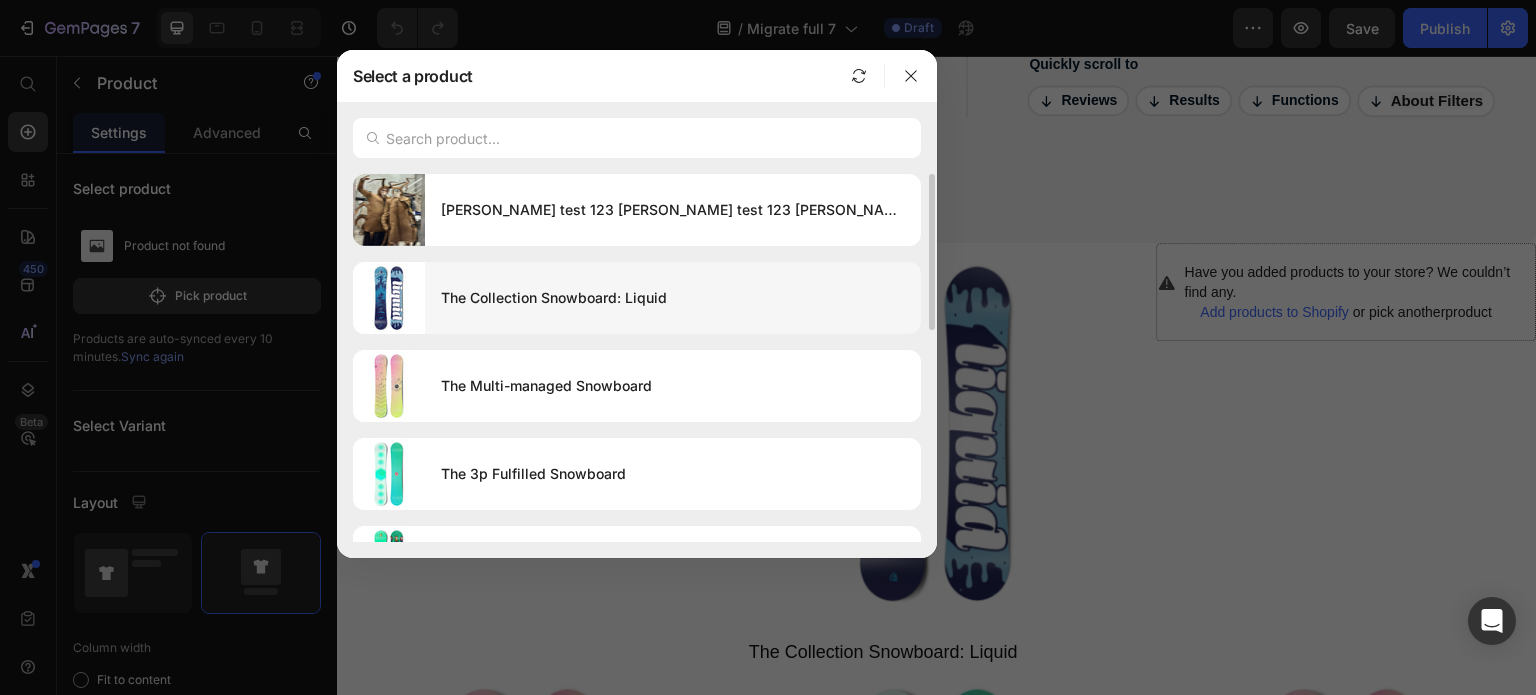 click on "The Collection Snowboard: Liquid" at bounding box center [673, 298] 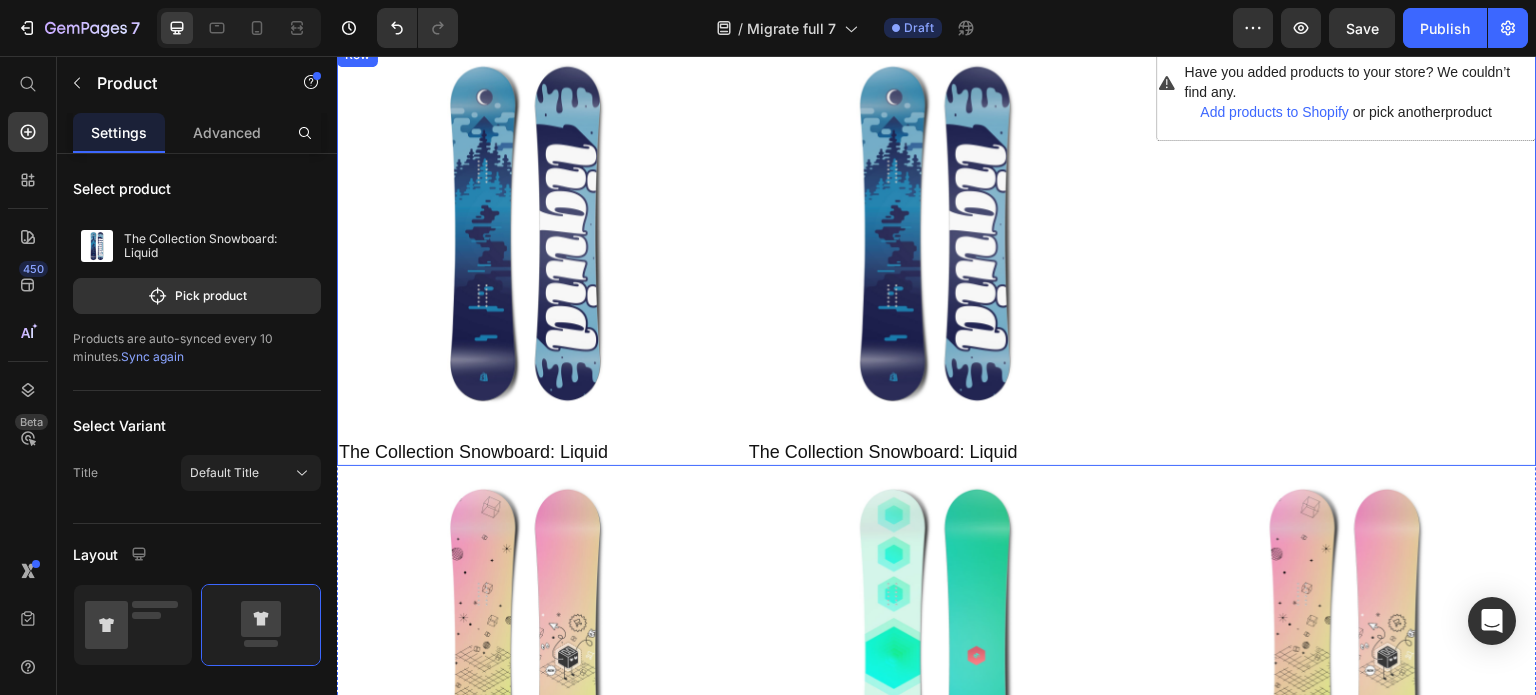 scroll, scrollTop: 2000, scrollLeft: 0, axis: vertical 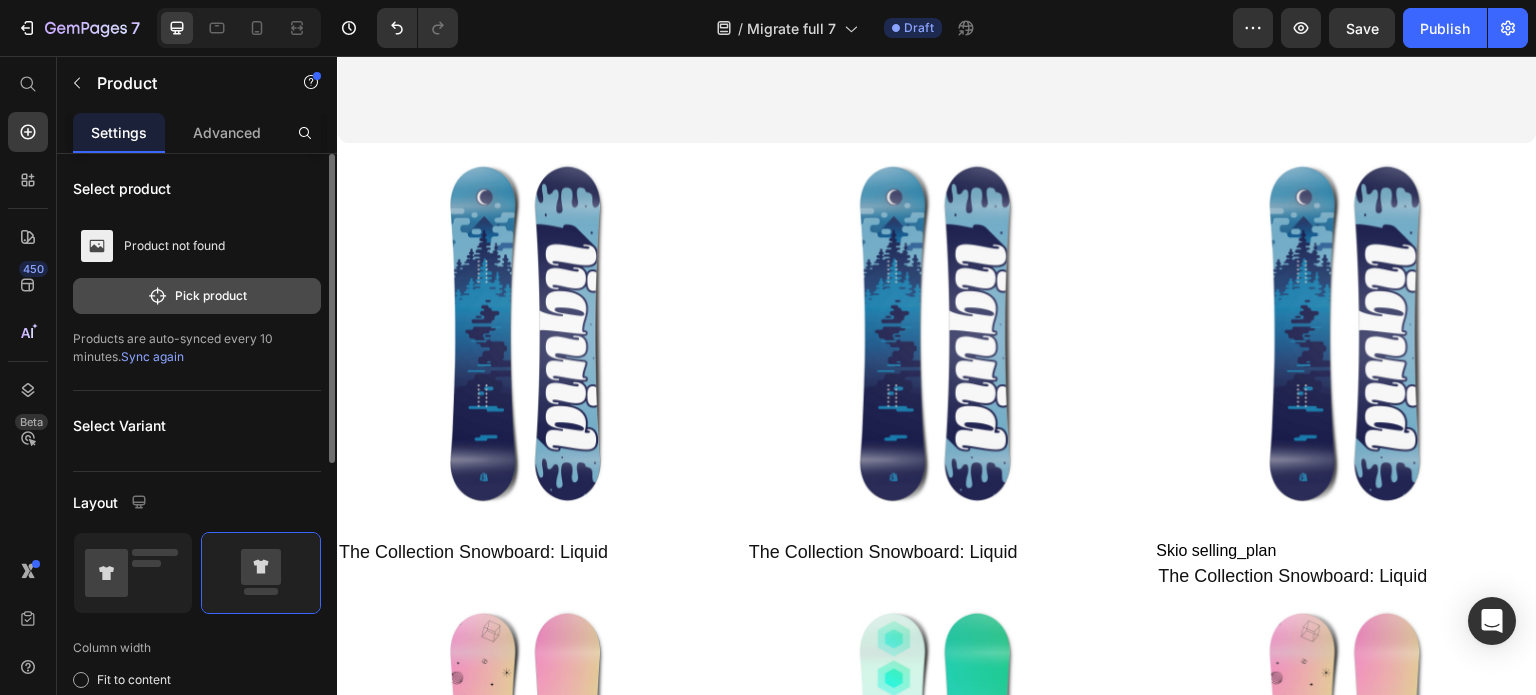 click on "Pick product" 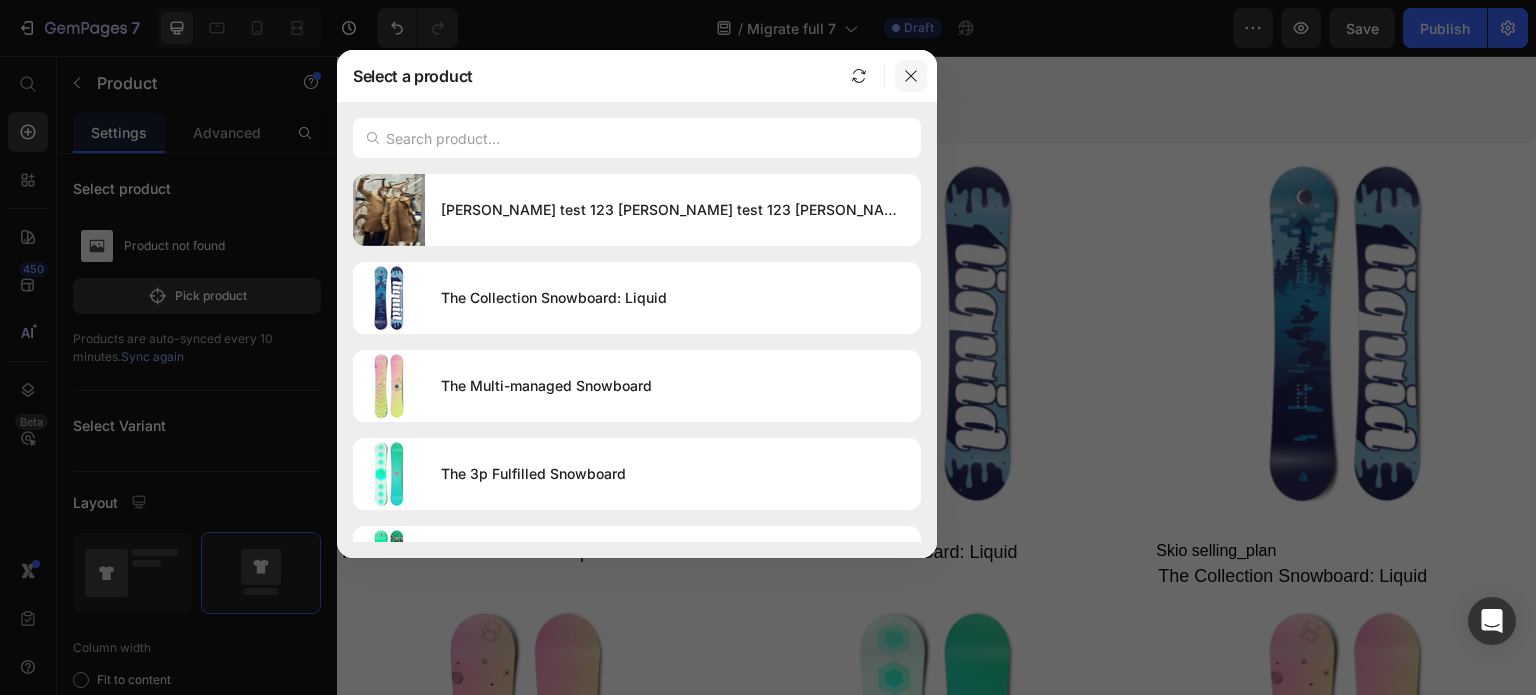 click 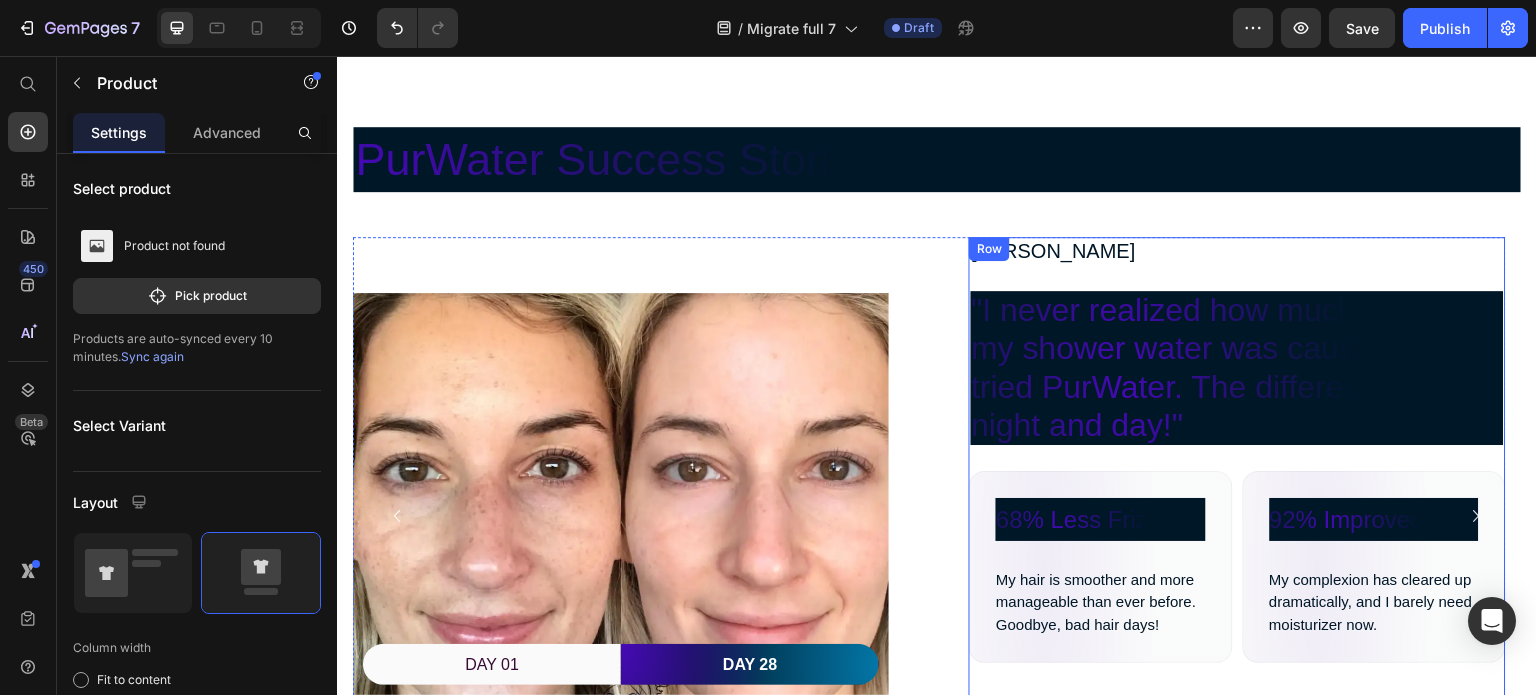 scroll, scrollTop: 7000, scrollLeft: 0, axis: vertical 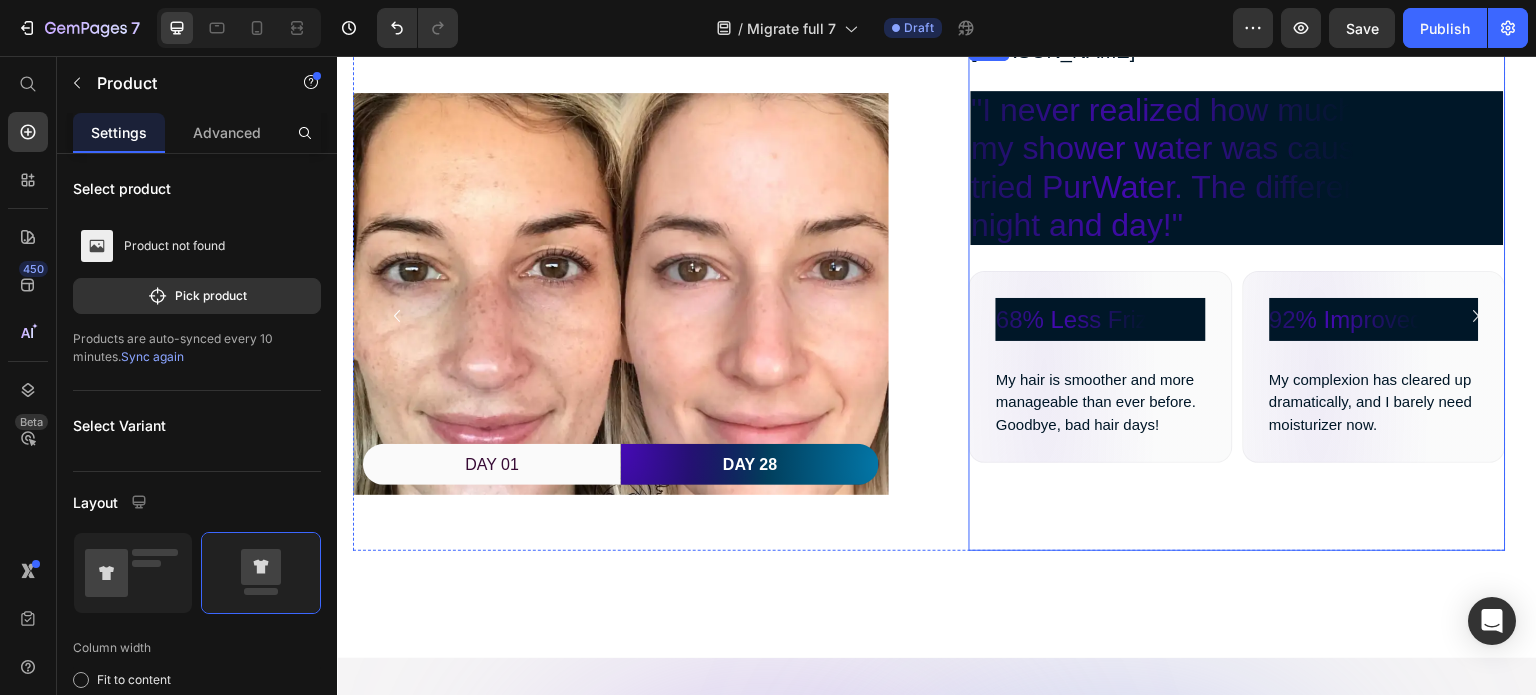 click on "Sarah M. Text Block "I never realized how much damage my shower water was causing until I tried PurWater. The difference is night and day!" Text Block 68% Less Frizz Text Block My hair is smoother and more manageable than ever before. Goodbye, bad hair days! Text Block Row 92% Improved Skin Text Block My complexion has cleared up dramatically, and I barely need moisturizer now. Text Block Row Row Row" at bounding box center [1237, 294] 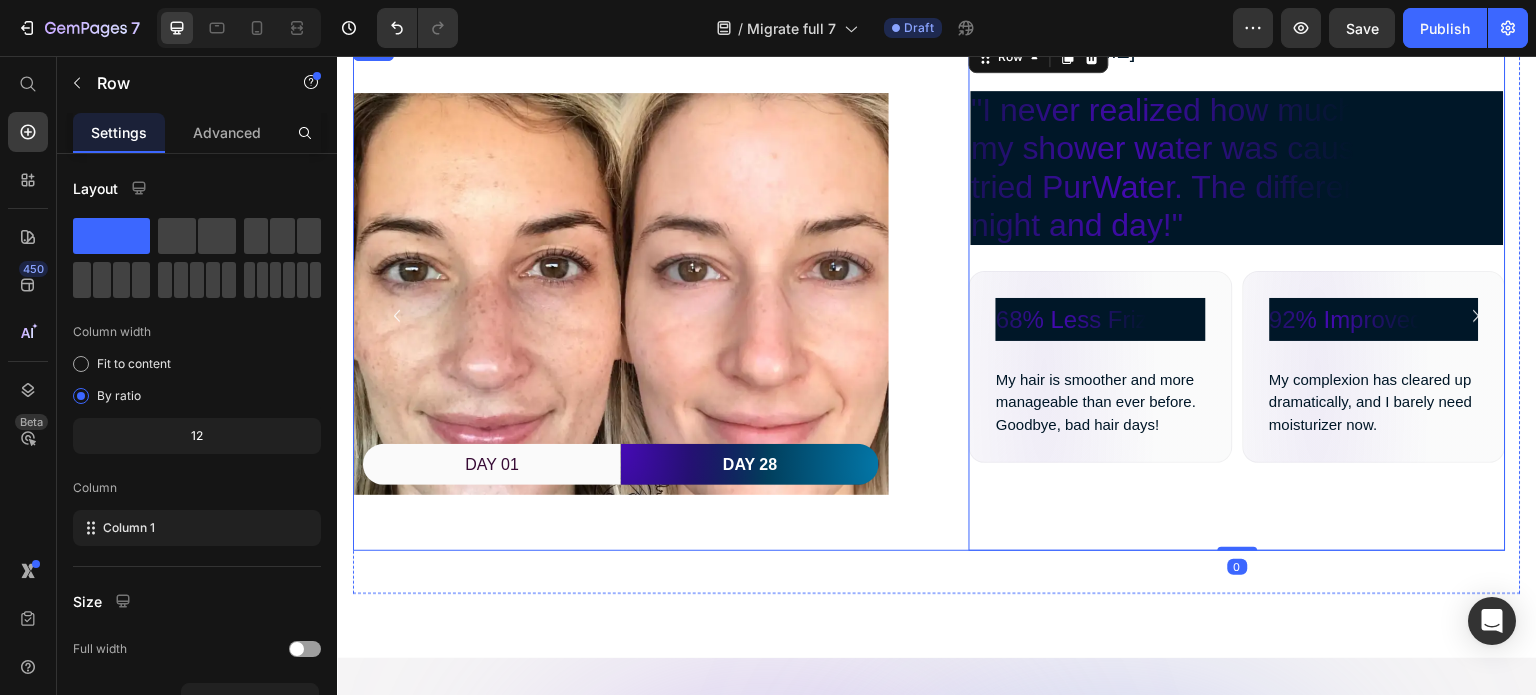 click on "Image DAY 01 Text Block DAY 28 Text Block Row Row Sarah M. Text Block "I never realized how much damage my shower water was causing until I tried PurWater. The difference is night and day!" Text Block 68% Less Frizz Text Block My hair is smoother and more manageable than ever before. Goodbye, bad hair days! Text Block Row 92% Improved Skin Text Block My complexion has cleared up dramatically, and I barely need moisturizer now. Text Block Row Row Row   0 Row" at bounding box center (929, 294) 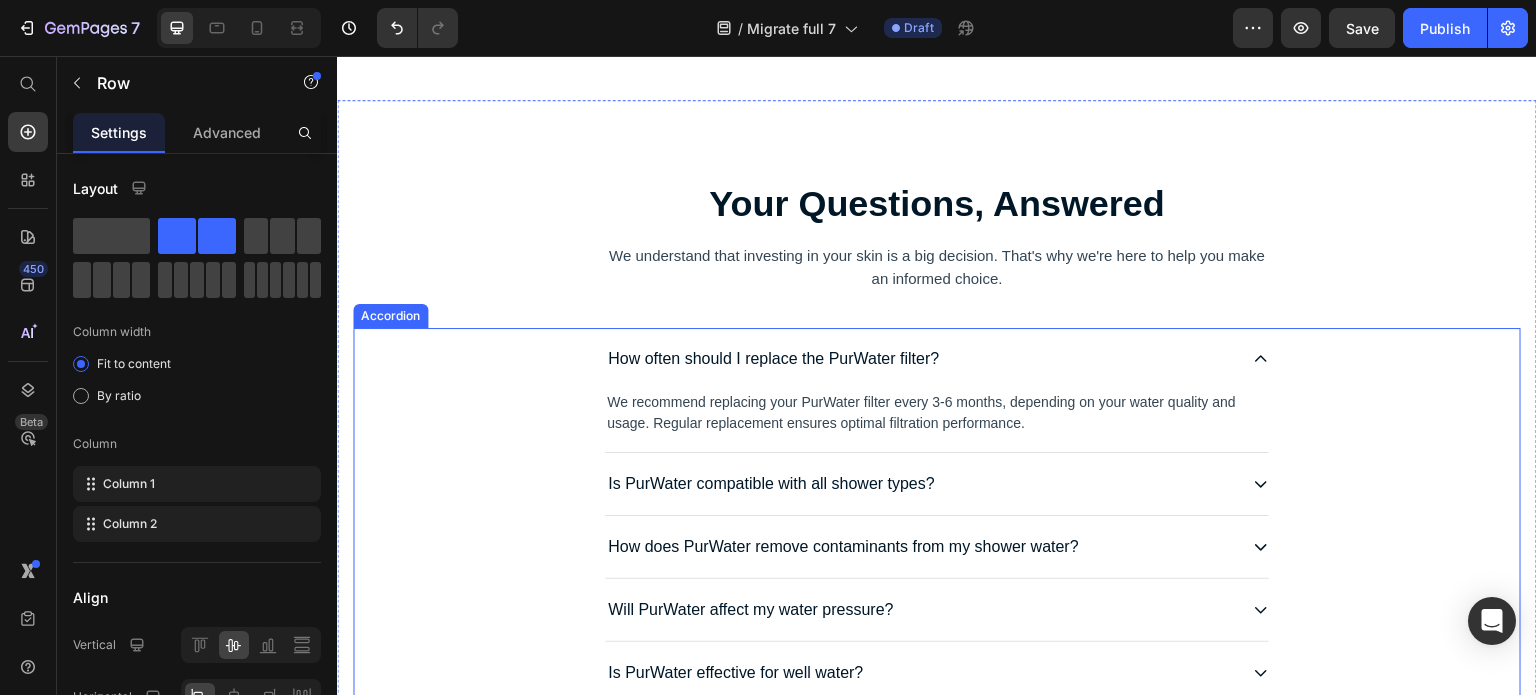 scroll, scrollTop: 11800, scrollLeft: 0, axis: vertical 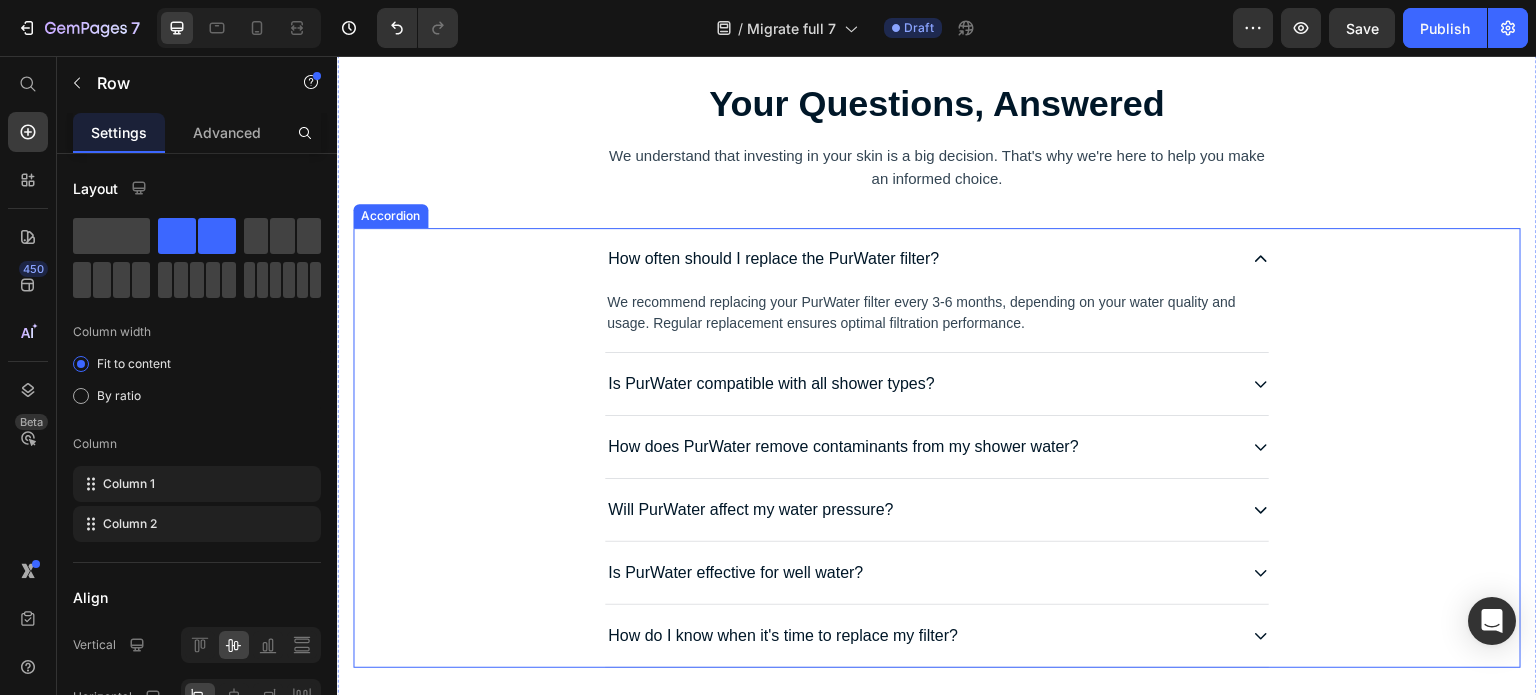 drag, startPoint x: 1244, startPoint y: 260, endPoint x: 1262, endPoint y: 254, distance: 18.973665 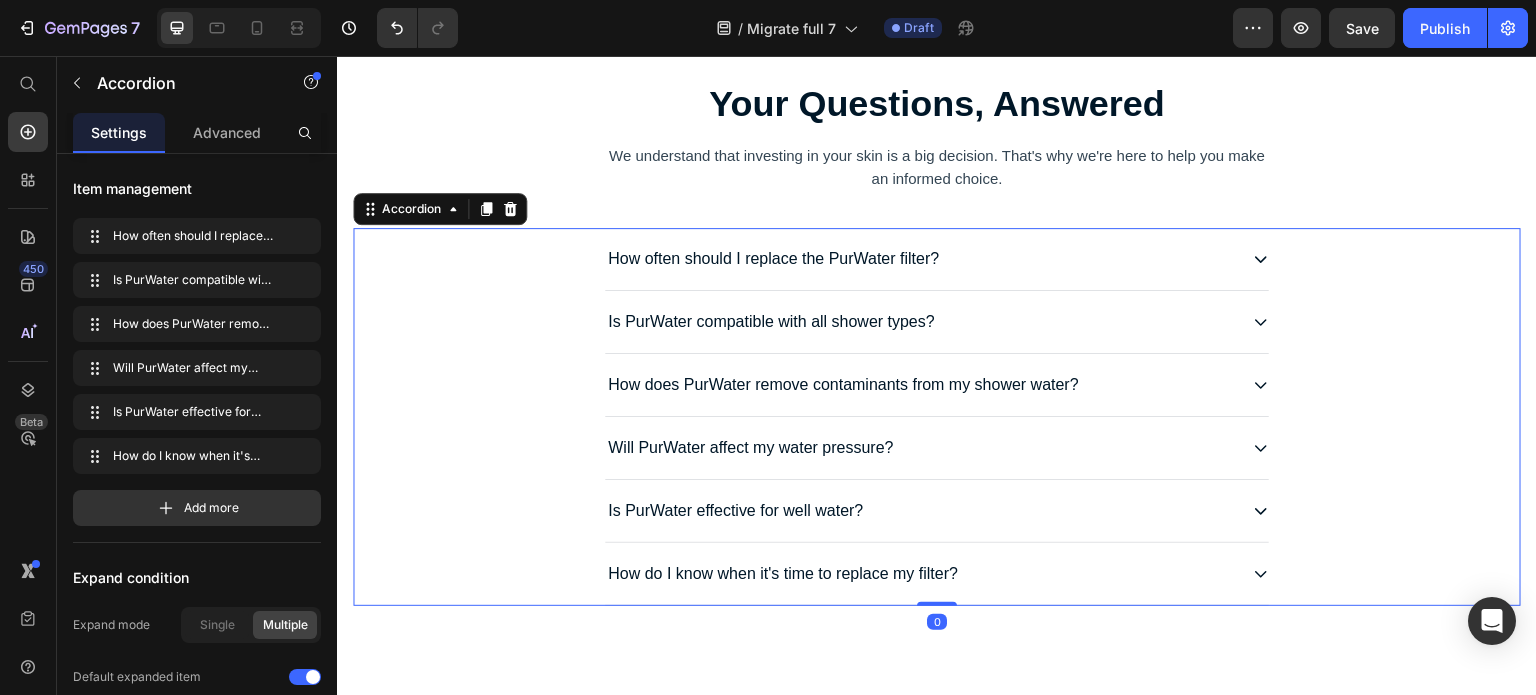 click 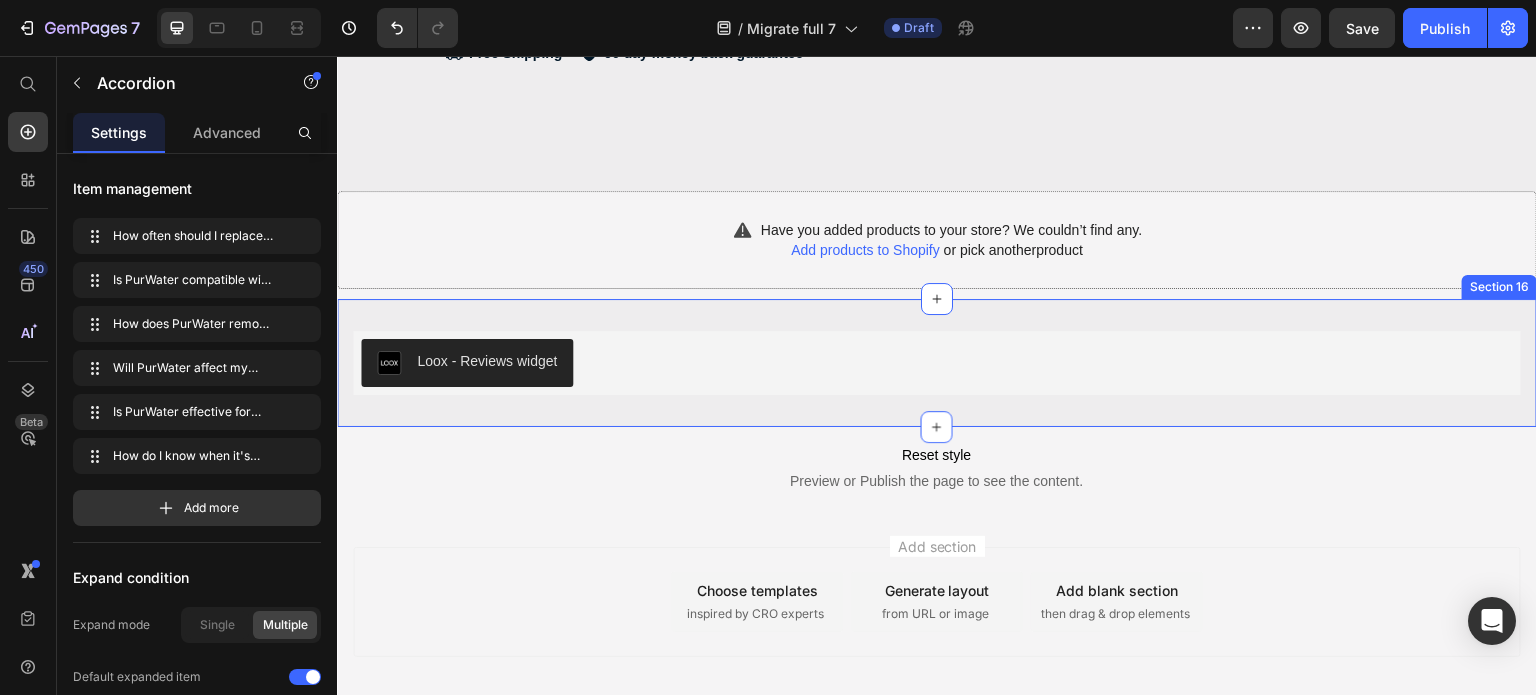 scroll, scrollTop: 13900, scrollLeft: 0, axis: vertical 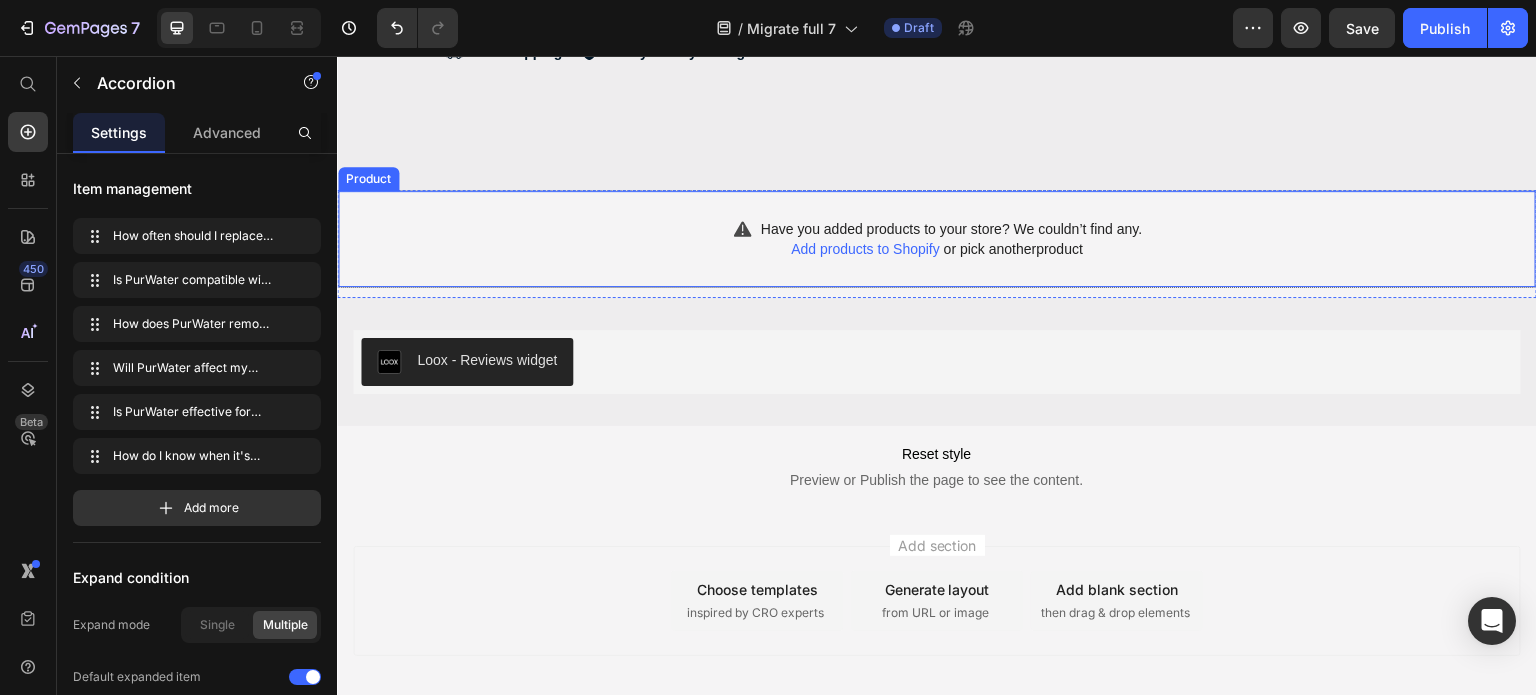click on "Have you added products to your store? We couldn’t find any. Add products to Shopify   or pick another  product Product" at bounding box center [937, 239] 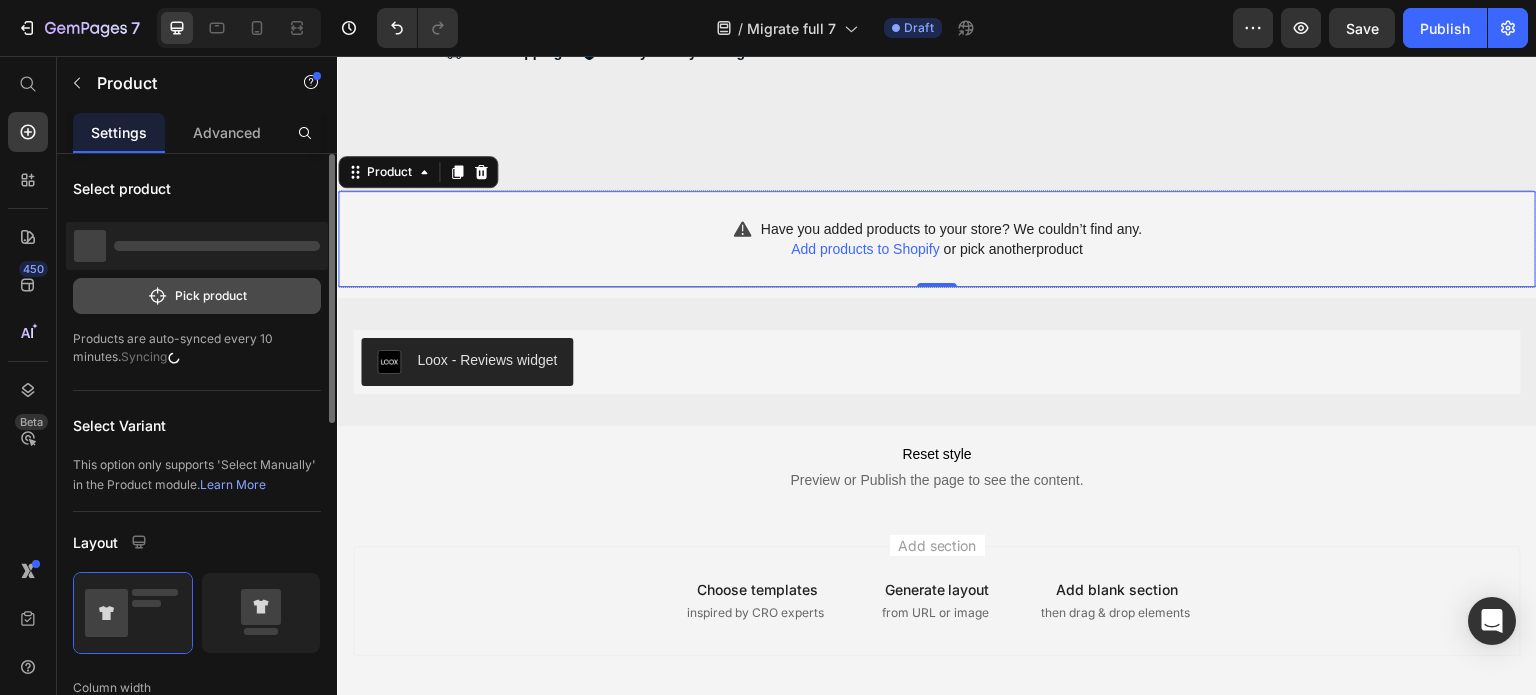 click on "Pick product" 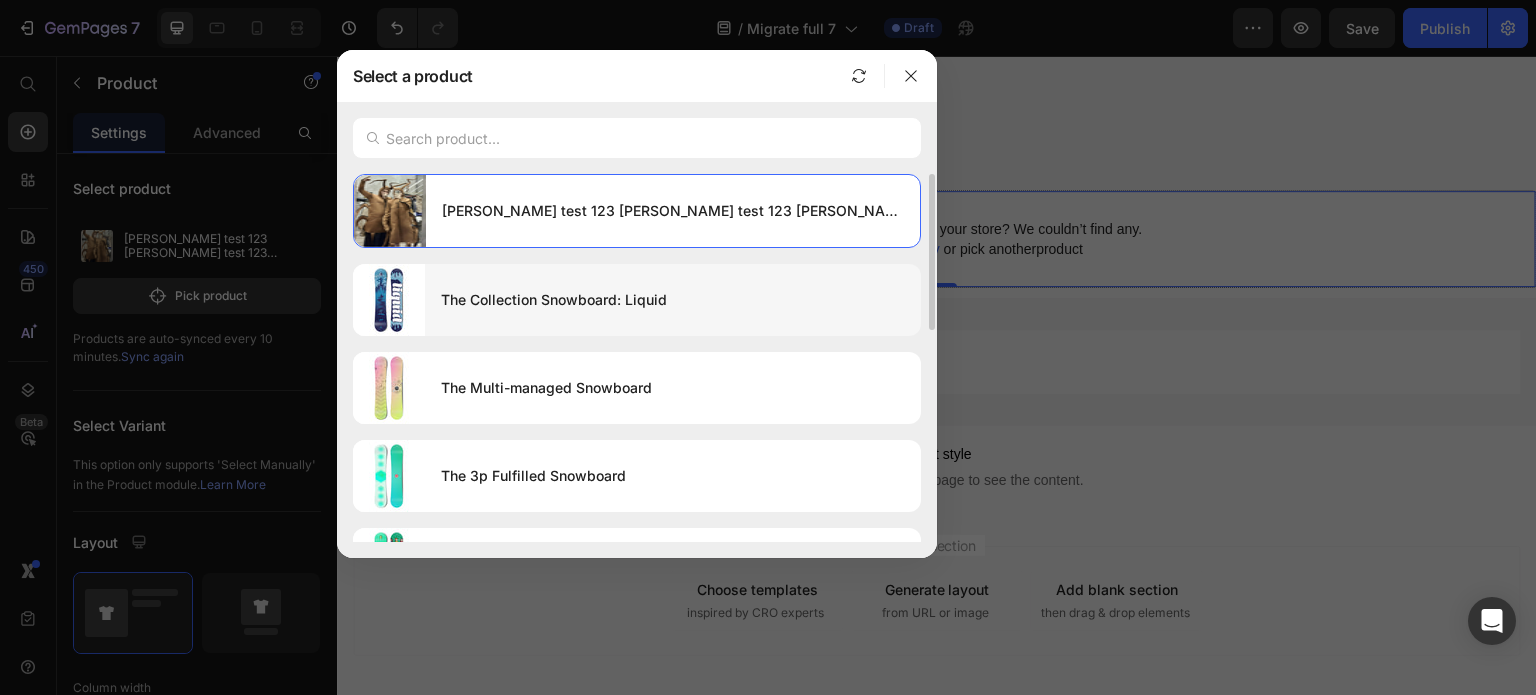 click on "The Collection Snowboard: Liquid" at bounding box center [673, 300] 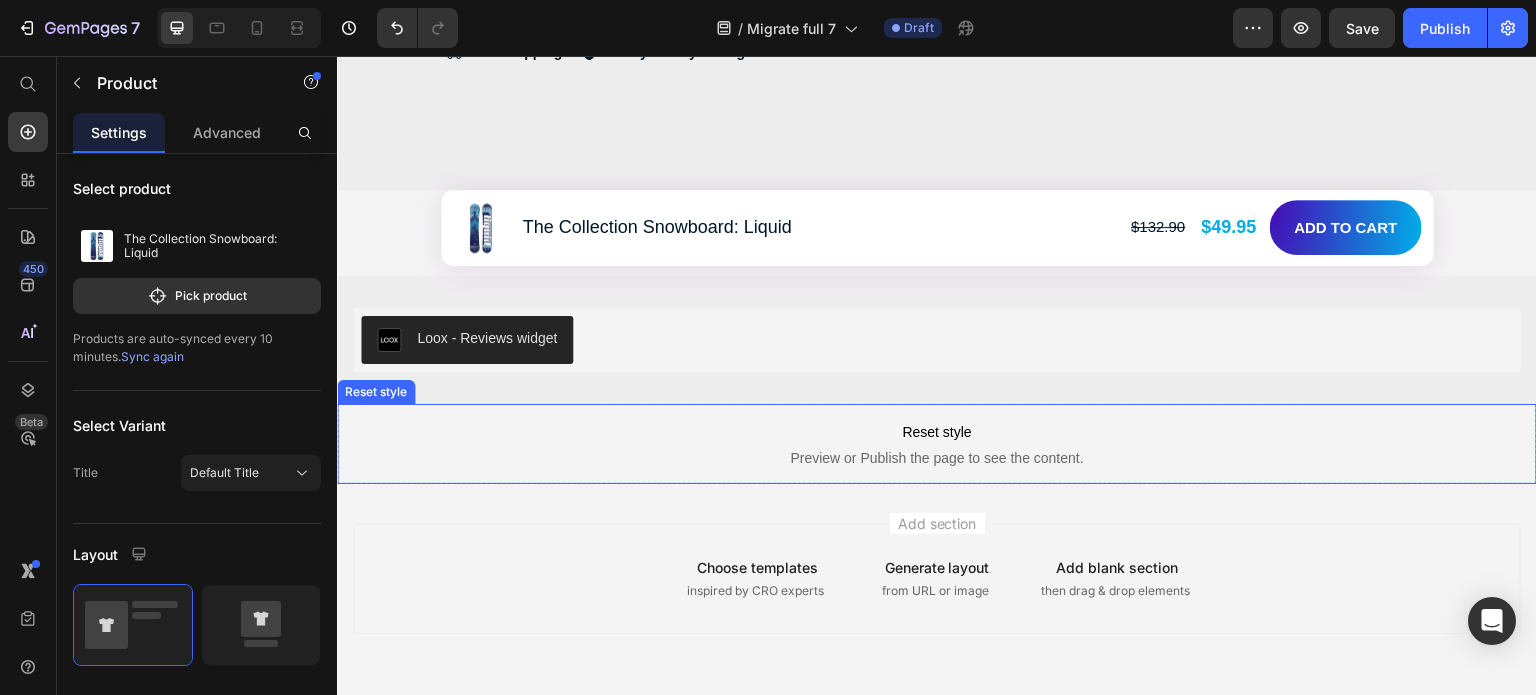 scroll, scrollTop: 13975, scrollLeft: 0, axis: vertical 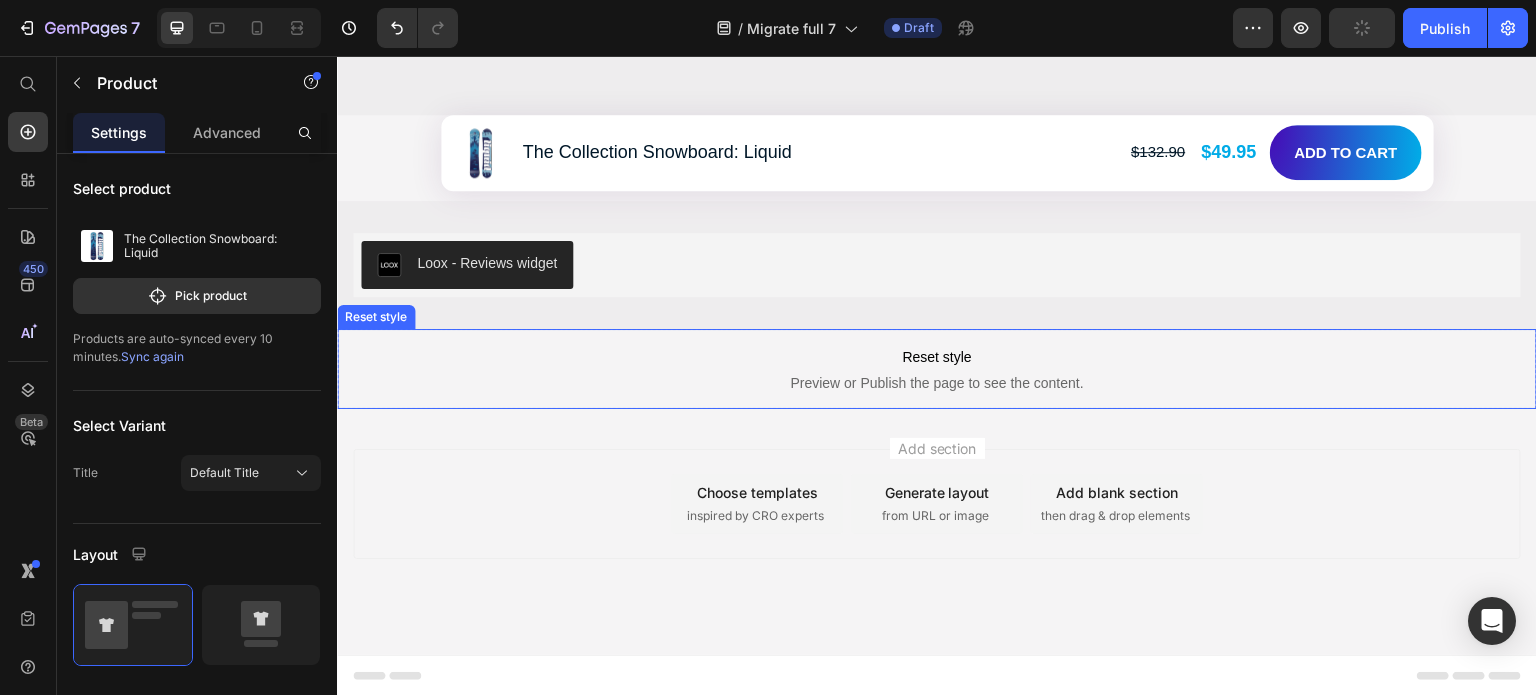 click on "Reset style" at bounding box center [937, 357] 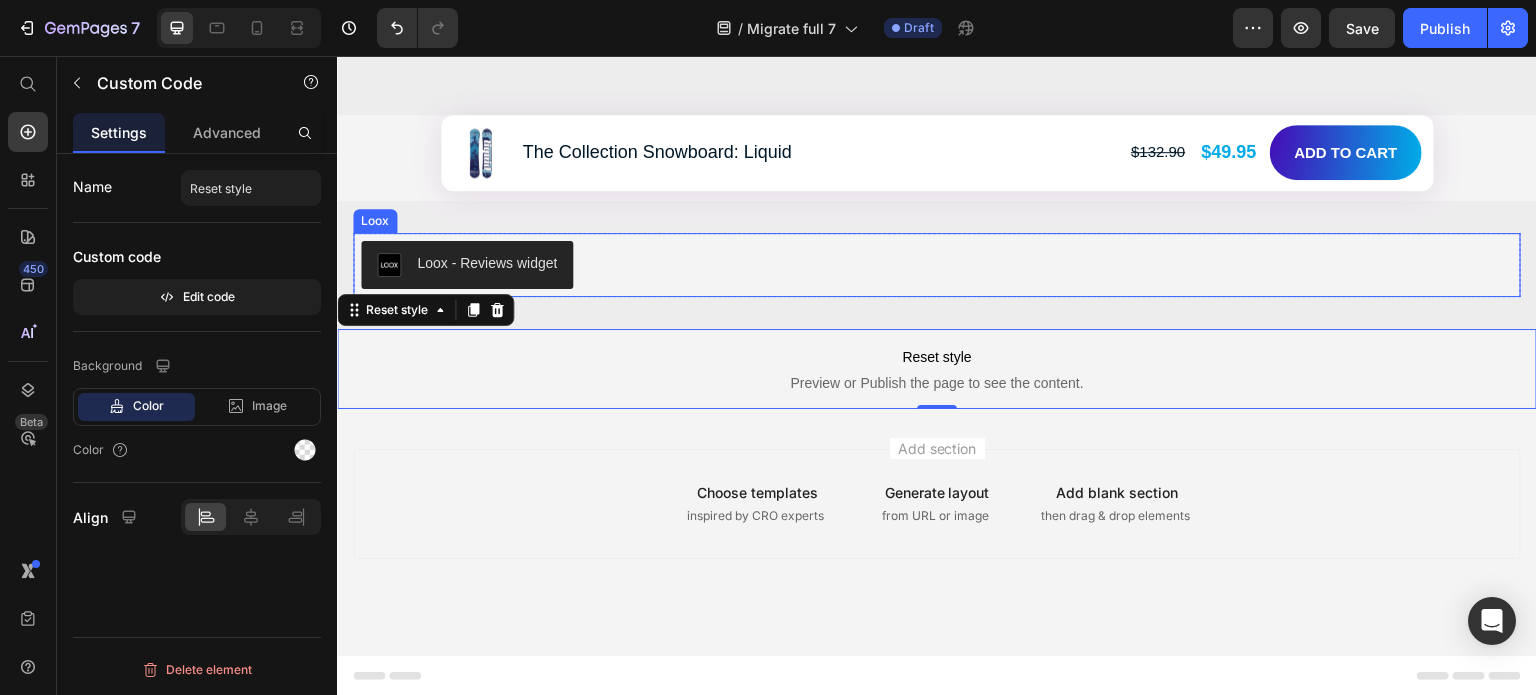click on "Loox - Reviews widget" at bounding box center (937, 265) 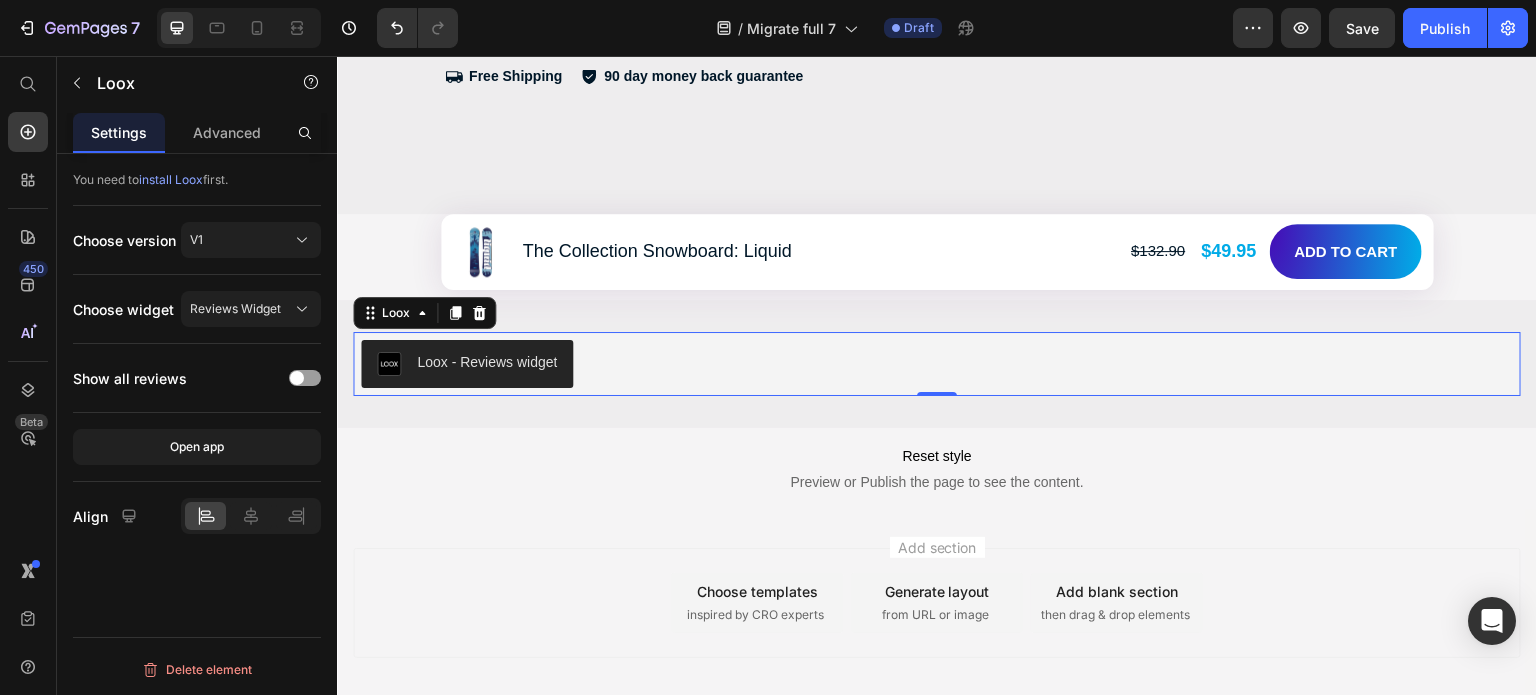 scroll, scrollTop: 13875, scrollLeft: 0, axis: vertical 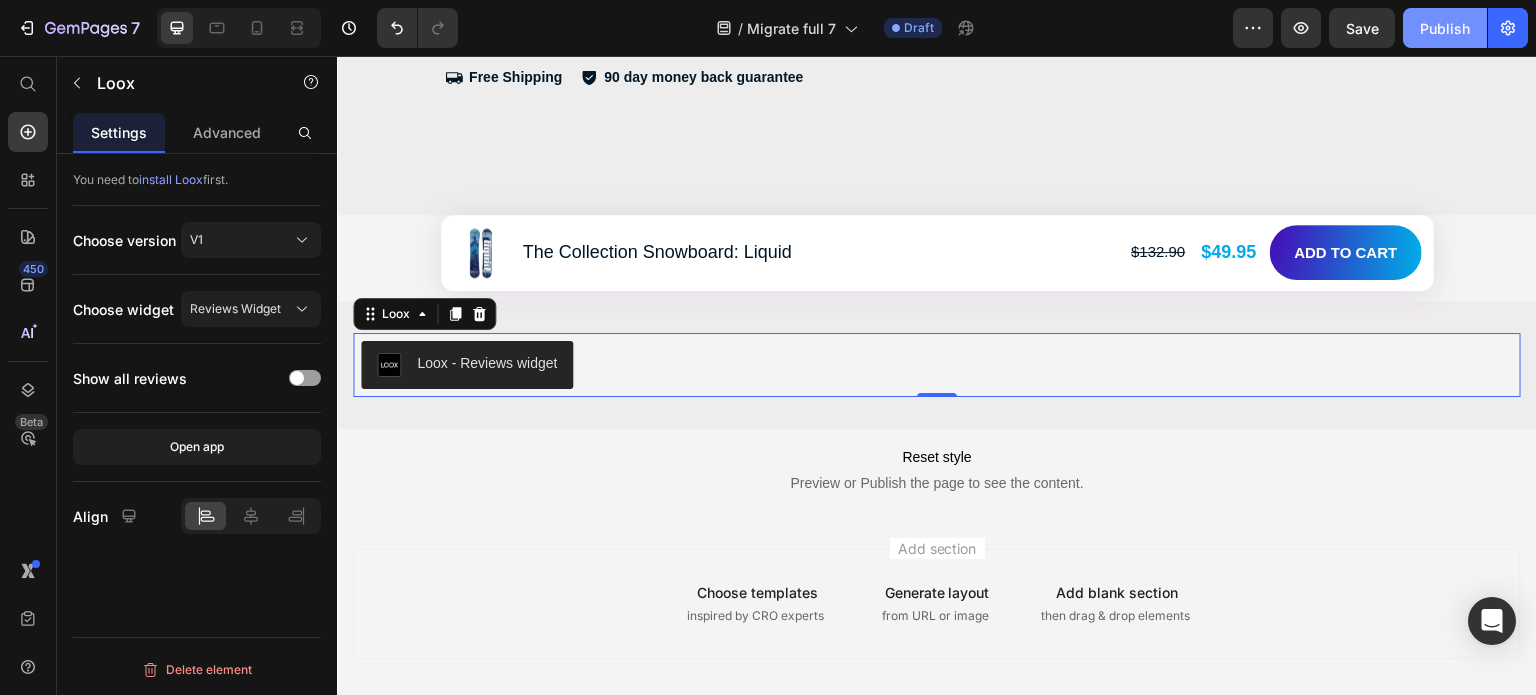 click on "Publish" at bounding box center [1445, 28] 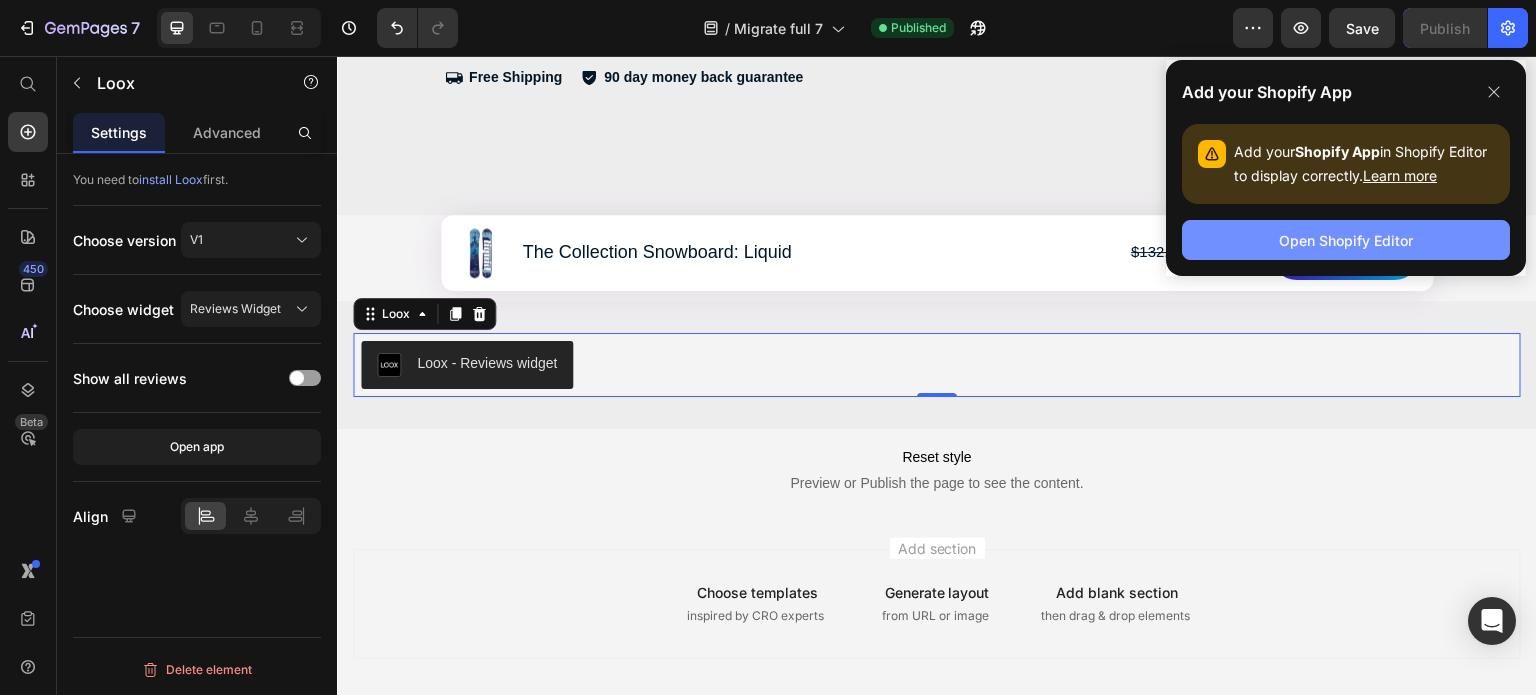 click on "Open Shopify Editor" at bounding box center (1346, 240) 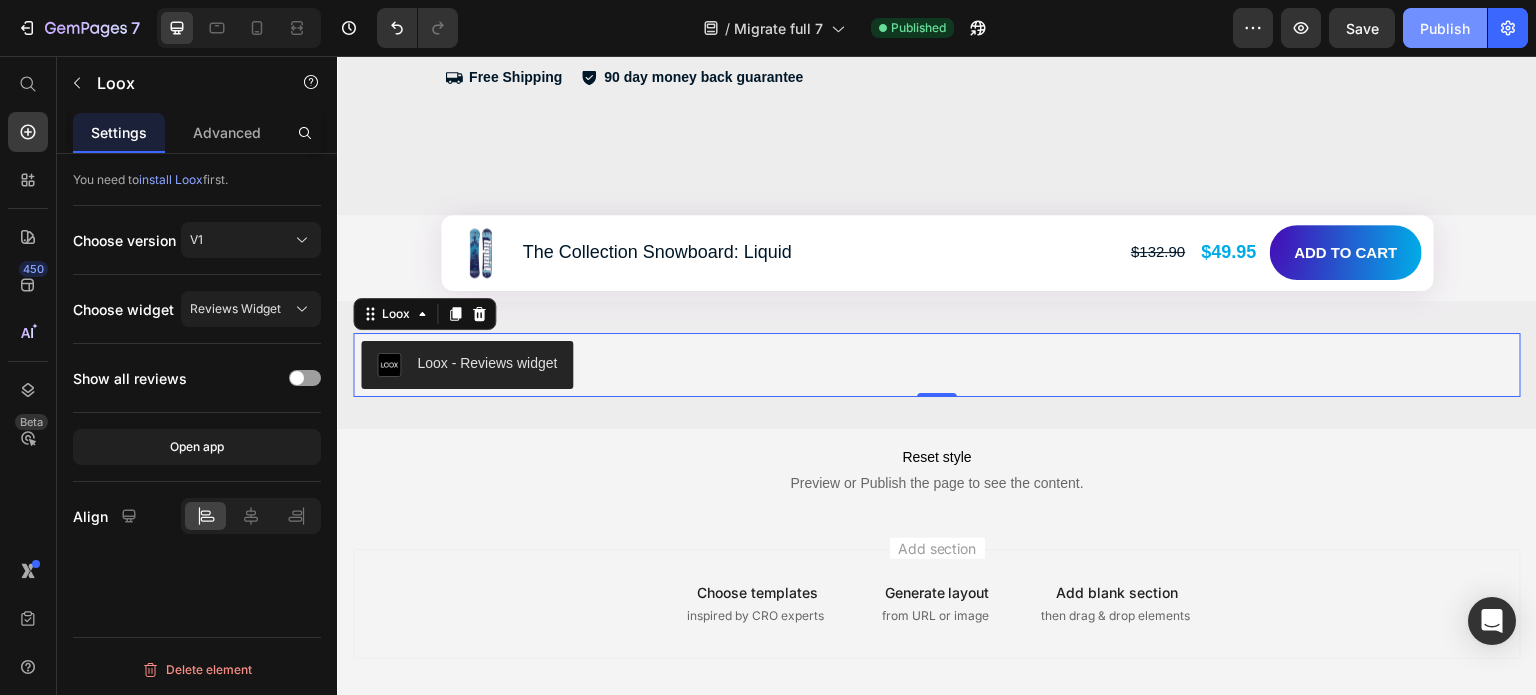 click on "Publish" at bounding box center [1445, 28] 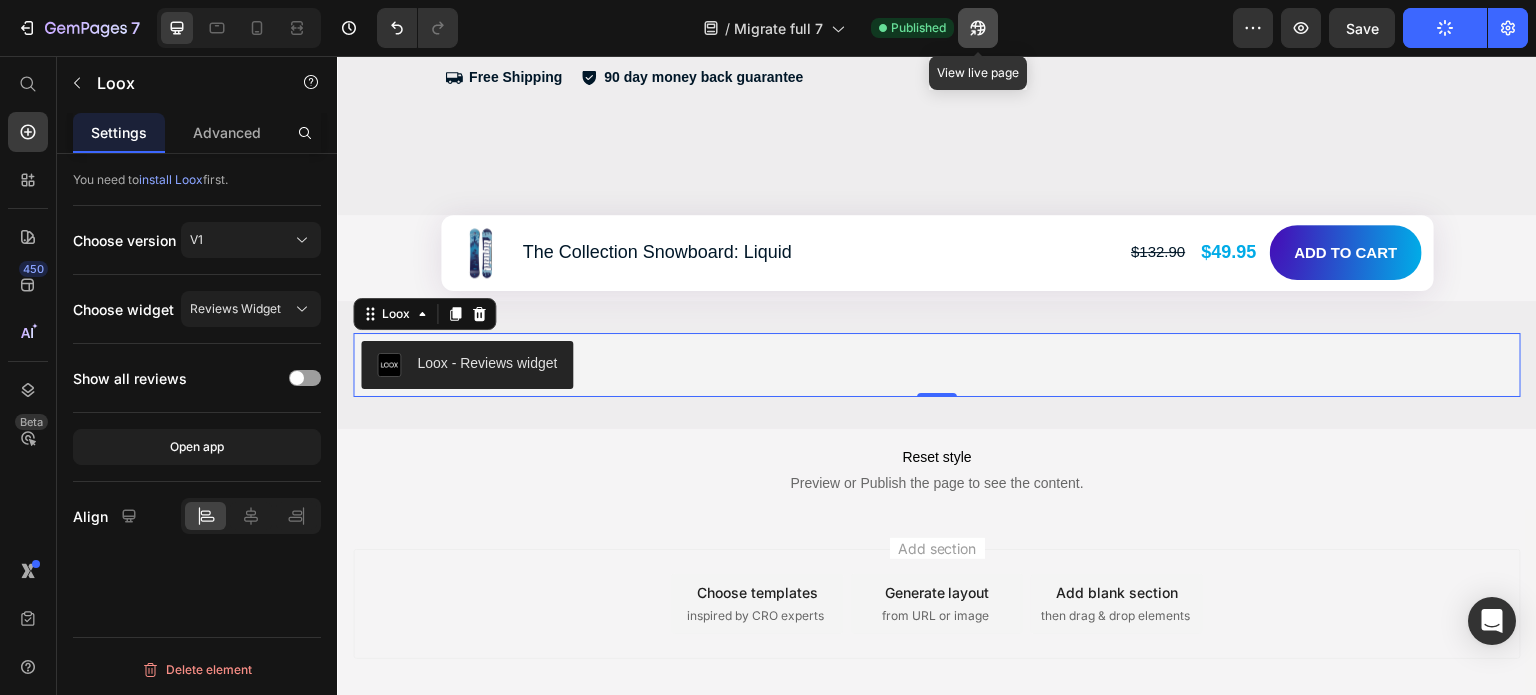 click 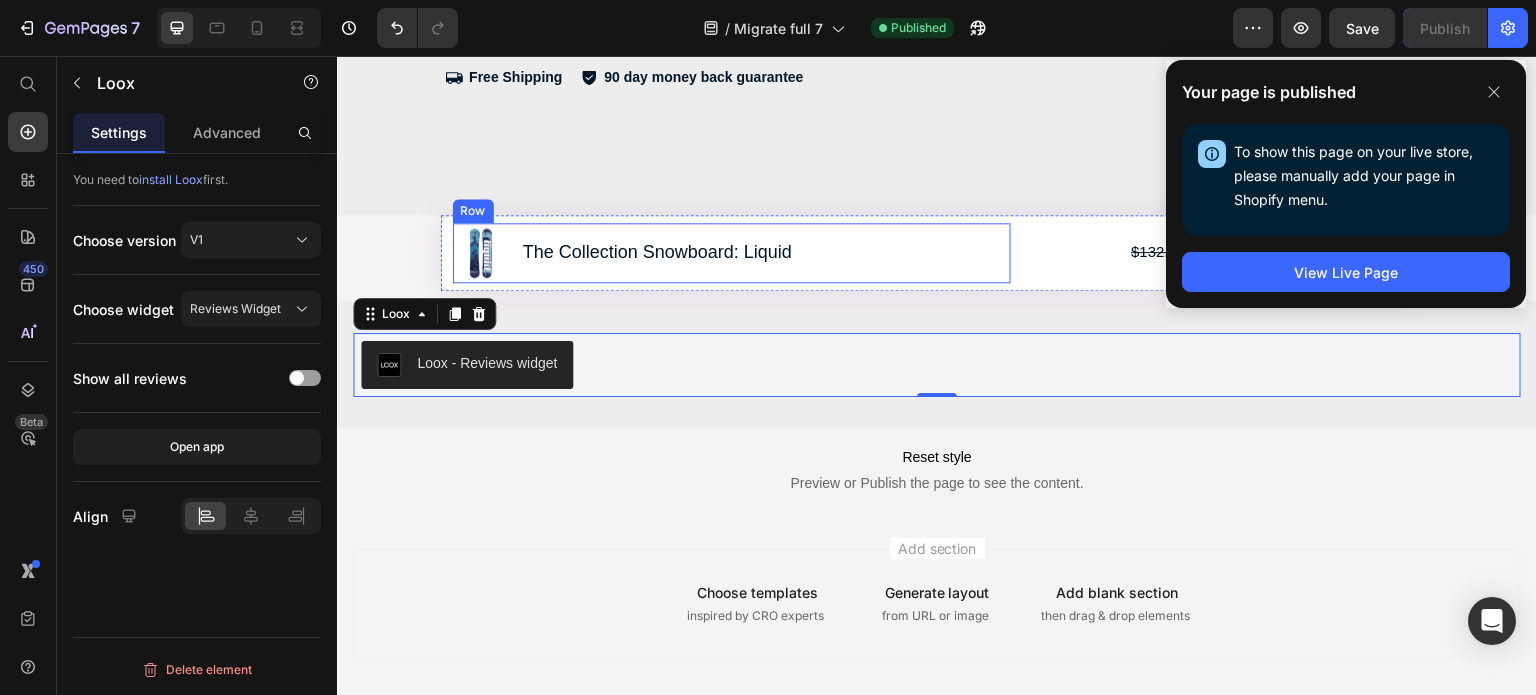 scroll, scrollTop: 13575, scrollLeft: 0, axis: vertical 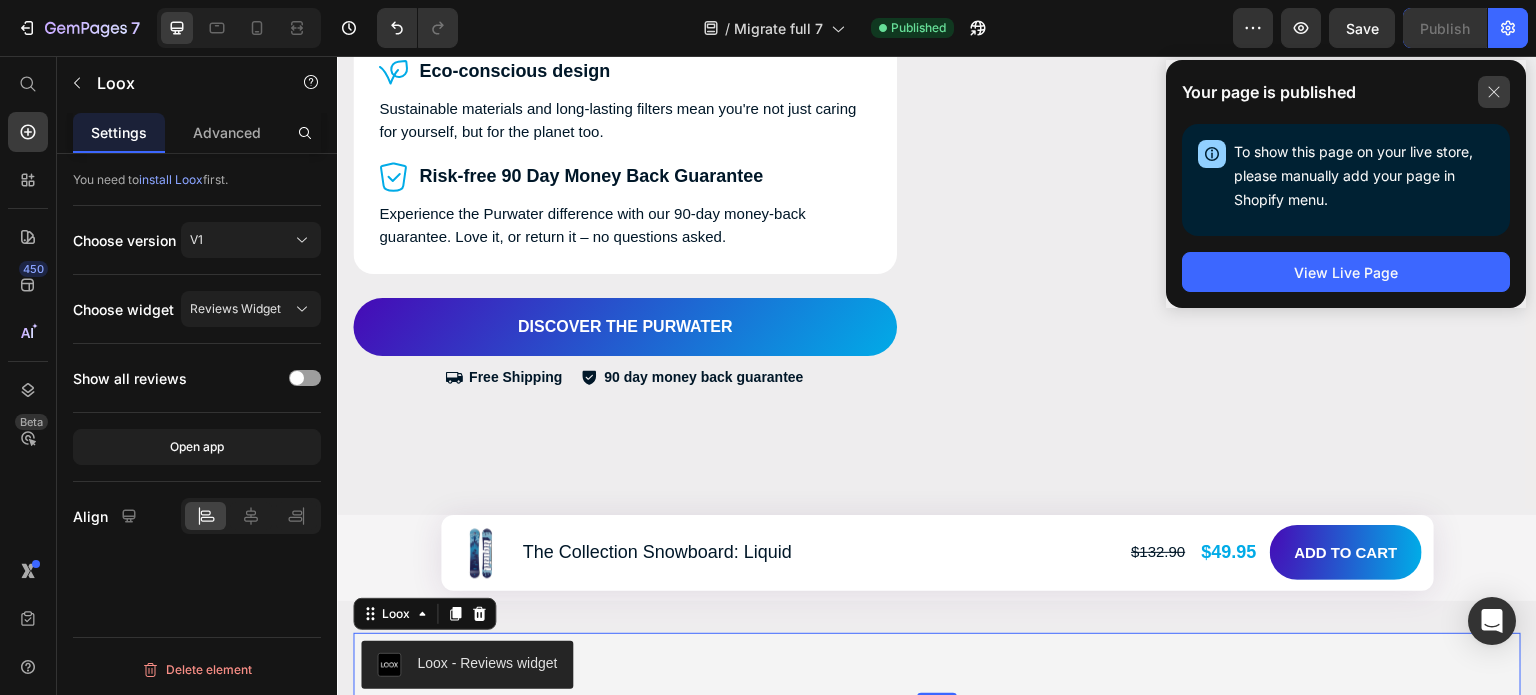 click 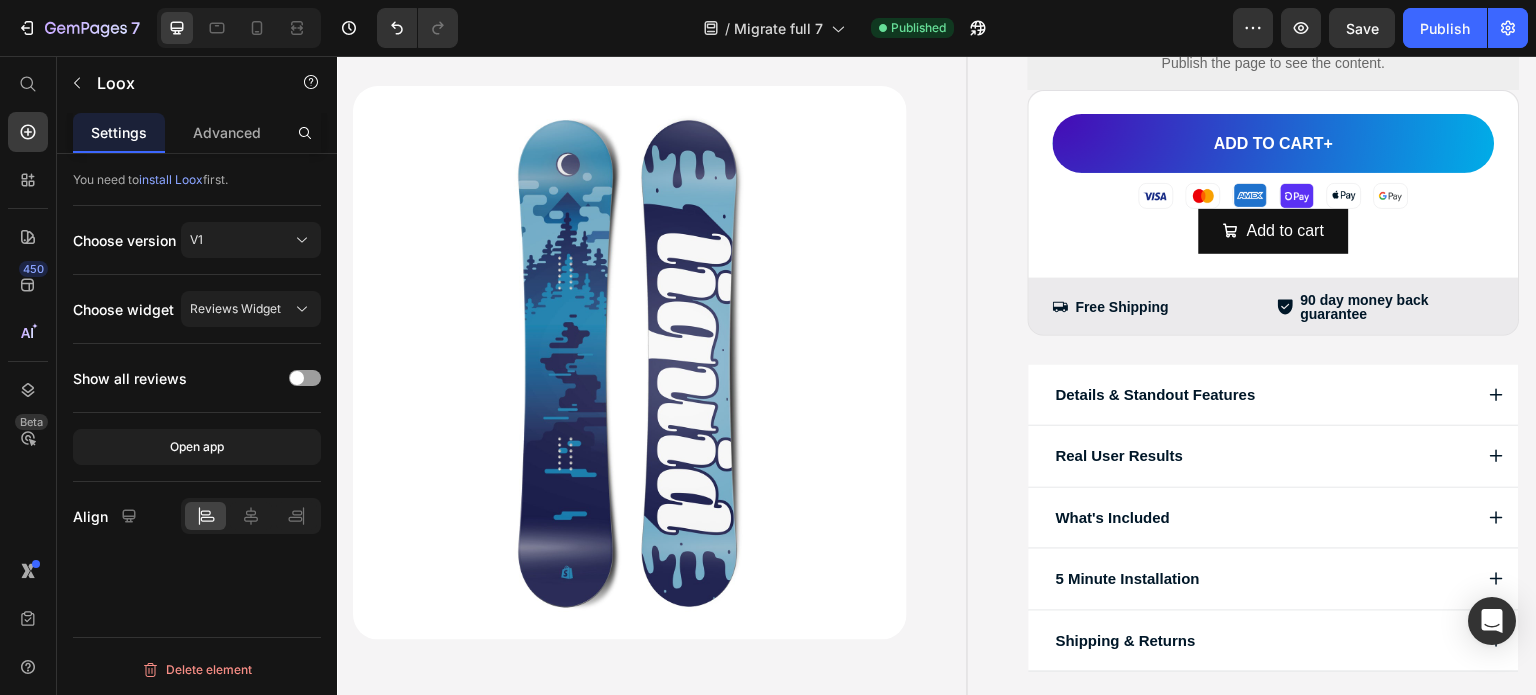 scroll, scrollTop: 1400, scrollLeft: 0, axis: vertical 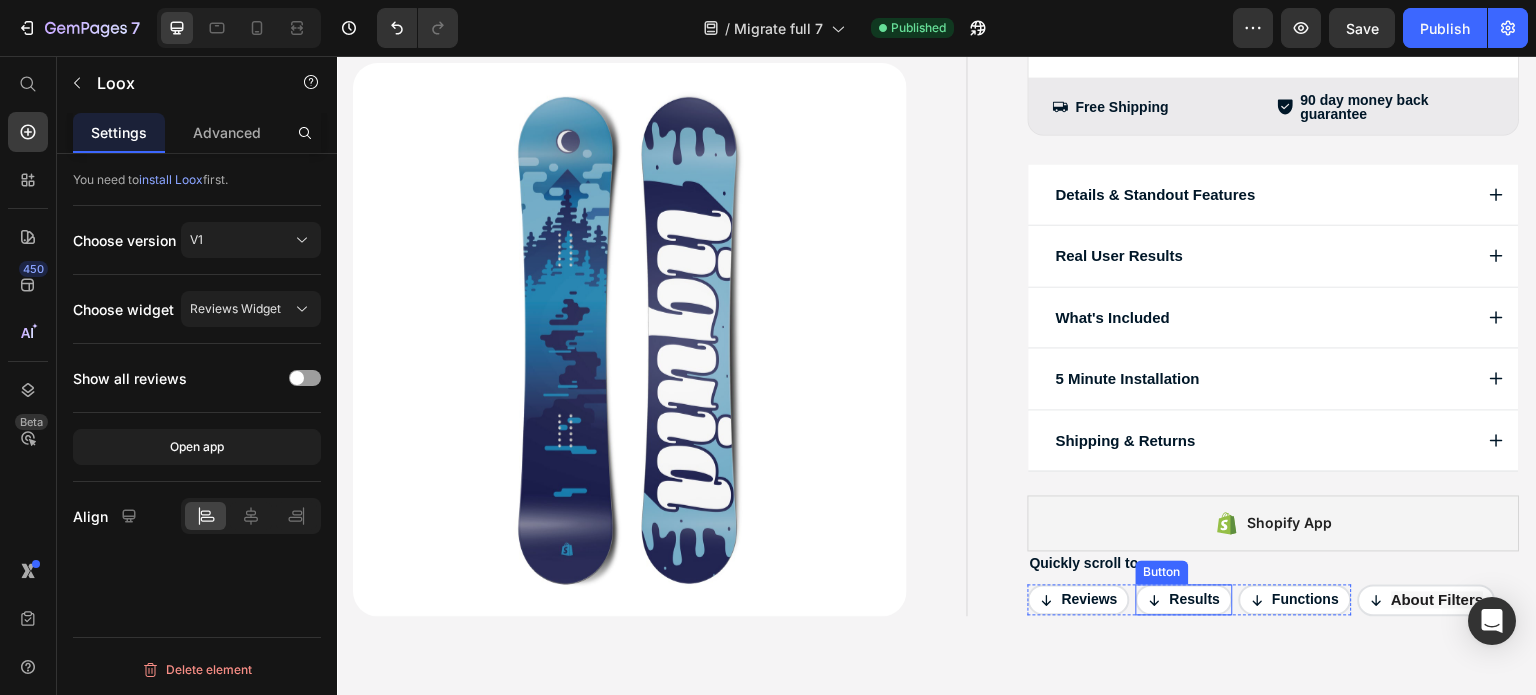 click 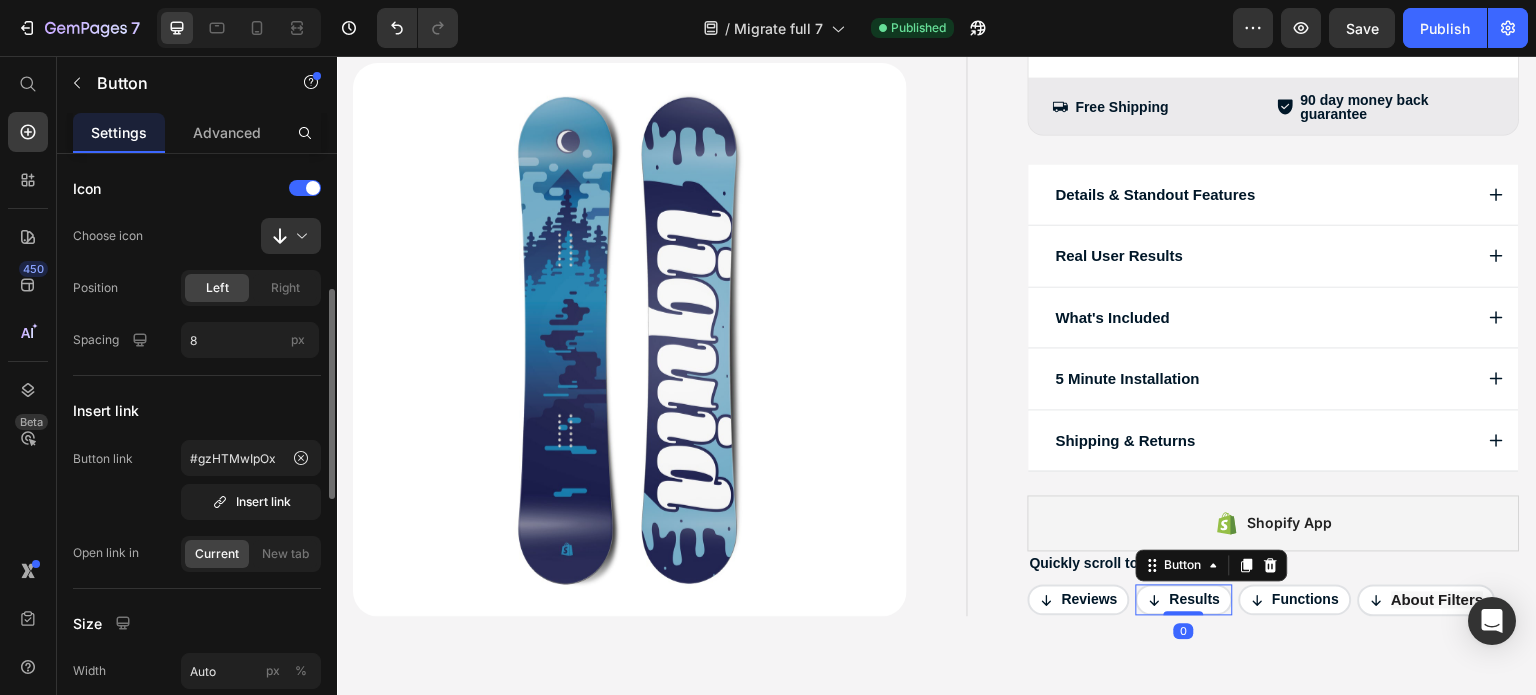 scroll, scrollTop: 100, scrollLeft: 0, axis: vertical 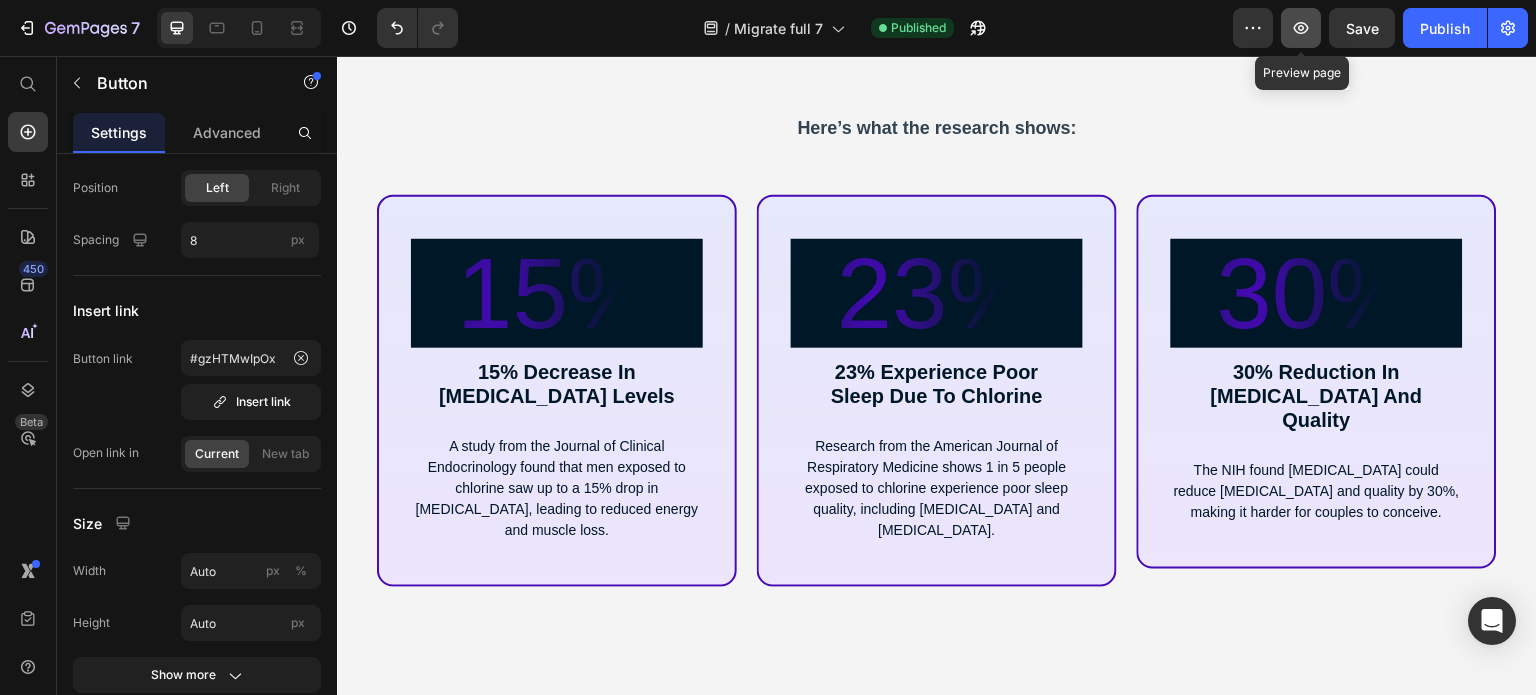 click 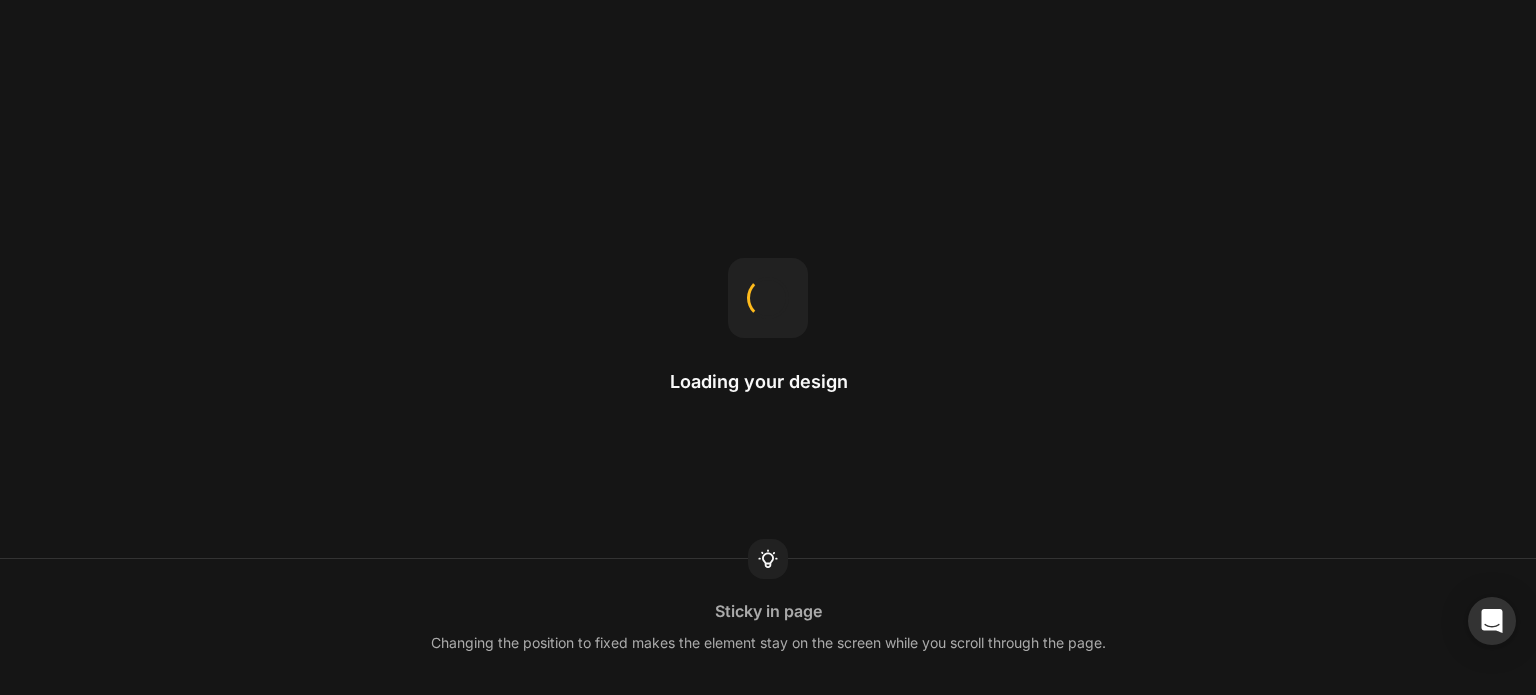 scroll, scrollTop: 0, scrollLeft: 0, axis: both 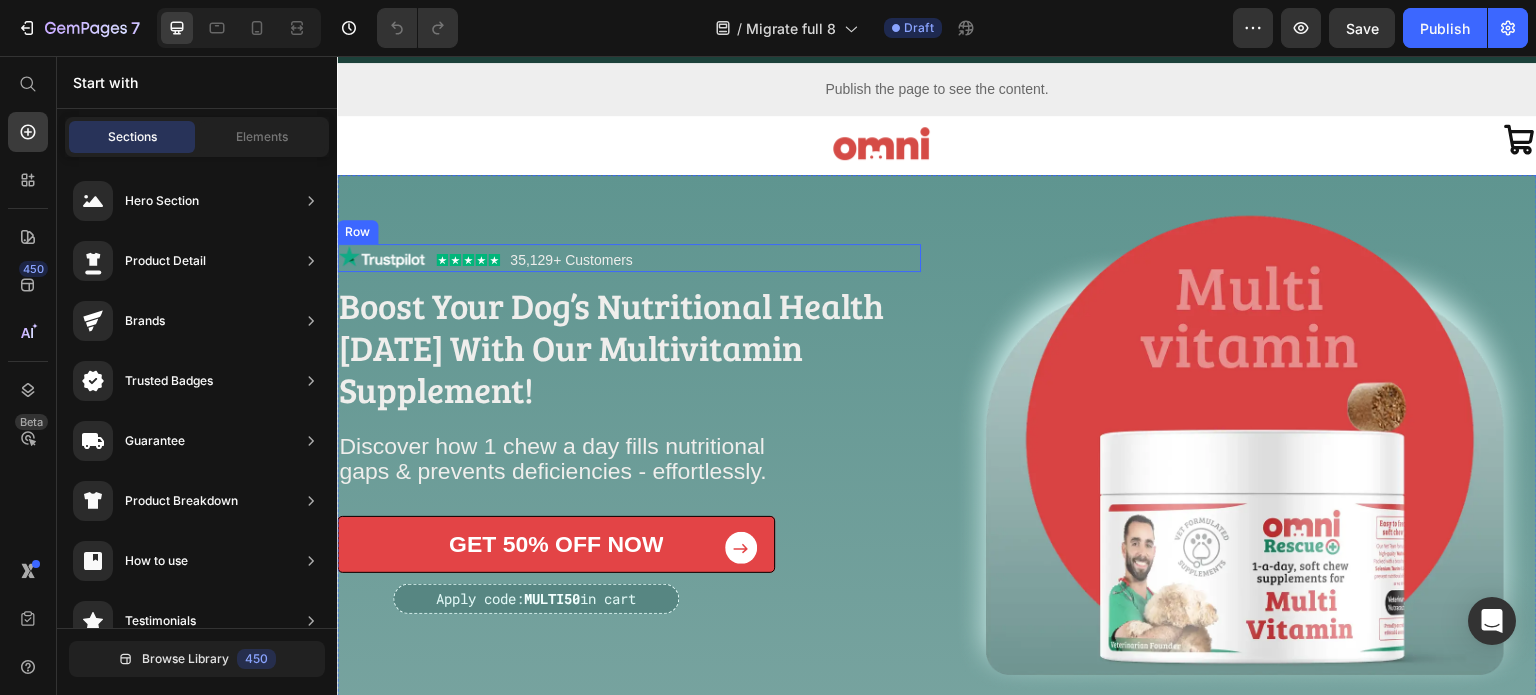drag, startPoint x: 911, startPoint y: 240, endPoint x: 926, endPoint y: 210, distance: 33.54102 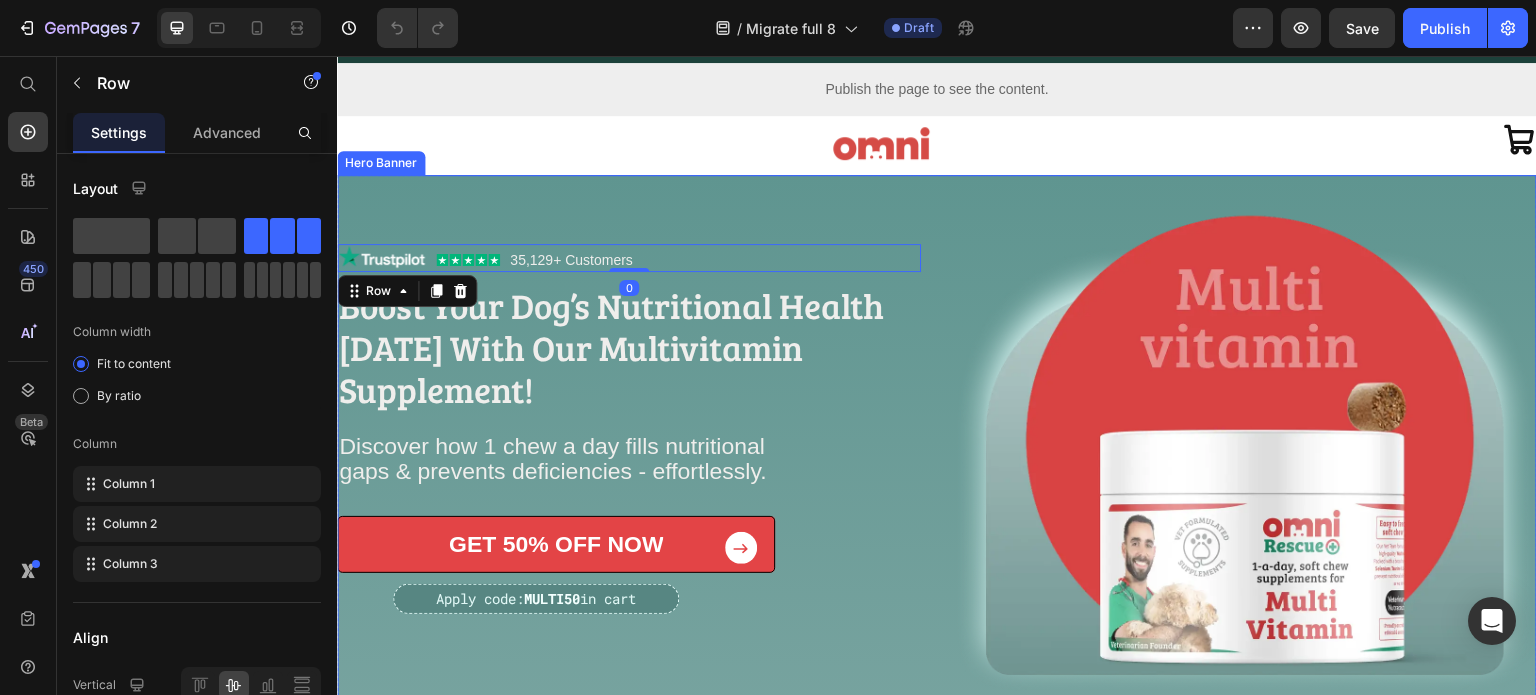 click on "Image
Icon
Icon
Icon
Icon
Icon Icon List 35,129+ Customers Text Block Row   0 Boost Your Dog’s Nutritional Health Today with our multivitamin supplement! Heading Discover how 1 chew a day fills nutritional gaps & prevents deficiencies - effortlessly. Text Block Row
GET 50% OFF NOW Button Apply code:  MULTI50  in cart  Text Block" at bounding box center (629, 441) 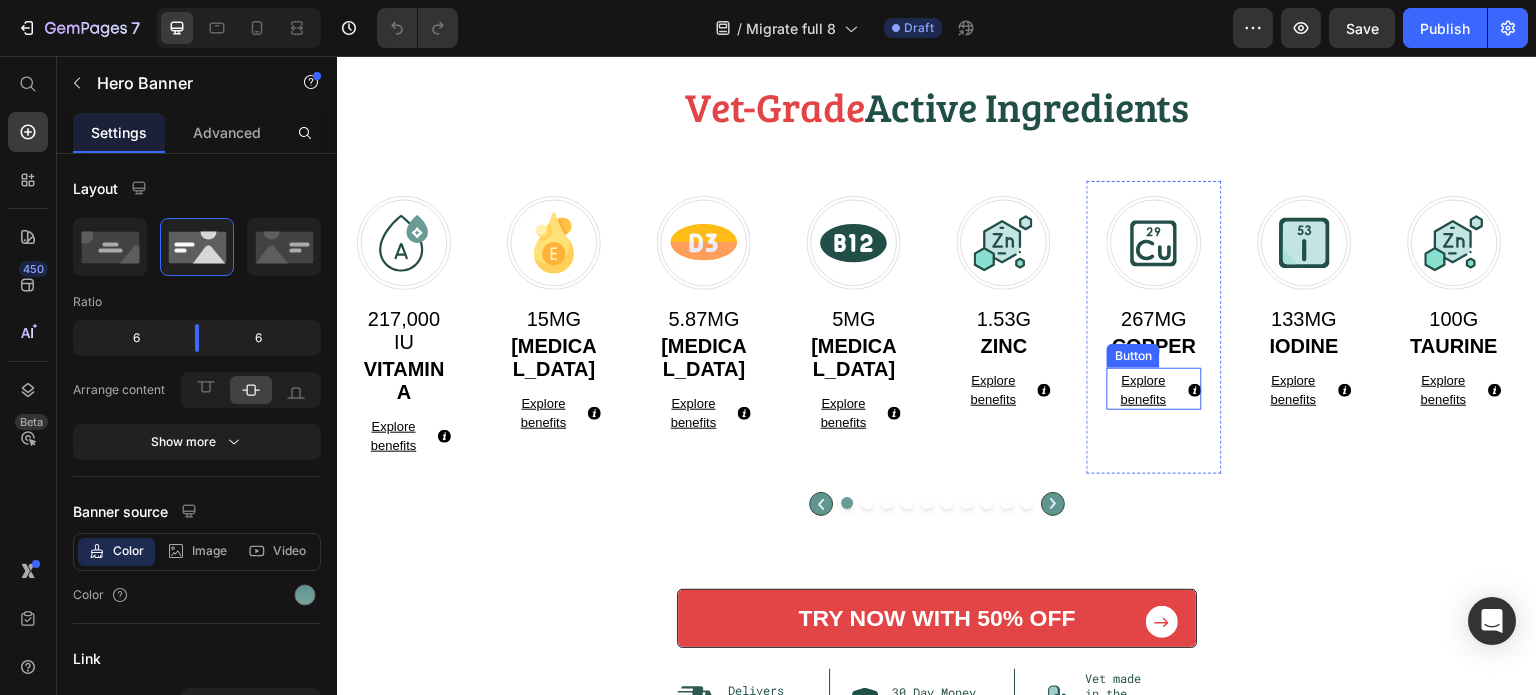 scroll, scrollTop: 4900, scrollLeft: 0, axis: vertical 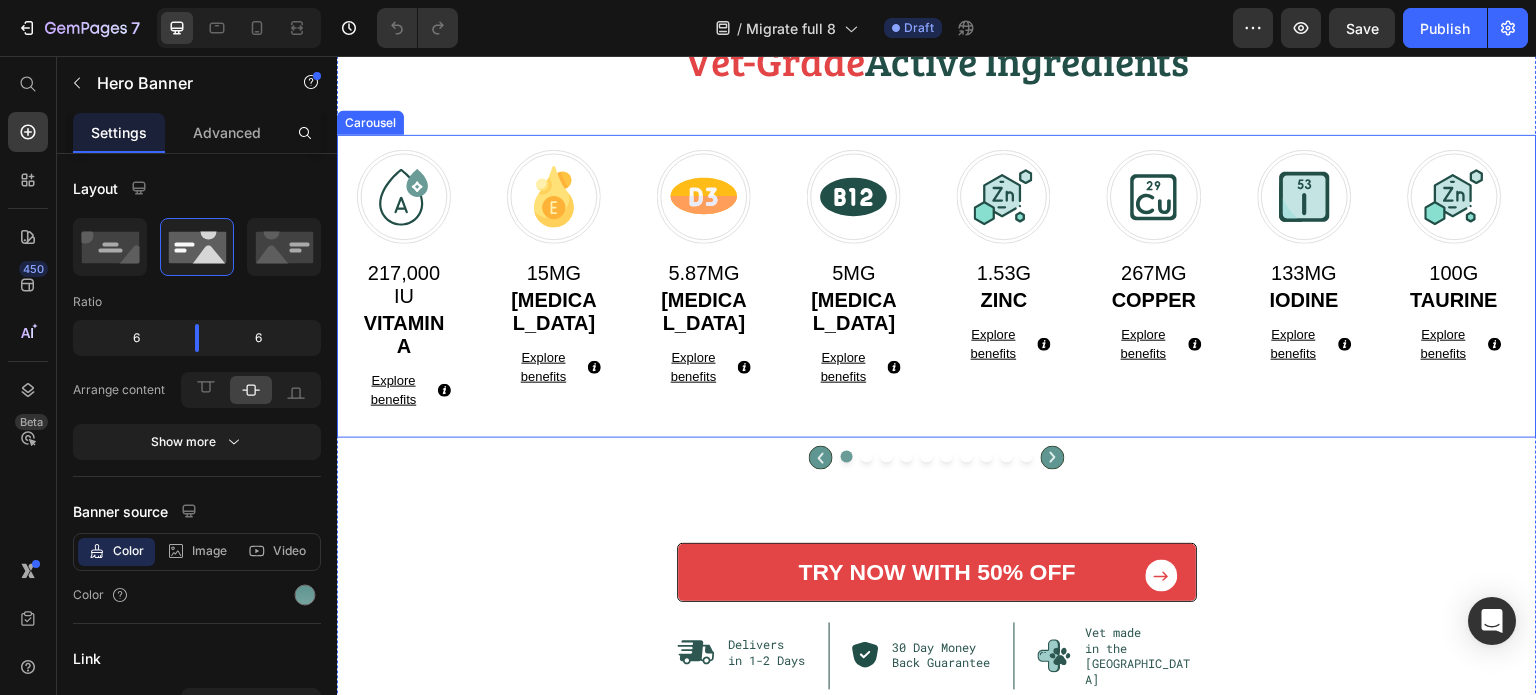 click 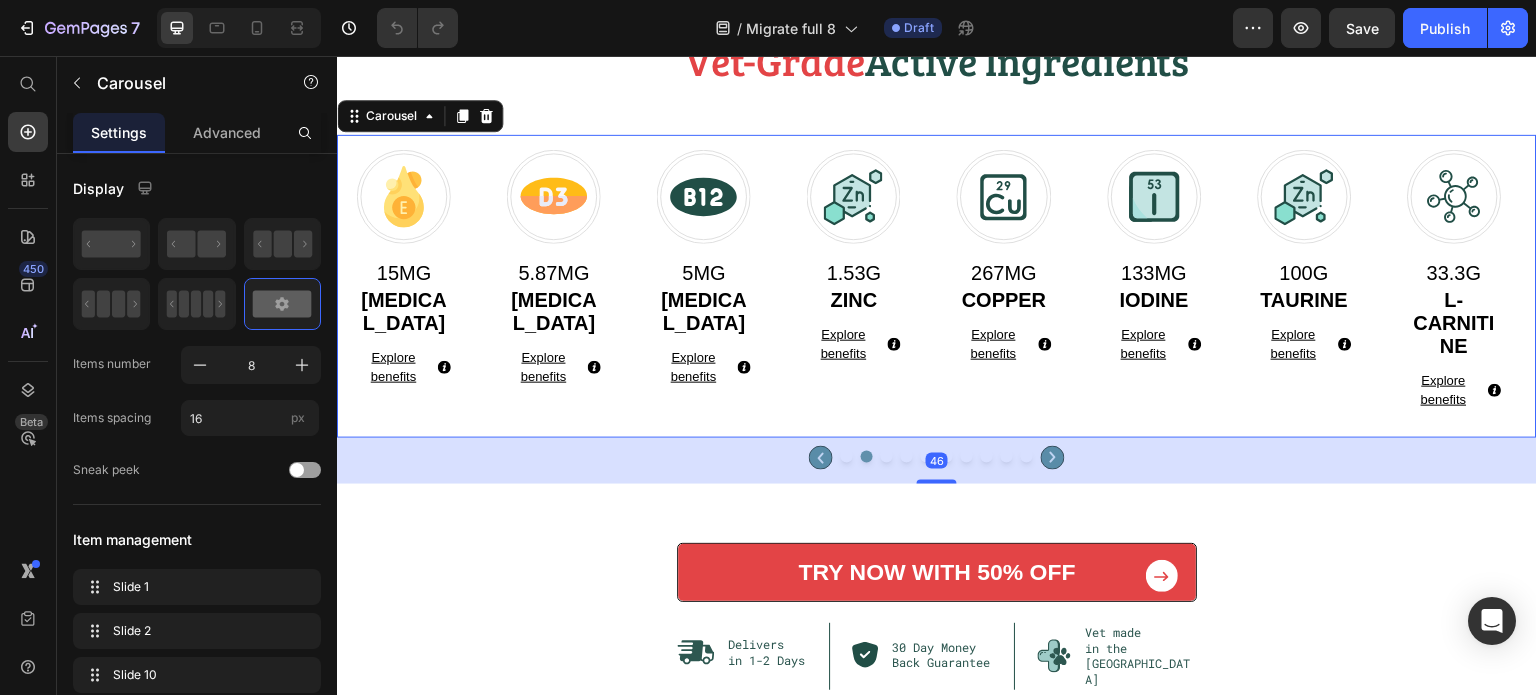 click on "46" at bounding box center (937, 461) 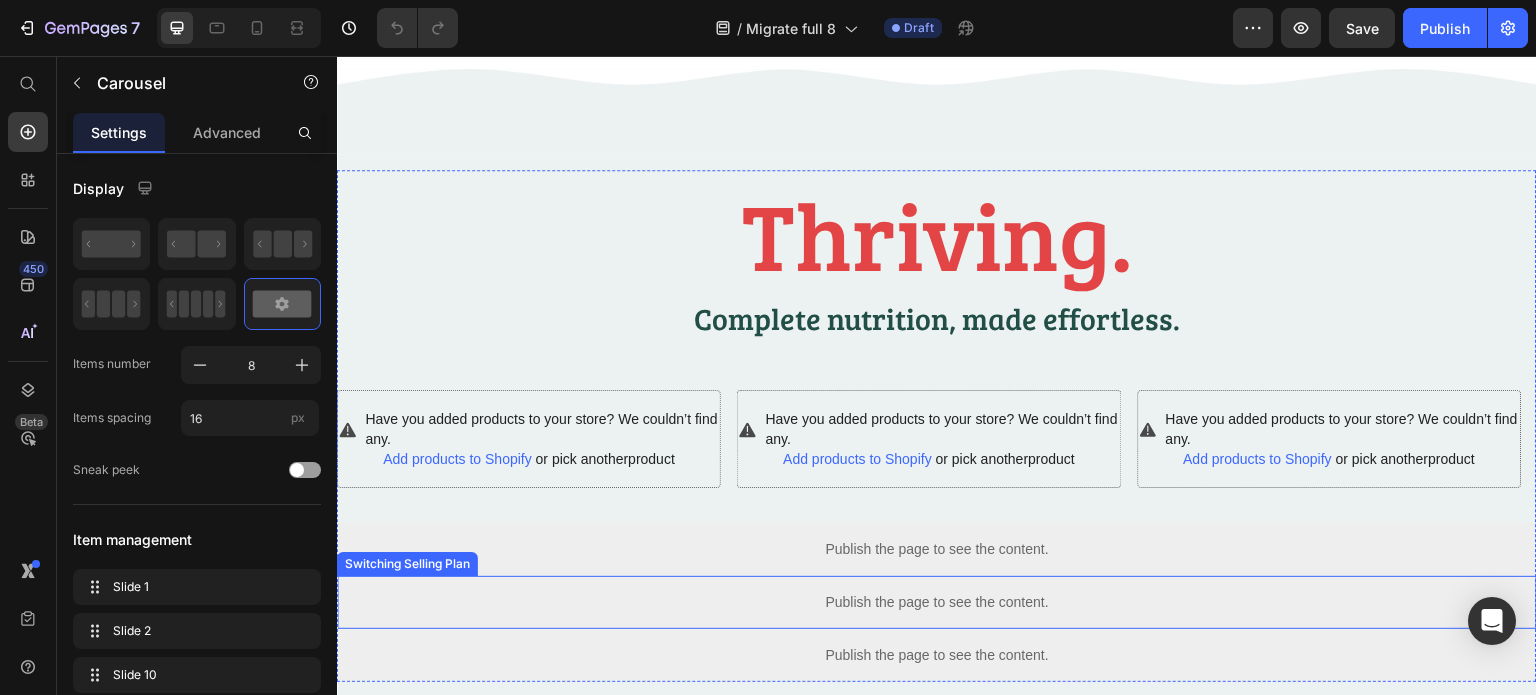 scroll, scrollTop: 5800, scrollLeft: 0, axis: vertical 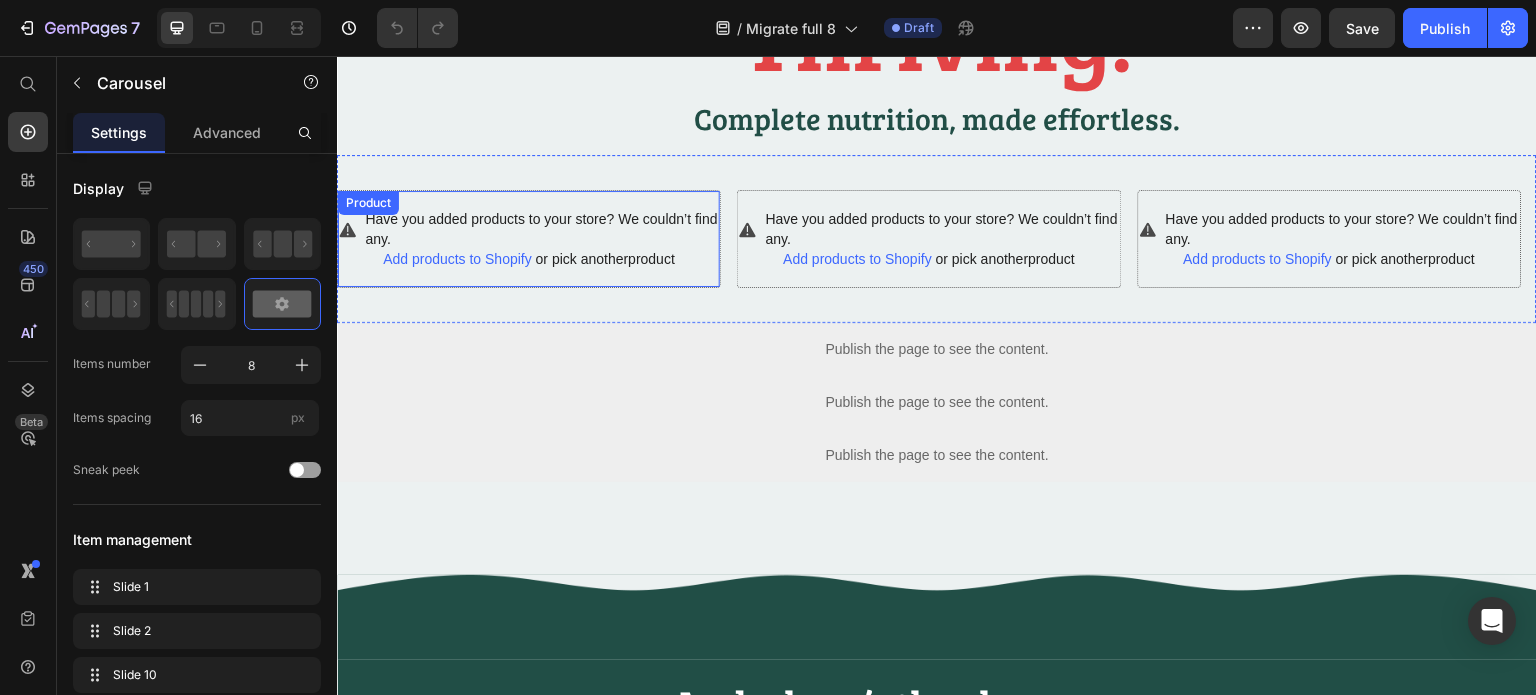 click on "Have you added products to your store? We couldn’t find any. Add products to Shopify   or pick another  product Product" at bounding box center [529, 239] 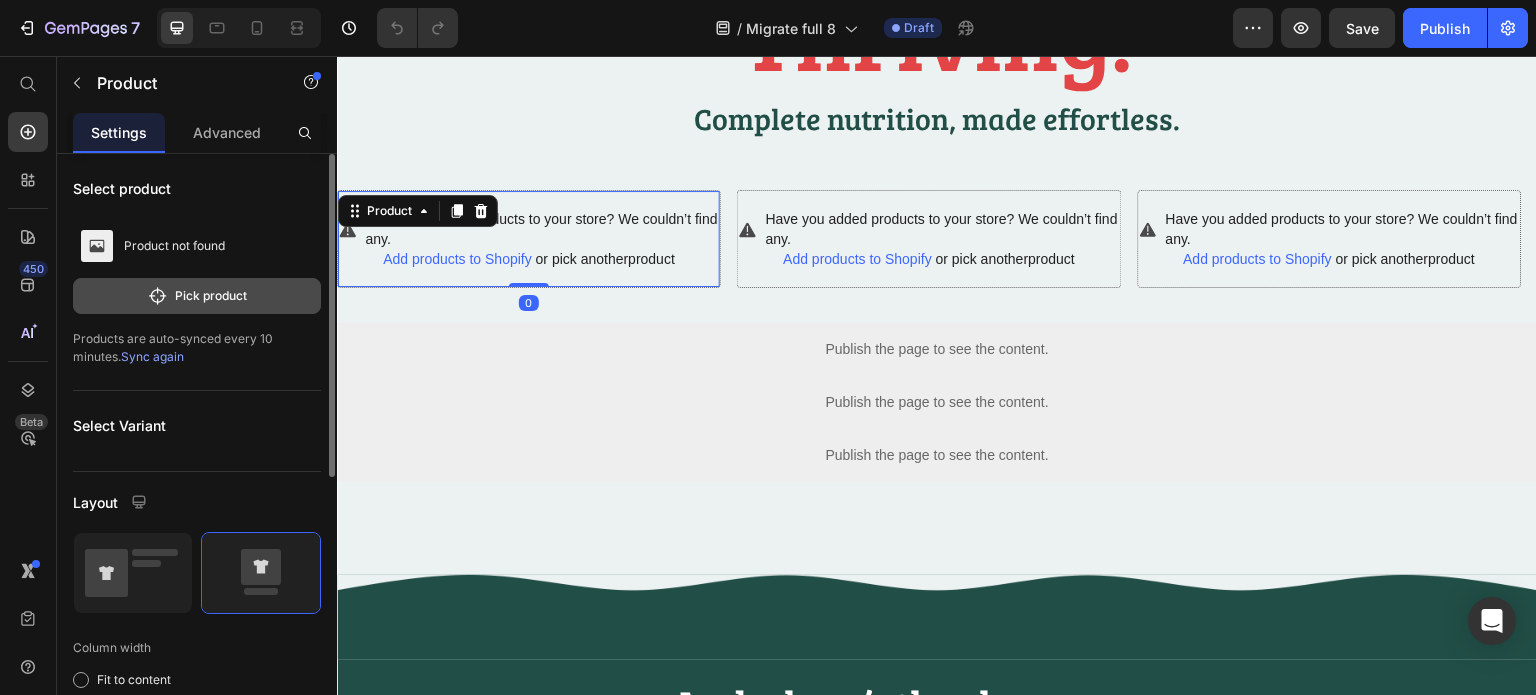 click on "Pick product" at bounding box center (197, 296) 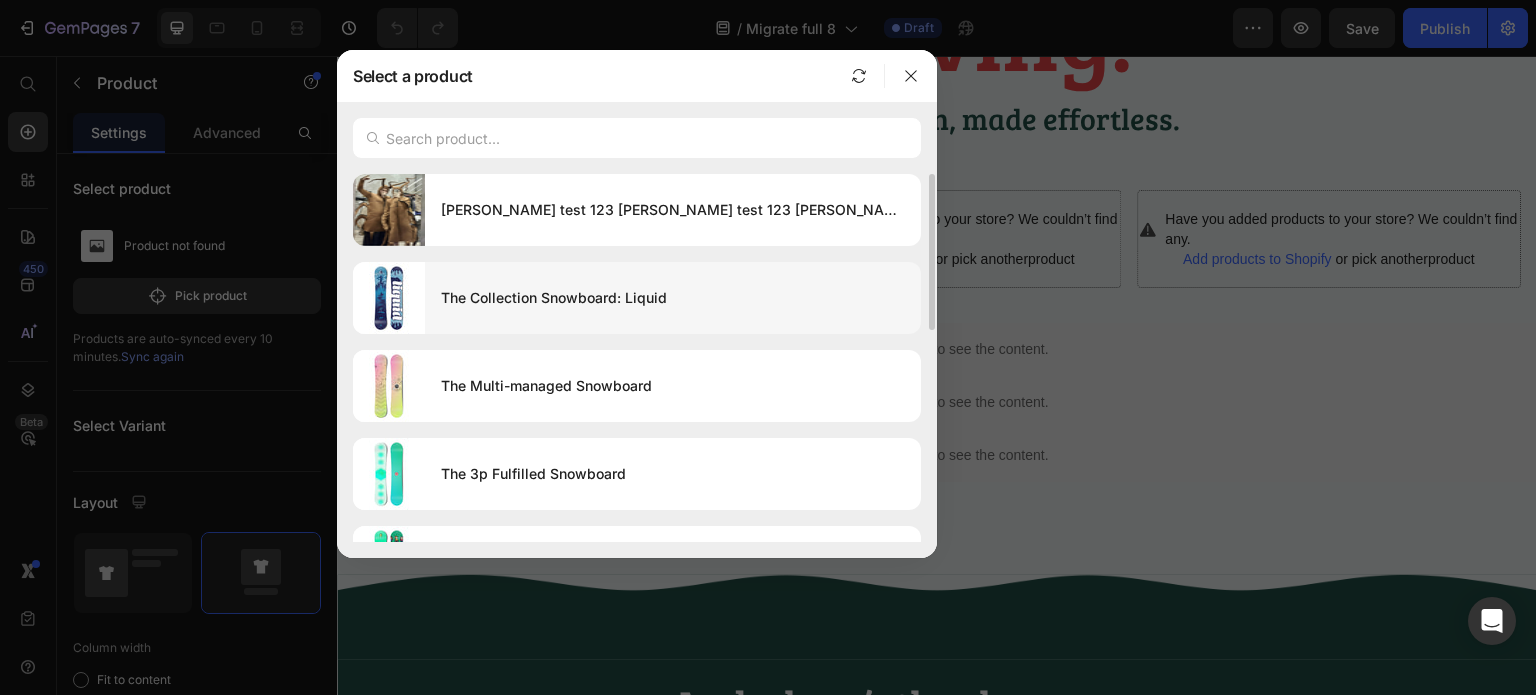 click on "The Collection Snowboard: Liquid" at bounding box center (673, 298) 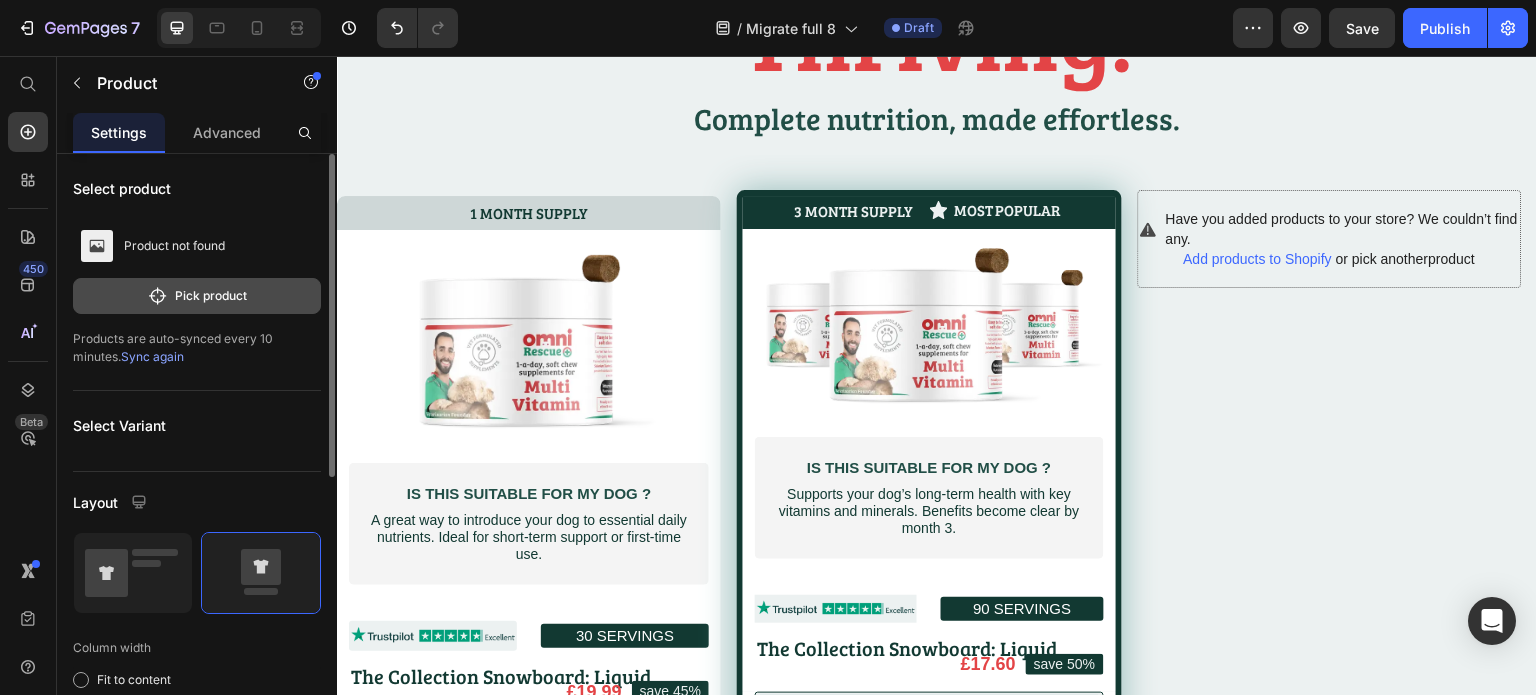 click on "Pick product" 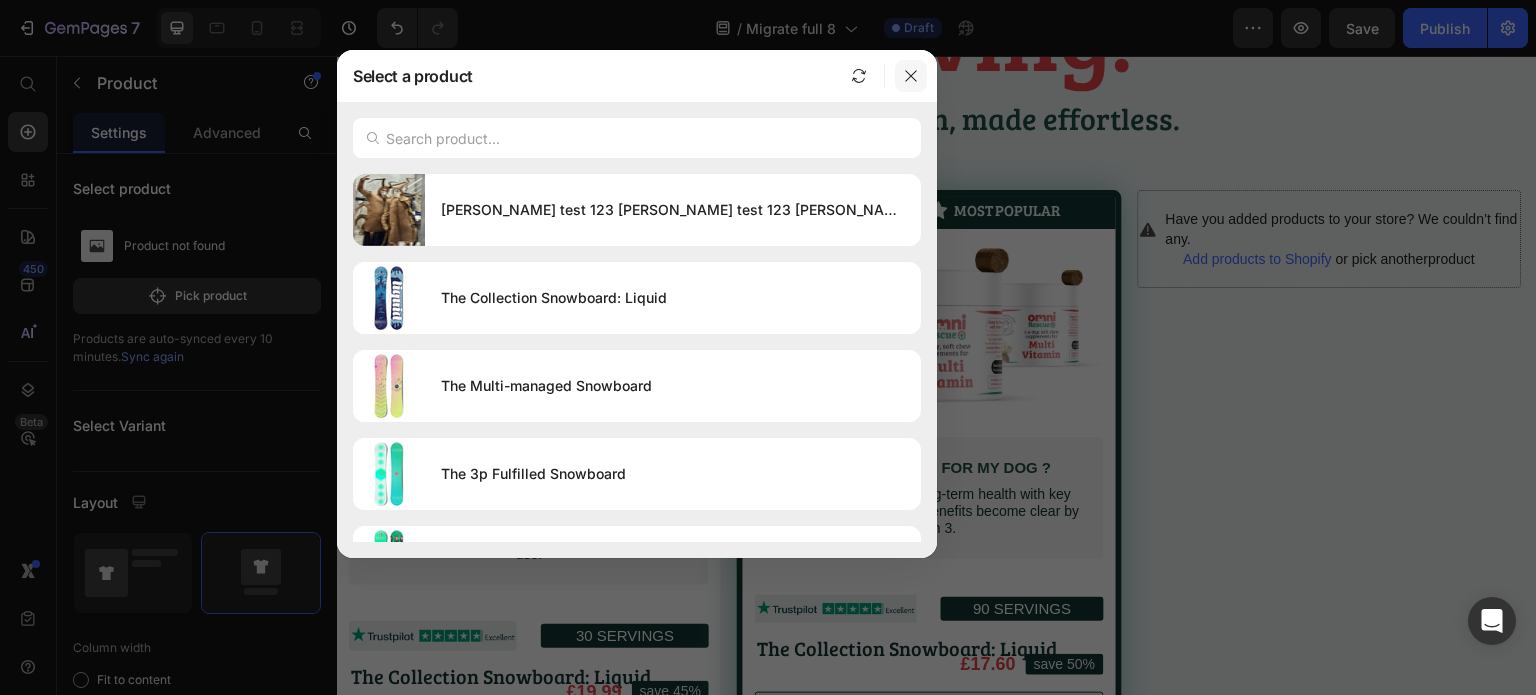 click 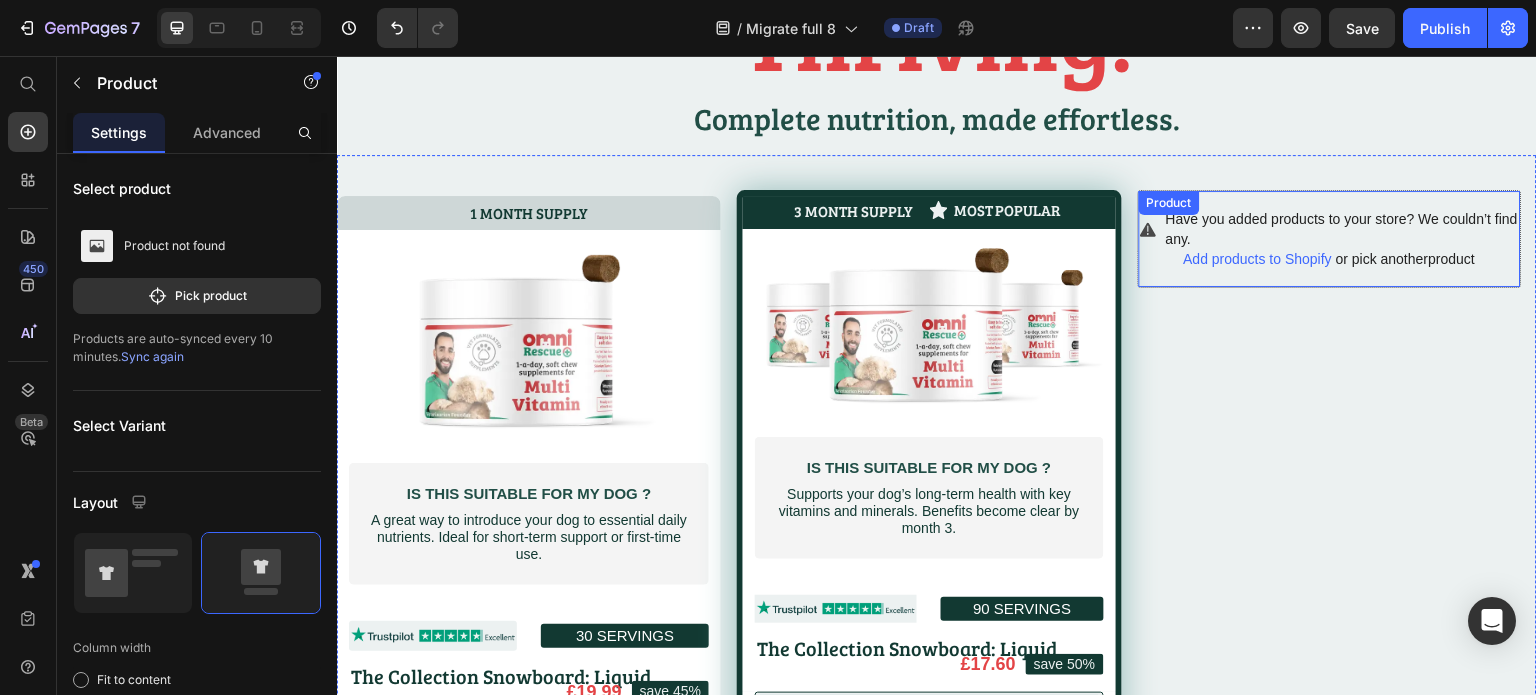 click on "Have you added products to your store? We couldn’t find any." at bounding box center [1343, 229] 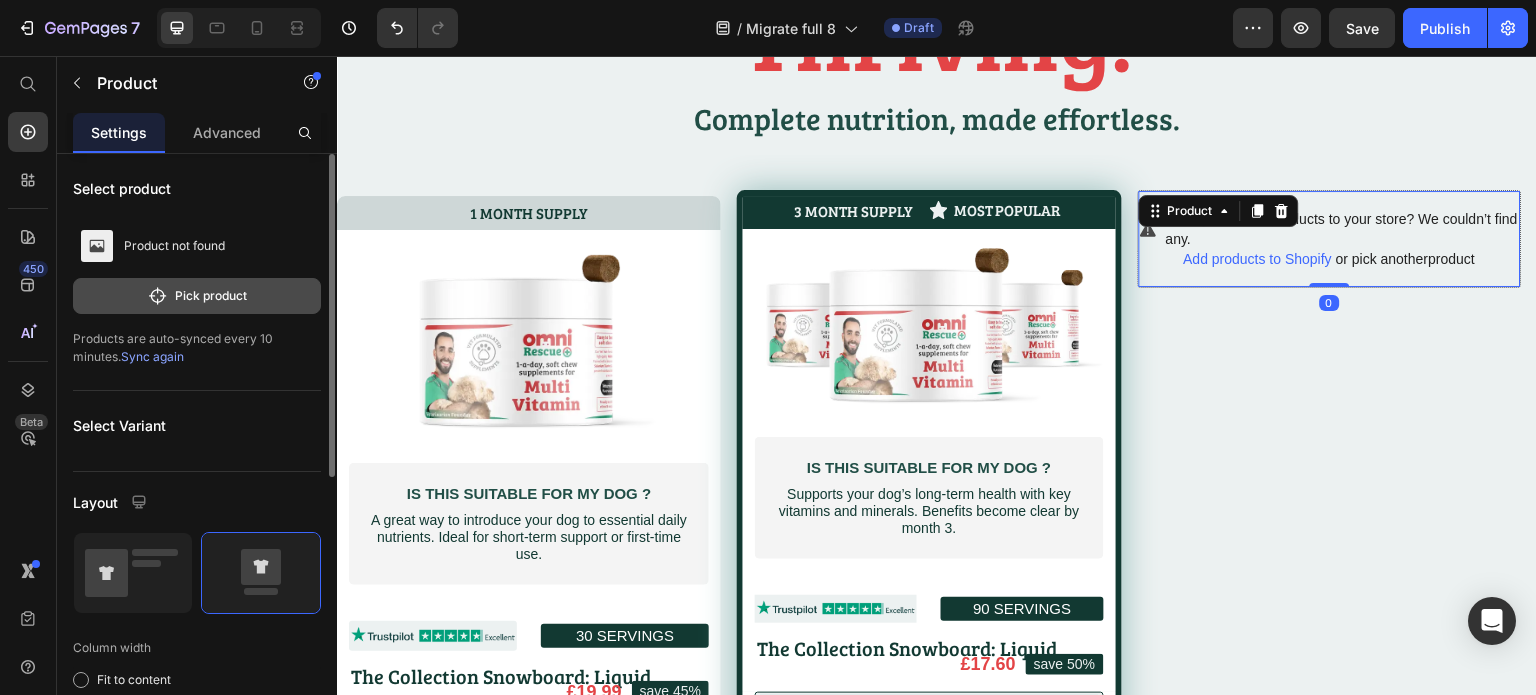 click on "Pick product" 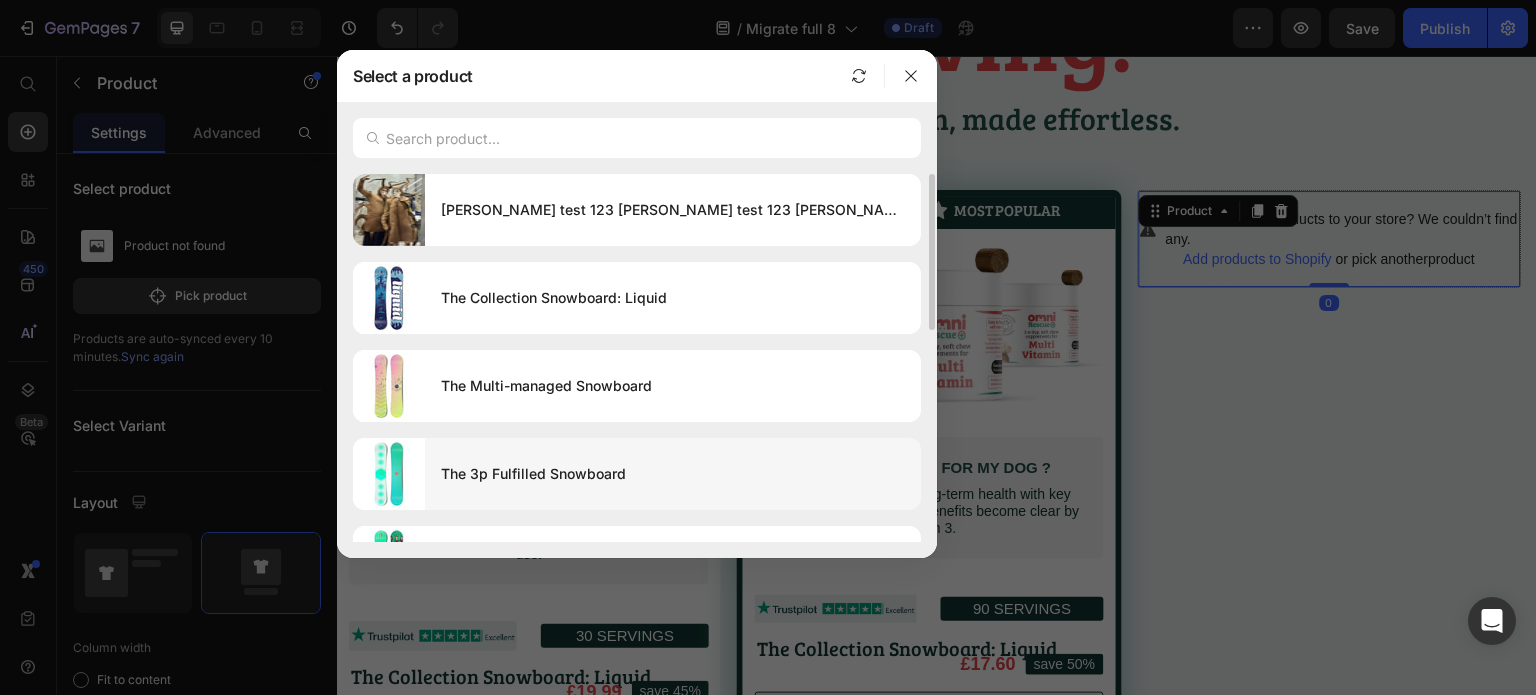 click on "The 3p Fulfilled Snowboard" at bounding box center (673, 474) 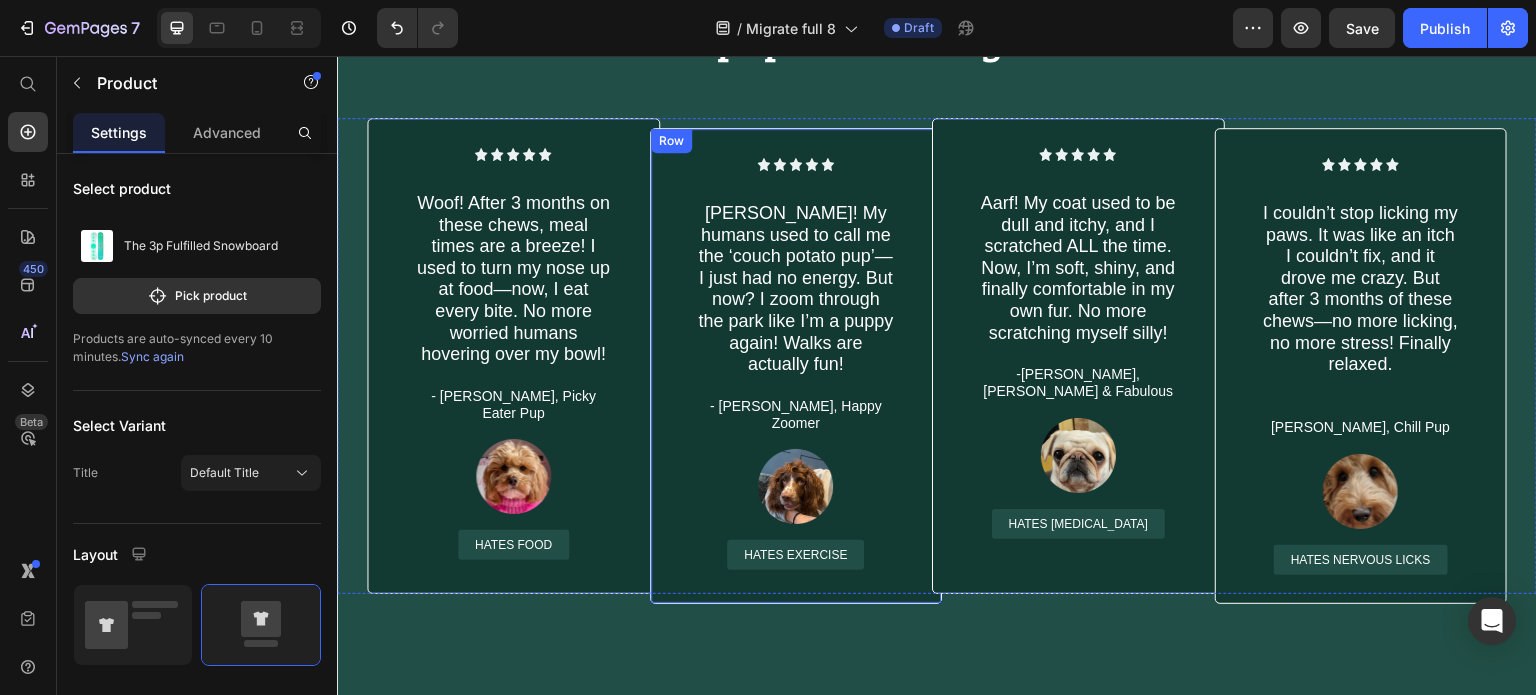 scroll, scrollTop: 7500, scrollLeft: 0, axis: vertical 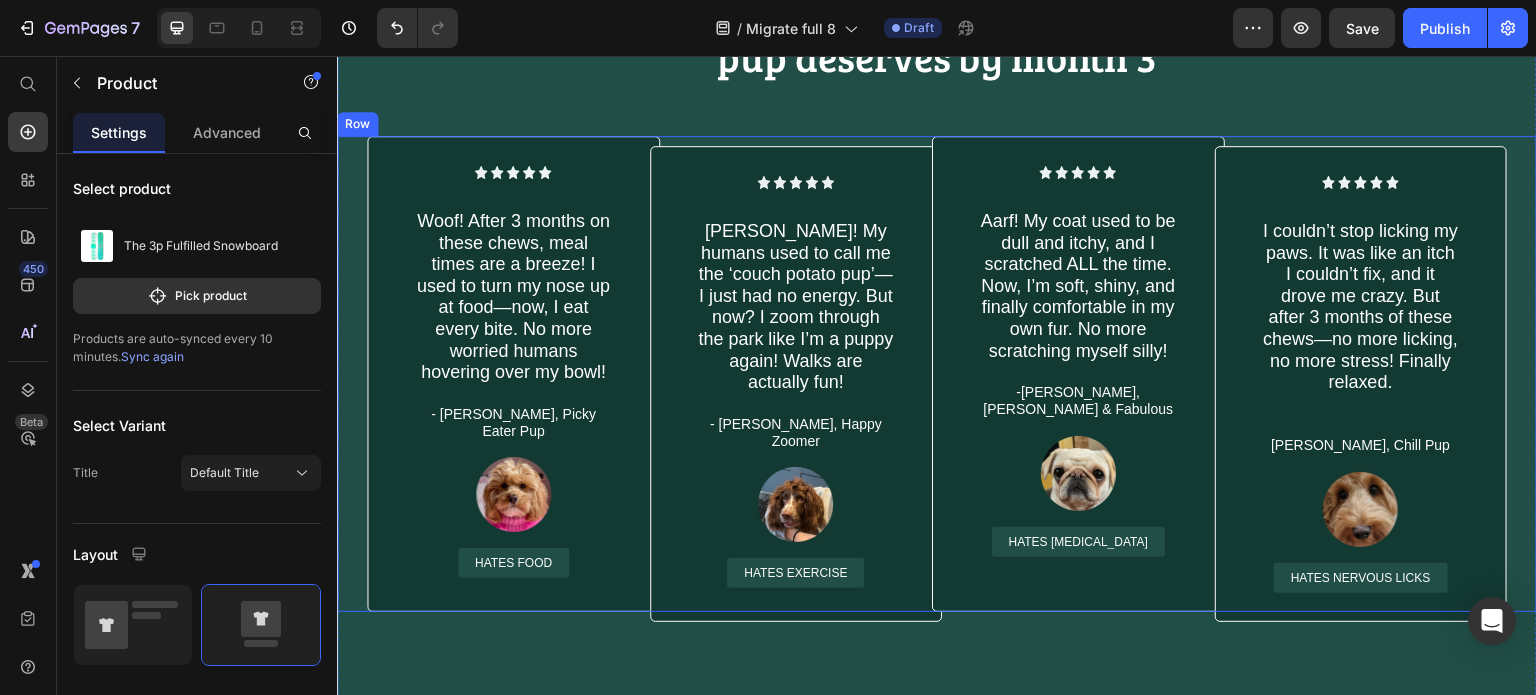 click on "Icon
Icon
Icon
Icon
Icon Icon List Woof! After 3 months on these chews, meal times are a breeze! I used to turn my nose up at food—now, I eat every bite. No more worried humans hovering over my bowl! Text Block - Leo, Picky Eater Pup Text Block Image HATES FOOD Button Row
Icon
Icon
Icon
Icon
Icon Icon List Ruff! My humans used to call me the ‘couch potato pup’—I just had no energy. But now? I zoom through the park like I’m a puppy again! Walks are actually fun! Text Block - Daisy, Happy Zoomer Text Block Image HATES EXERCISE Button Row
Icon
Icon
Icon
Icon
Icon Icon List Aarf! My coat used to be dull and itchy, and I scratched ALL the time. Now, I’m soft, shiny, and finally comfortable in my own fur. No more scratching myself silly! Text Block -Mia, Fluffy & Fabulous Text Block Image HATES DRY SKIN Button Row
Icon
Icon
Icon
Icon
Icon Icon List Text Block Jack, Chill Pup Text Block Image HATES NERVOUS LICKS Button Row" at bounding box center [937, 374] 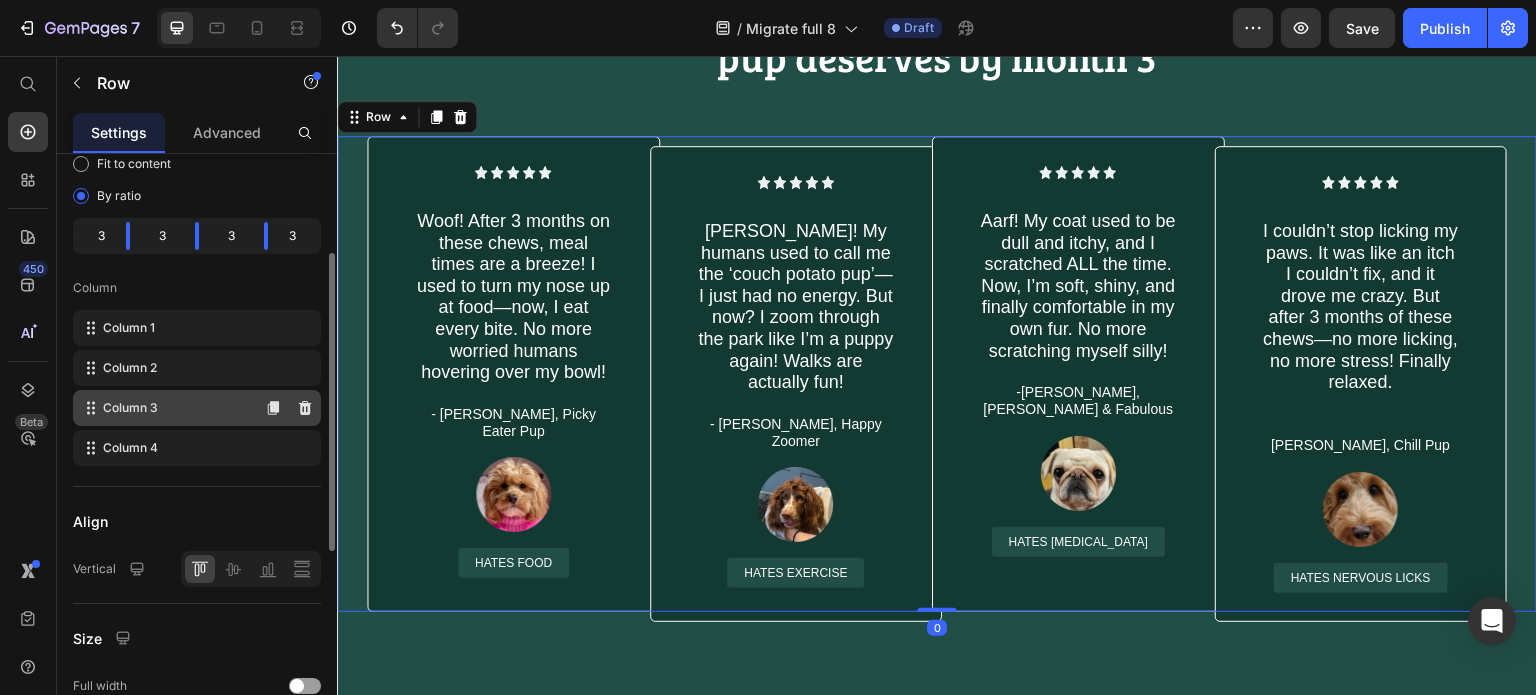 scroll, scrollTop: 500, scrollLeft: 0, axis: vertical 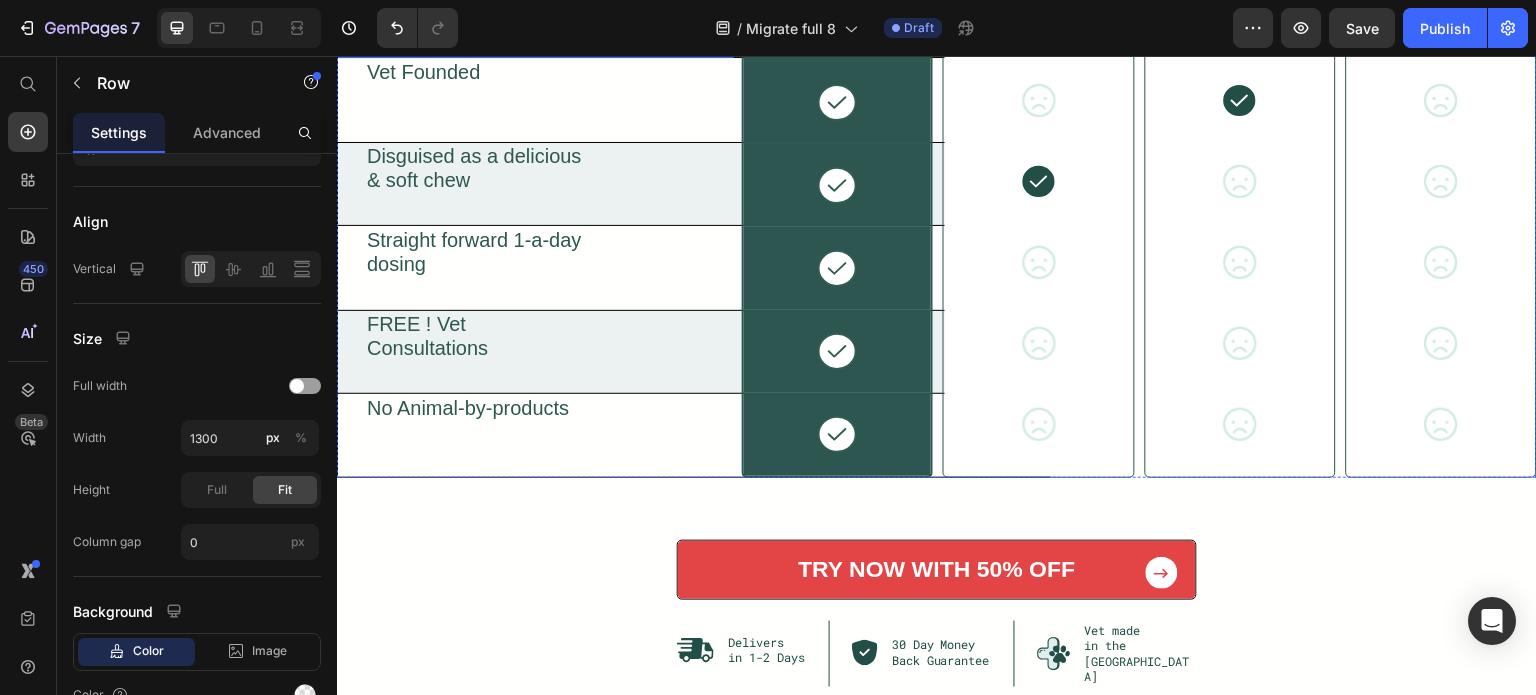 click on "Evidence Based Ingredients Text Block" at bounding box center [549, 16] 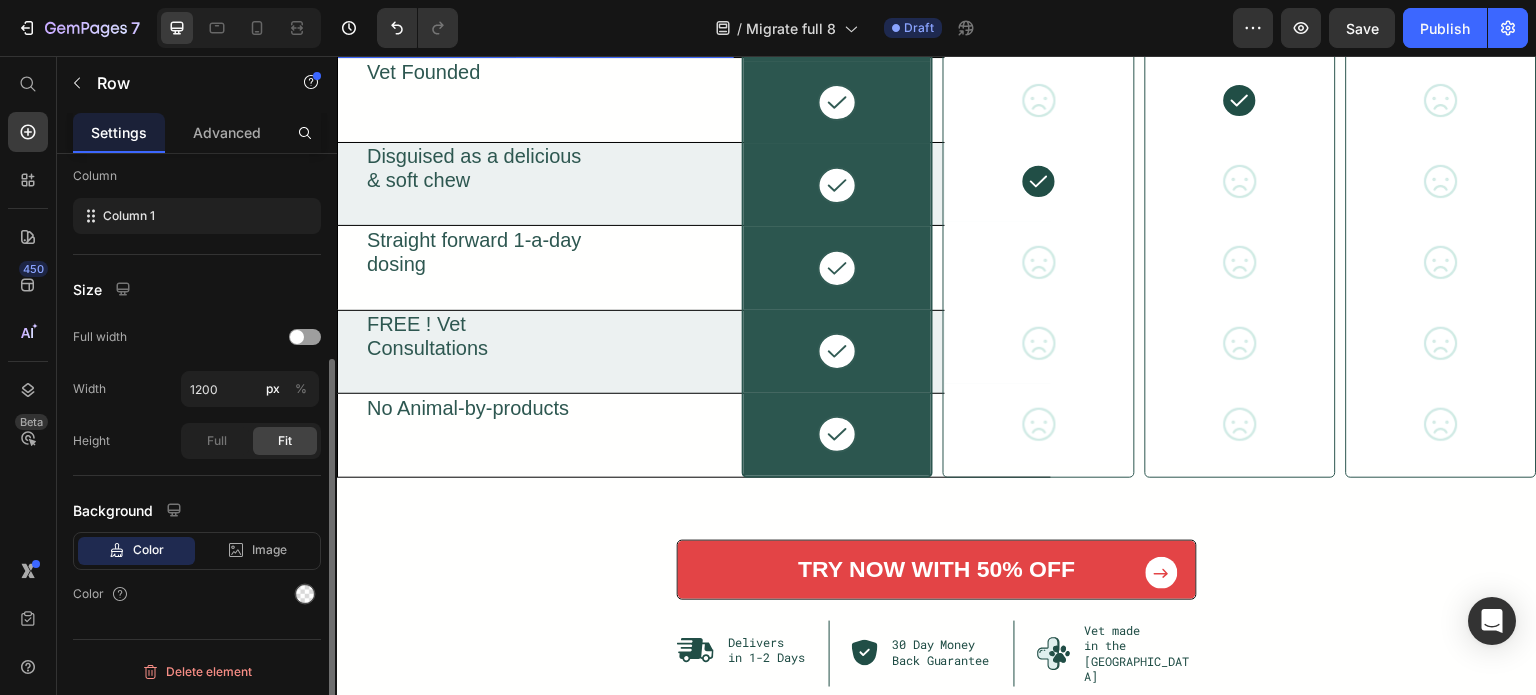scroll, scrollTop: 112, scrollLeft: 0, axis: vertical 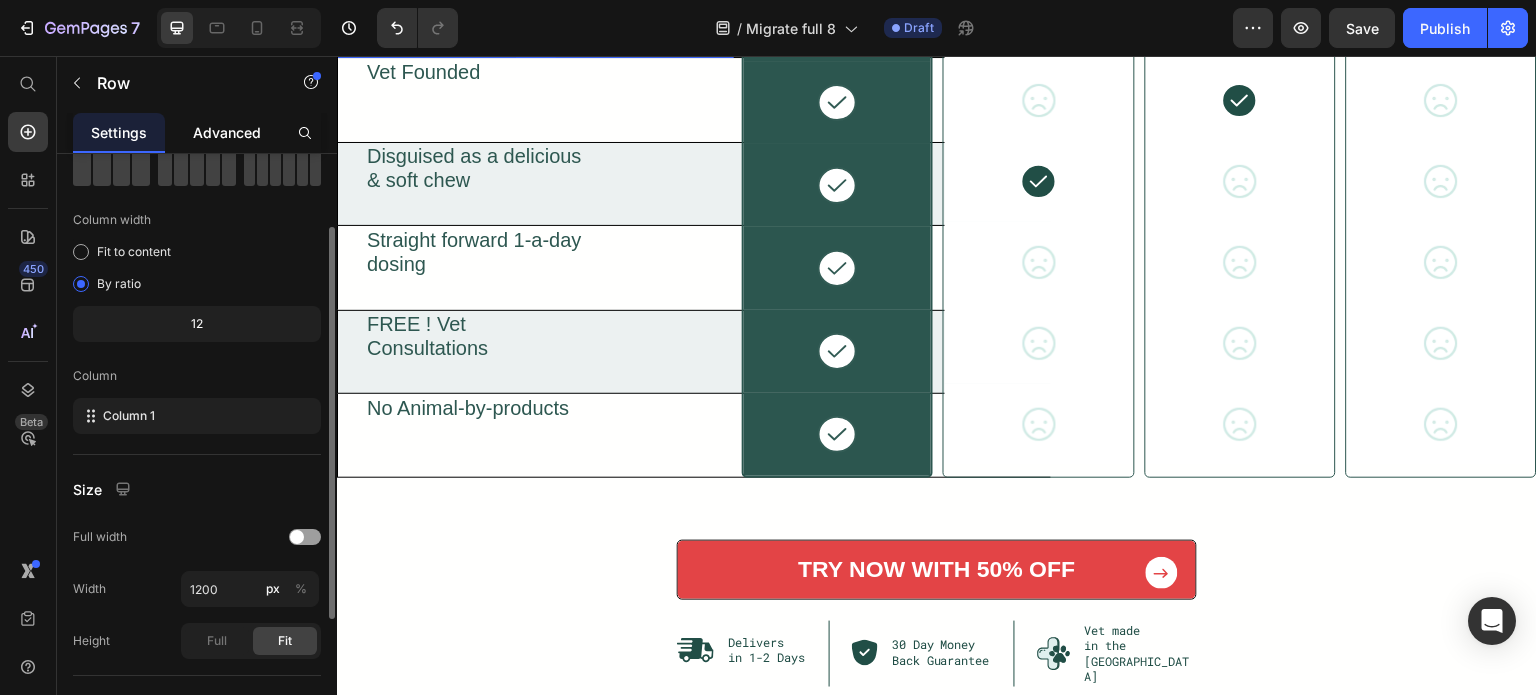 click on "Advanced" at bounding box center (227, 132) 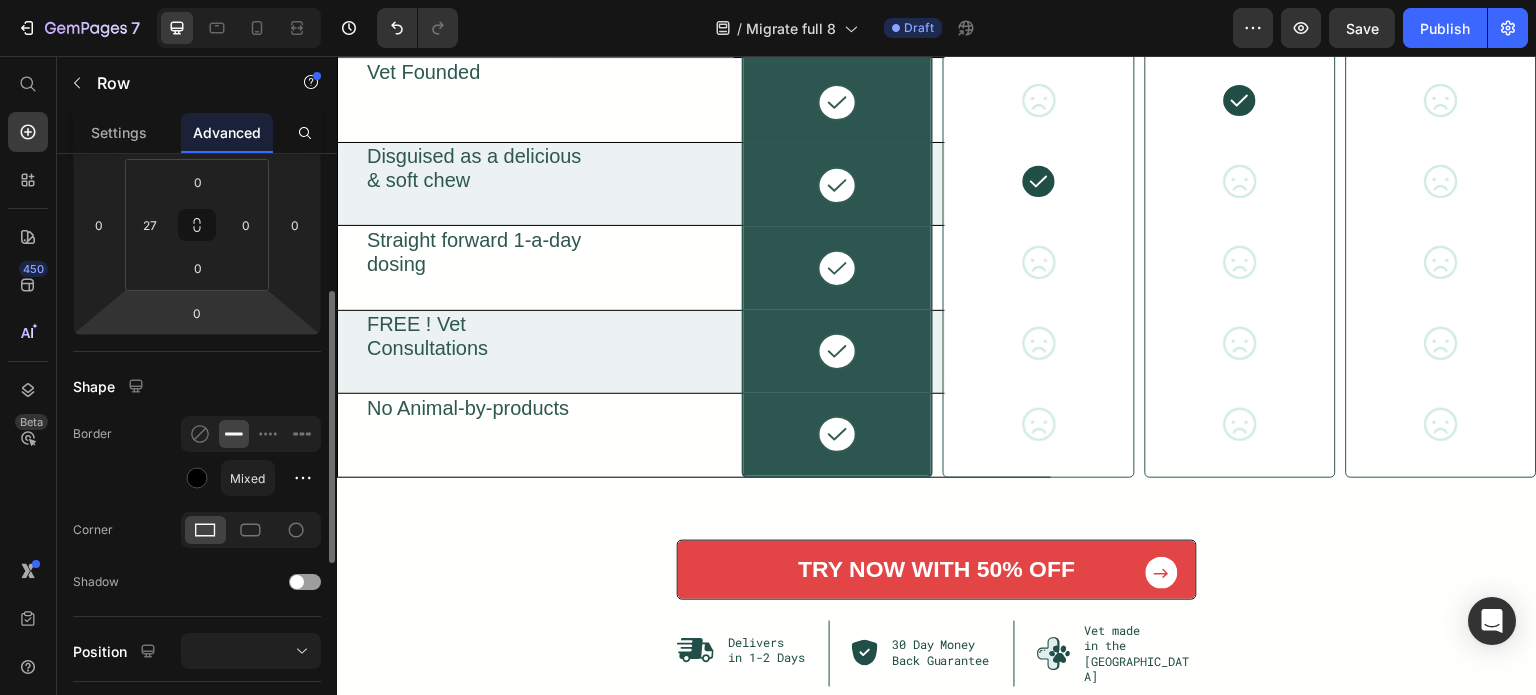 scroll, scrollTop: 0, scrollLeft: 0, axis: both 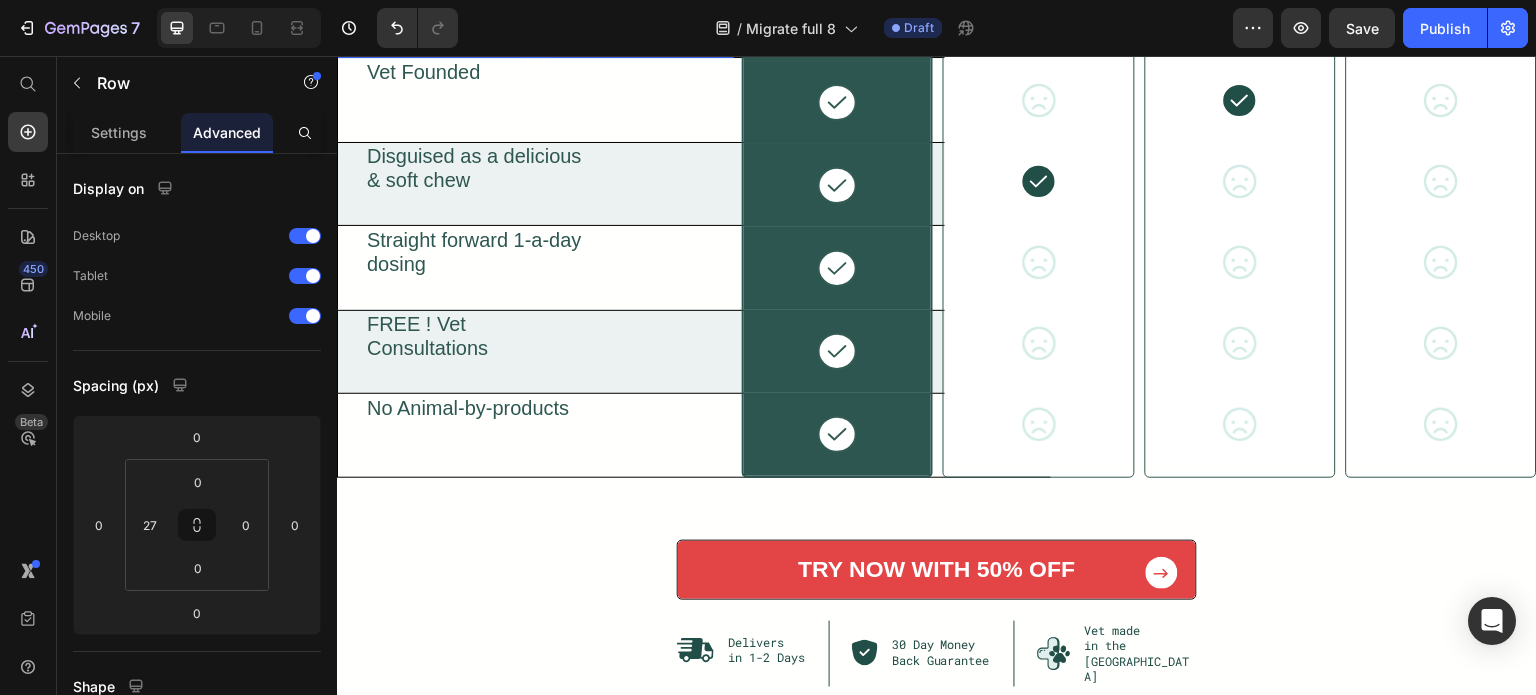 click on "7  Version history  /  Migrate full 8 Draft Preview  Save   Publish" 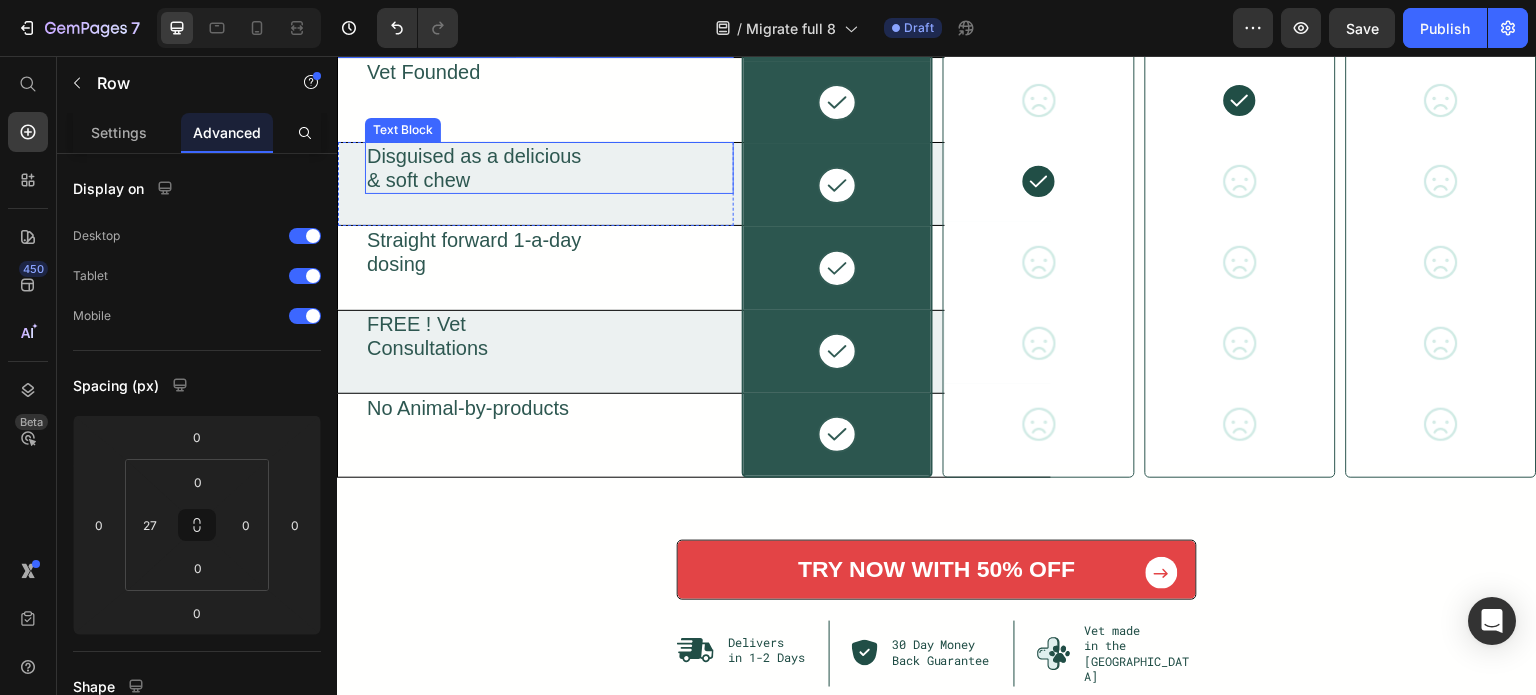 click on "Disguised as a delicious & soft chew" at bounding box center [549, 168] 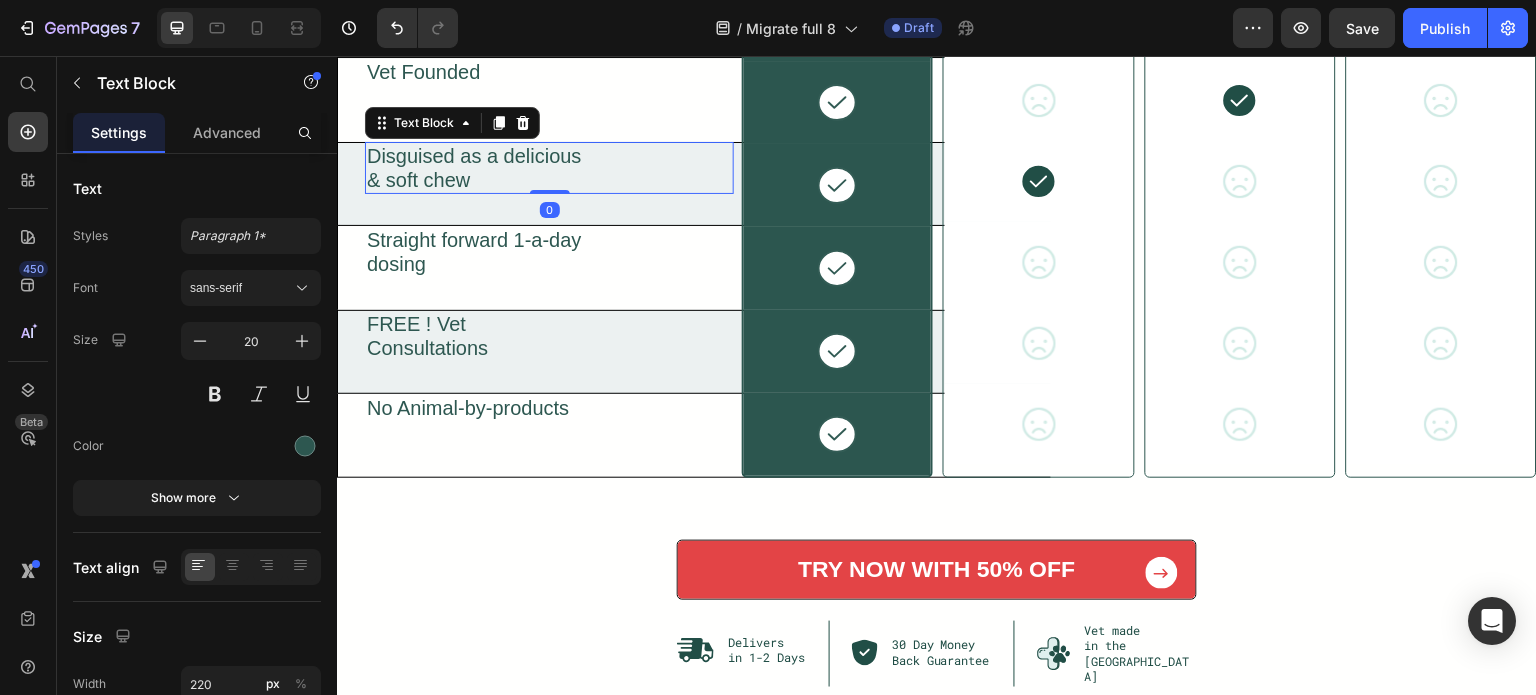 click on "/  Migrate full 8 Draft" 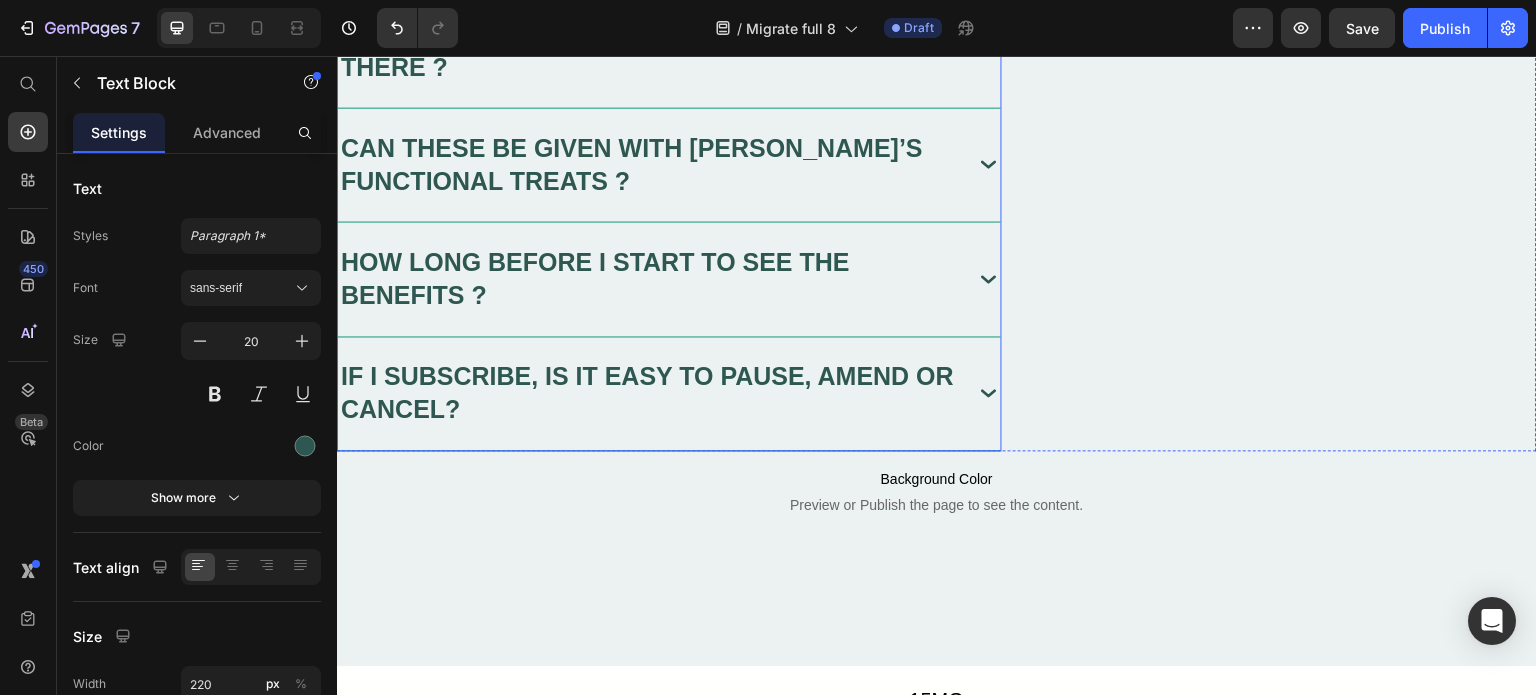 scroll, scrollTop: 13647, scrollLeft: 0, axis: vertical 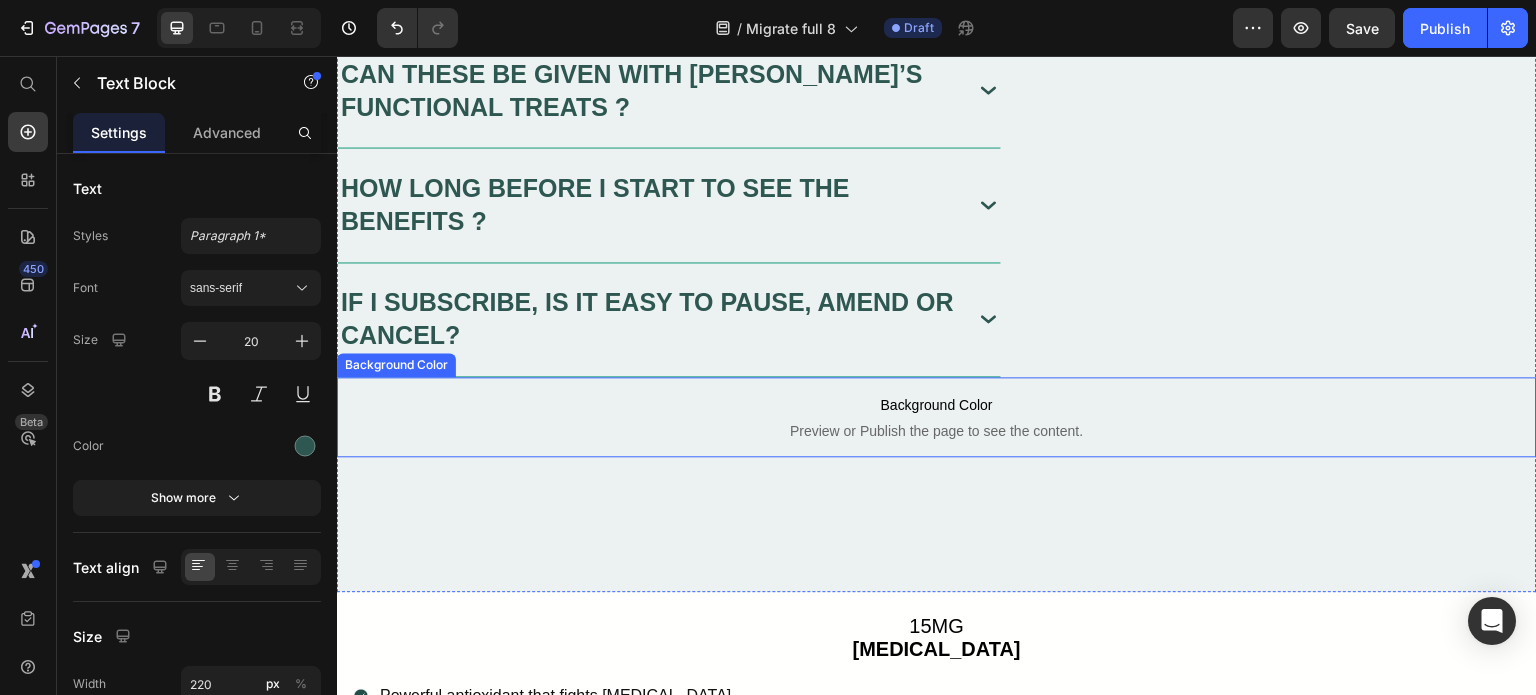 click on "Background Color" at bounding box center (937, 405) 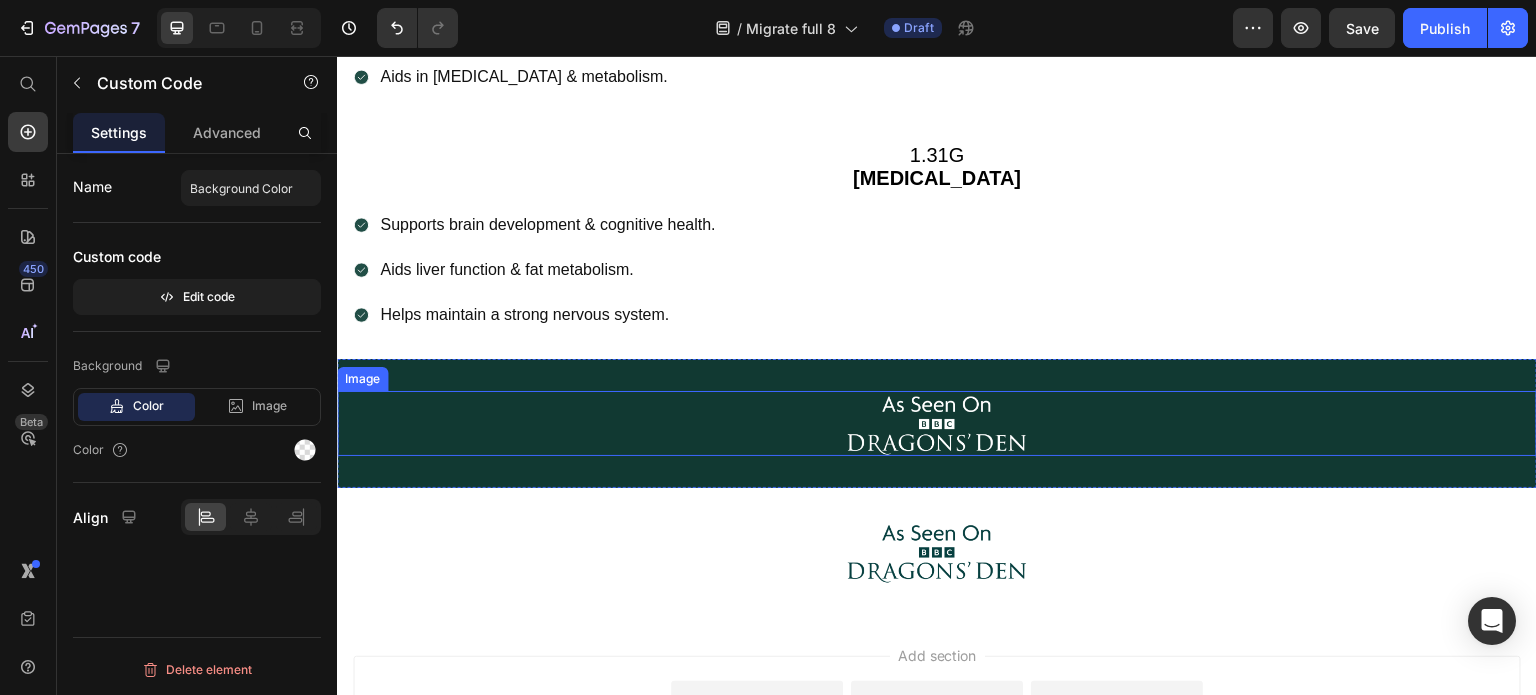 scroll, scrollTop: 16347, scrollLeft: 0, axis: vertical 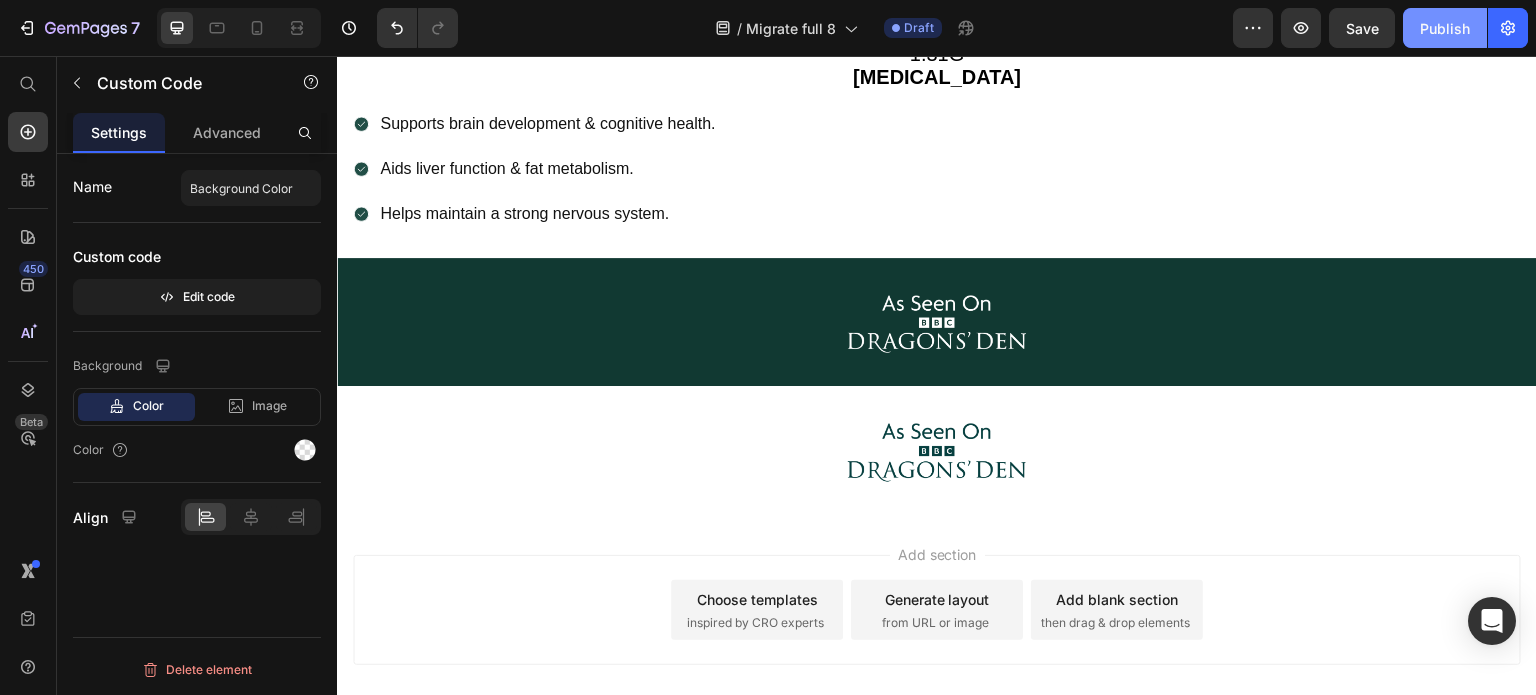 drag, startPoint x: 1442, startPoint y: 17, endPoint x: 1060, endPoint y: 187, distance: 418.1196 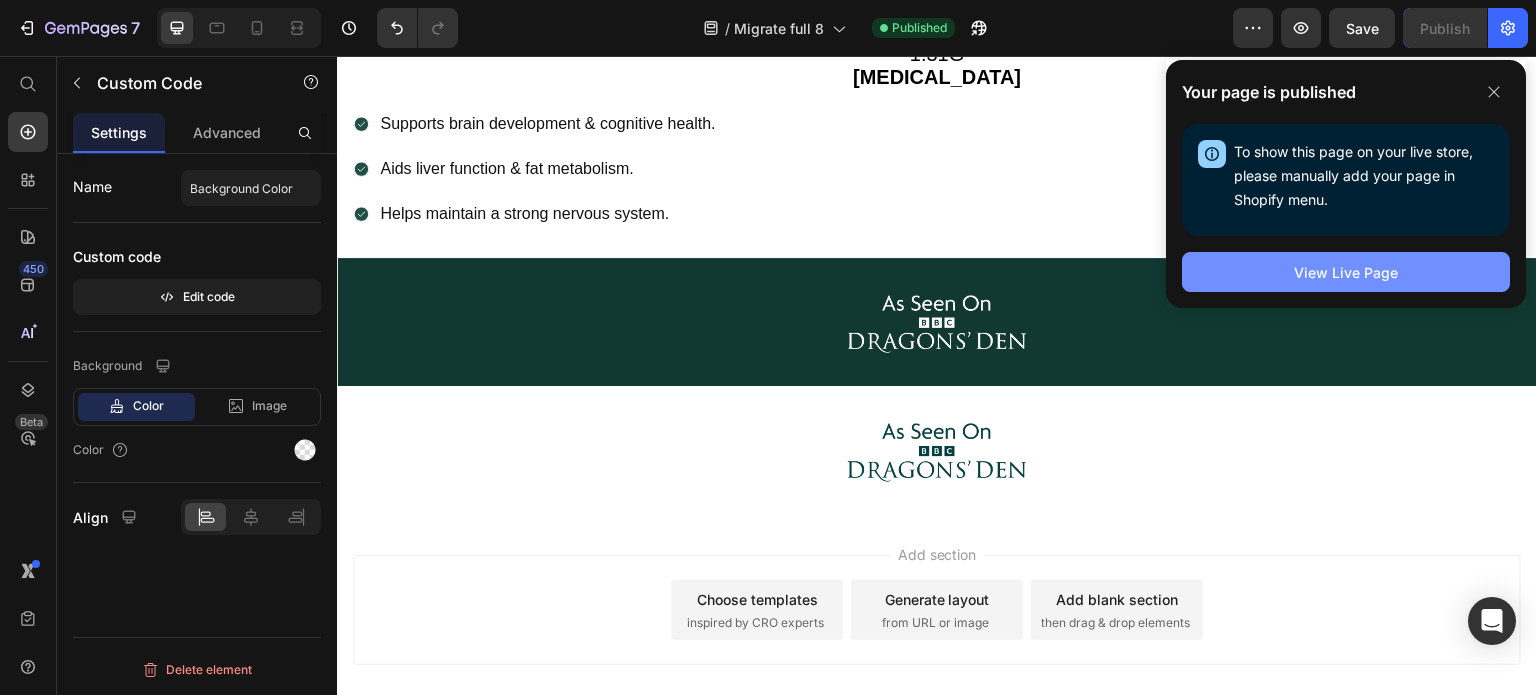 click on "View Live Page" at bounding box center (1346, 272) 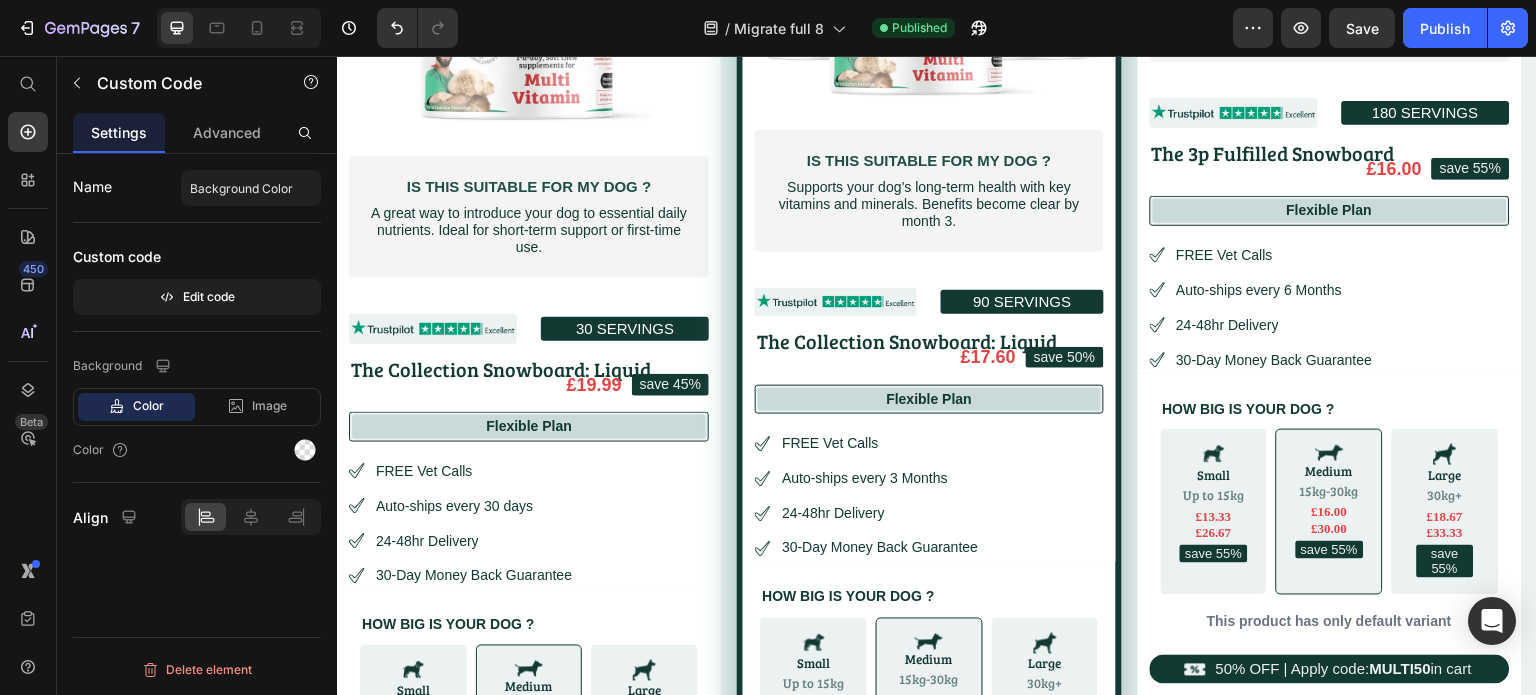 scroll, scrollTop: 5779, scrollLeft: 0, axis: vertical 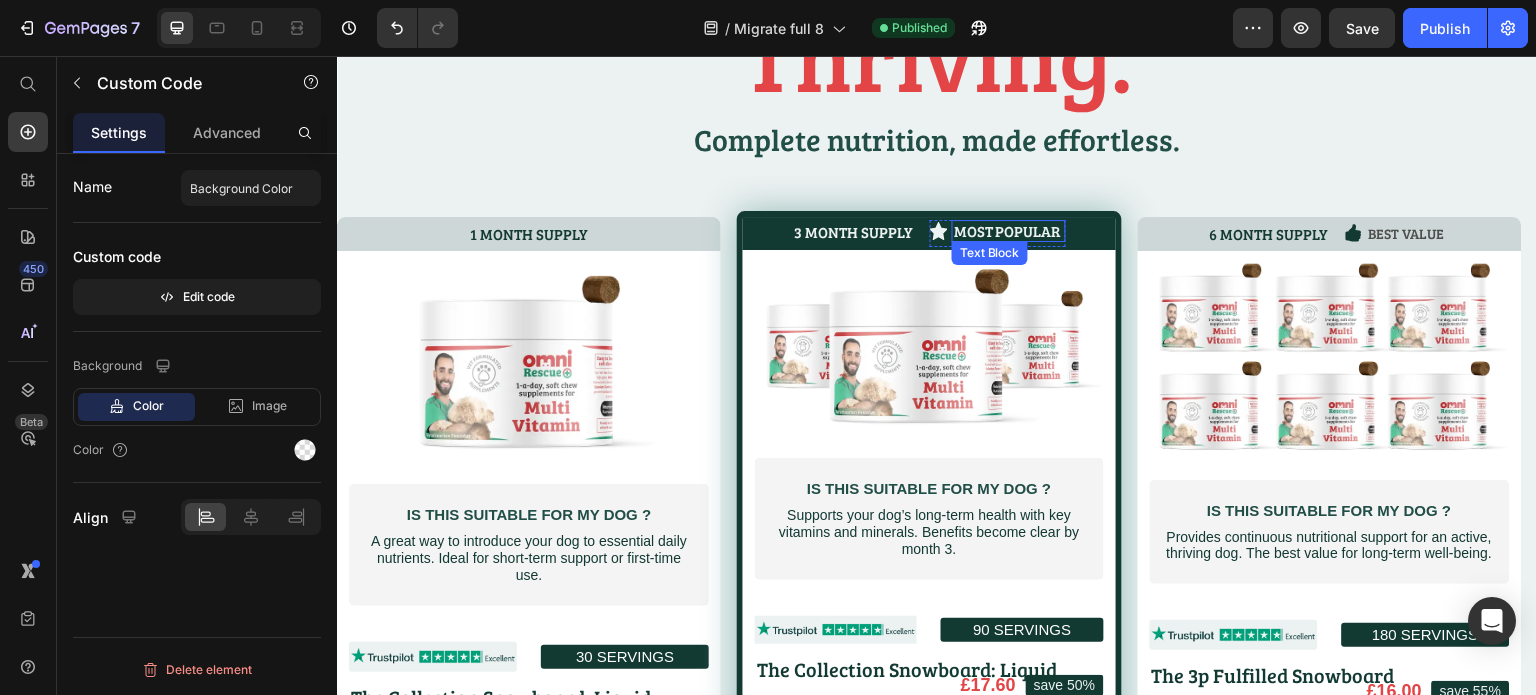 click at bounding box center (929, 347) 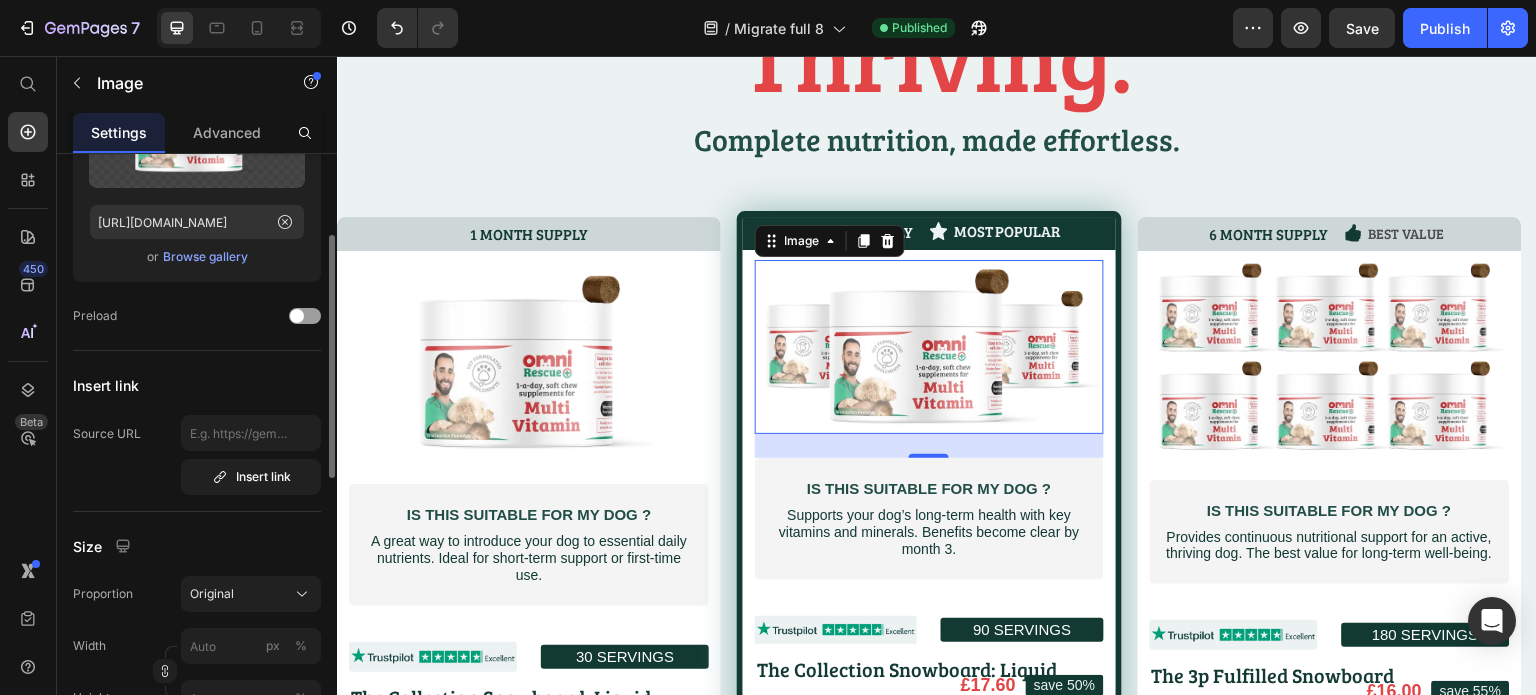 scroll, scrollTop: 0, scrollLeft: 0, axis: both 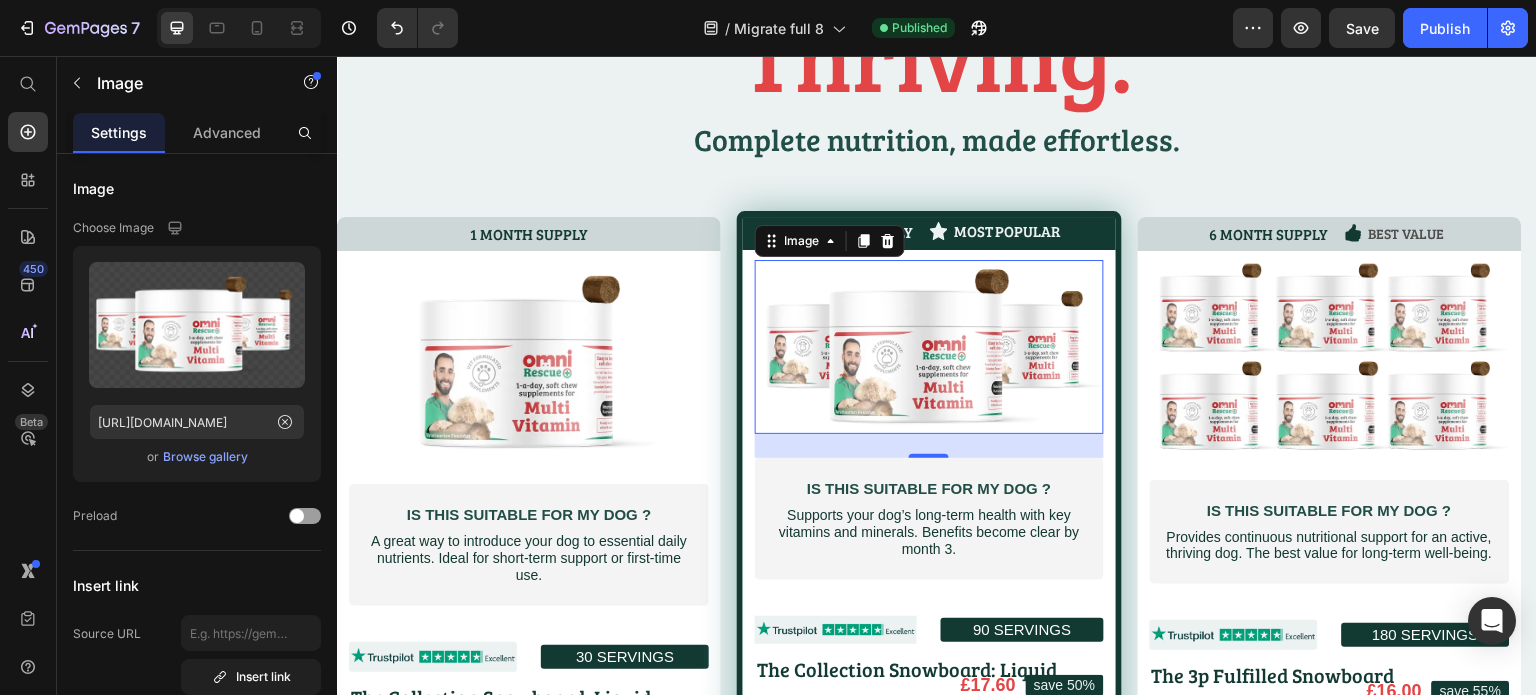 click at bounding box center [929, 347] 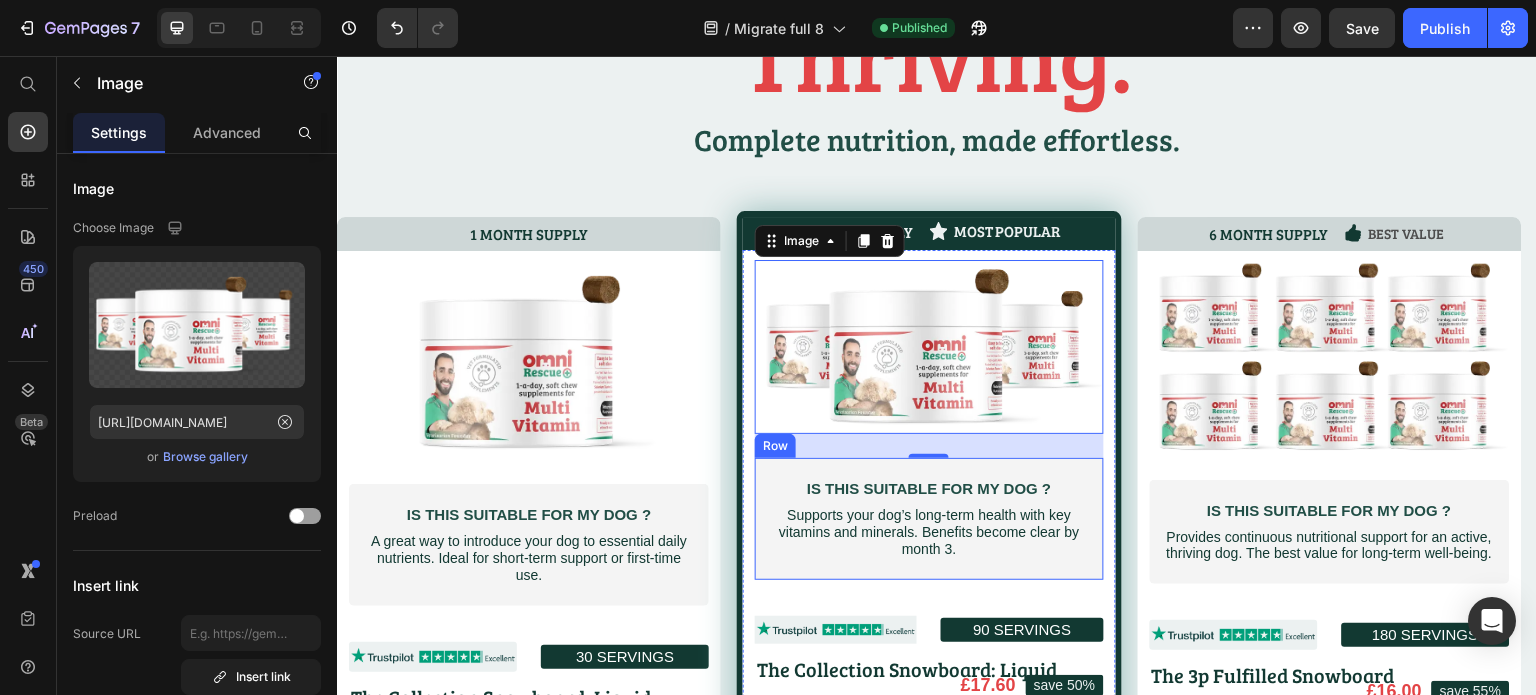 click on "IS THIS SUITABLE FOR MY DOG ? Heading Supports your dog’s long-term health with key vitamins and minerals. Benefits become clear by month 3. Text Block Row" at bounding box center [929, 518] 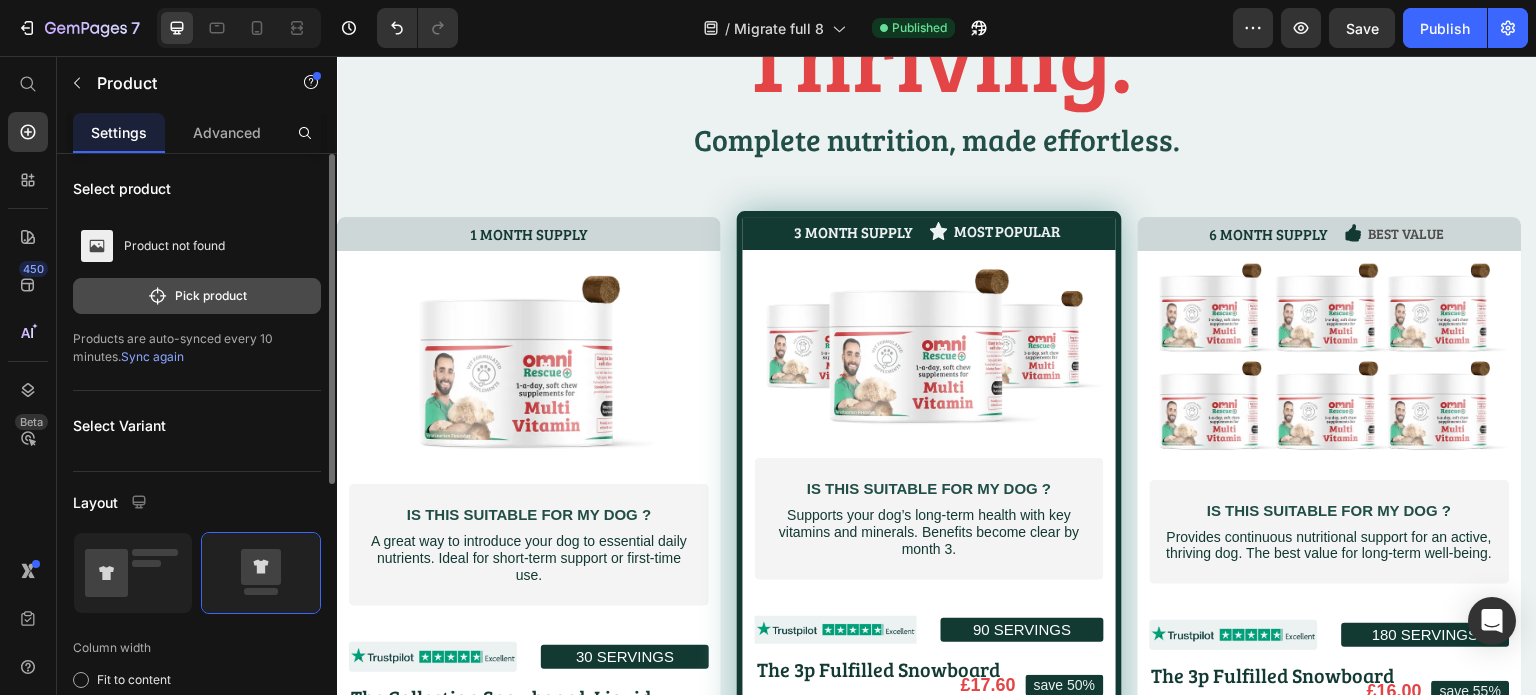 click on "Pick product" 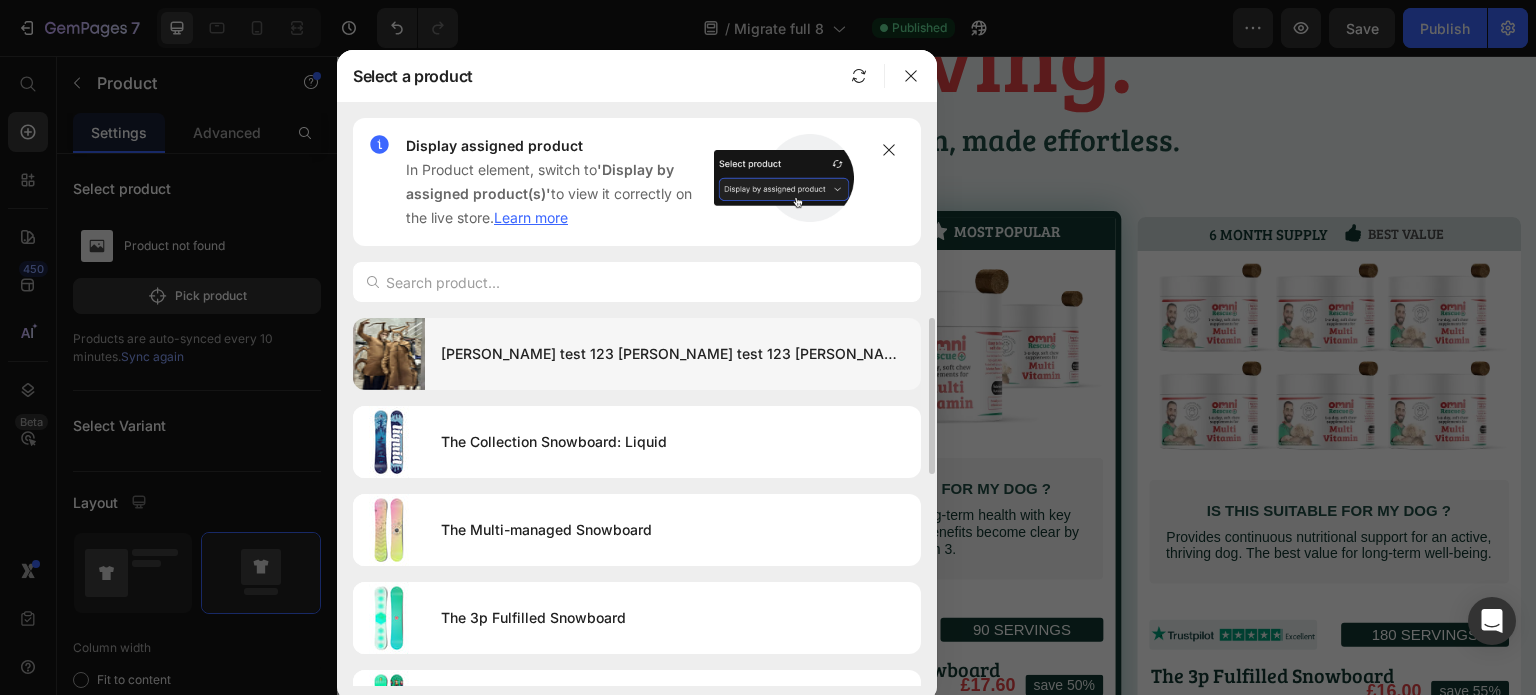 click on "Lisa test 123 Lisa test 123  Lisa test 123  Lisa test 123  Lisa test 123  Lisa test 123 Lisa test 123 Lisa test 123 Lisa test 123 Lisa test 123 Lisa test 123 Lisa test 123 Lisa test 123 Lisa test 123 Lisa test 123 456" at bounding box center [673, 354] 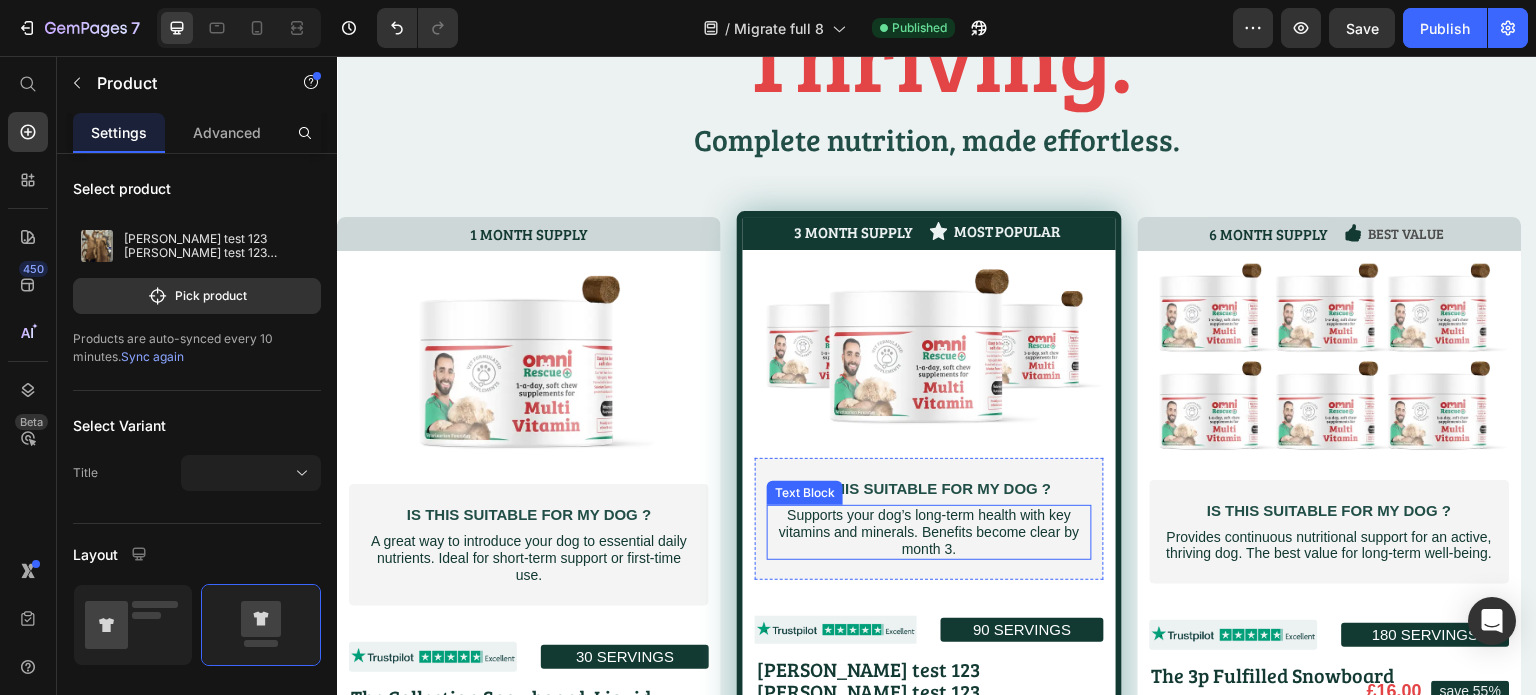 scroll, scrollTop: 5979, scrollLeft: 0, axis: vertical 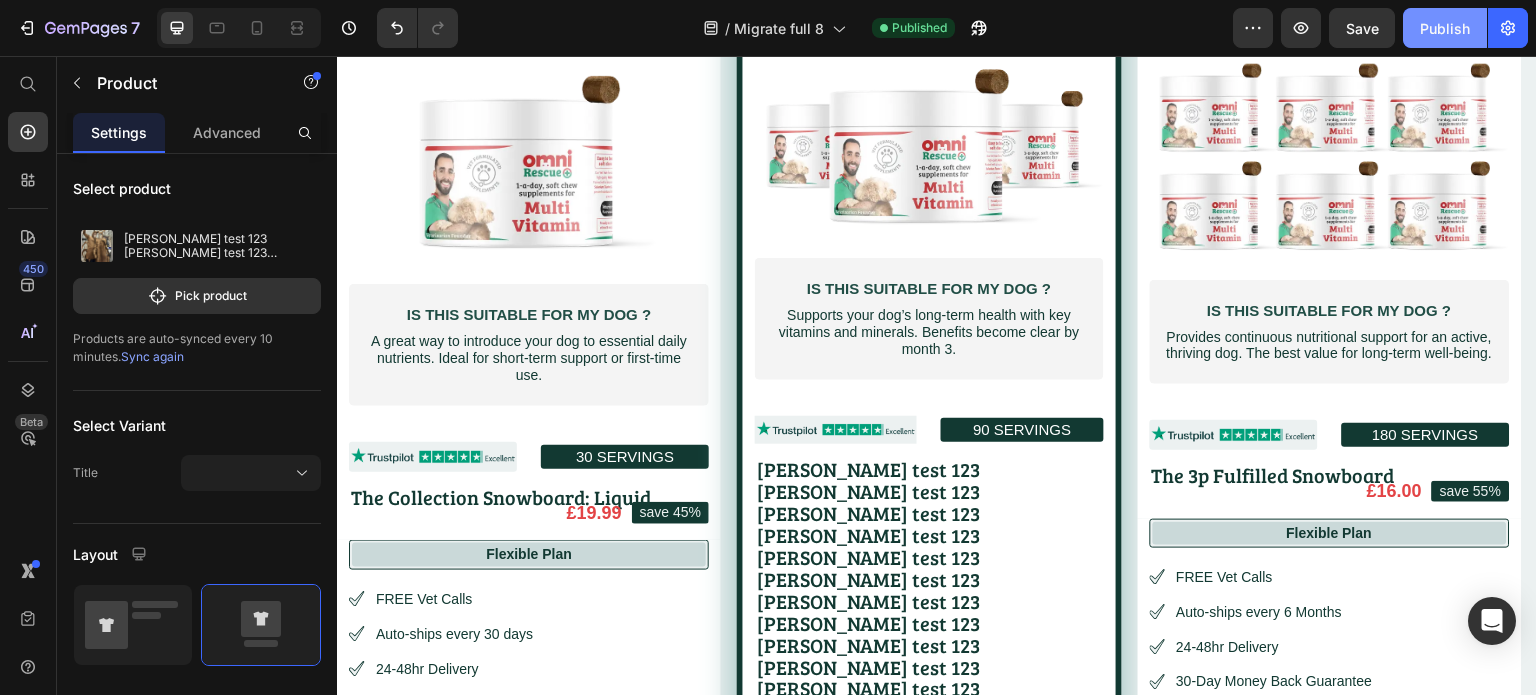 drag, startPoint x: 1438, startPoint y: 28, endPoint x: 871, endPoint y: 100, distance: 571.55316 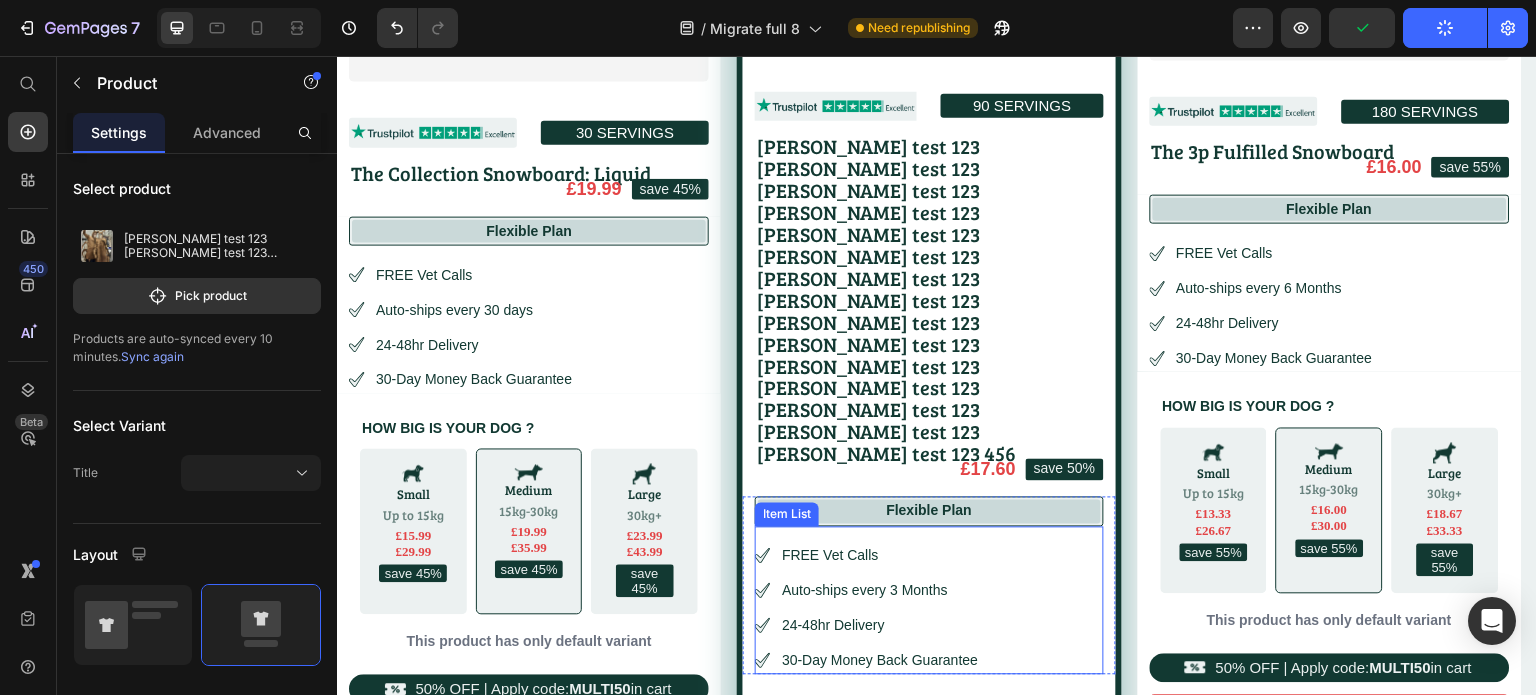 scroll, scrollTop: 6179, scrollLeft: 0, axis: vertical 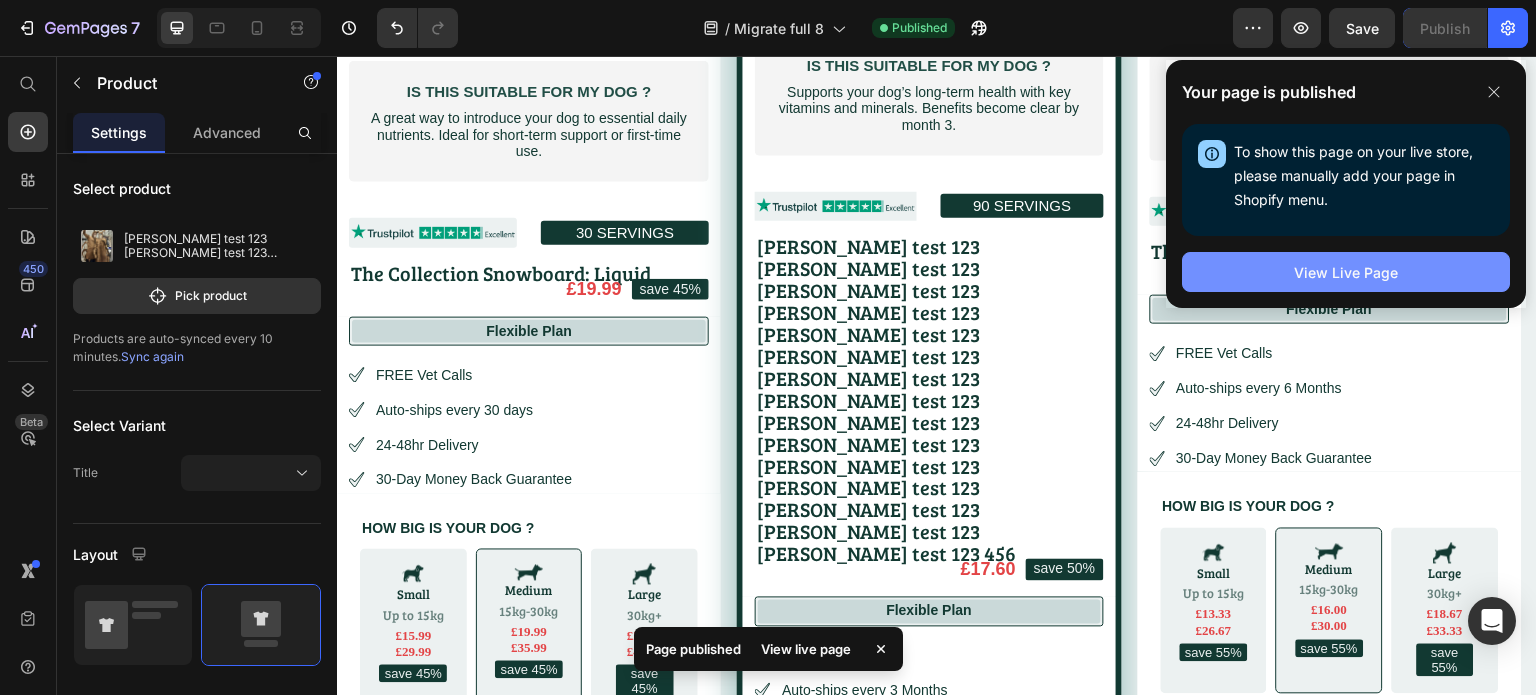 click on "View Live Page" at bounding box center (1346, 272) 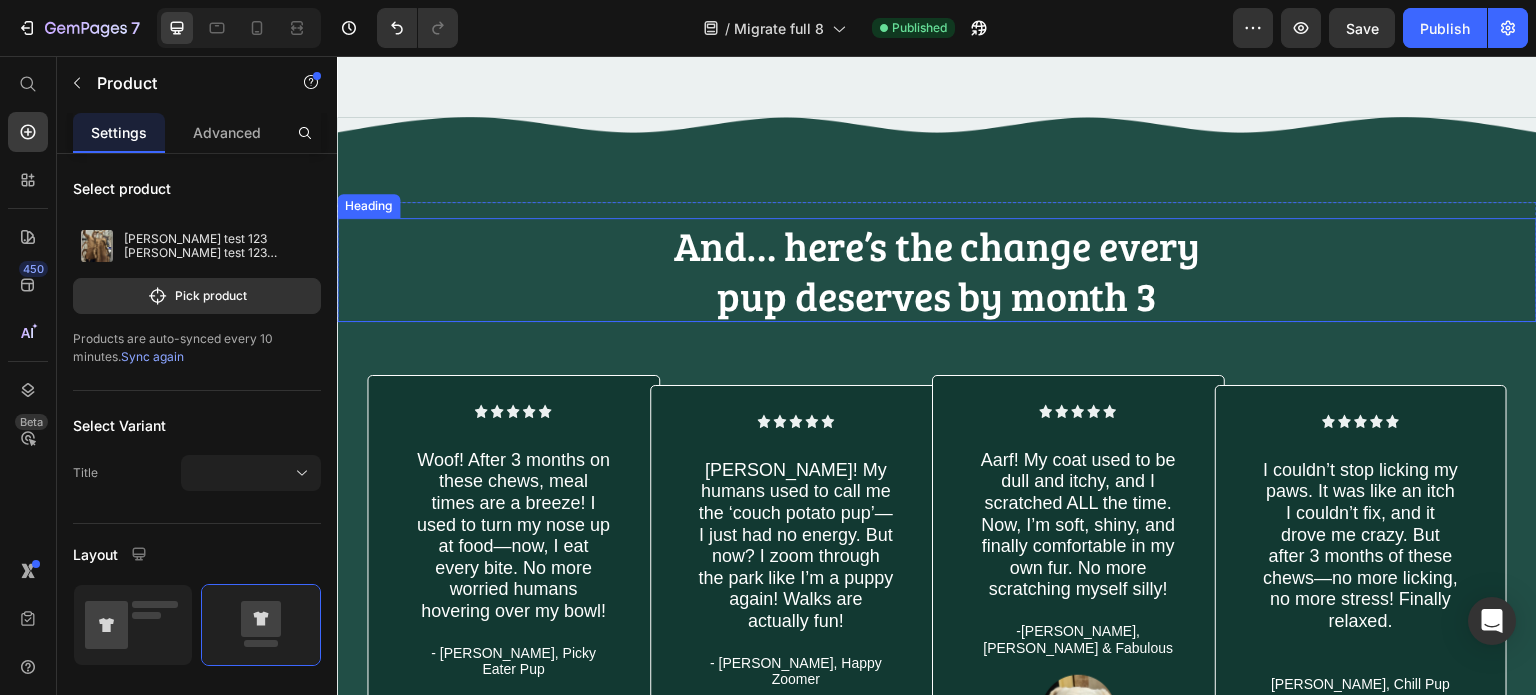 scroll, scrollTop: 7669, scrollLeft: 0, axis: vertical 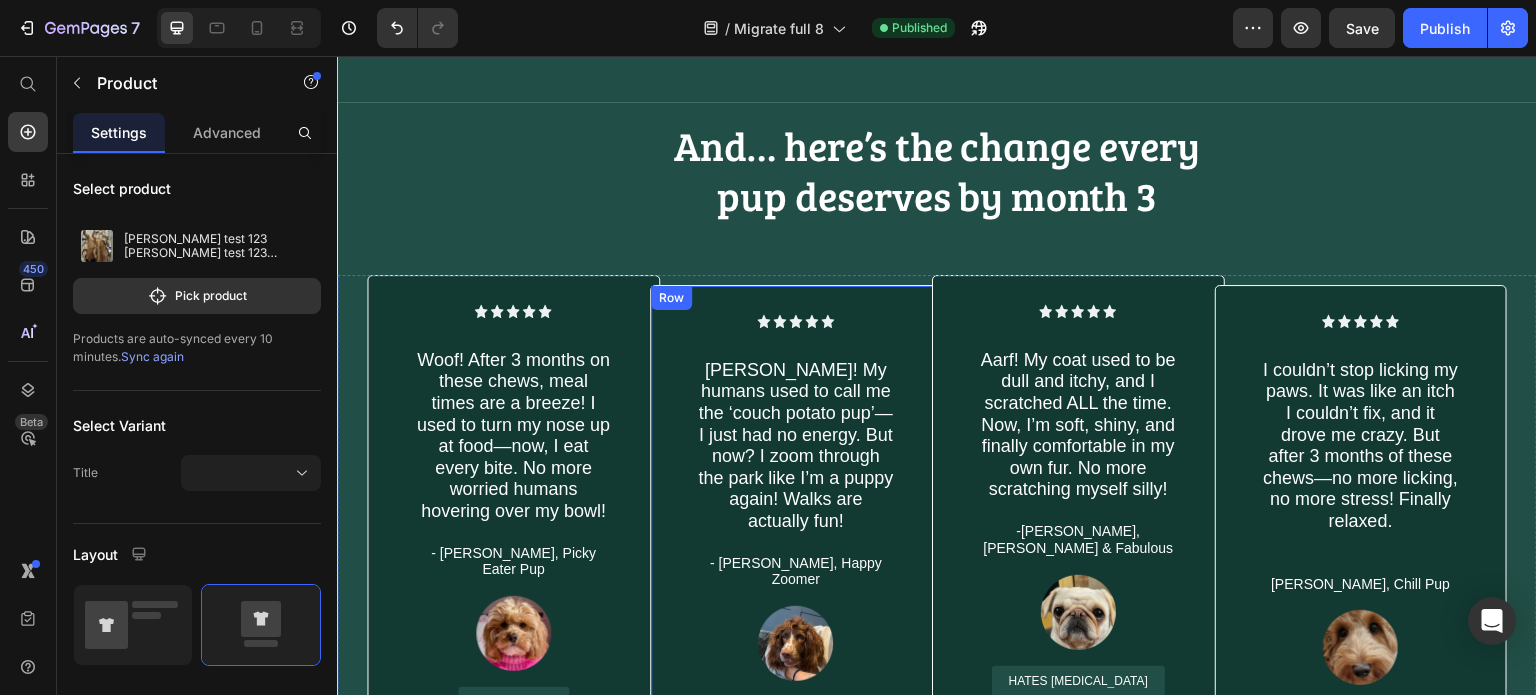 click on "Icon
Icon
Icon
Icon
Icon Icon List Ruff! My humans used to call me the ‘couch potato pup’—I just had no energy. But now? I zoom through the park like I’m a puppy again! Walks are actually fun! Text Block - Daisy, Happy Zoomer Text Block Image HATES EXERCISE Button Row" at bounding box center (796, 523) 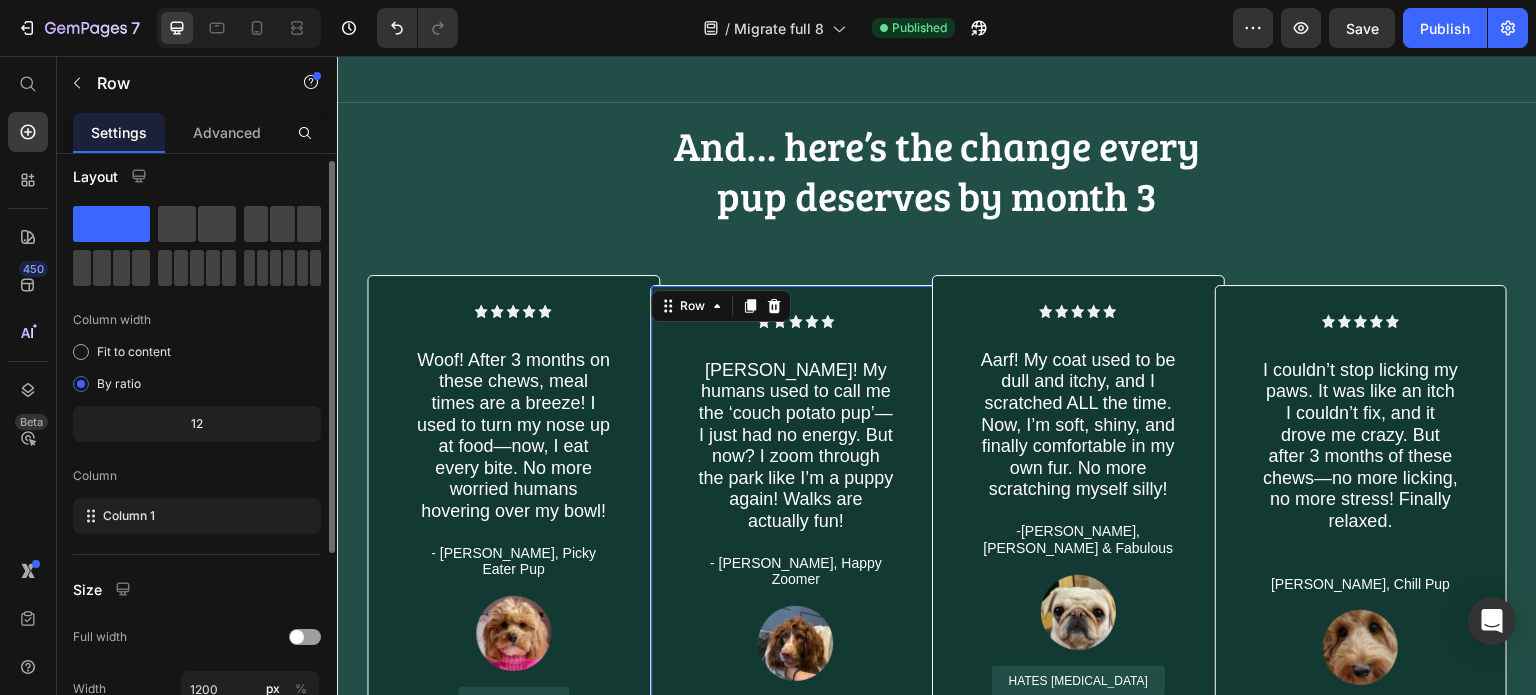 scroll, scrollTop: 0, scrollLeft: 0, axis: both 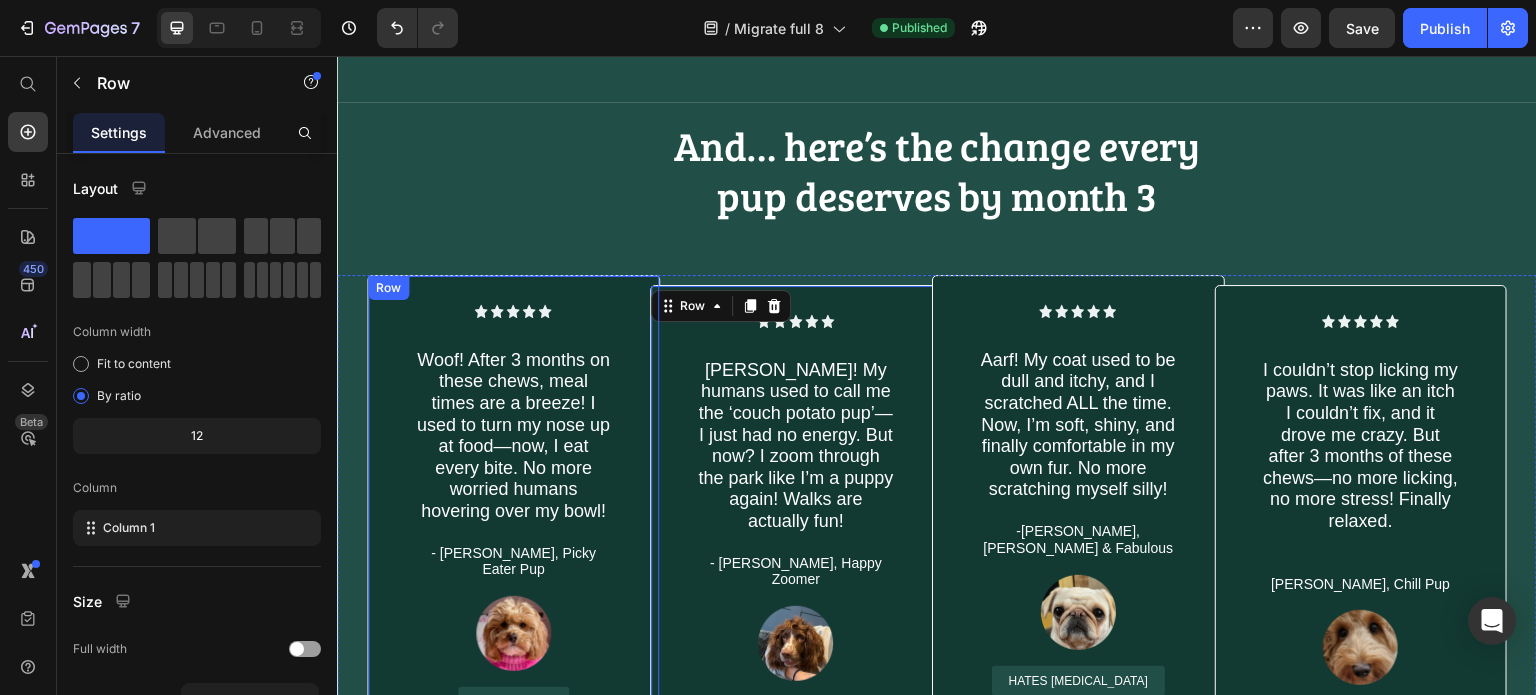 click on "Icon
Icon
Icon
Icon
Icon Icon List Woof! After 3 months on these chews, meal times are a breeze! I used to turn my nose up at food—now, I eat every bite. No more worried humans hovering over my bowl! Text Block - Leo, Picky Eater Pup Text Block Image HATES FOOD Button Row" at bounding box center [513, 513] 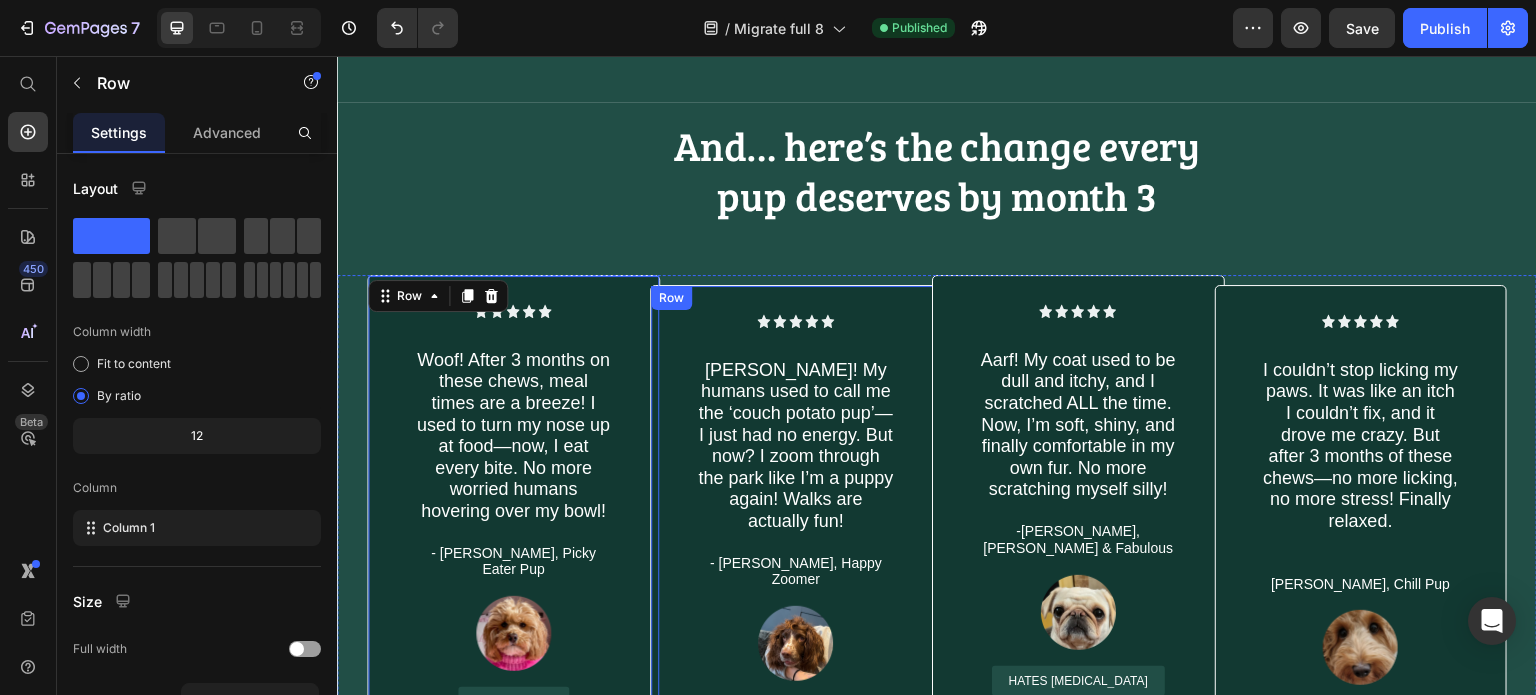 click on "Icon
Icon
Icon
Icon
Icon Icon List Ruff! My humans used to call me the ‘couch potato pup’—I just had no energy. But now? I zoom through the park like I’m a puppy again! Walks are actually fun! Text Block - Daisy, Happy Zoomer Text Block Image HATES EXERCISE Button" at bounding box center [796, 523] 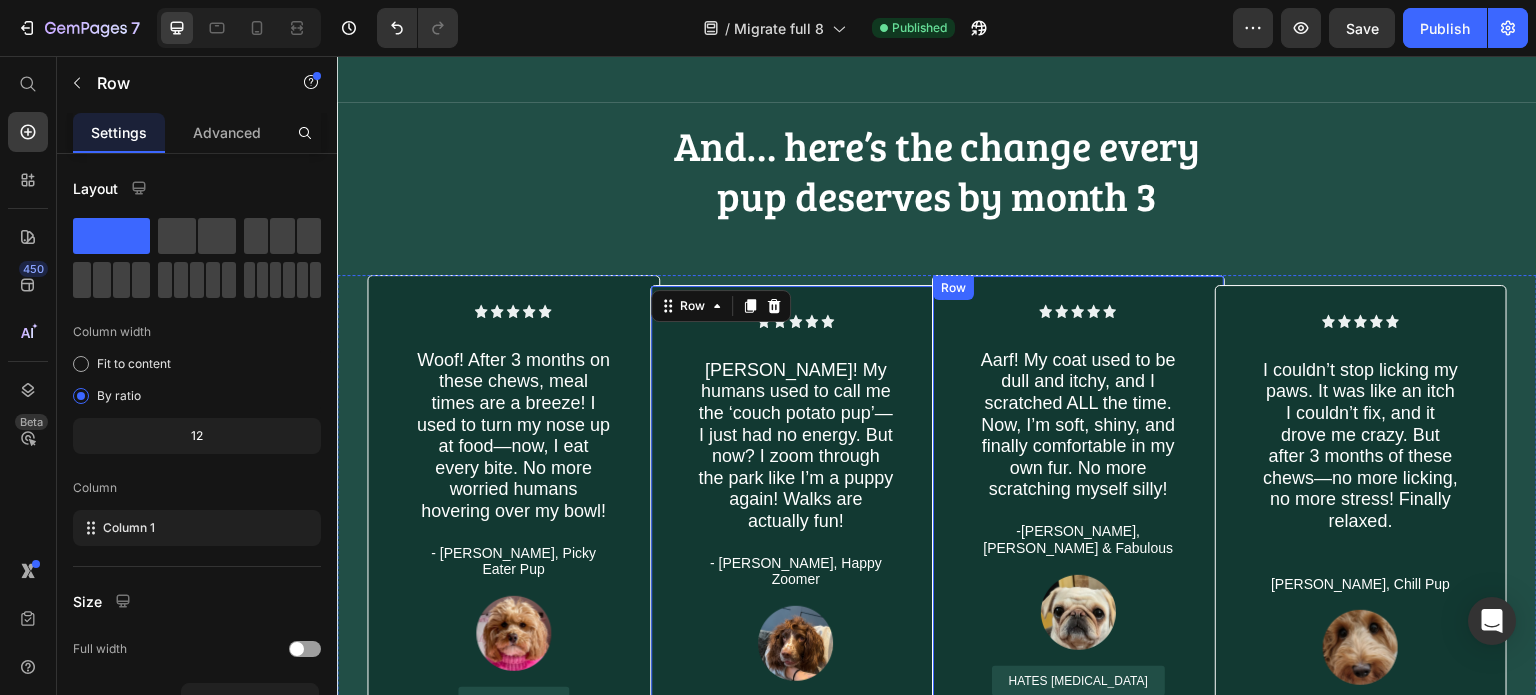 click on "Icon
Icon
Icon
Icon
Icon Icon List Aarf! My coat used to be dull and itchy, and I scratched ALL the time. Now, I’m soft, shiny, and finally comfortable in my own fur. No more scratching myself silly! Text Block -Mia, Fluffy & Fabulous Text Block Image HATES DRY SKIN Button Row" at bounding box center [1078, 513] 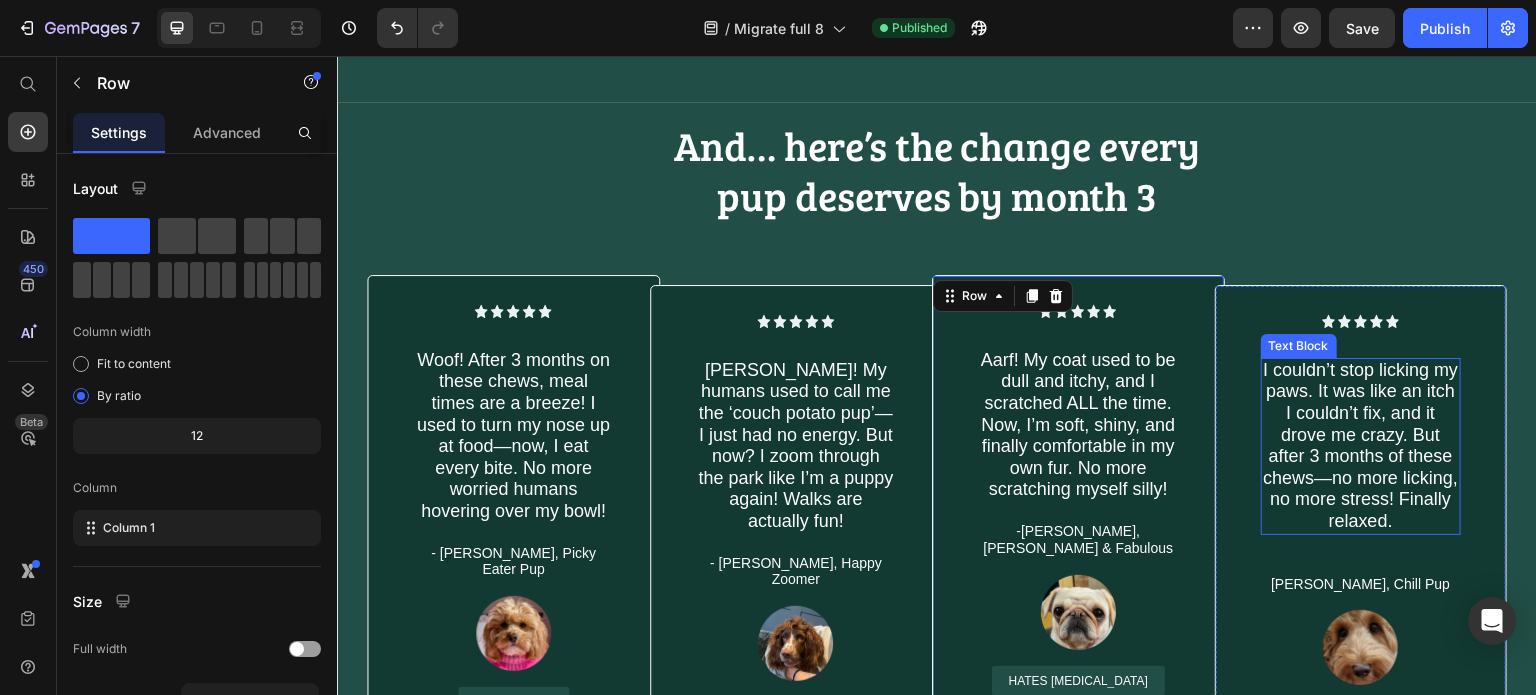 click on "I couldn’t stop licking my paws. It was like an itch I couldn’t fix, and it drove me crazy. But after 3 months of these chews—no more licking, no more stress! Finally relaxed." at bounding box center (1361, 446) 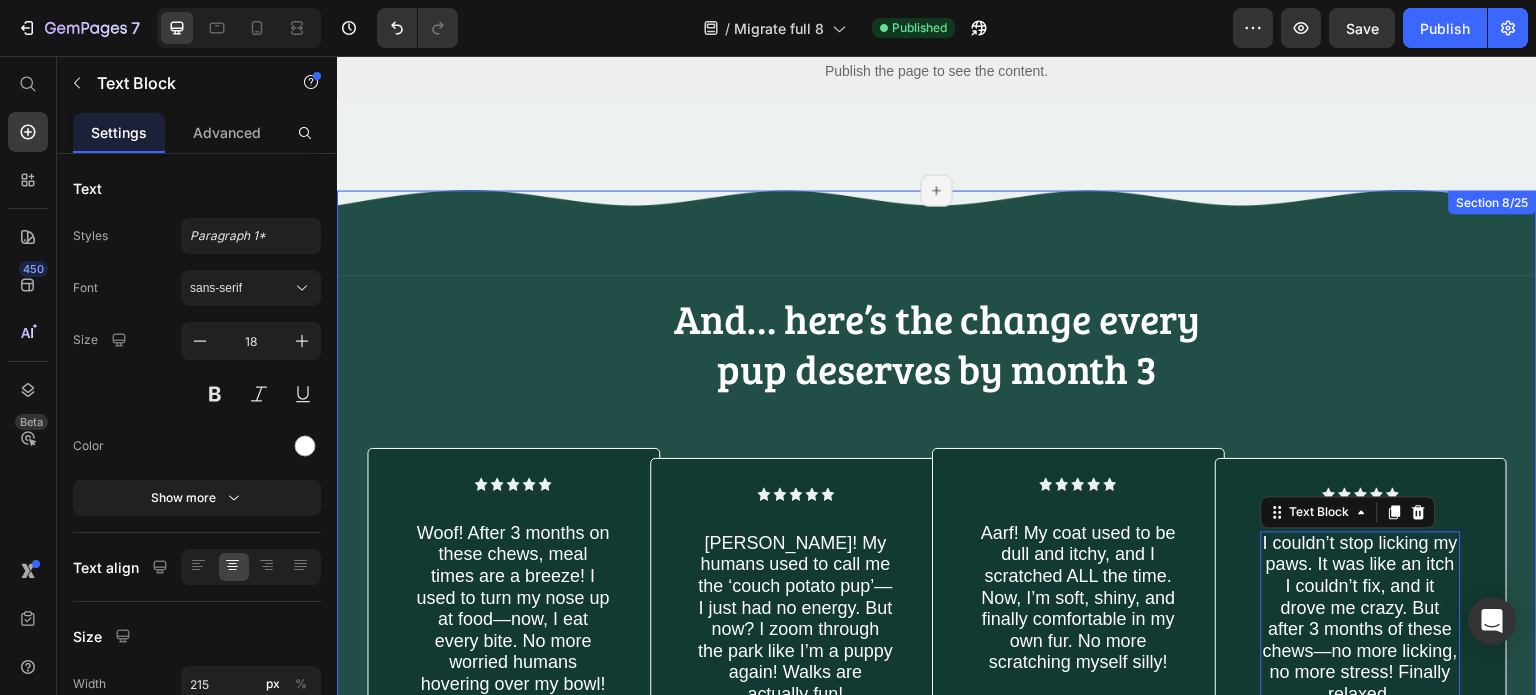 scroll, scrollTop: 7596, scrollLeft: 0, axis: vertical 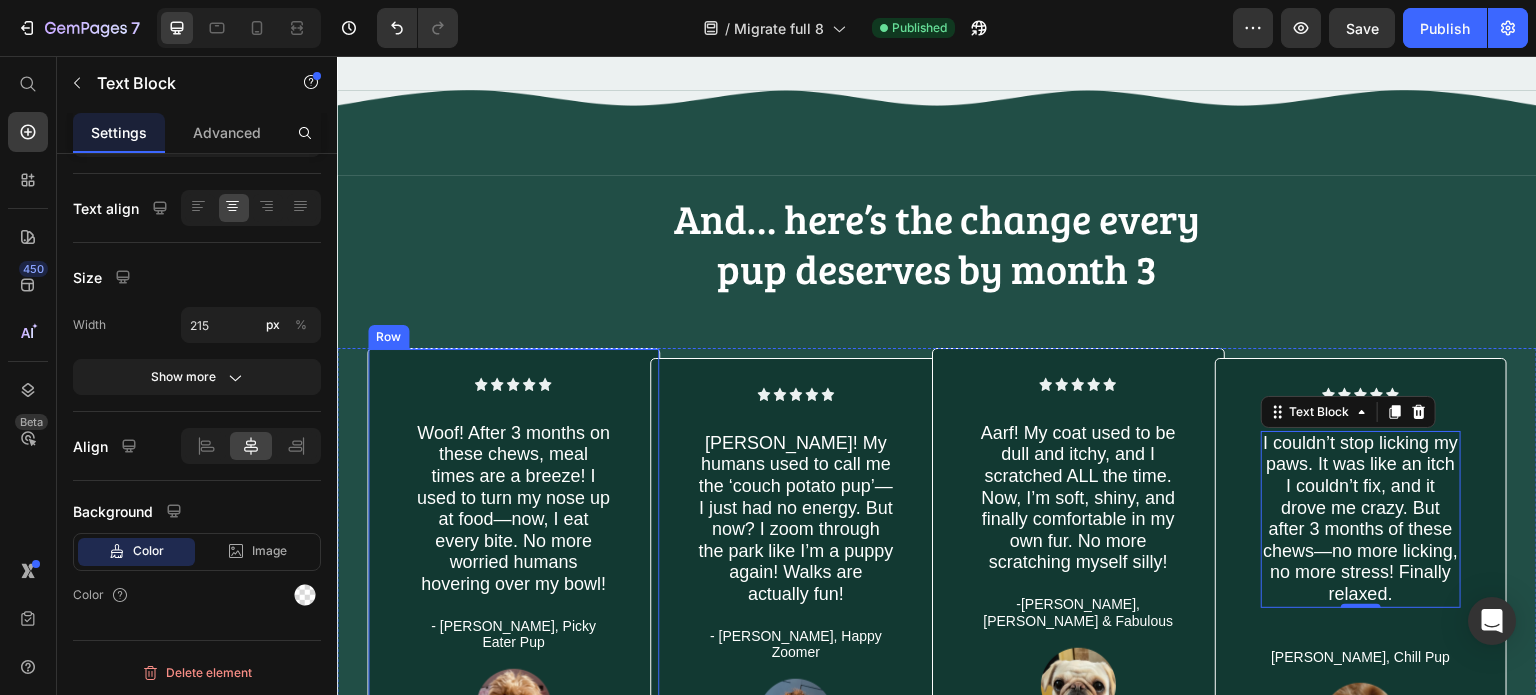 click on "Icon
Icon
Icon
Icon
Icon Icon List Woof! After 3 months on these chews, meal times are a breeze! I used to turn my nose up at food—now, I eat every bite. No more worried humans hovering over my bowl! Text Block - Leo, Picky Eater Pup Text Block Image HATES FOOD Button Row" at bounding box center [513, 586] 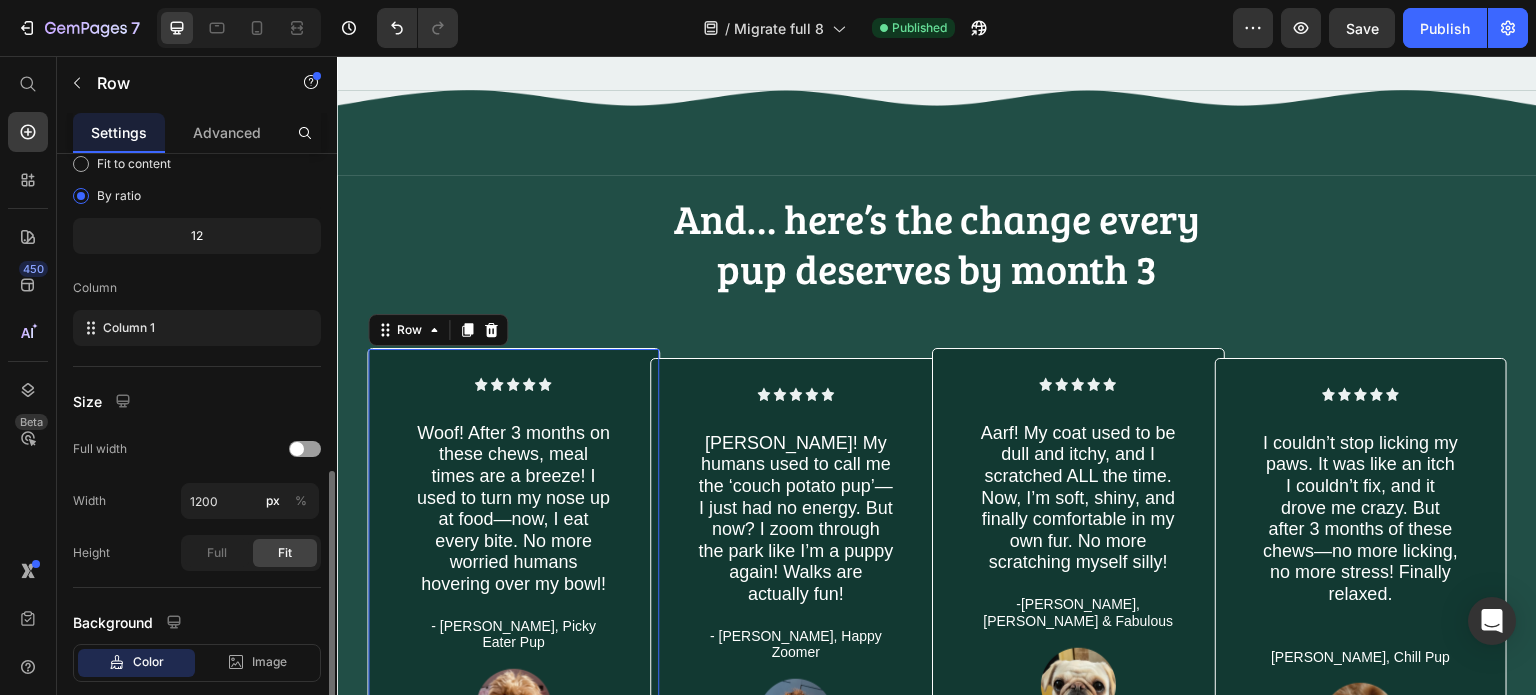 scroll, scrollTop: 312, scrollLeft: 0, axis: vertical 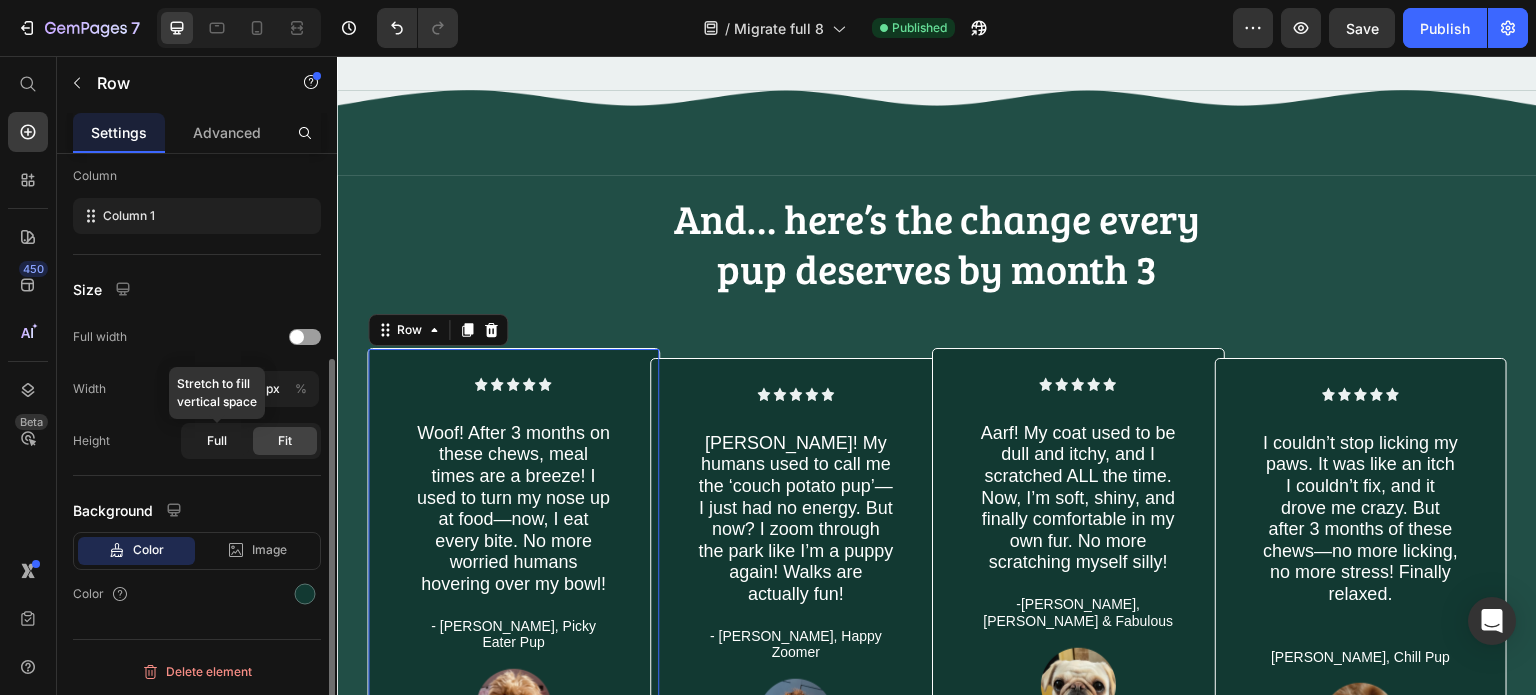 click on "Full" 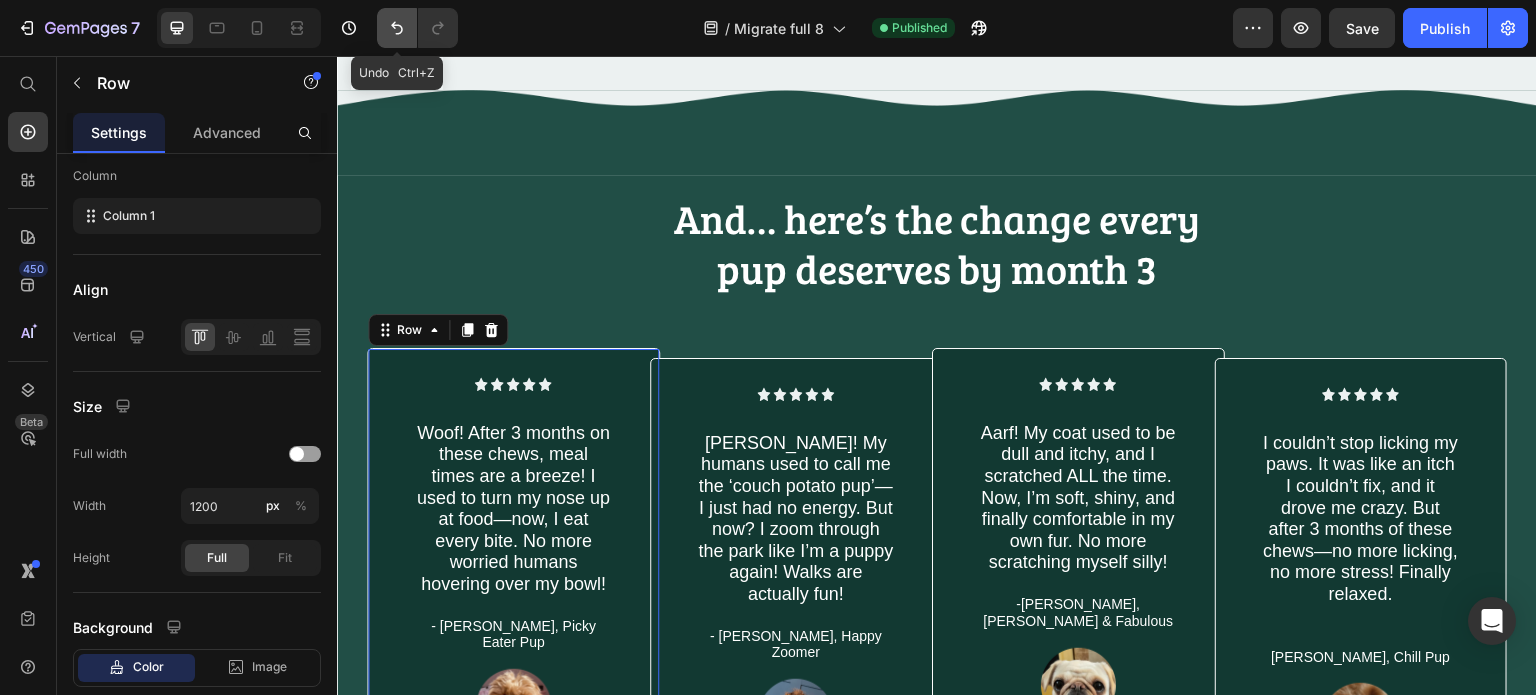 click 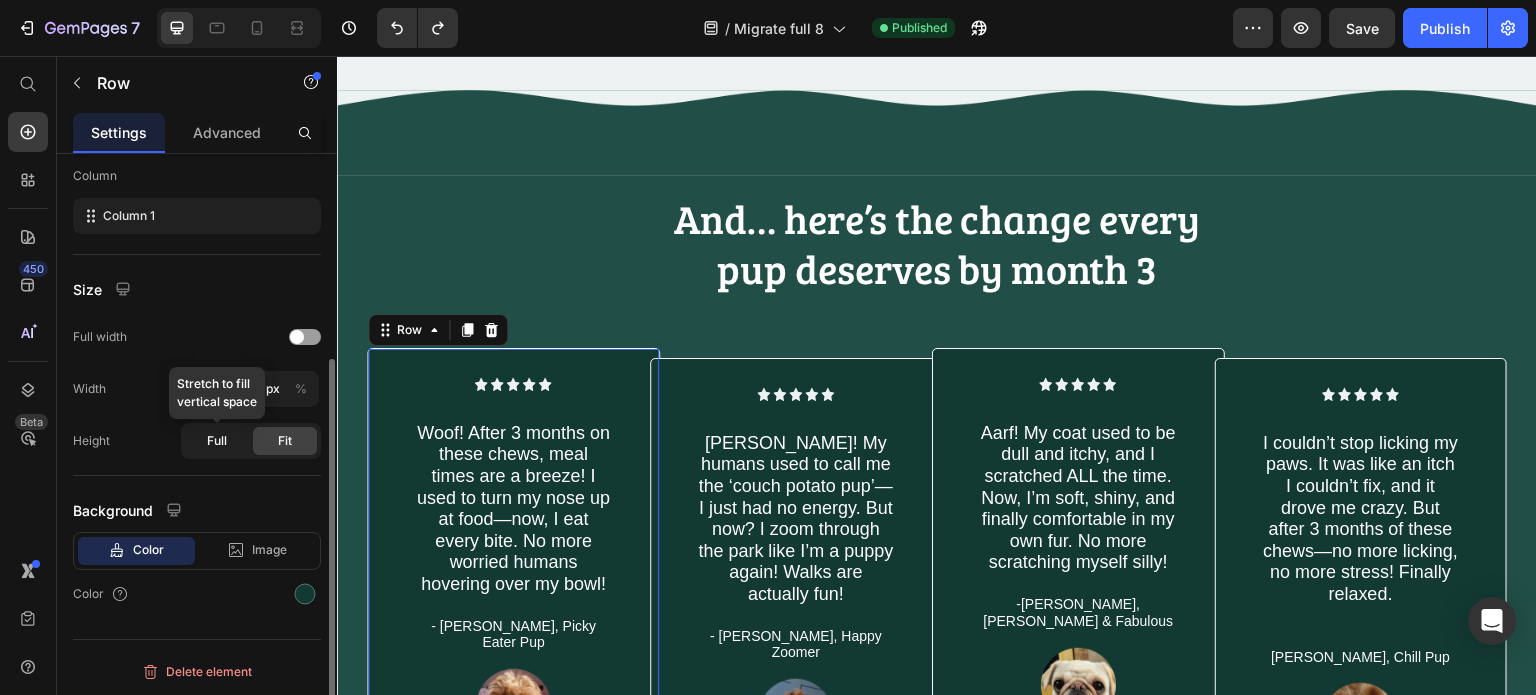 click on "Full" 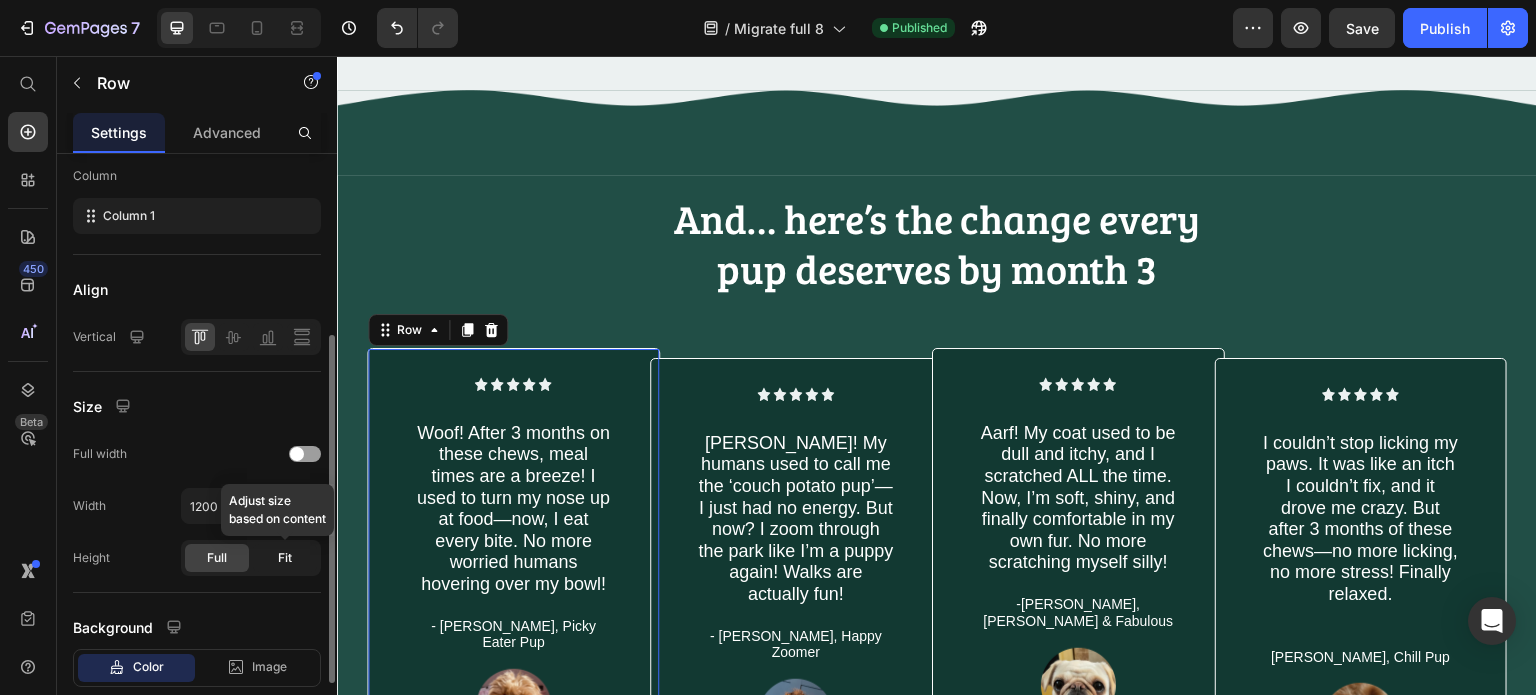 click on "Fit" 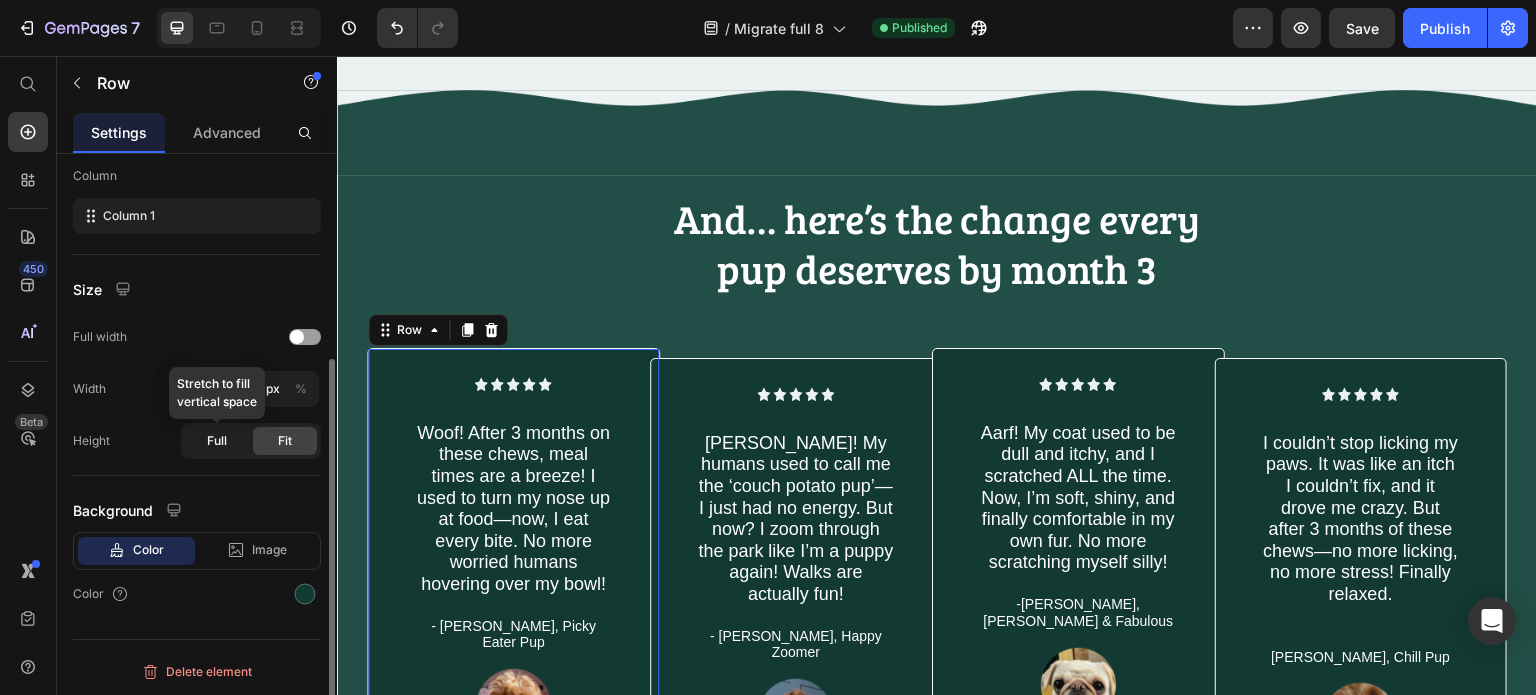 click on "Full" 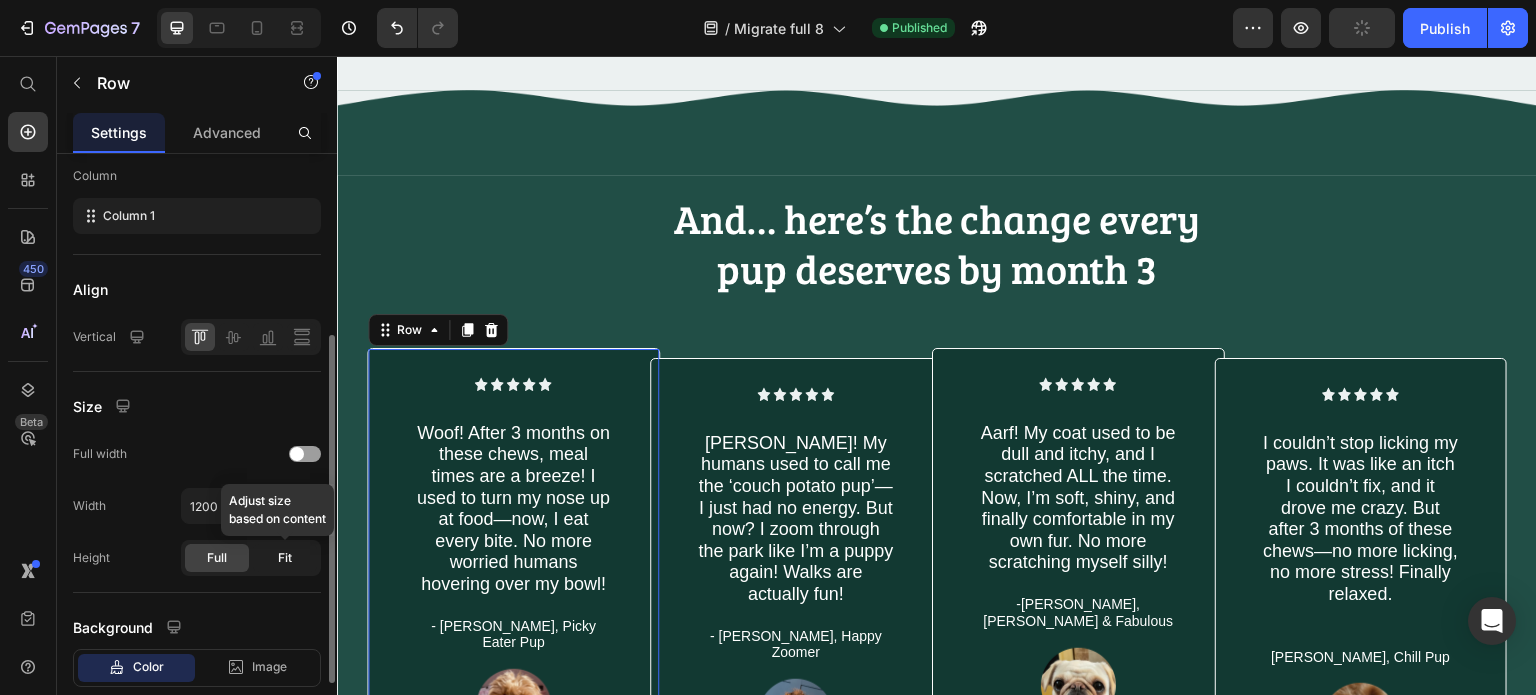 click on "Fit" 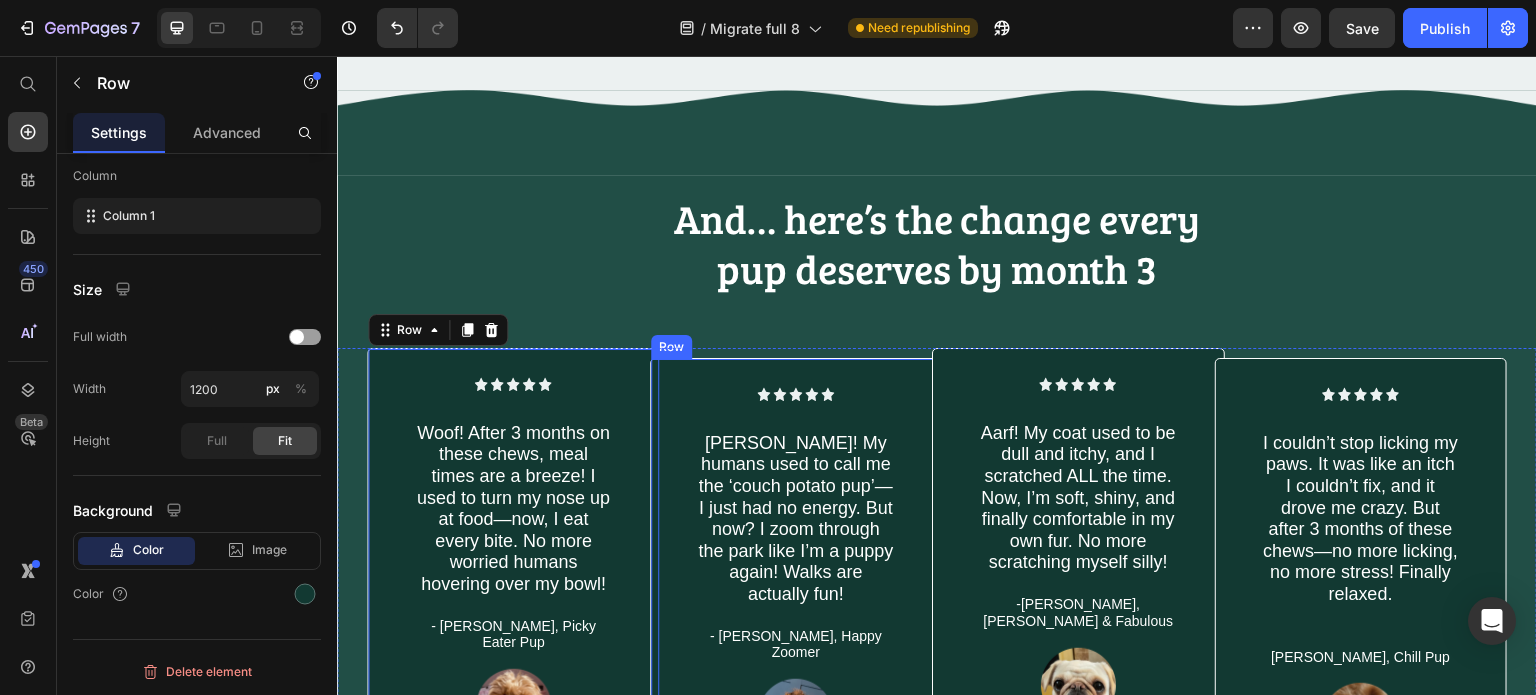 click on "Icon
Icon
Icon
Icon
Icon Icon List Ruff! My humans used to call me the ‘couch potato pup’—I just had no energy. But now? I zoom through the park like I’m a puppy again! Walks are actually fun! Text Block - Daisy, Happy Zoomer Text Block Image HATES EXERCISE Button Row" at bounding box center [796, 596] 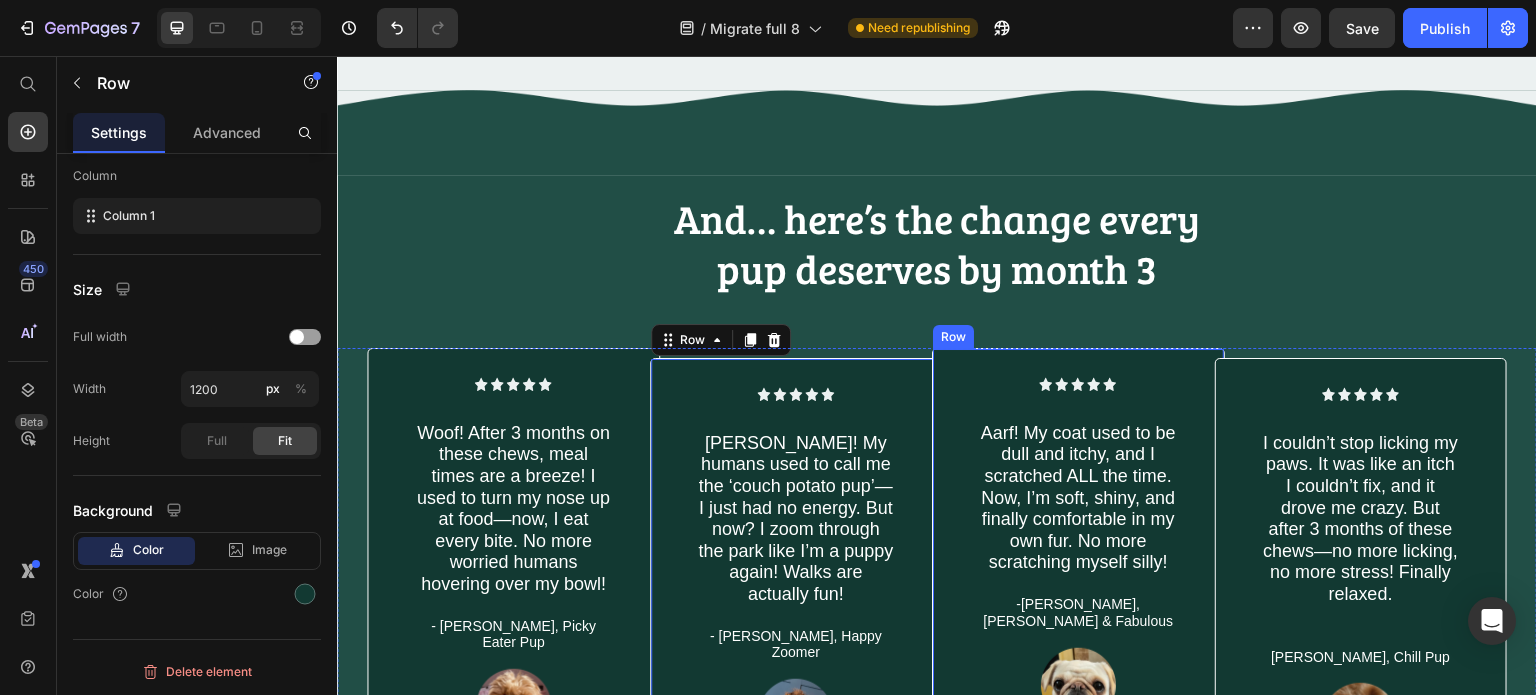 click on "Icon
Icon
Icon
Icon
Icon Icon List Aarf! My coat used to be dull and itchy, and I scratched ALL the time. Now, I’m soft, shiny, and finally comfortable in my own fur. No more scratching myself silly! Text Block -Mia, Fluffy & Fabulous Text Block Image HATES DRY SKIN Button Row" at bounding box center [1078, 586] 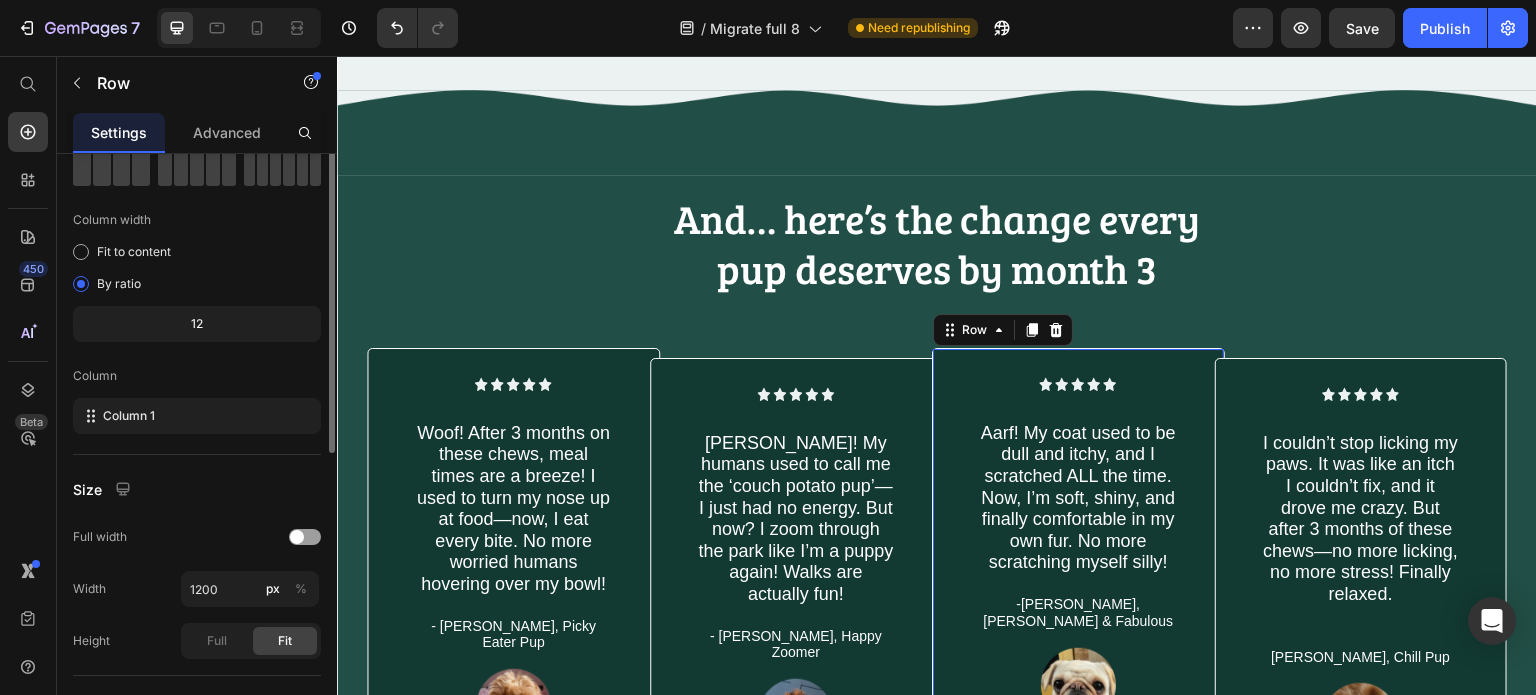 scroll, scrollTop: 0, scrollLeft: 0, axis: both 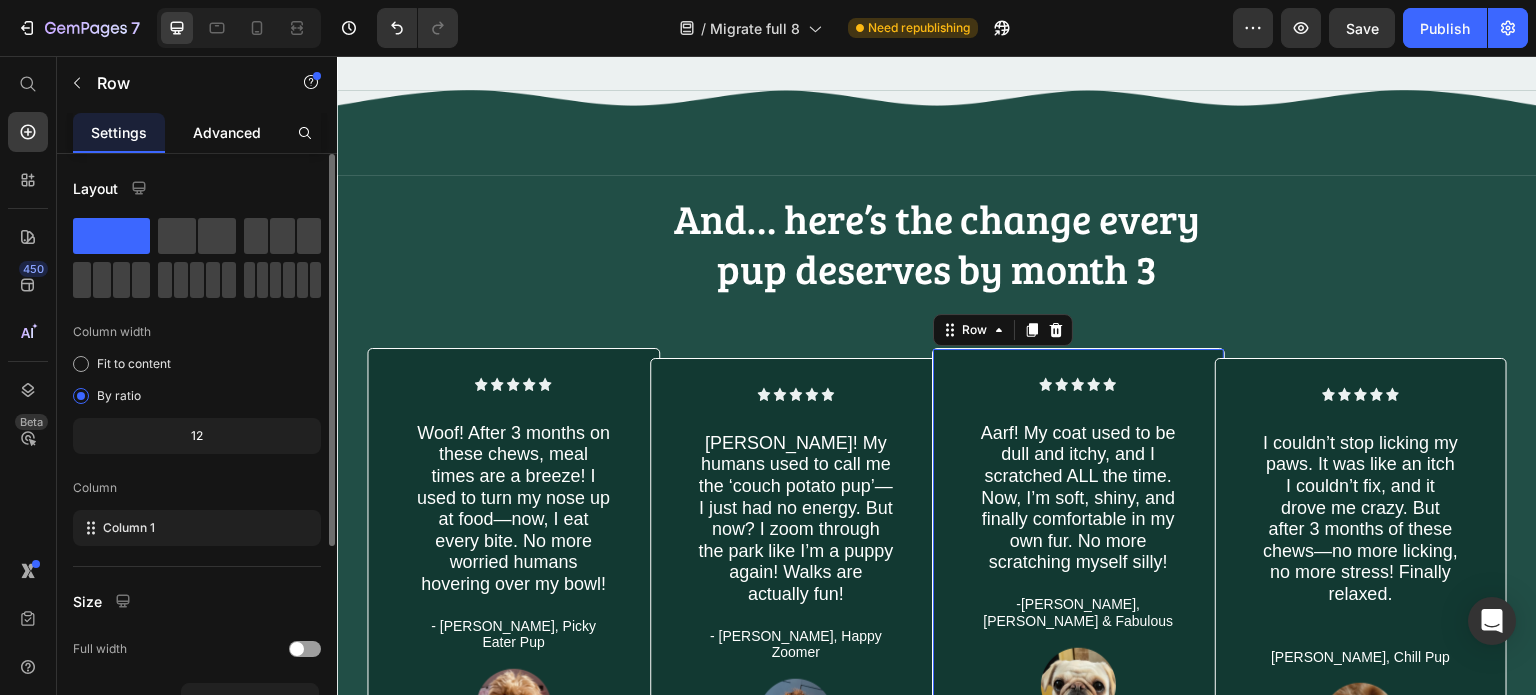 click on "Advanced" at bounding box center [227, 132] 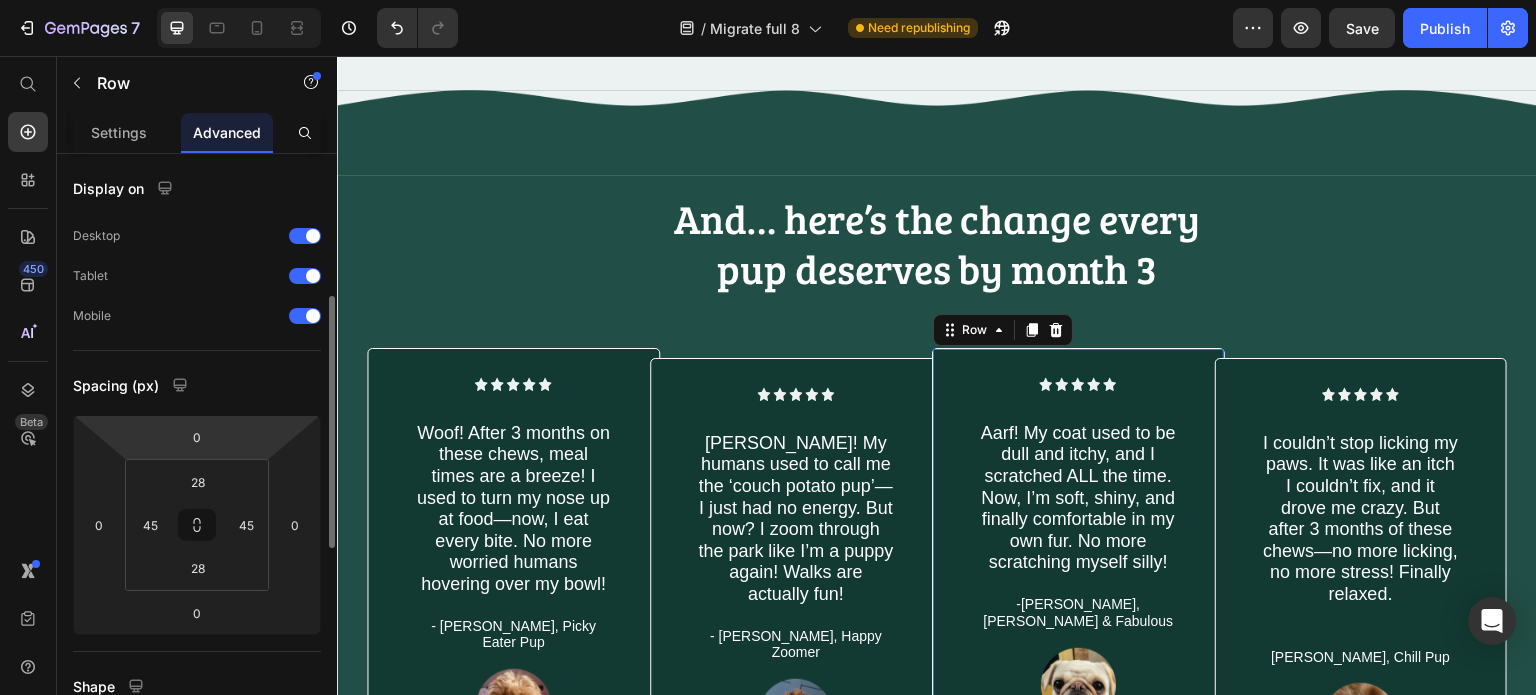 scroll, scrollTop: 100, scrollLeft: 0, axis: vertical 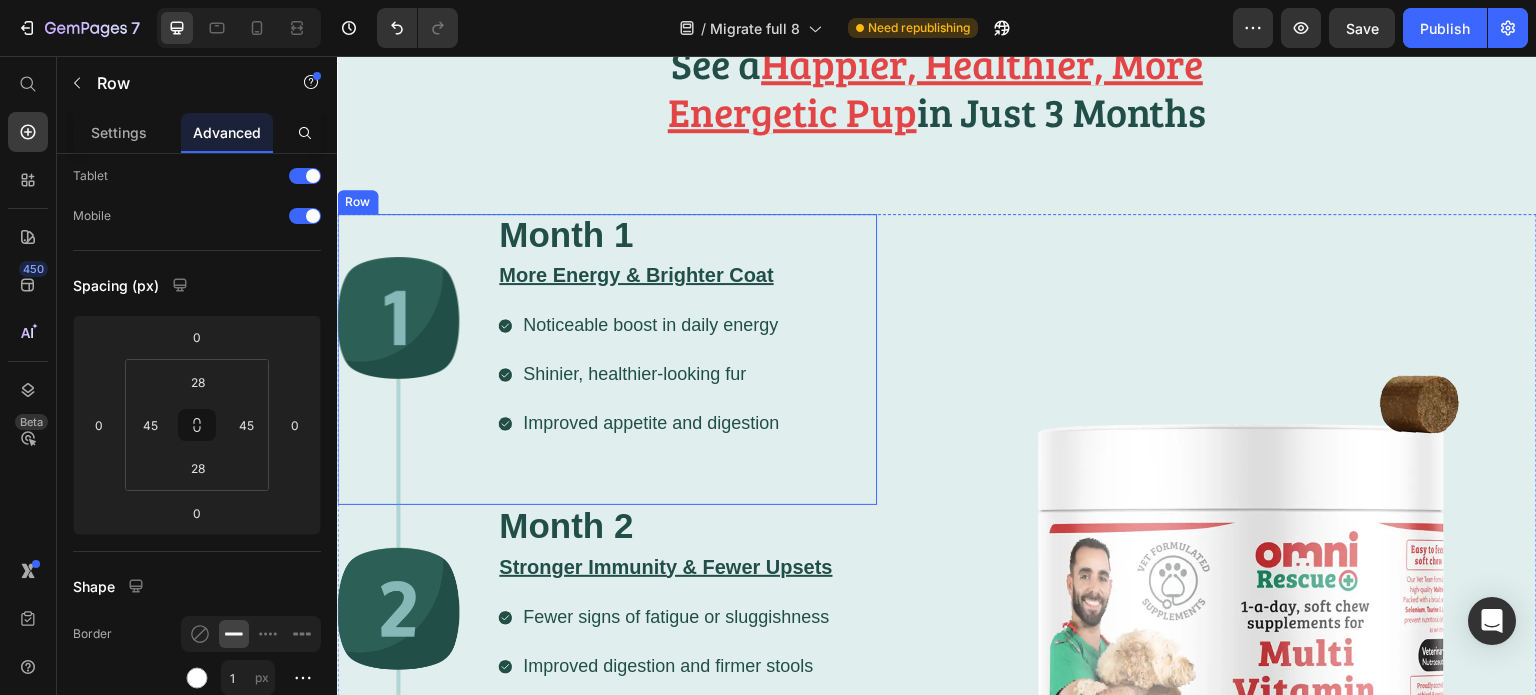 drag, startPoint x: 447, startPoint y: 287, endPoint x: 1515, endPoint y: 227, distance: 1069.6841 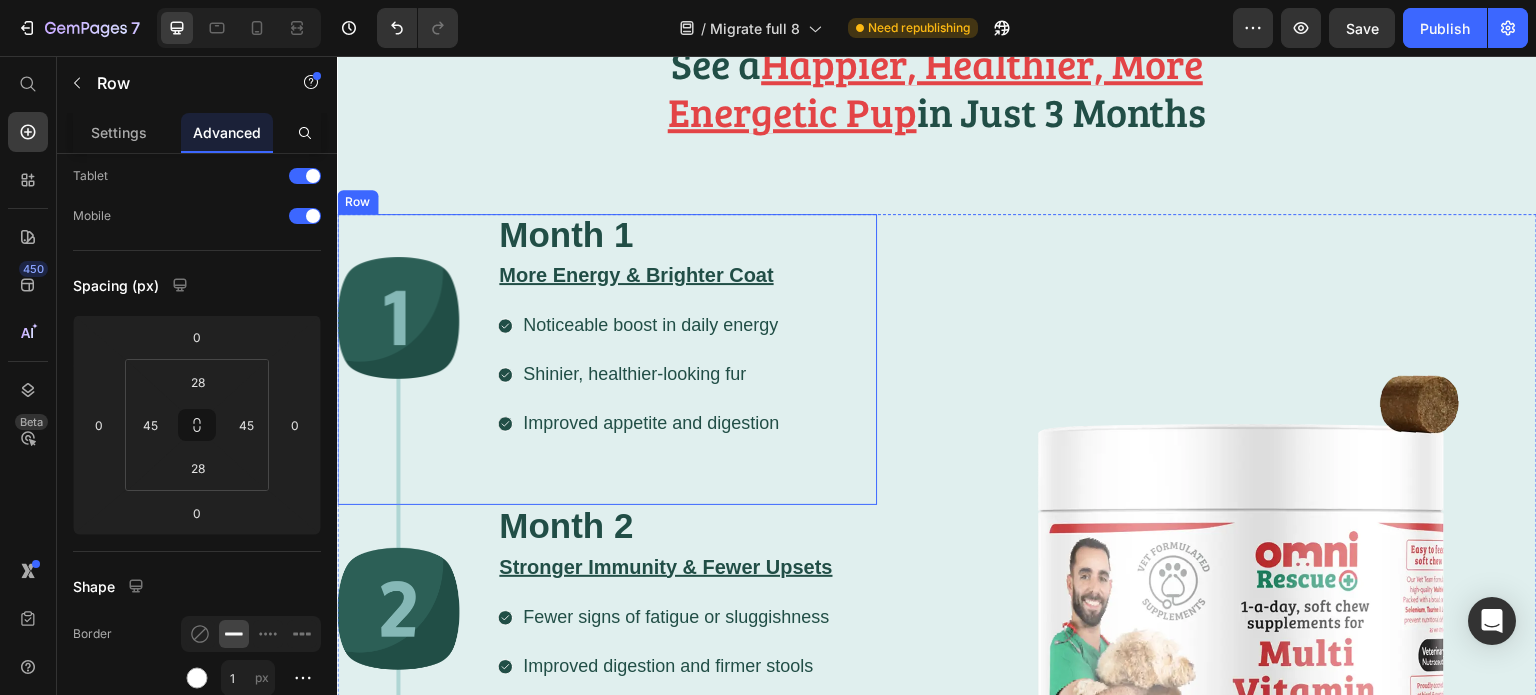 click on "Month 1 Heading More Energy & Brighter Coat Heading
Noticeable boost in daily energy
Shinier, healthier-looking fur
Improved appetite and digestion Item List Row" at bounding box center (607, 360) 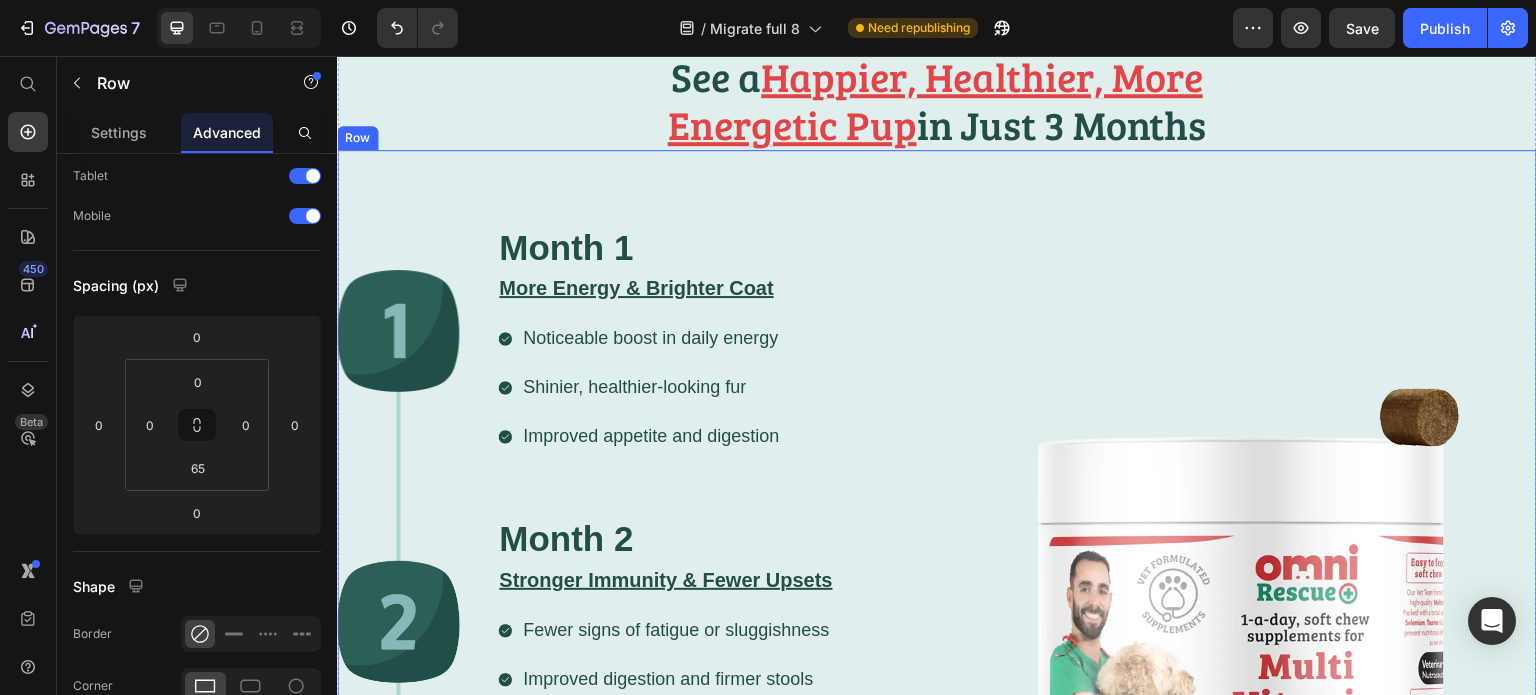 scroll, scrollTop: 8398, scrollLeft: 0, axis: vertical 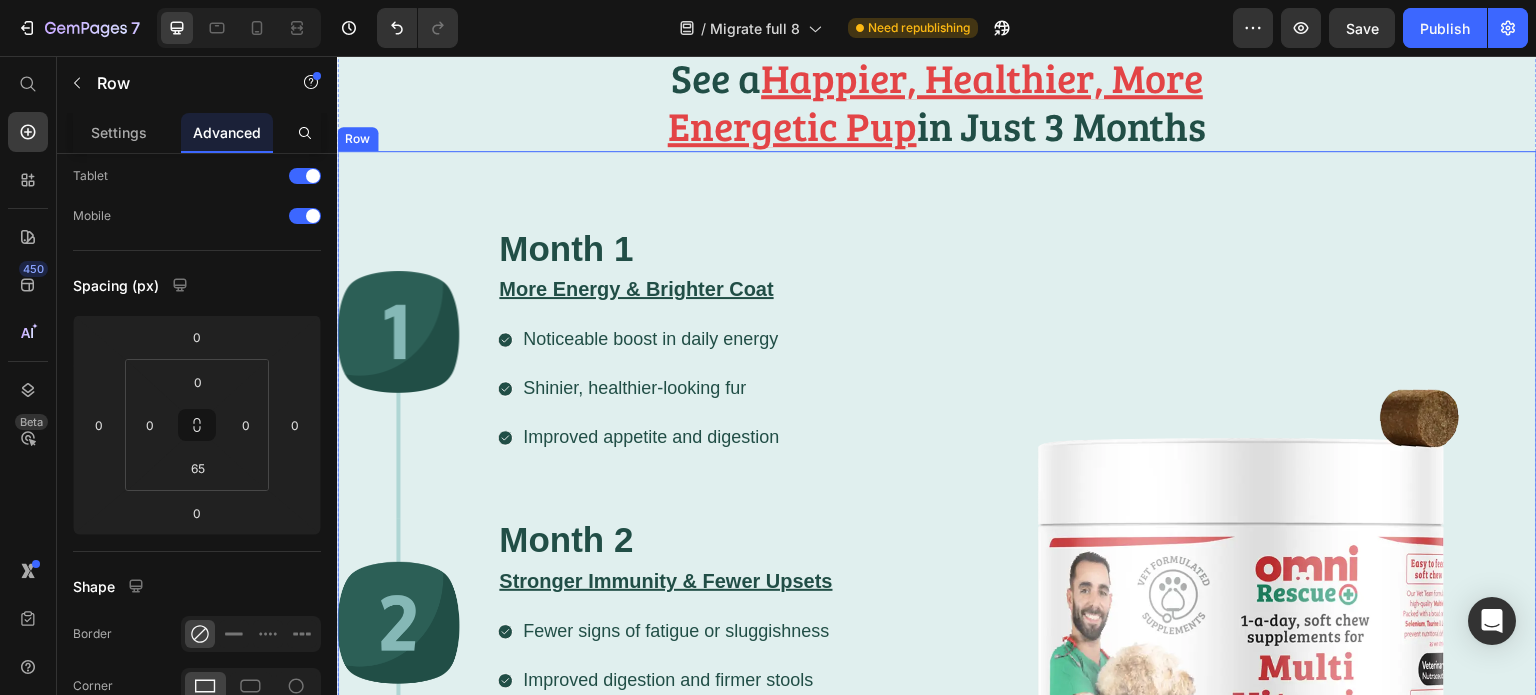 drag, startPoint x: 538, startPoint y: 190, endPoint x: 1468, endPoint y: 151, distance: 930.8174 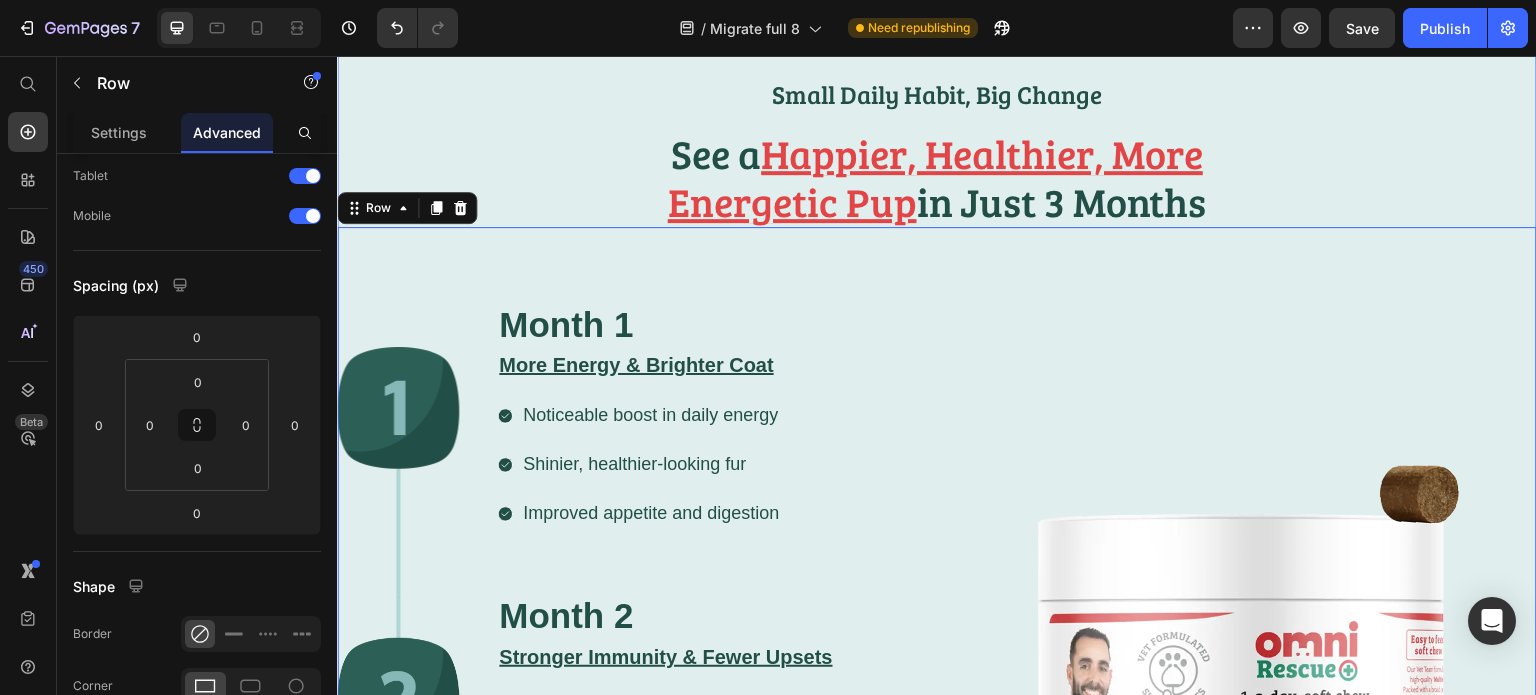 scroll, scrollTop: 8398, scrollLeft: 0, axis: vertical 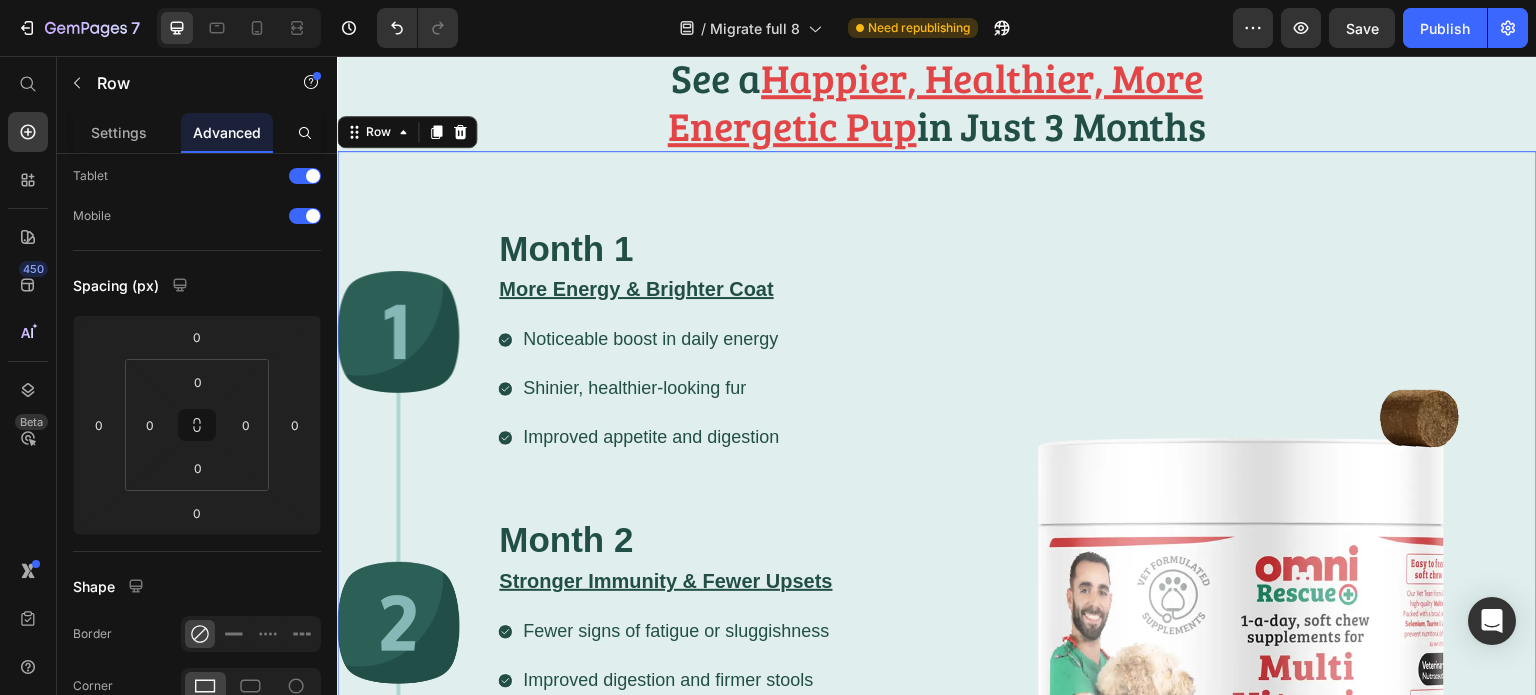 click on "Month 1 Heading More Energy & Brighter Coat Heading
Noticeable boost in daily energy
Shinier, healthier-looking fur
Improved appetite and digestion Item List Row Month 2 Heading Stronger Immunity & Fewer Upsets Heading
Fewer signs of fatigue or sluggishness
Improved digestion and firmer stools
Less itching, scratching, or dry skin Item List Row Month 3 Heading Image Optimal Benefits Text Block Advanced List Row Full Vitality & Peak Health Heading
More playful, active, and engaged
Stronger immune defense and resilience
A happier, healthier pup from the inside out! Item List Row Image
Veterinary Pro Tip
Which Chew Size to get ? Accordion Row" at bounding box center (937, 631) 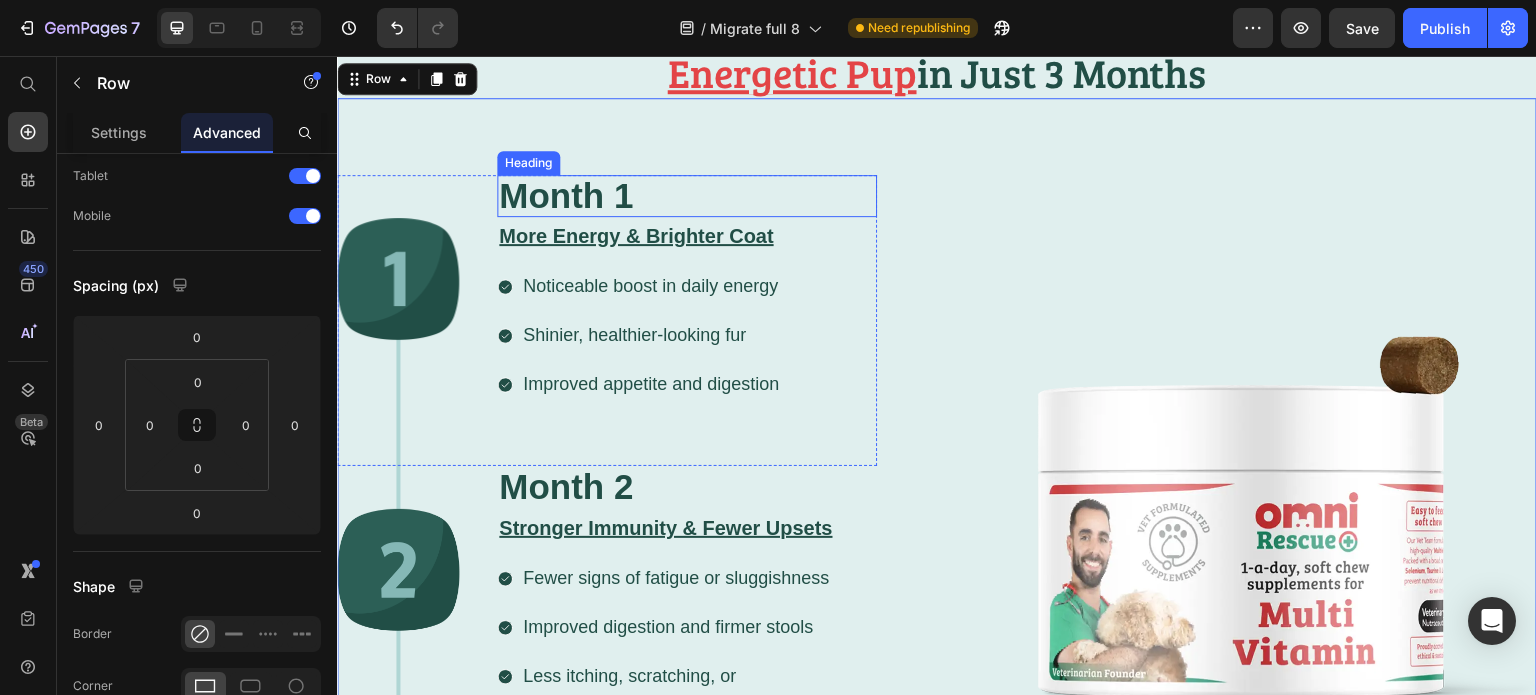 scroll, scrollTop: 8298, scrollLeft: 0, axis: vertical 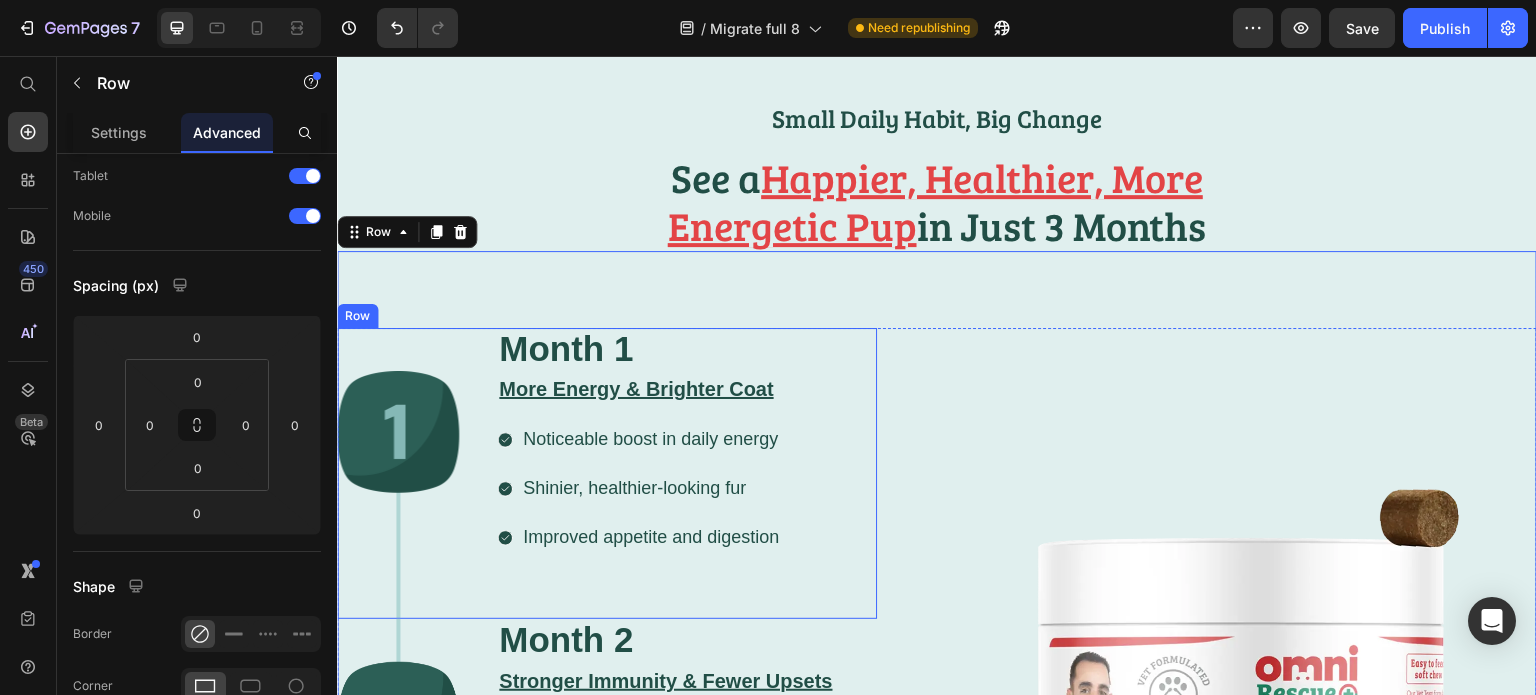 drag, startPoint x: 422, startPoint y: 414, endPoint x: 765, endPoint y: 400, distance: 343.28558 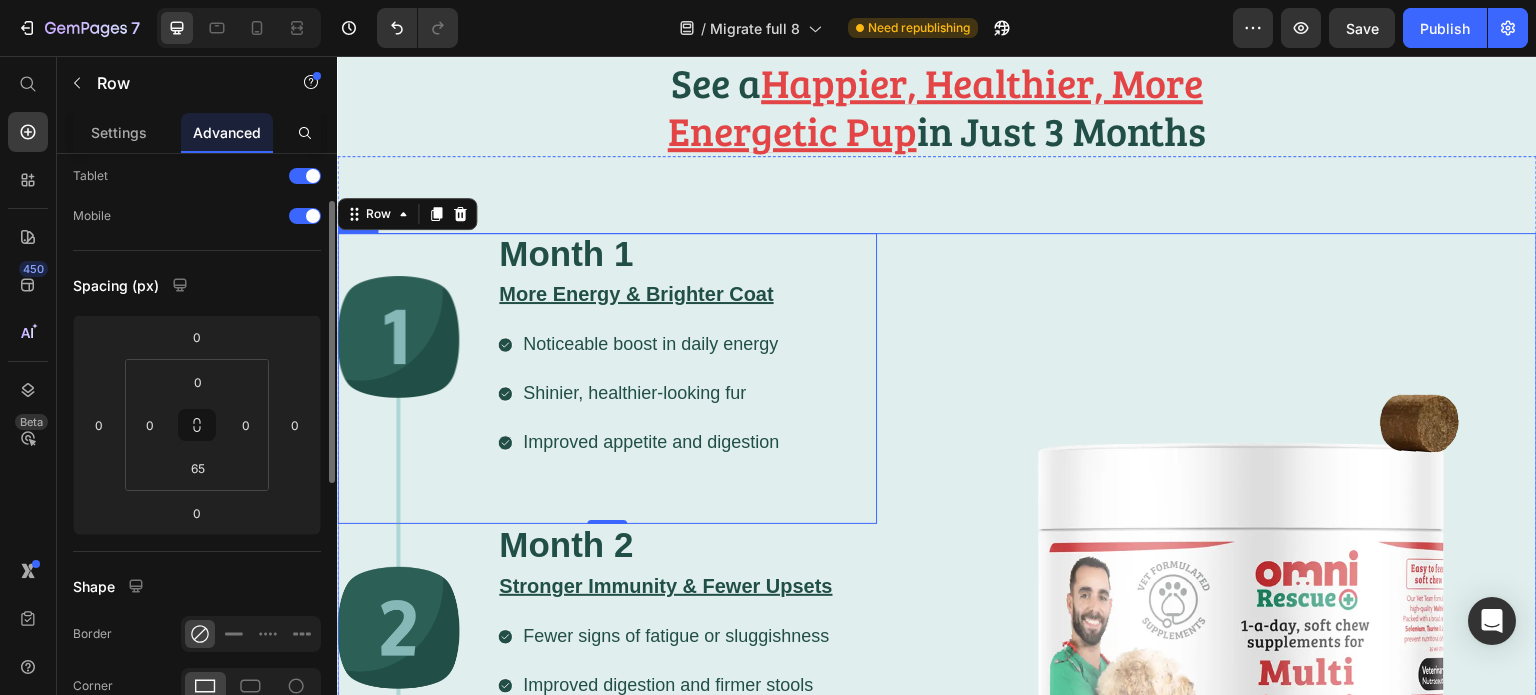 scroll, scrollTop: 8398, scrollLeft: 0, axis: vertical 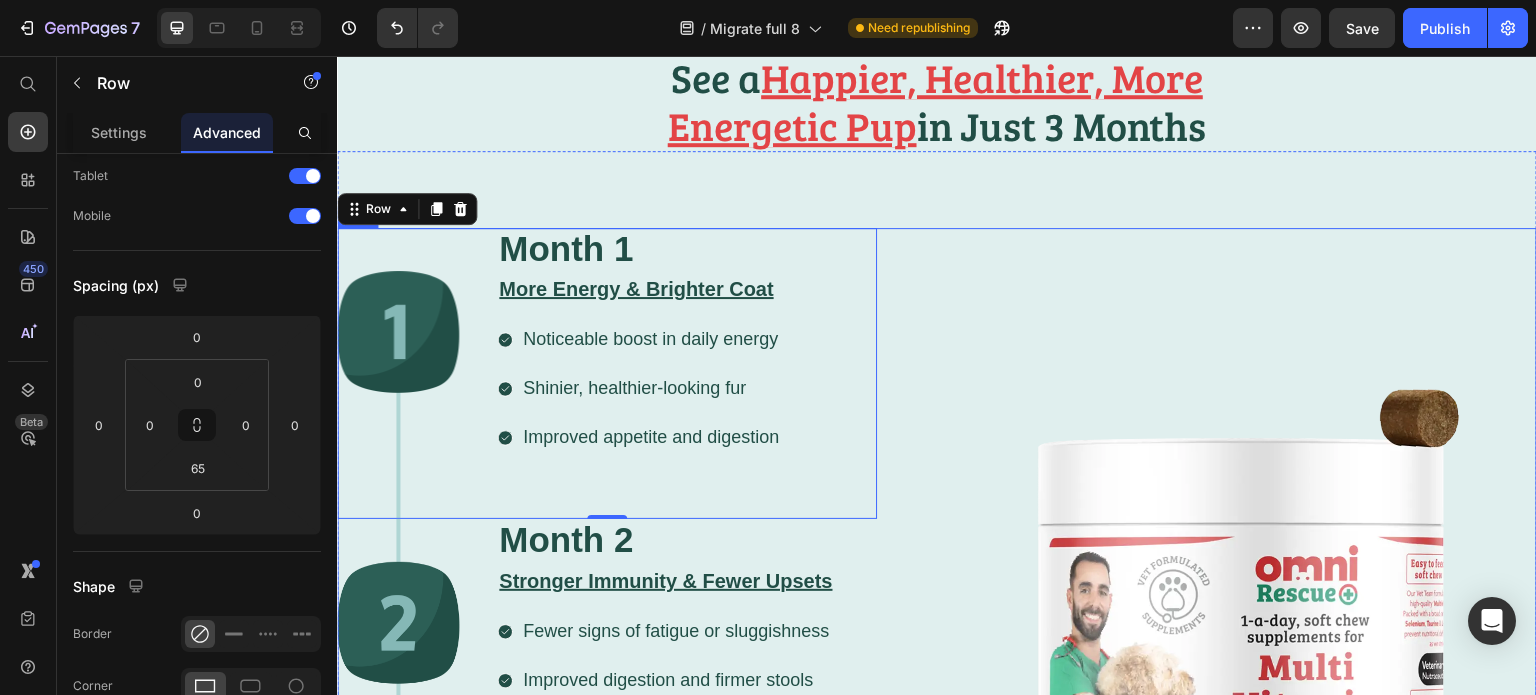 click on "Image
Veterinary Pro Tip
Which Chew Size to get ? Accordion" at bounding box center [1267, 647] 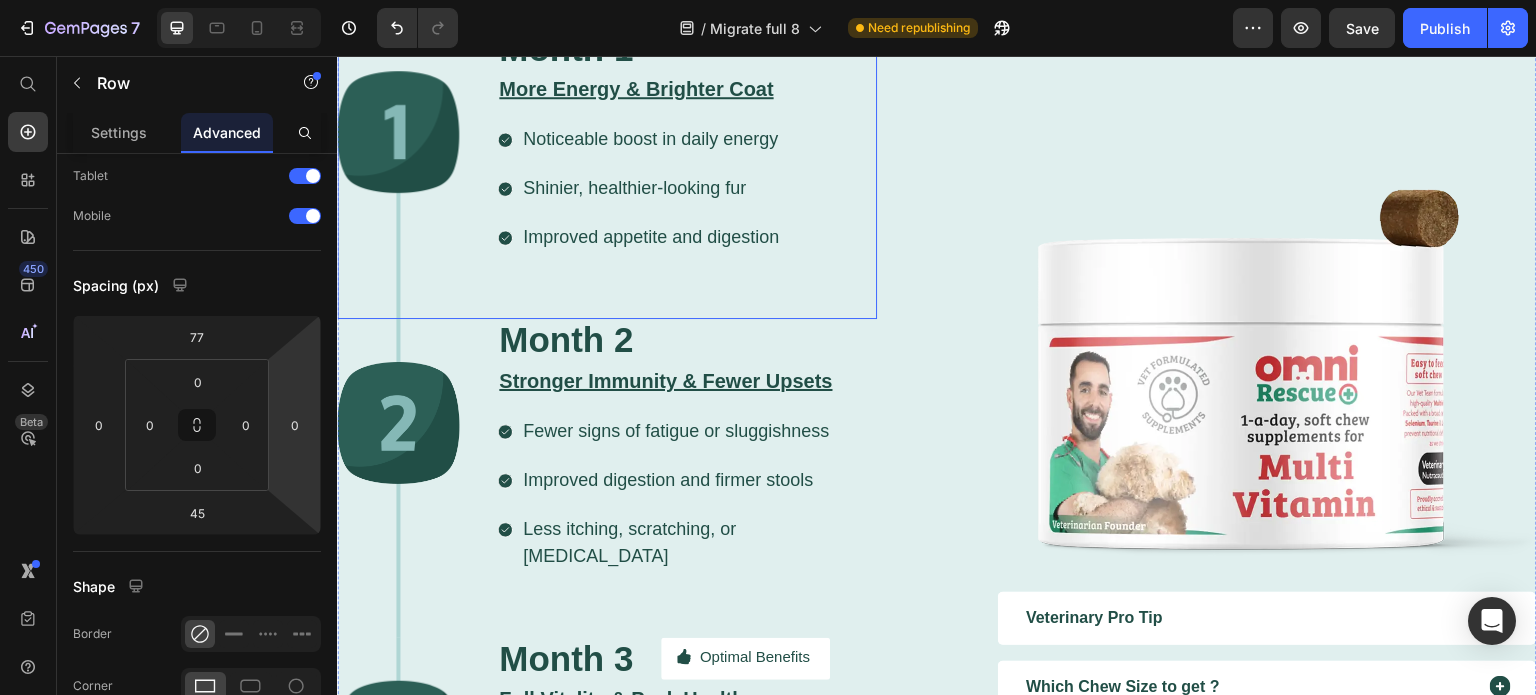 scroll, scrollTop: 8498, scrollLeft: 0, axis: vertical 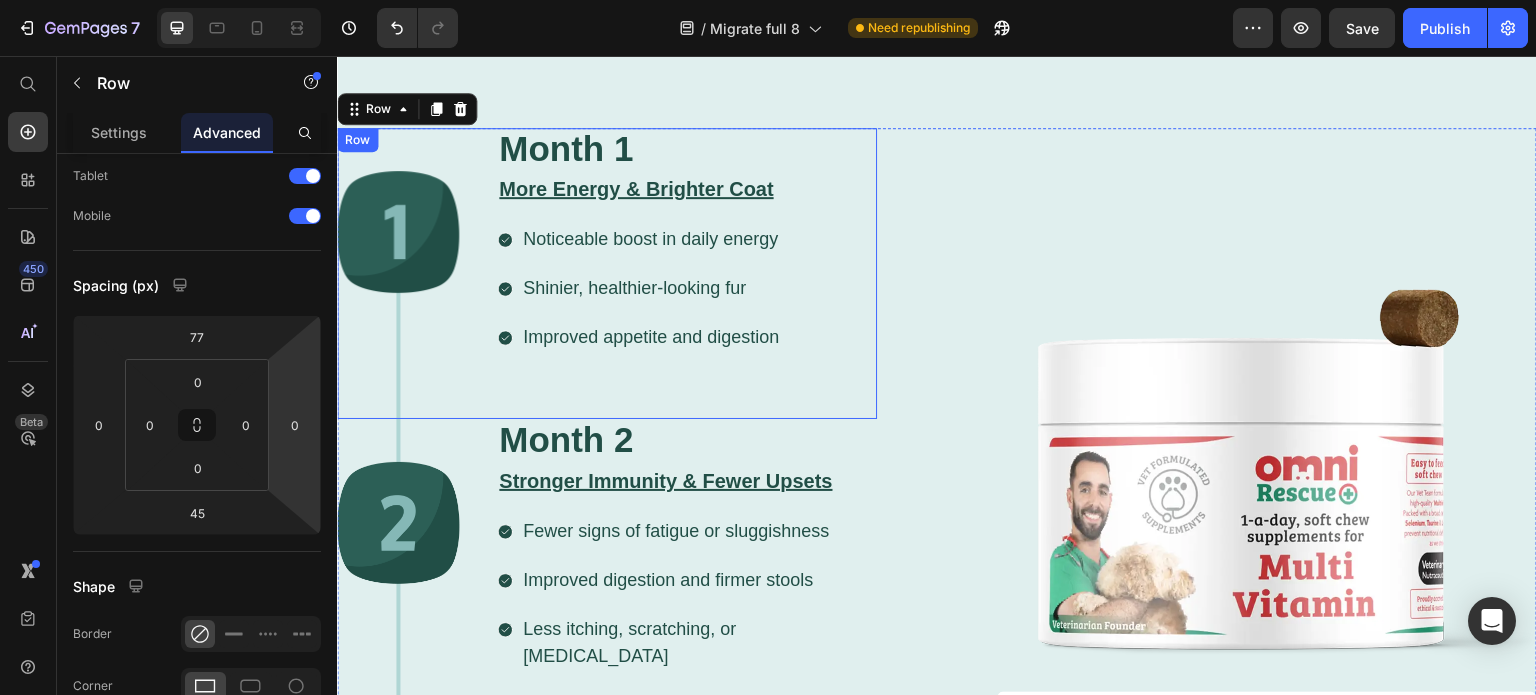 click on "Month 1 Heading More Energy & Brighter Coat Heading
Noticeable boost in daily energy
Shinier, healthier-looking fur
Improved appetite and digestion Item List Row" at bounding box center [607, 274] 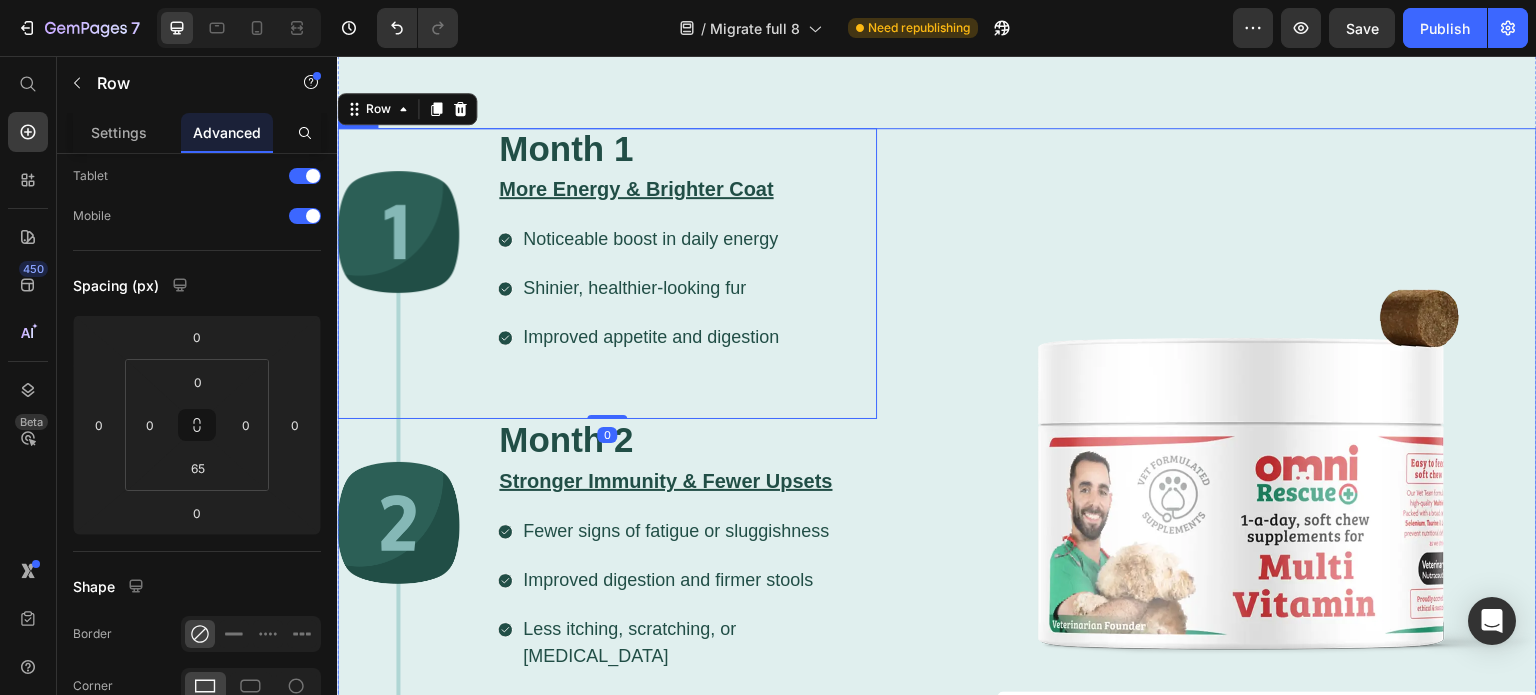 click on "Image
Veterinary Pro Tip
Which Chew Size to get ? Accordion" at bounding box center [1267, 546] 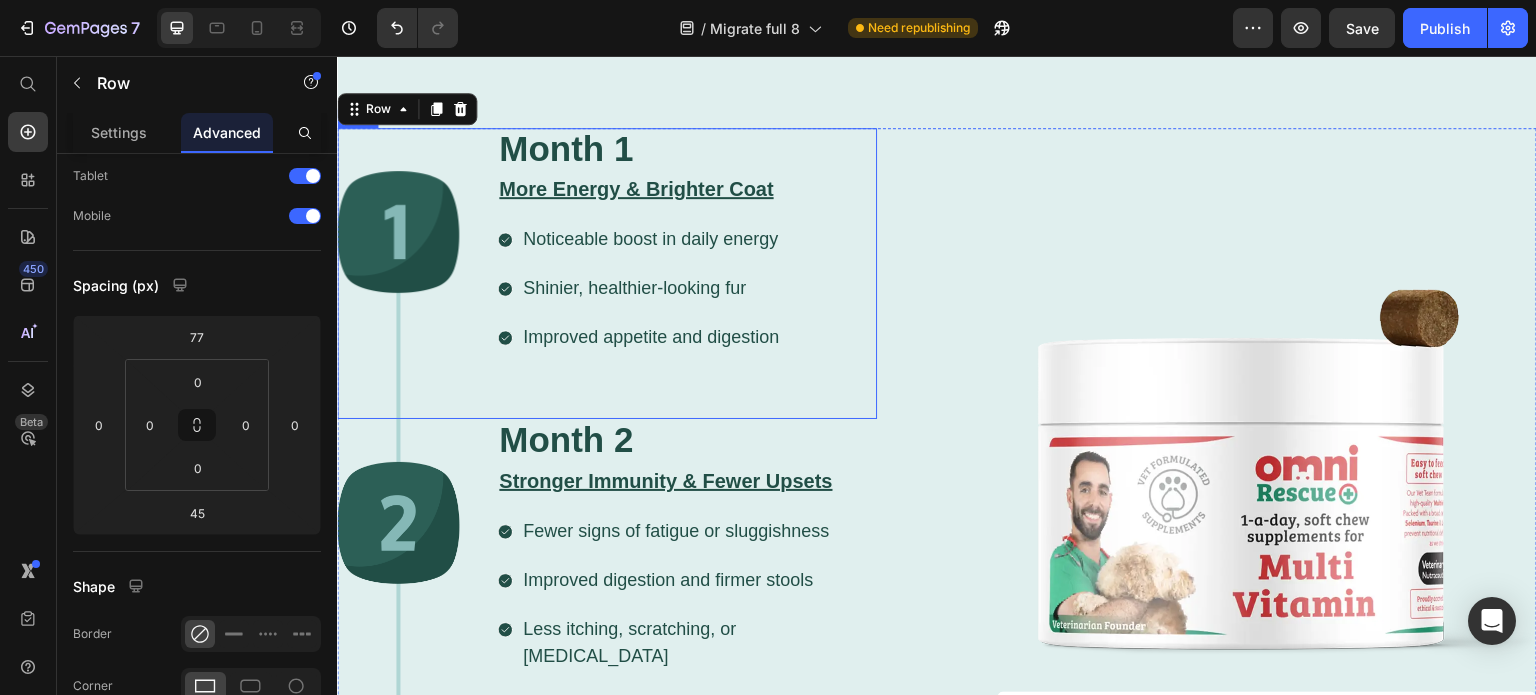 click on "Month 1 Heading More Energy & Brighter Coat Heading
Noticeable boost in daily energy
Shinier, healthier-looking fur
Improved appetite and digestion Item List Row" at bounding box center (607, 274) 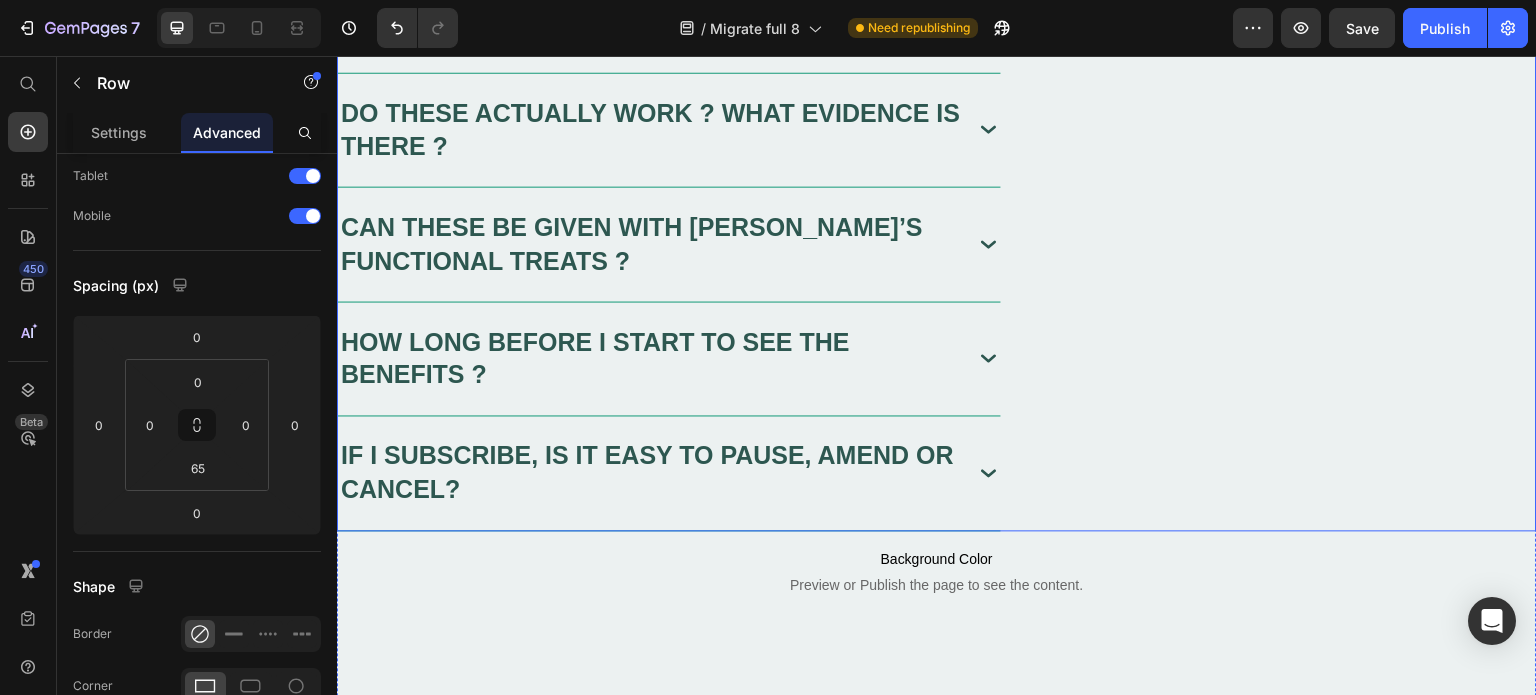 scroll, scrollTop: 13698, scrollLeft: 0, axis: vertical 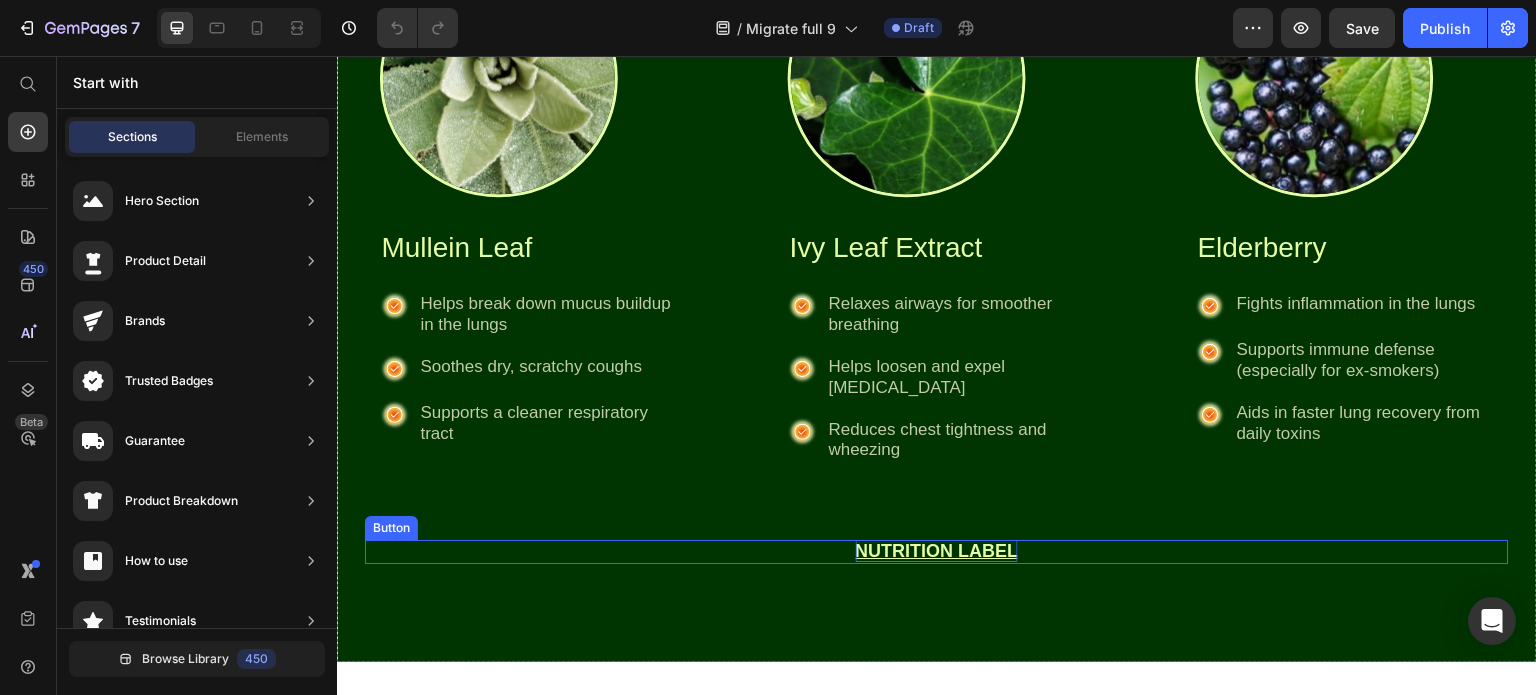 click on "NUTRITION LABEL" at bounding box center [937, 551] 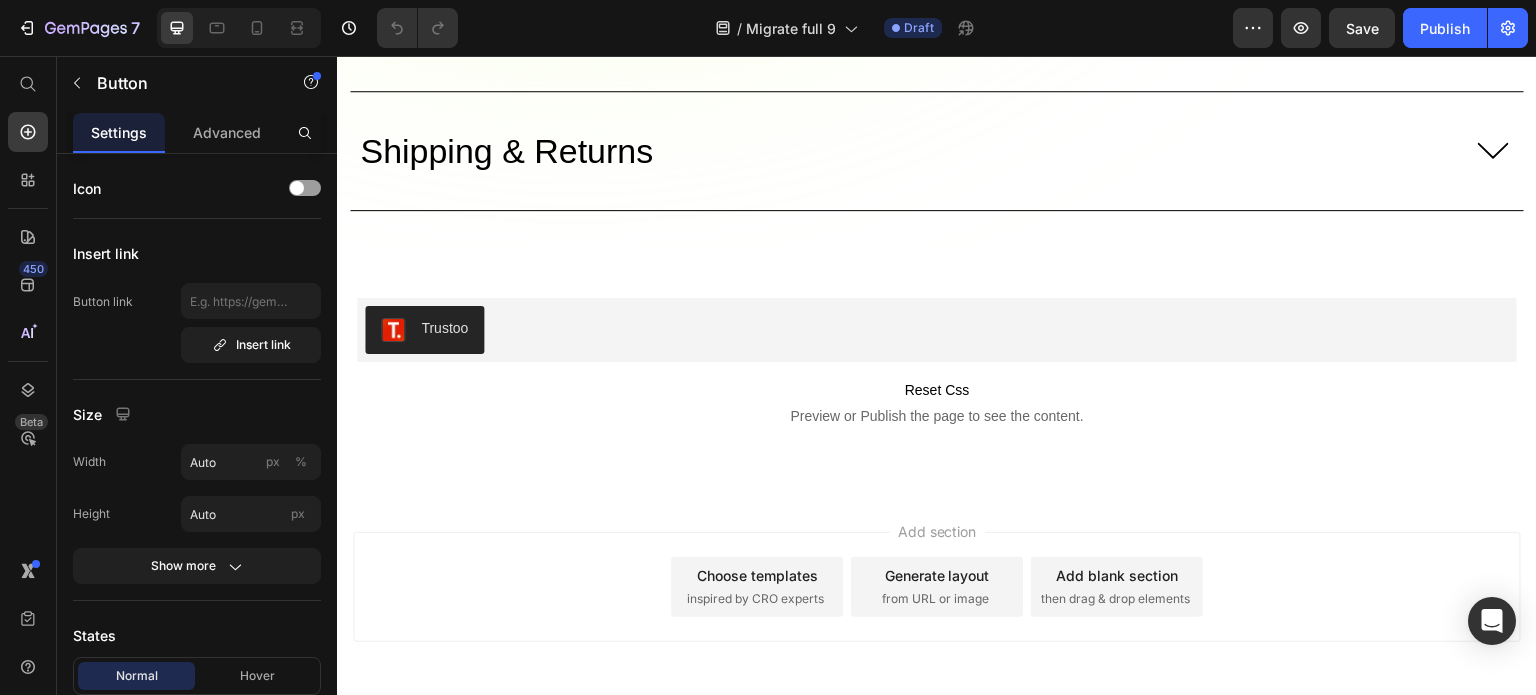 scroll, scrollTop: 9716, scrollLeft: 0, axis: vertical 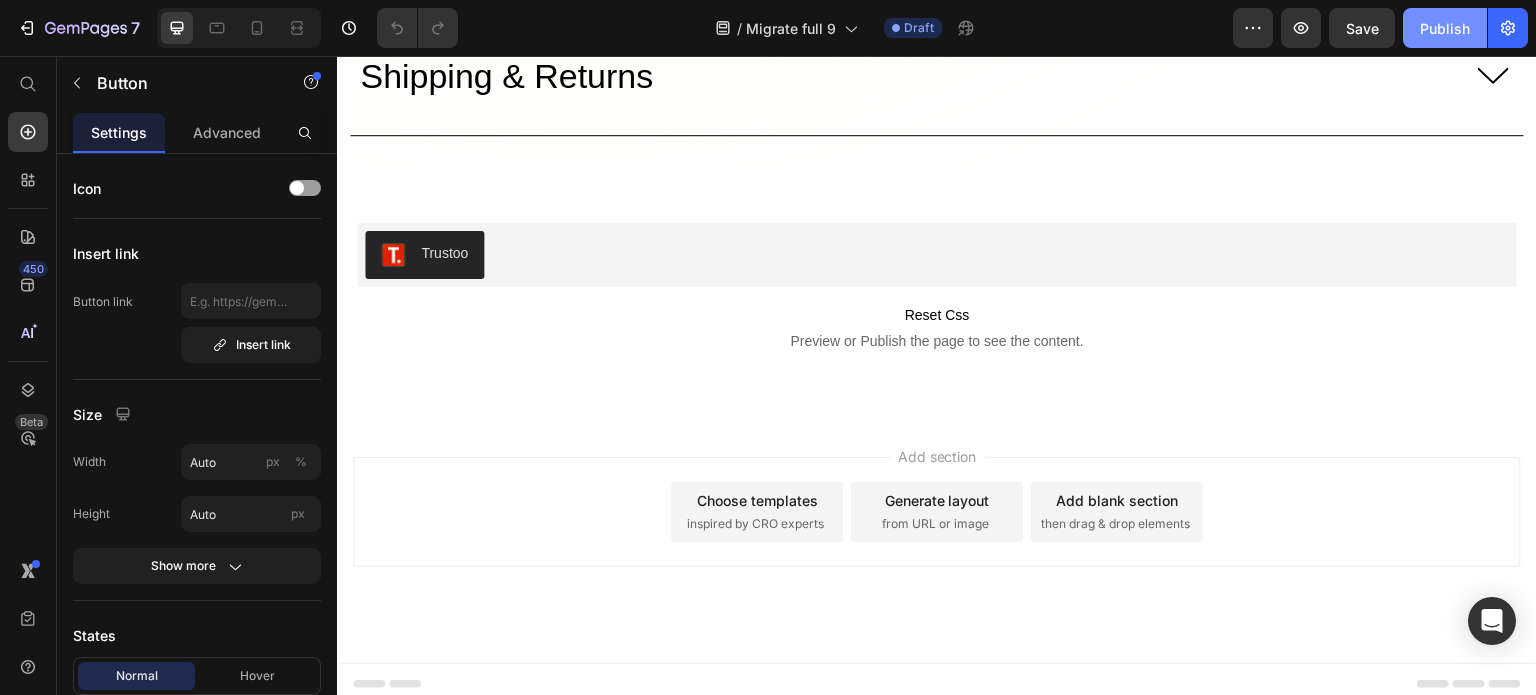 click on "Publish" at bounding box center [1445, 28] 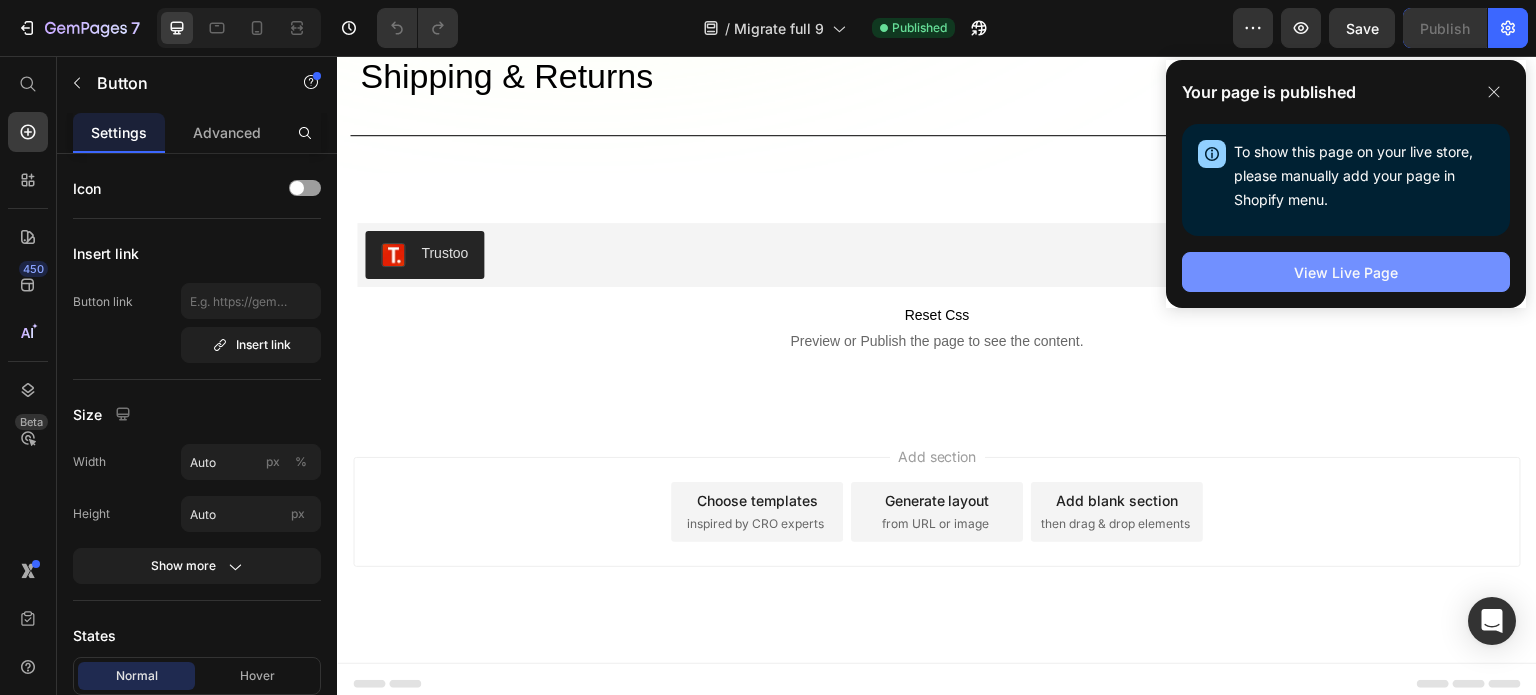 click on "View Live Page" at bounding box center [1346, 272] 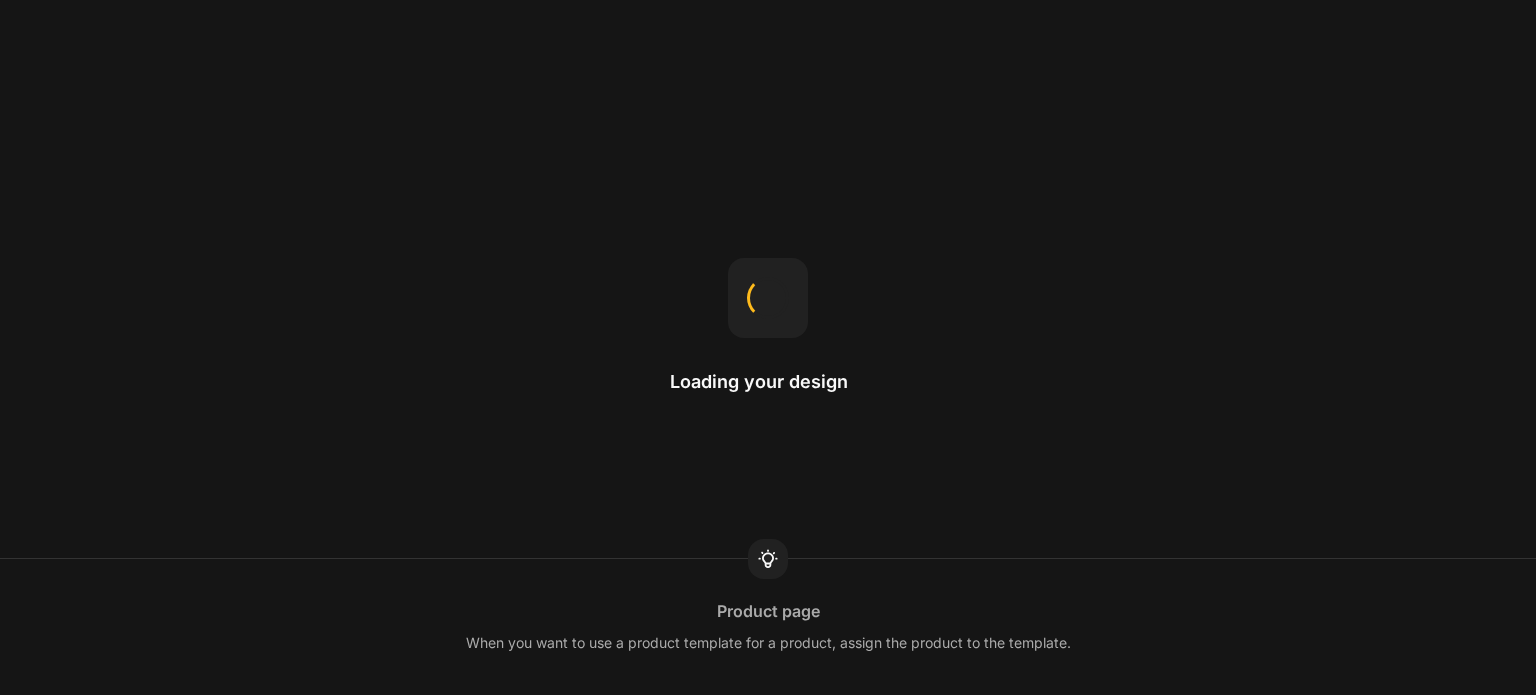 scroll, scrollTop: 0, scrollLeft: 0, axis: both 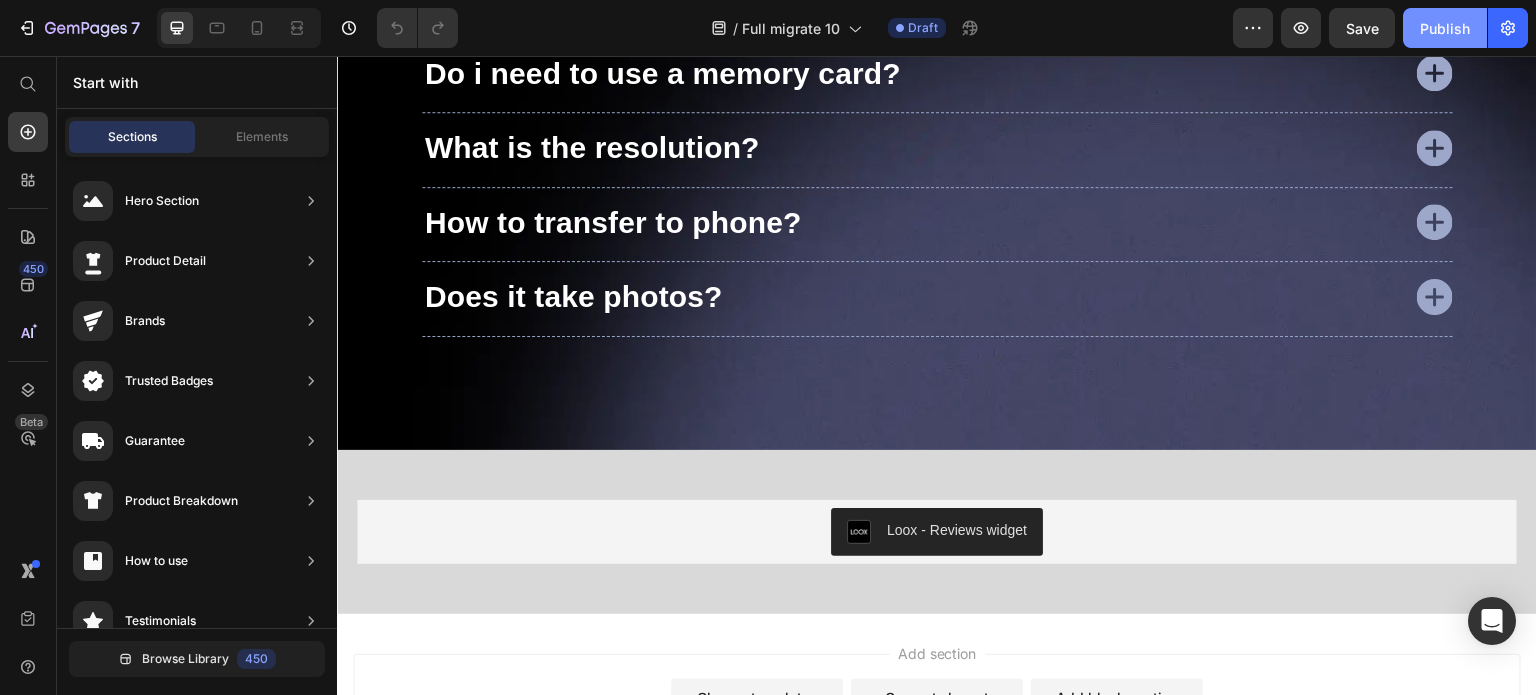 click on "Publish" at bounding box center [1445, 28] 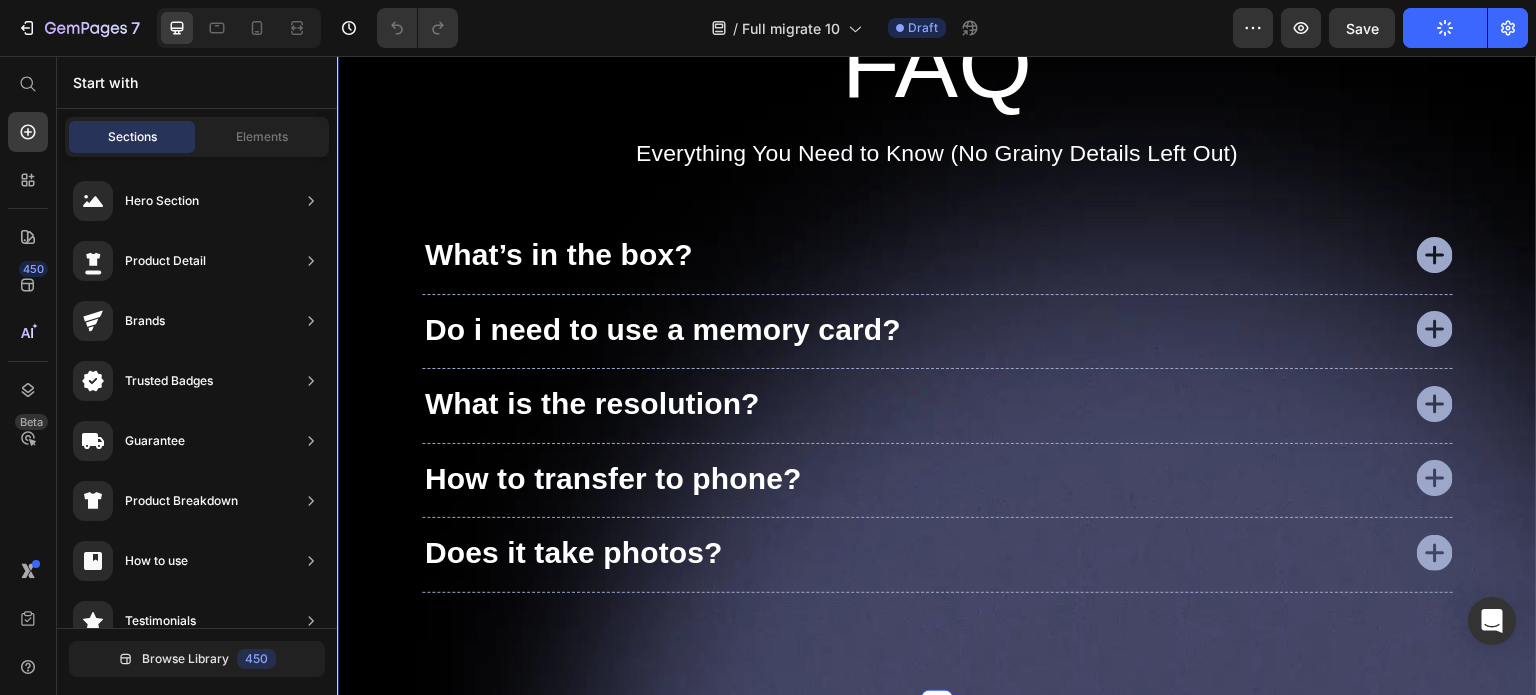 scroll, scrollTop: 10361, scrollLeft: 0, axis: vertical 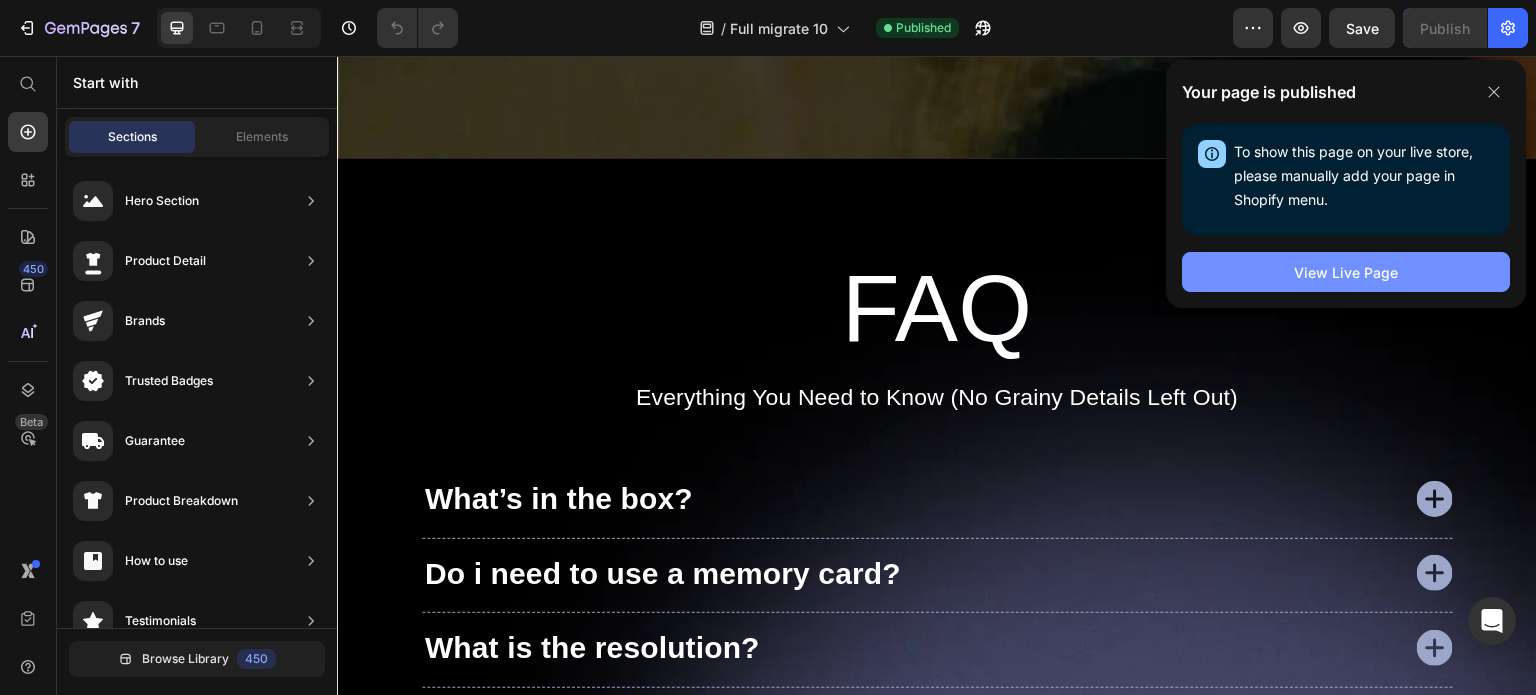 click on "View Live Page" at bounding box center [1346, 272] 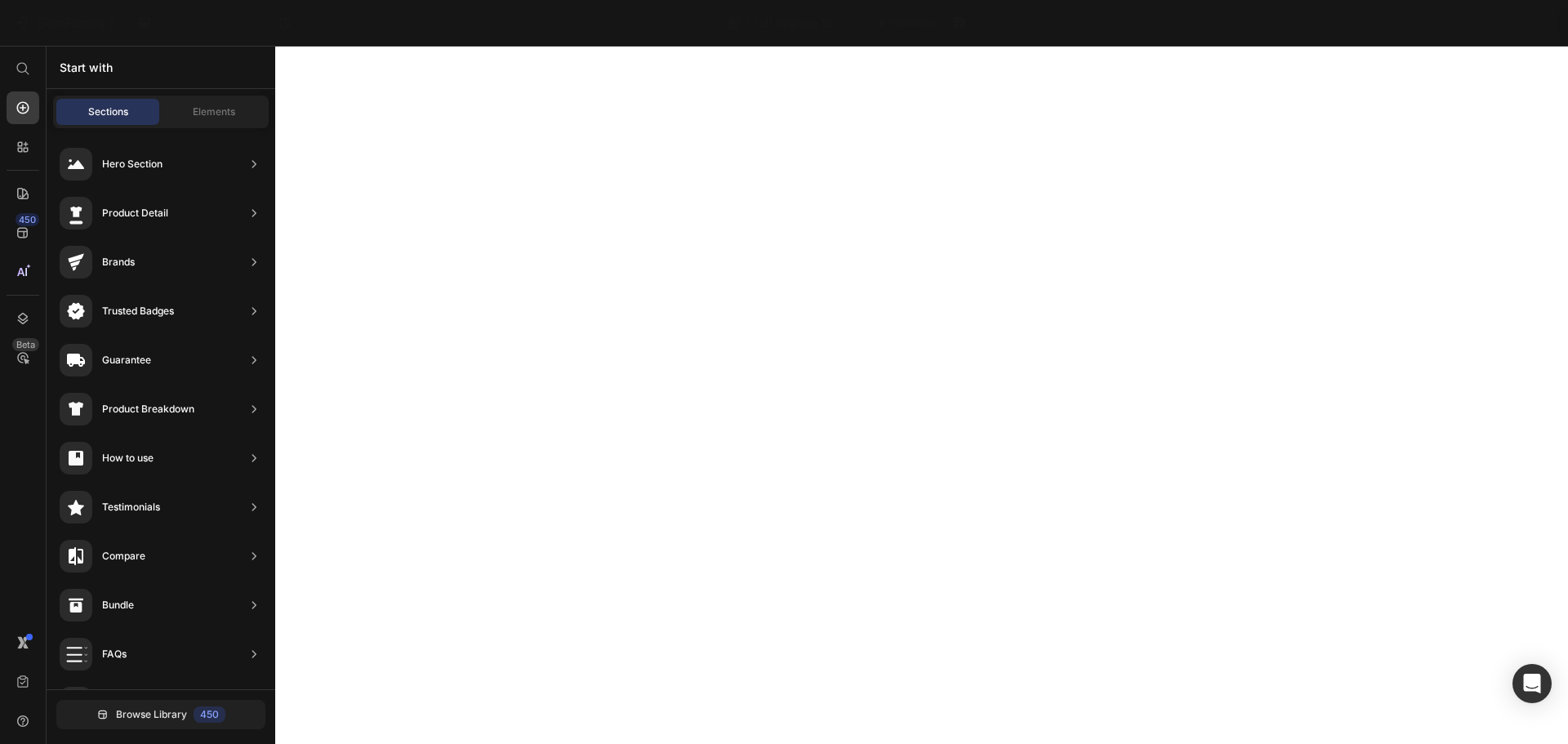 scroll, scrollTop: 0, scrollLeft: 0, axis: both 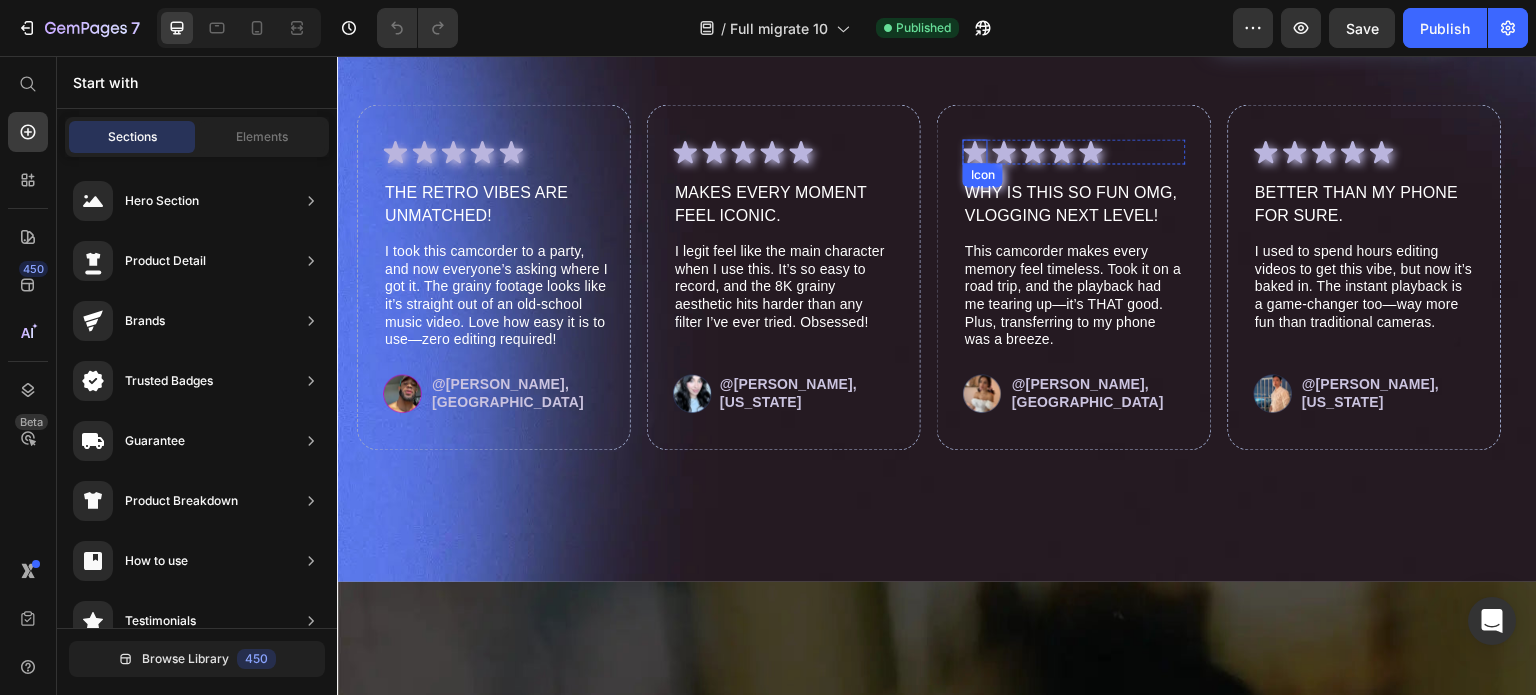 click 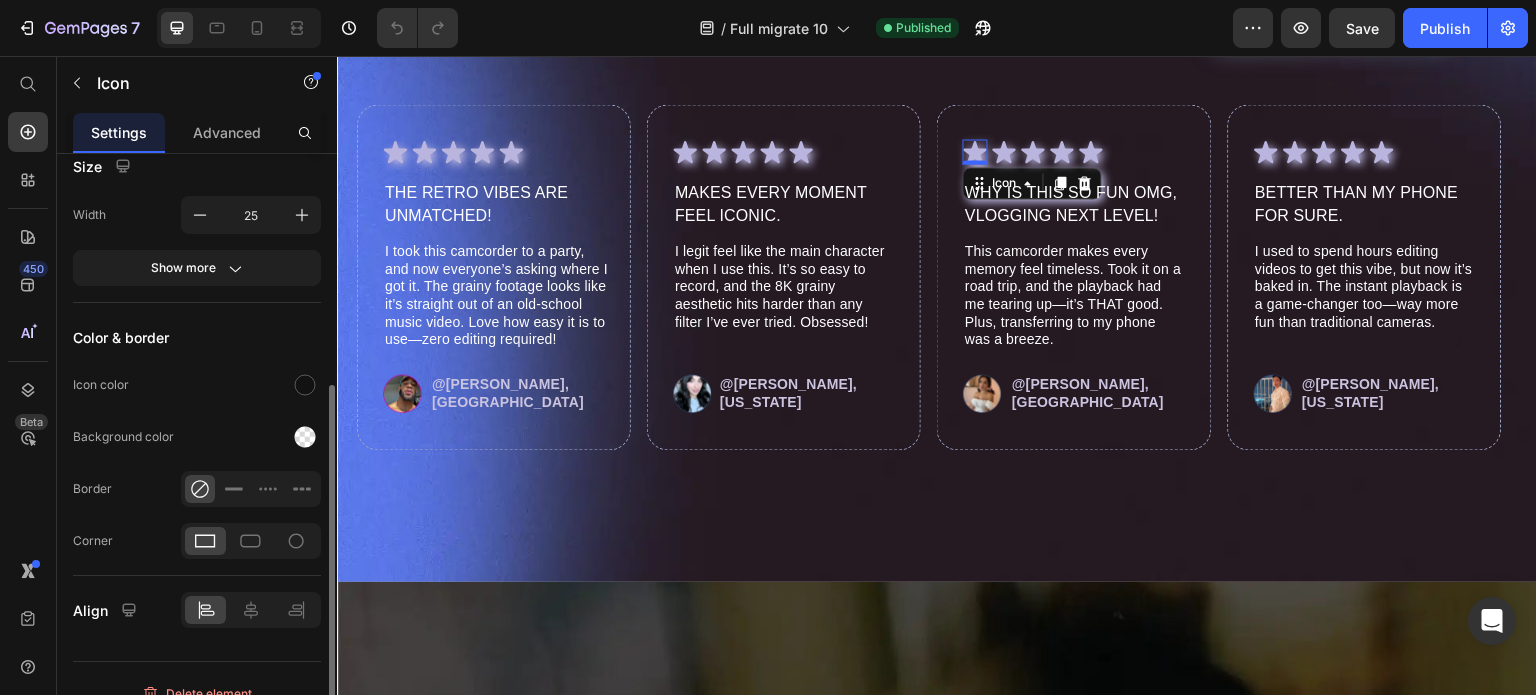 scroll, scrollTop: 322, scrollLeft: 0, axis: vertical 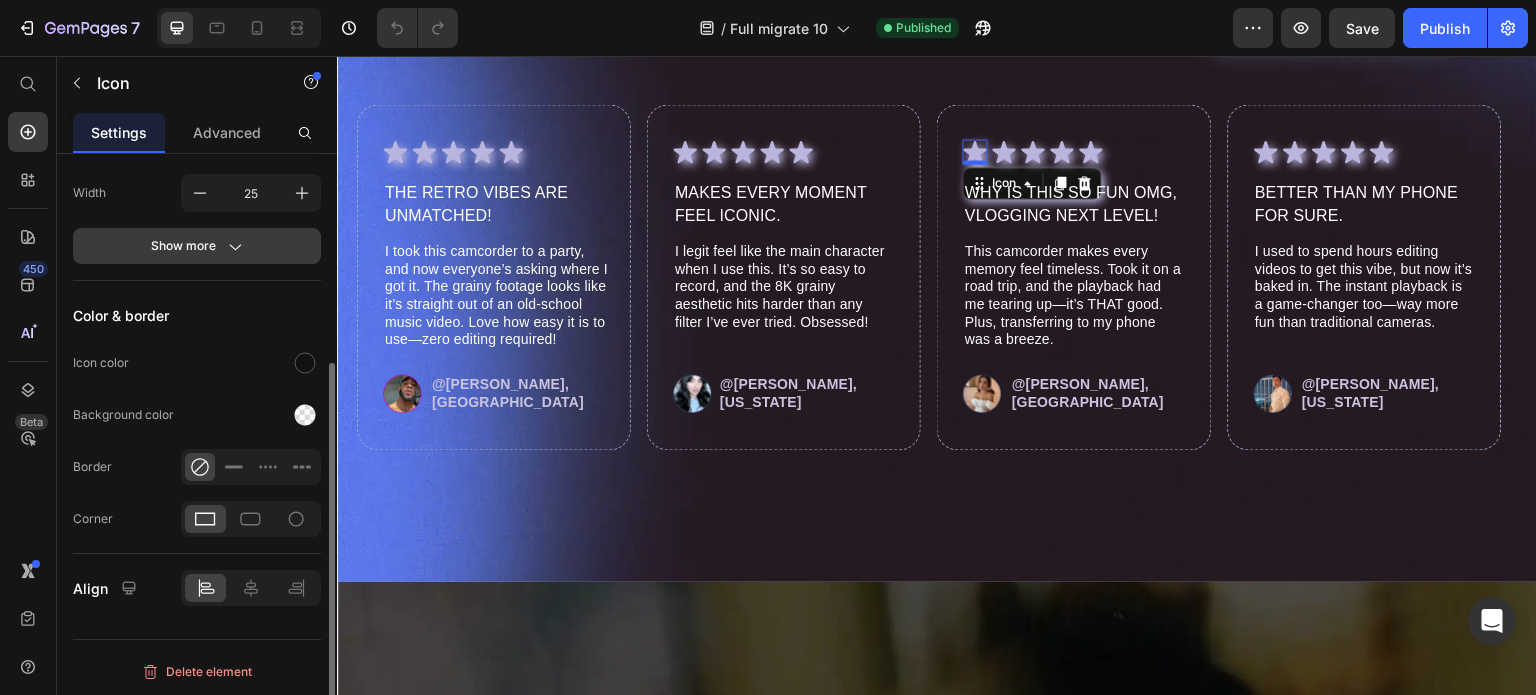 click on "Show more" 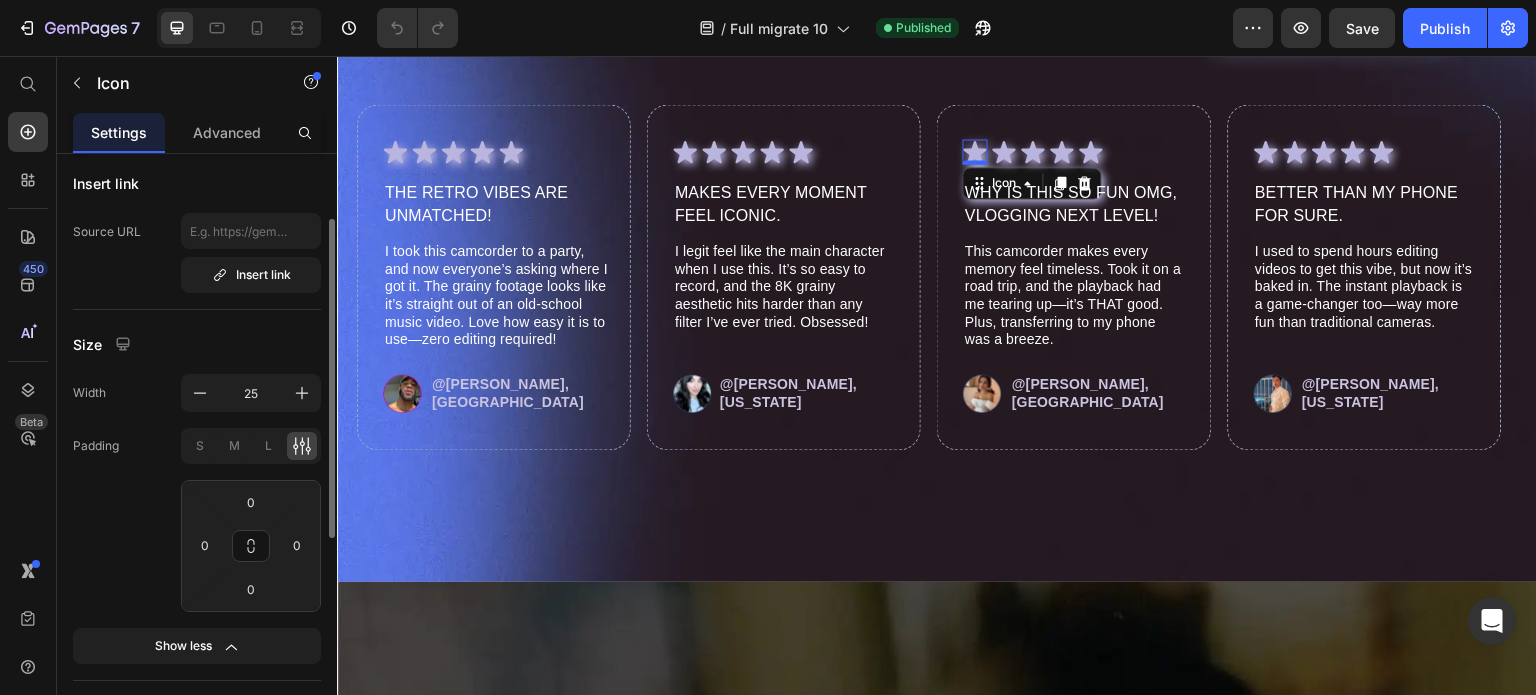scroll, scrollTop: 0, scrollLeft: 0, axis: both 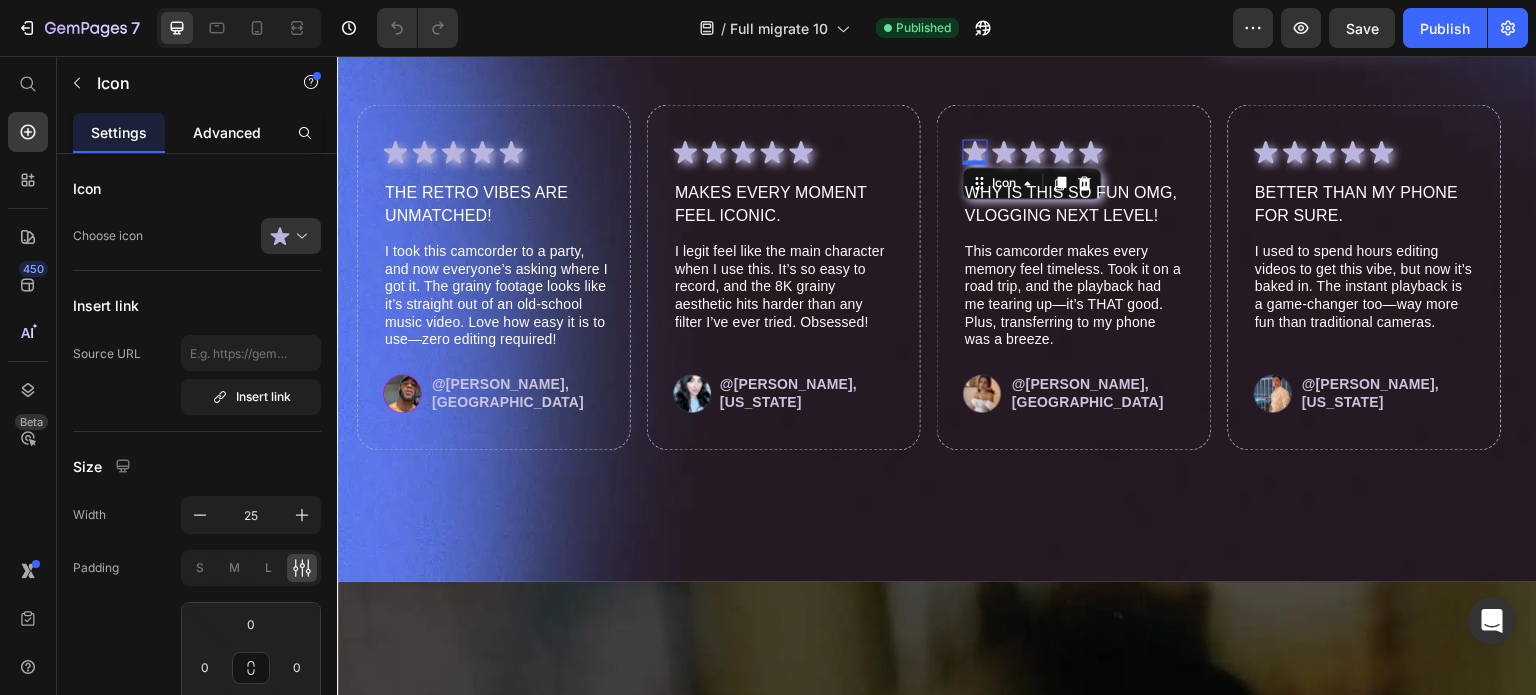 click on "Advanced" at bounding box center (227, 132) 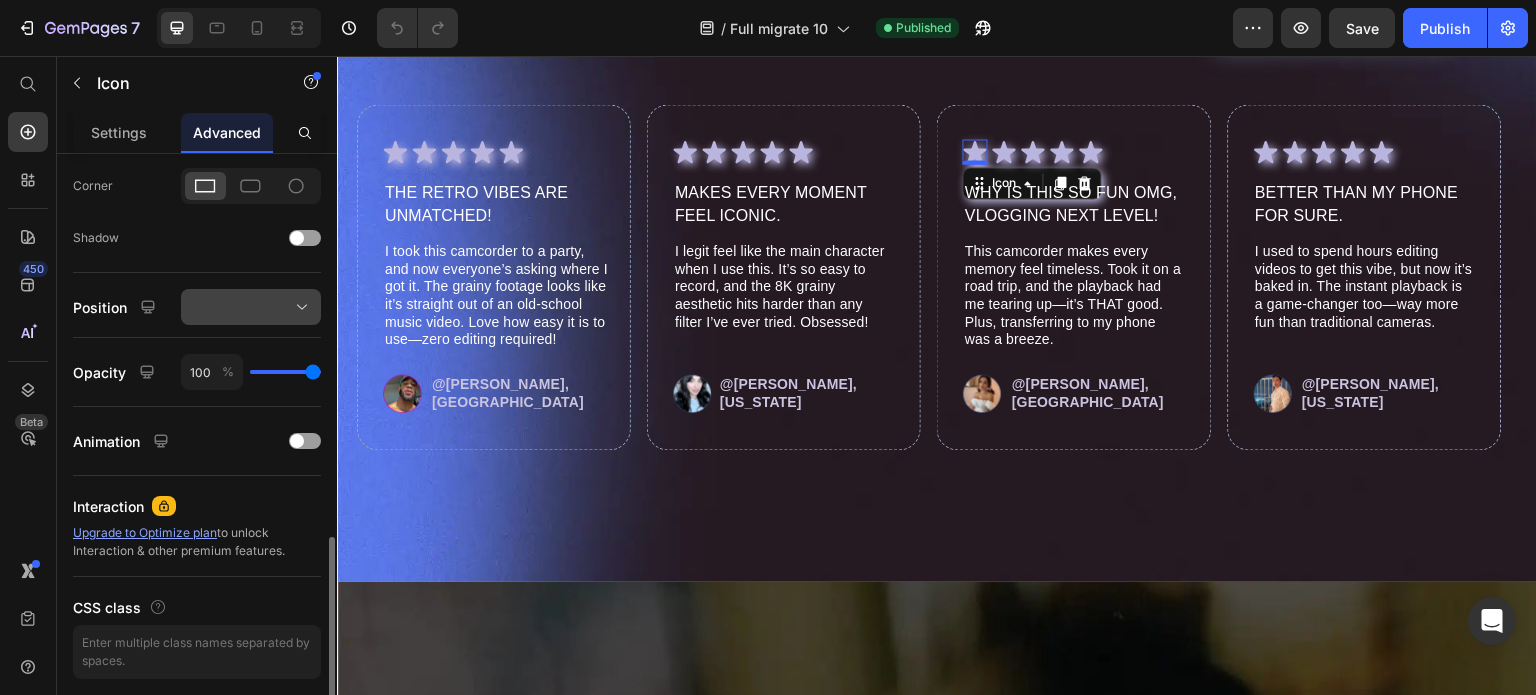 scroll, scrollTop: 668, scrollLeft: 0, axis: vertical 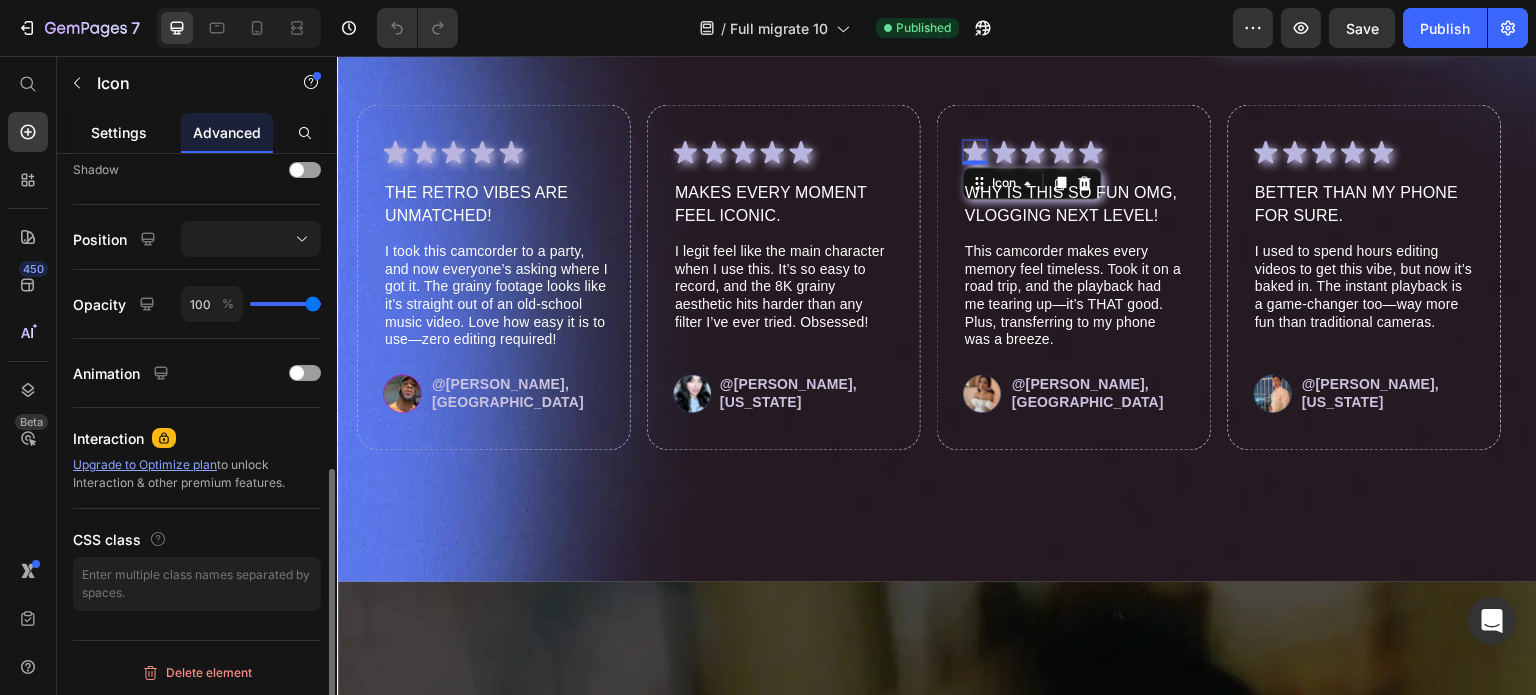 click on "Settings" 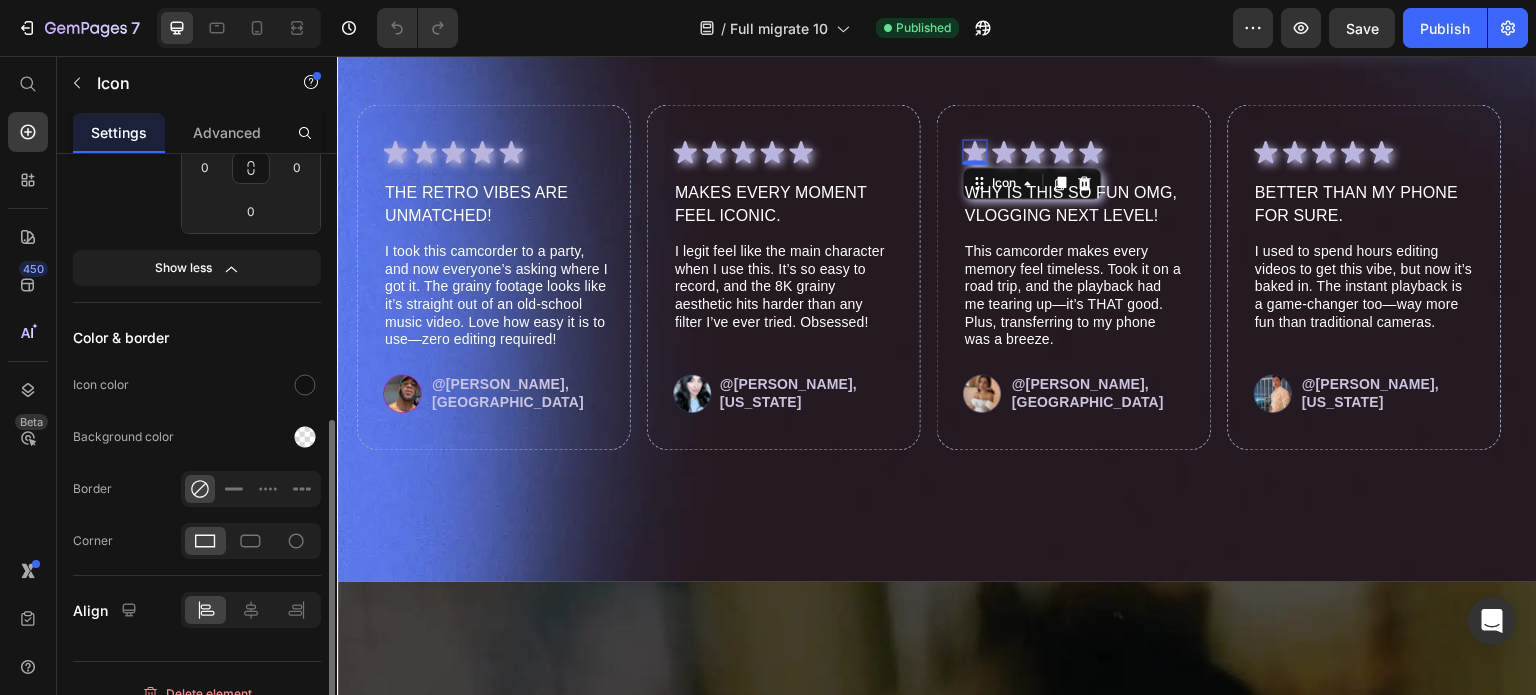 scroll, scrollTop: 522, scrollLeft: 0, axis: vertical 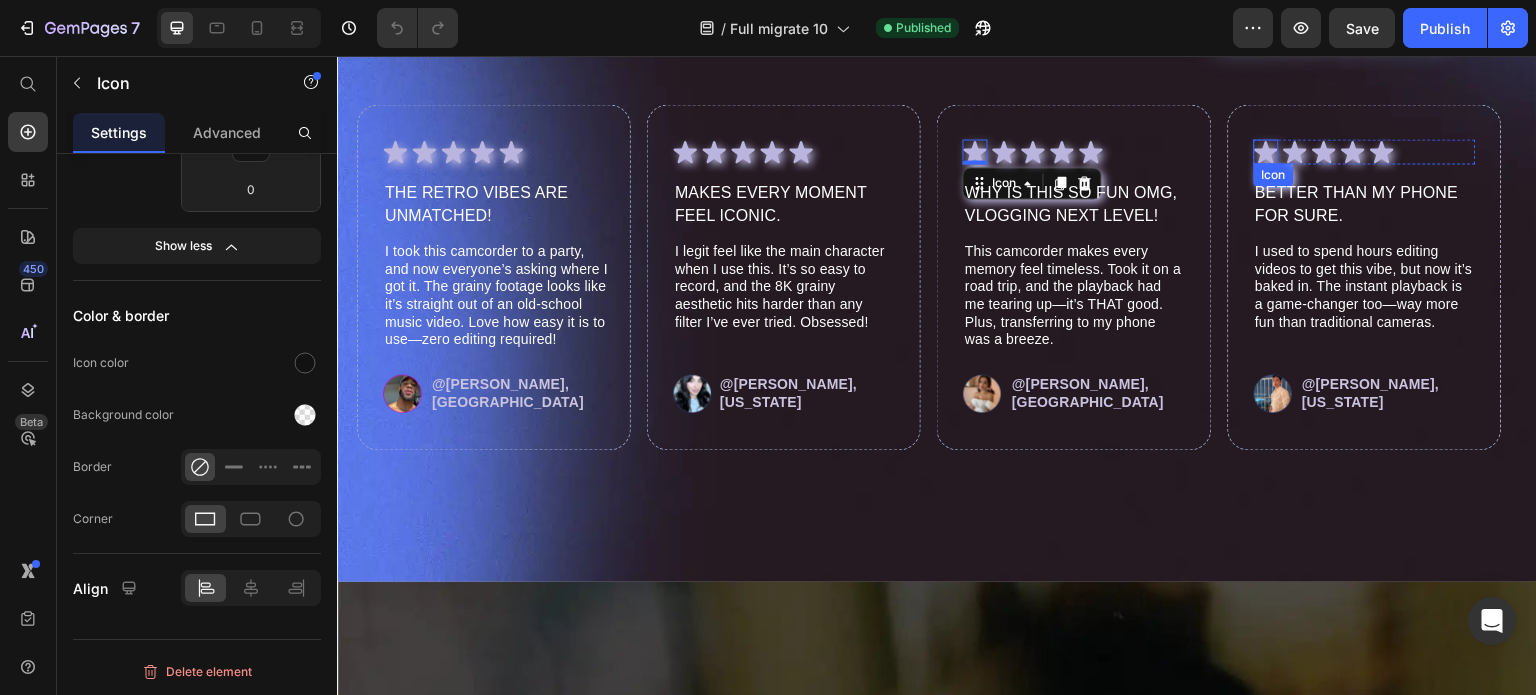 click 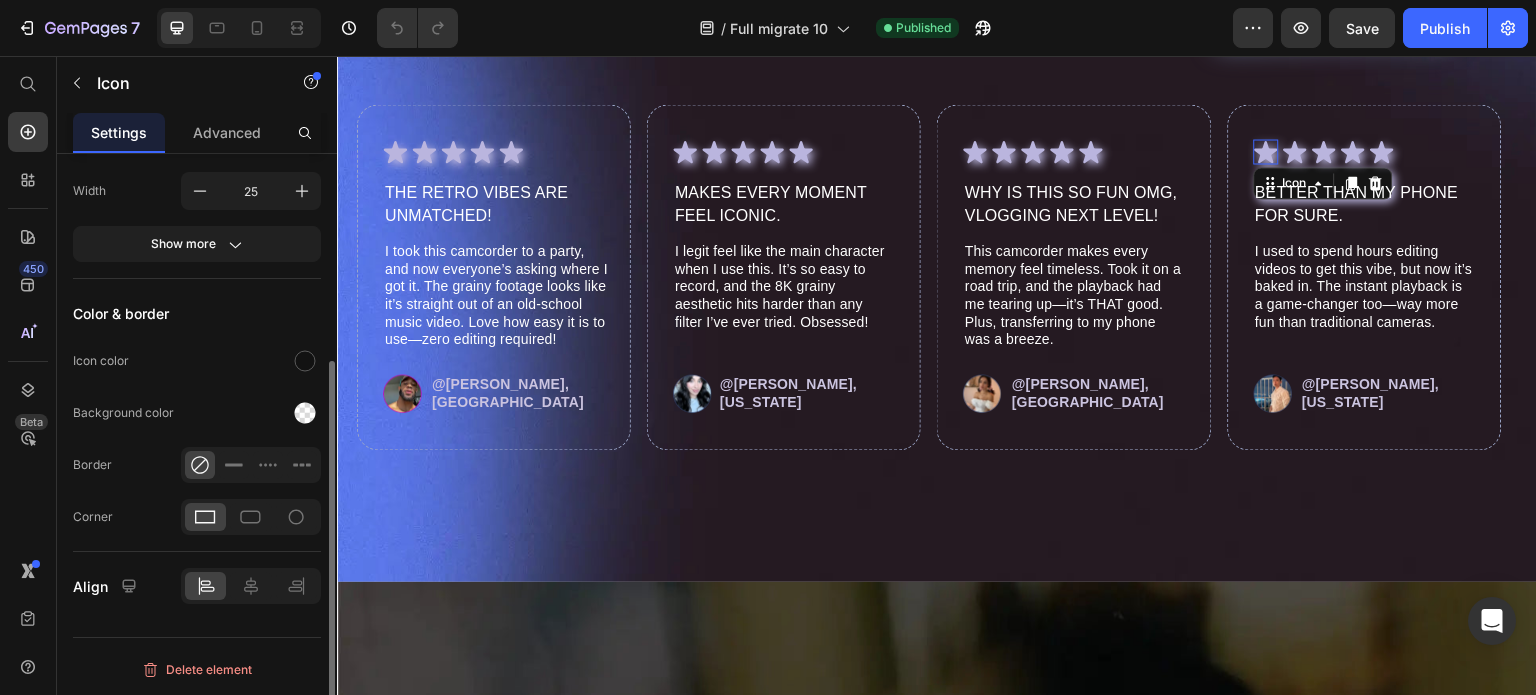 scroll, scrollTop: 322, scrollLeft: 0, axis: vertical 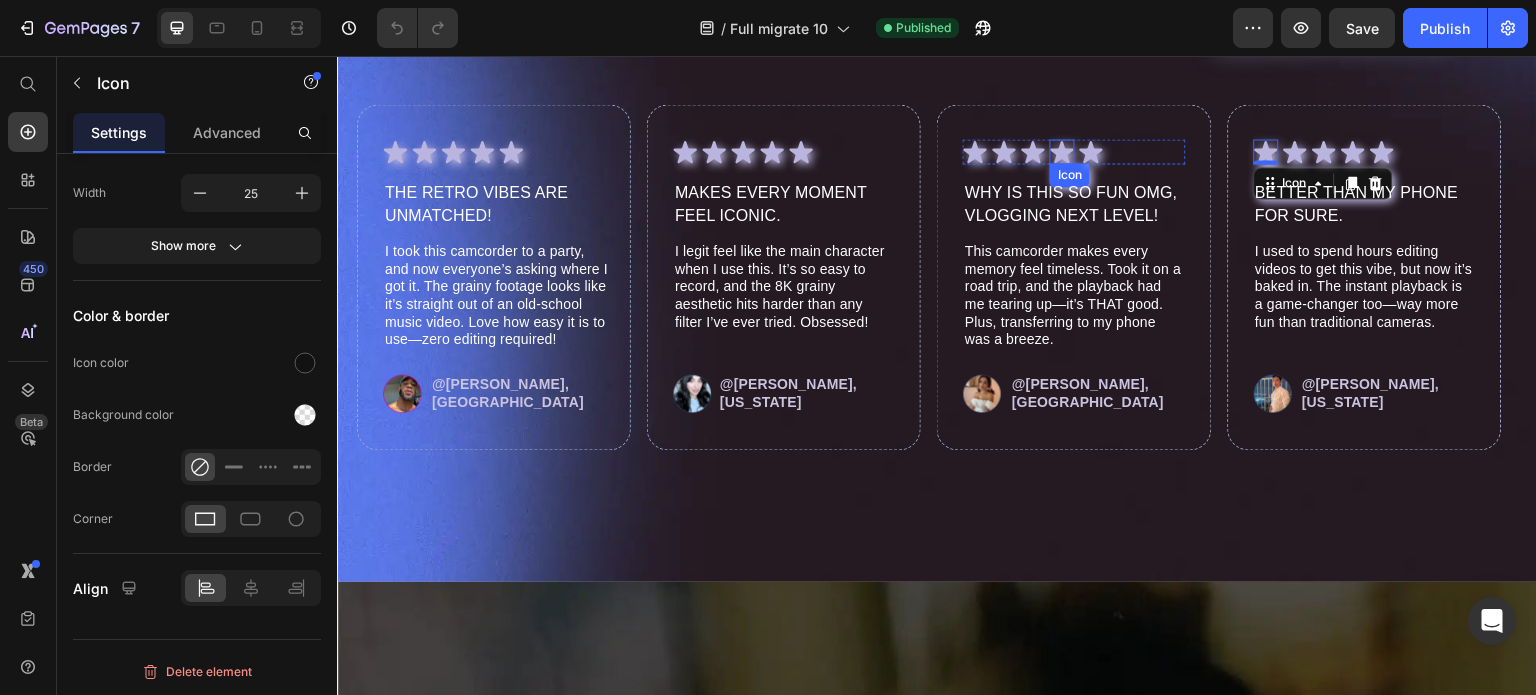 click 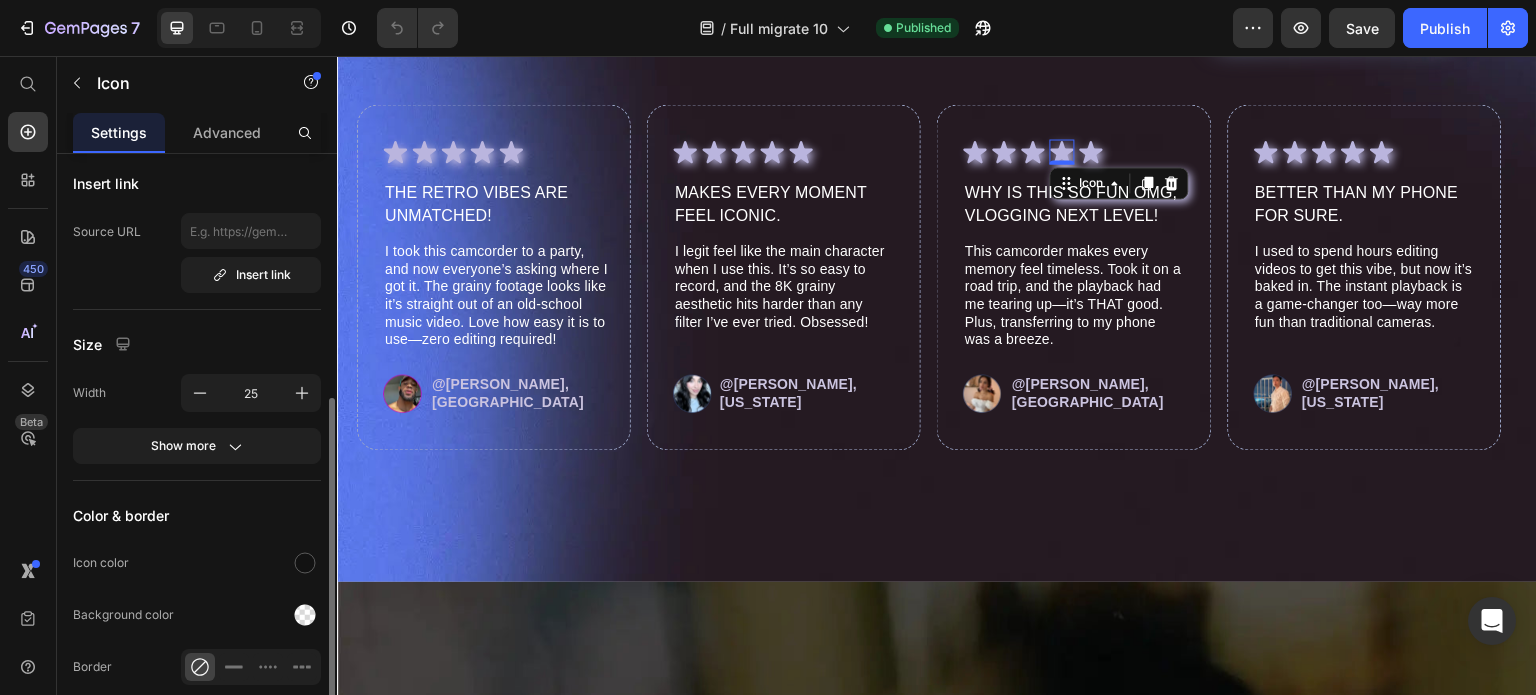 scroll, scrollTop: 22, scrollLeft: 0, axis: vertical 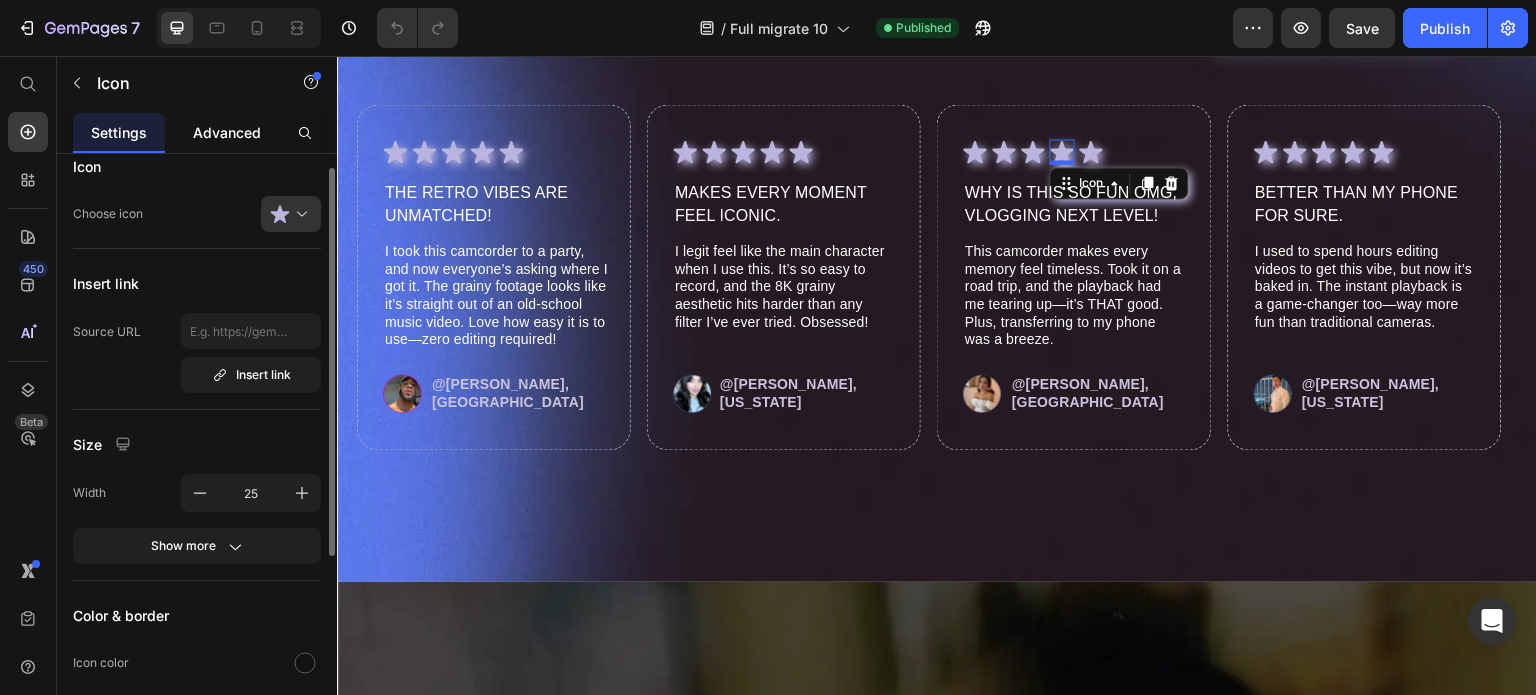 click on "Advanced" at bounding box center (227, 132) 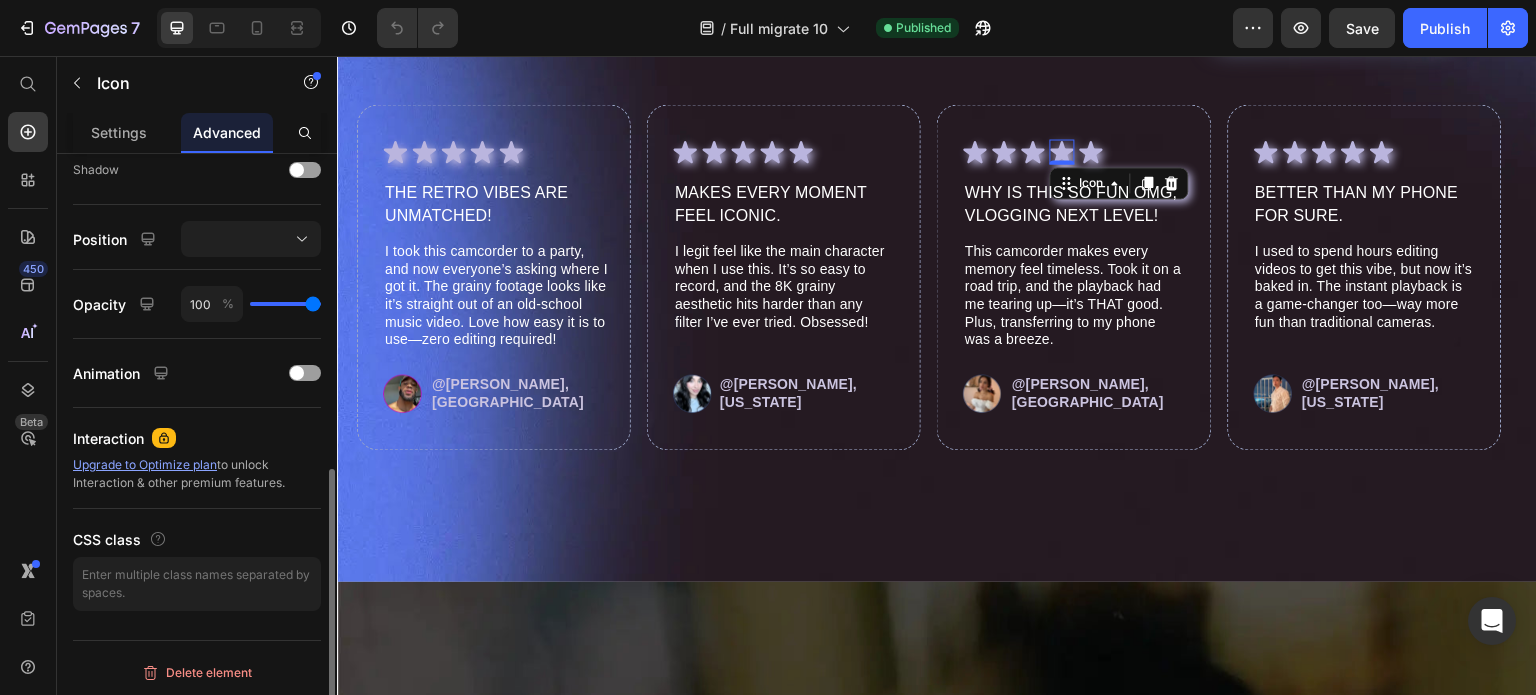 scroll, scrollTop: 468, scrollLeft: 0, axis: vertical 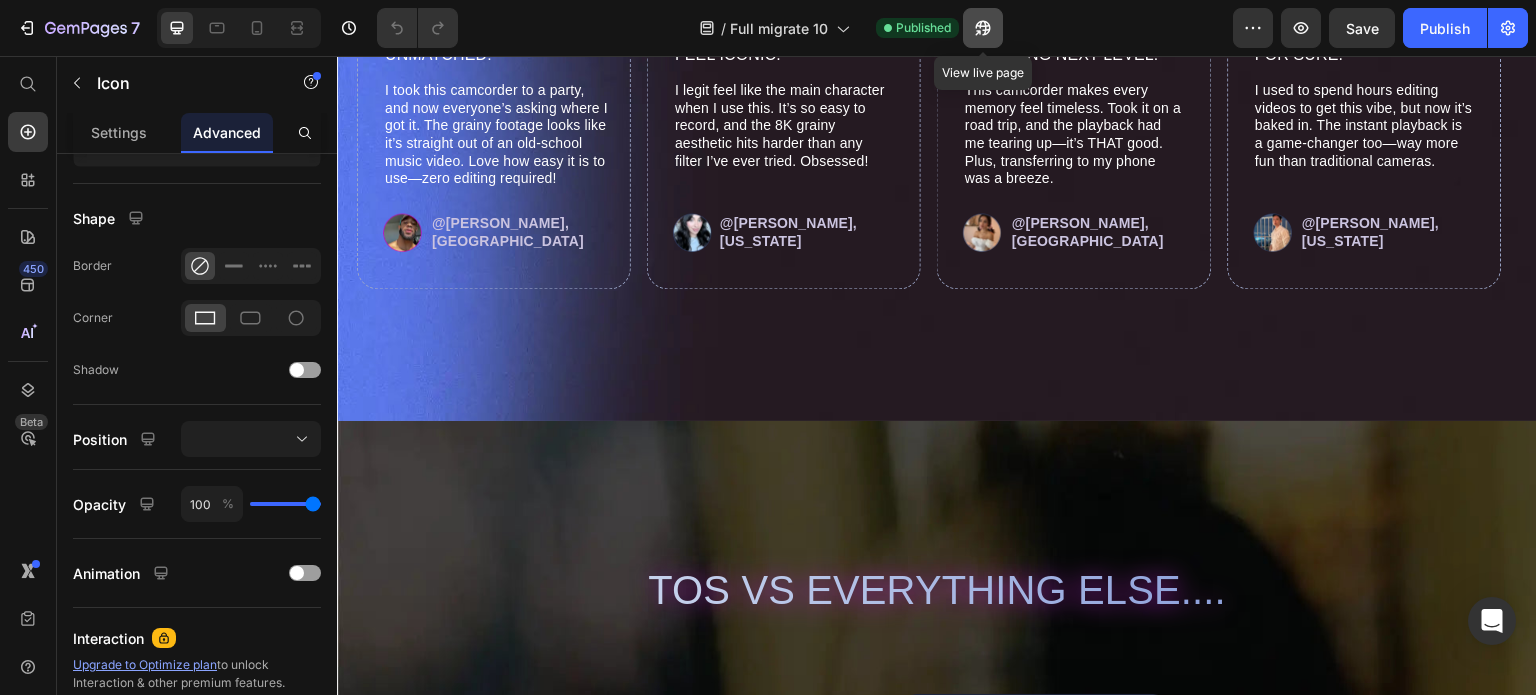 click 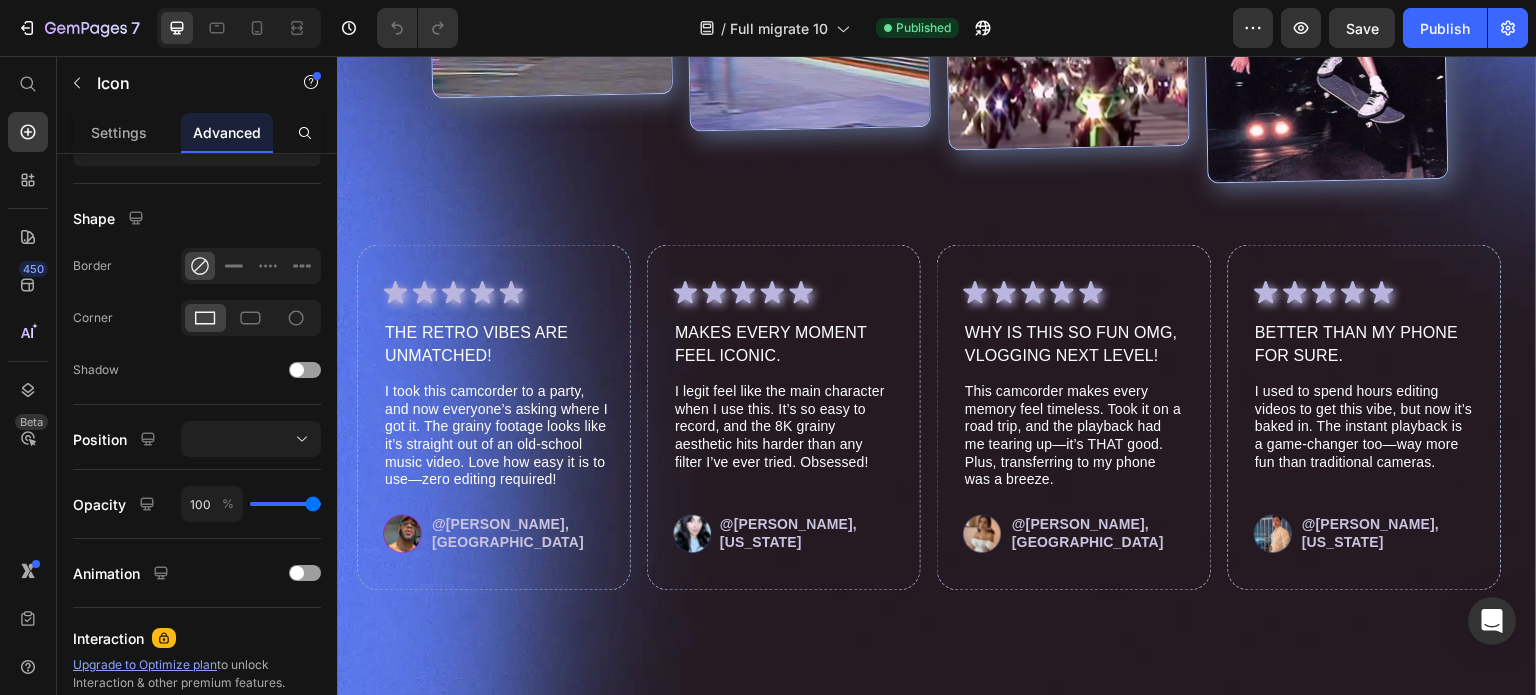 scroll, scrollTop: 8761, scrollLeft: 0, axis: vertical 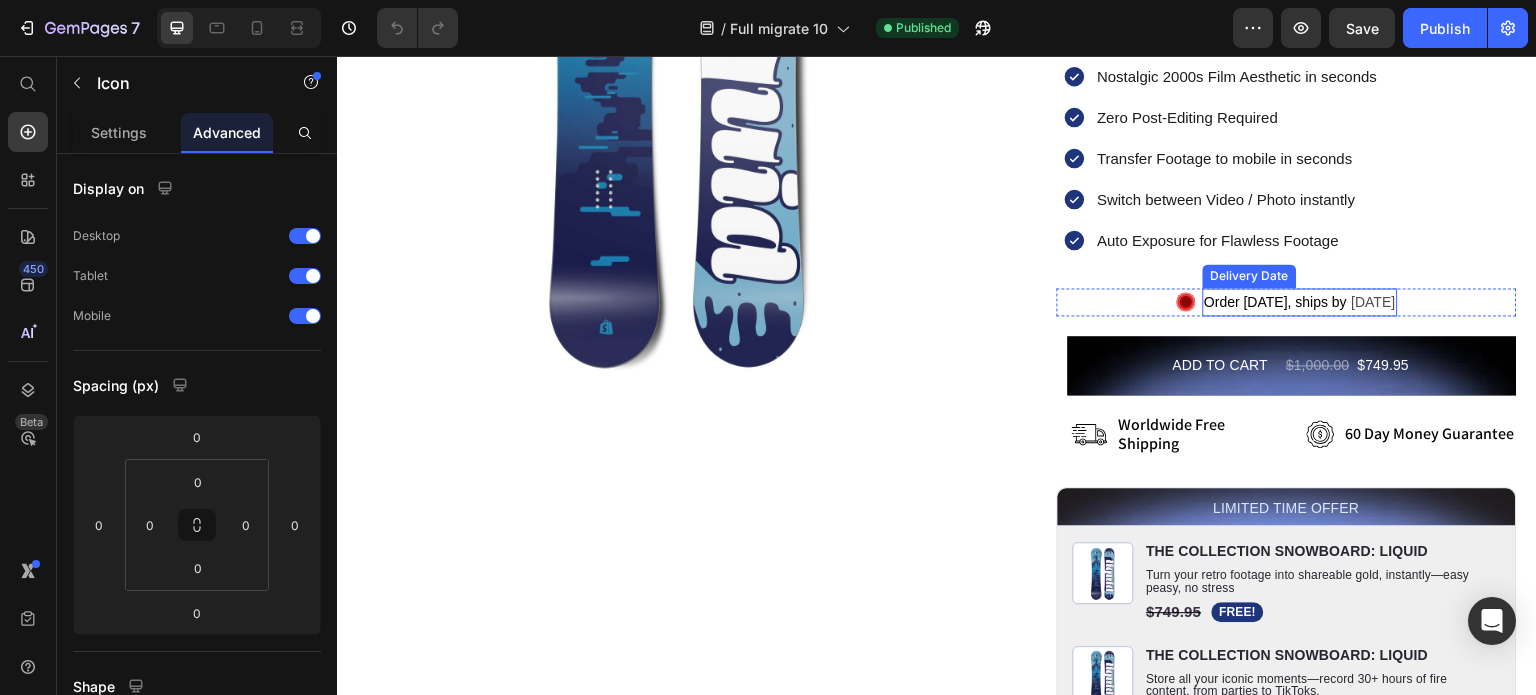 click on "Order today, ships by" at bounding box center [1276, 302] 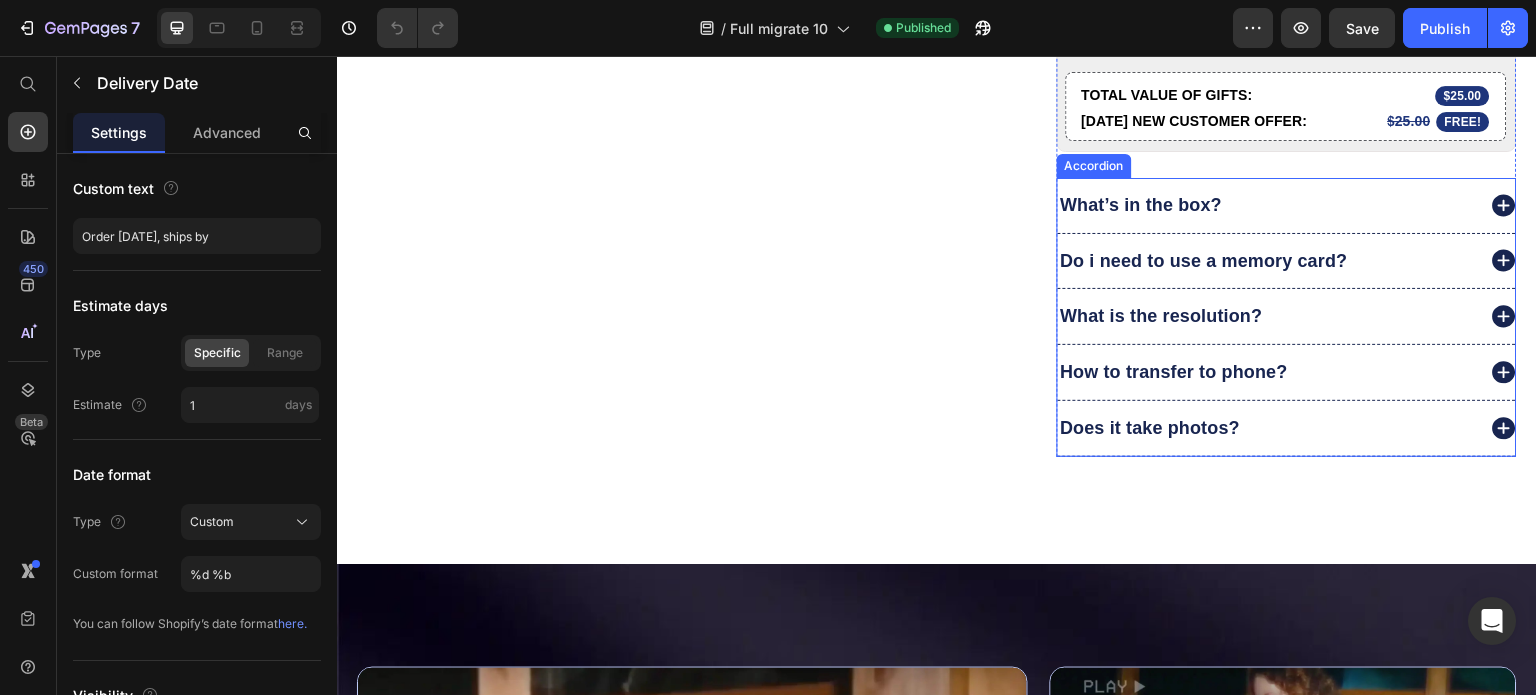 scroll, scrollTop: 1100, scrollLeft: 0, axis: vertical 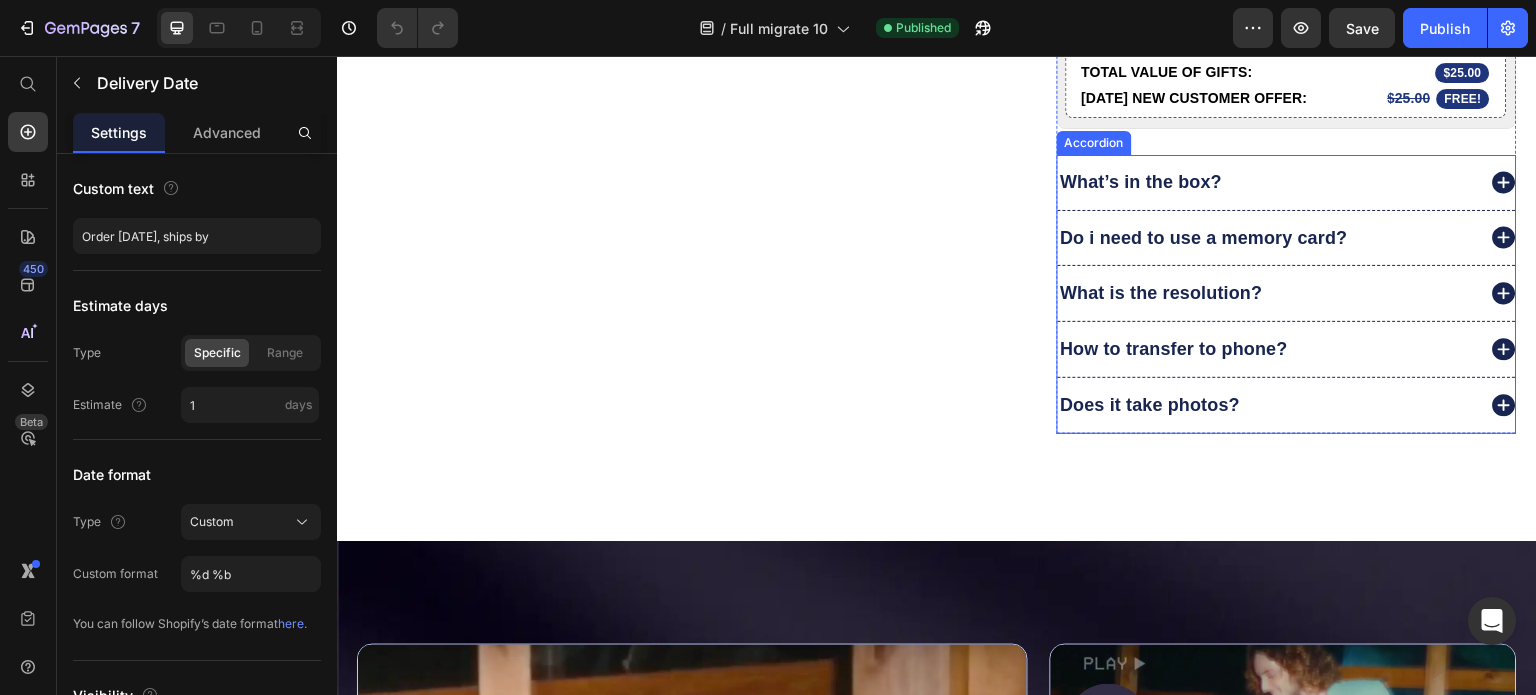 drag, startPoint x: 1491, startPoint y: 398, endPoint x: 1446, endPoint y: 383, distance: 47.434166 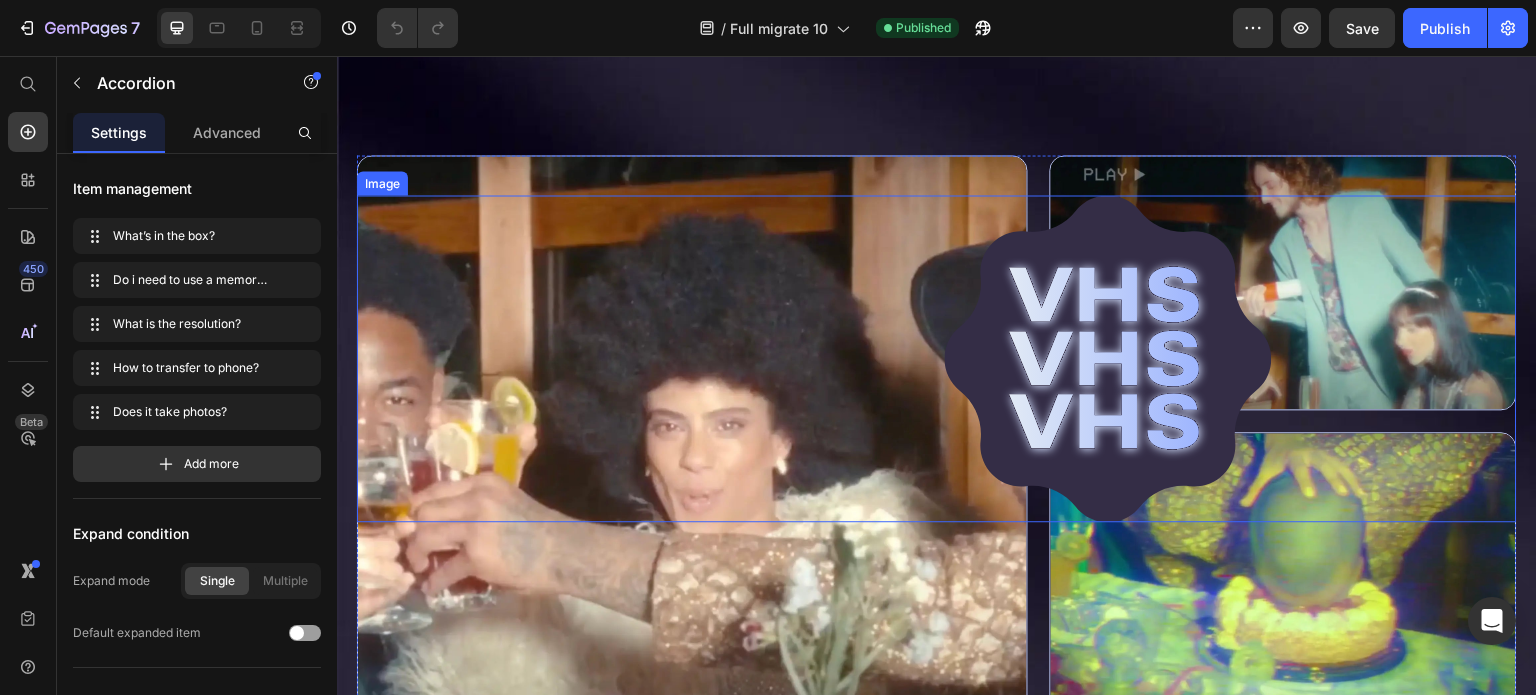 scroll, scrollTop: 1700, scrollLeft: 0, axis: vertical 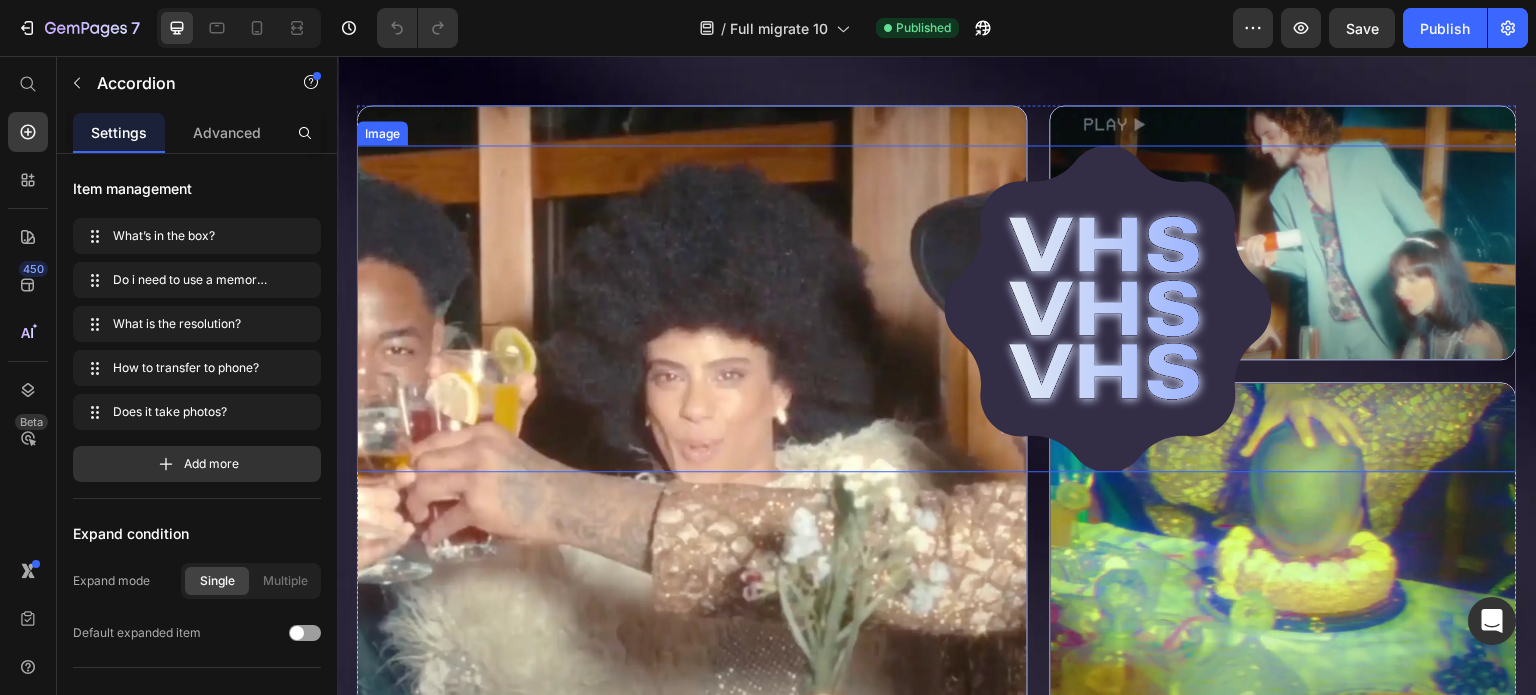 click at bounding box center [937, 308] 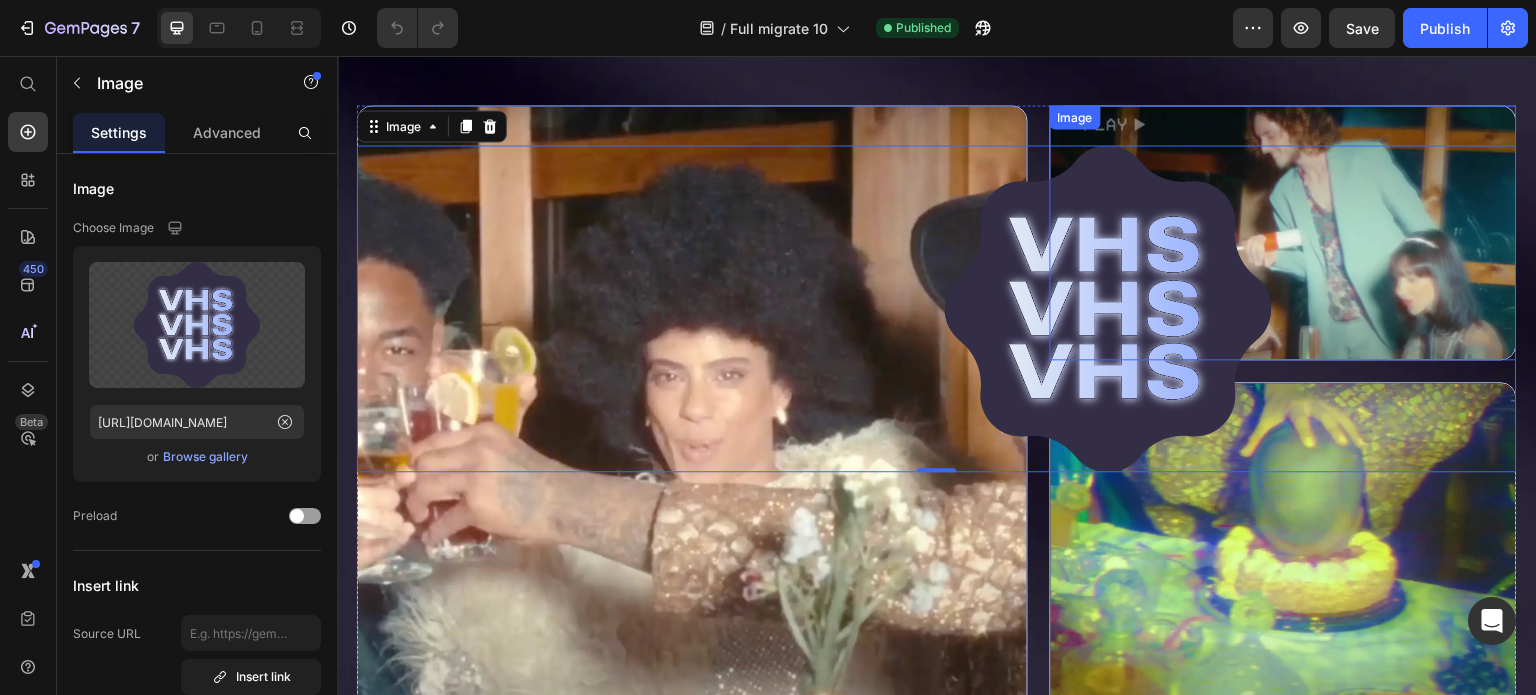 drag, startPoint x: 1060, startPoint y: 127, endPoint x: 843, endPoint y: 115, distance: 217.33154 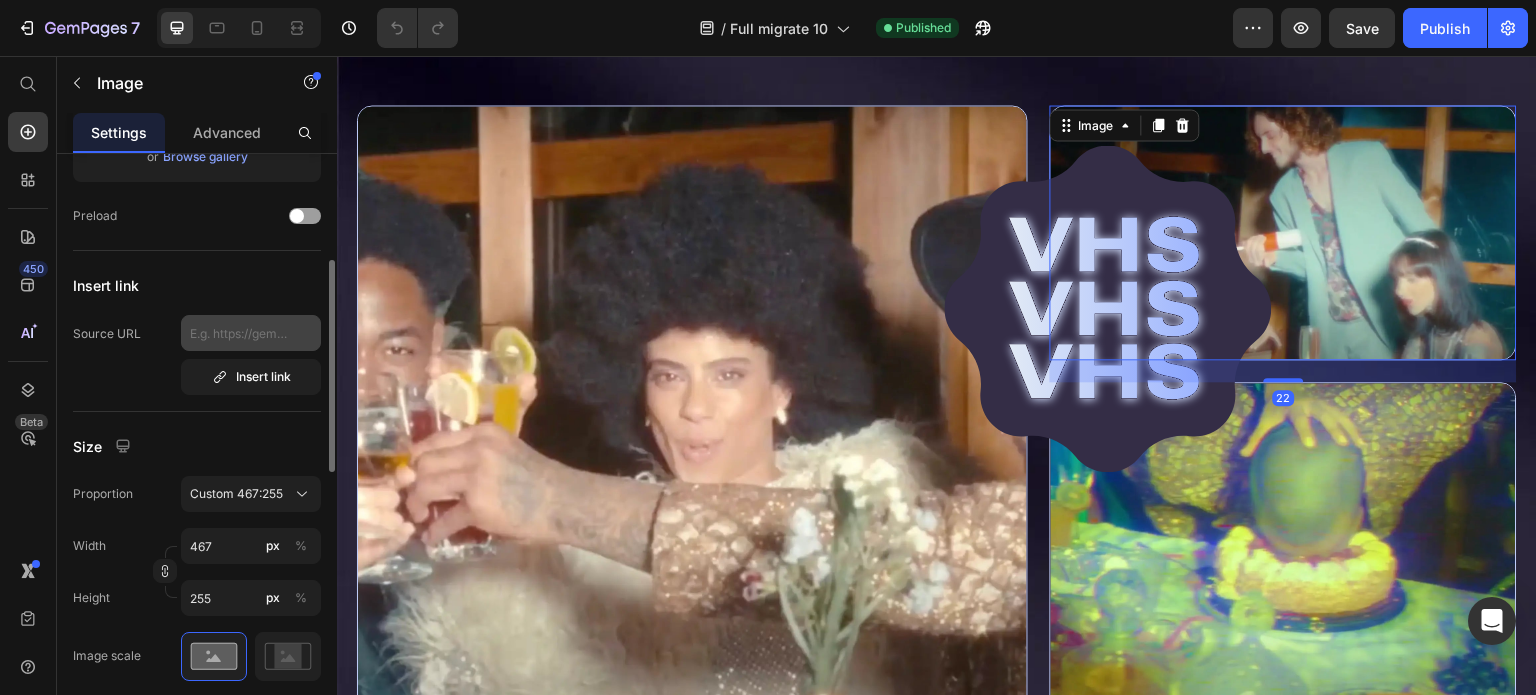 scroll, scrollTop: 500, scrollLeft: 0, axis: vertical 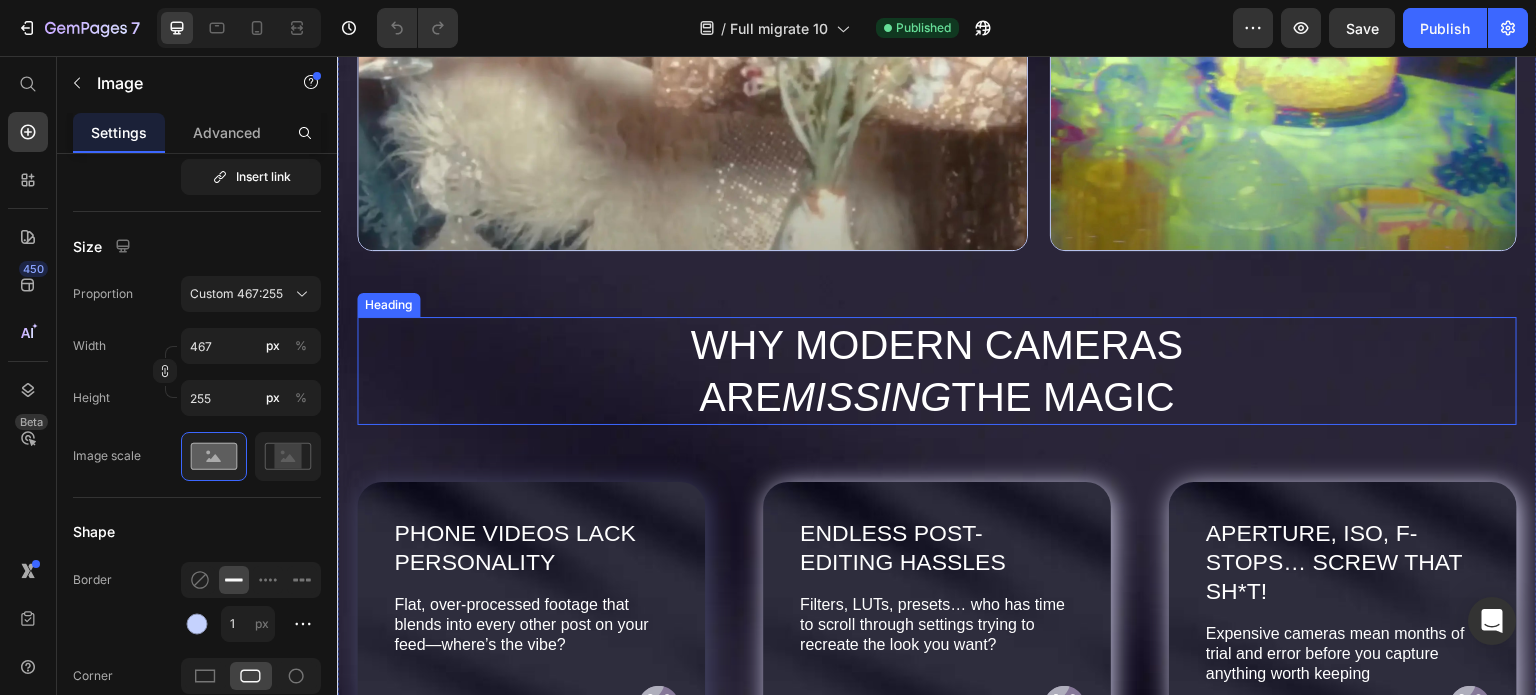 click on "Why Modern Cameras Are  Missing  the Magic" at bounding box center (937, 371) 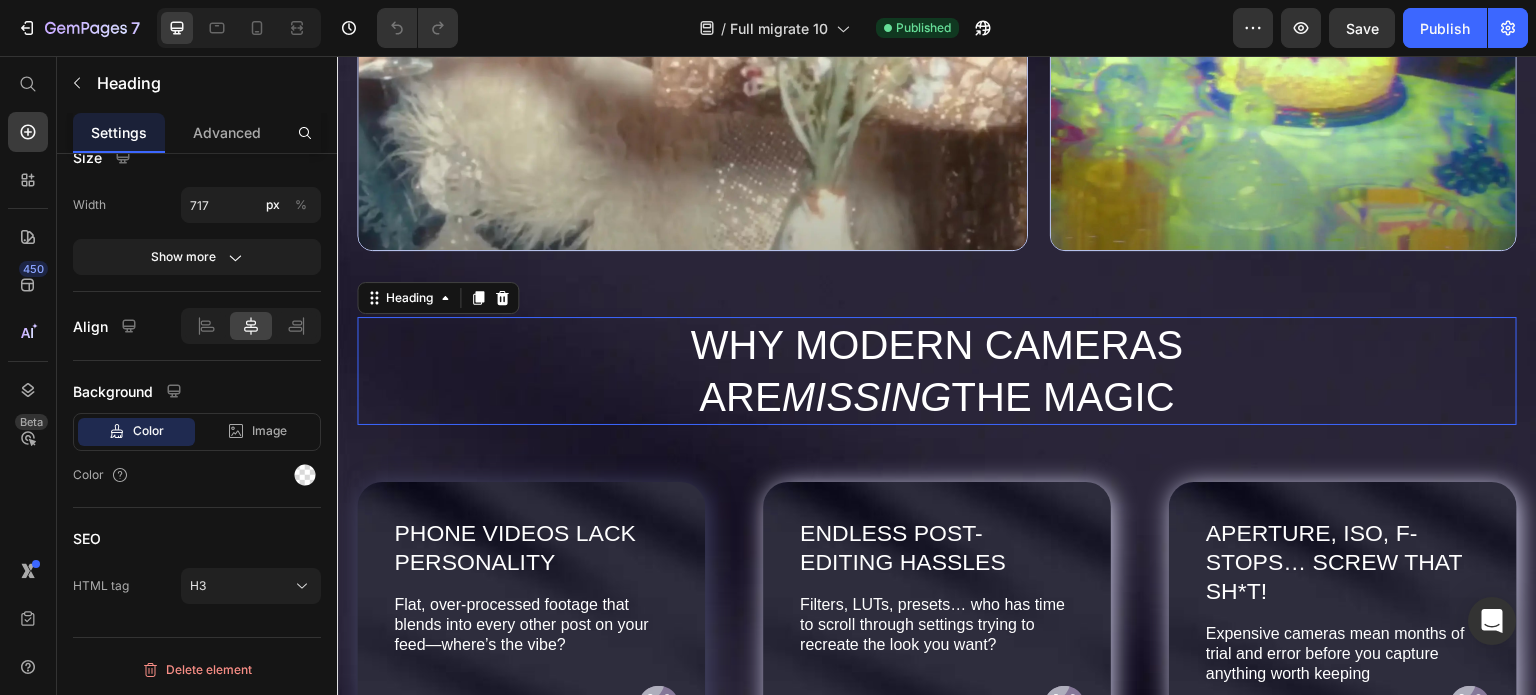 scroll, scrollTop: 0, scrollLeft: 0, axis: both 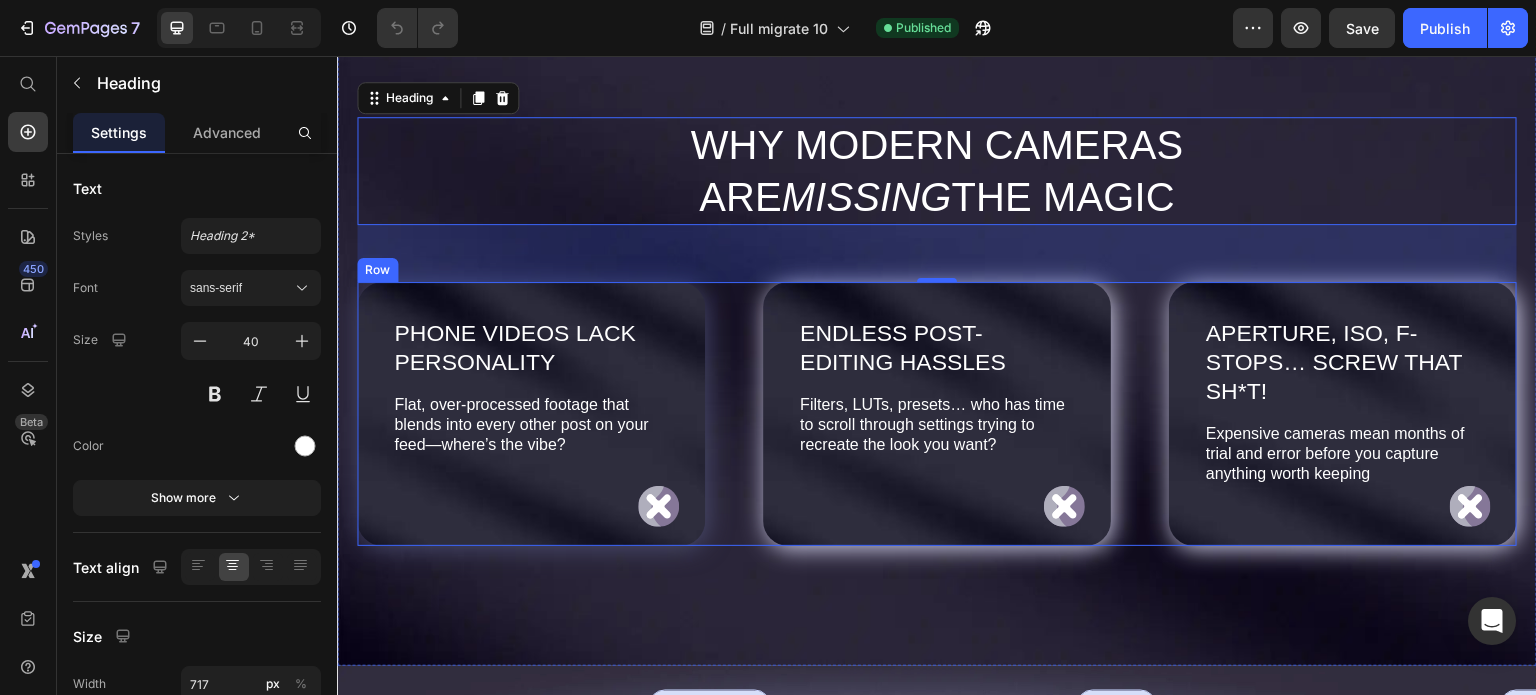 click on "Phone Videos Lack Personality Heading Flat, over-processed footage that blends into every other post on your feed—where’s the vibe? Text Block
Icon Row Endless Post-Editing Hassles Heading Filters, LUTs, presets… who has time to scroll through settings trying to recreate the look you want? Text Block
Icon Row Aperture, ISO, F-Stops… Screw That Sh*t! Heading Expensive cameras mean months of trial and error before you capture anything worth keeping Text Block
Icon Row Row" at bounding box center (937, 414) 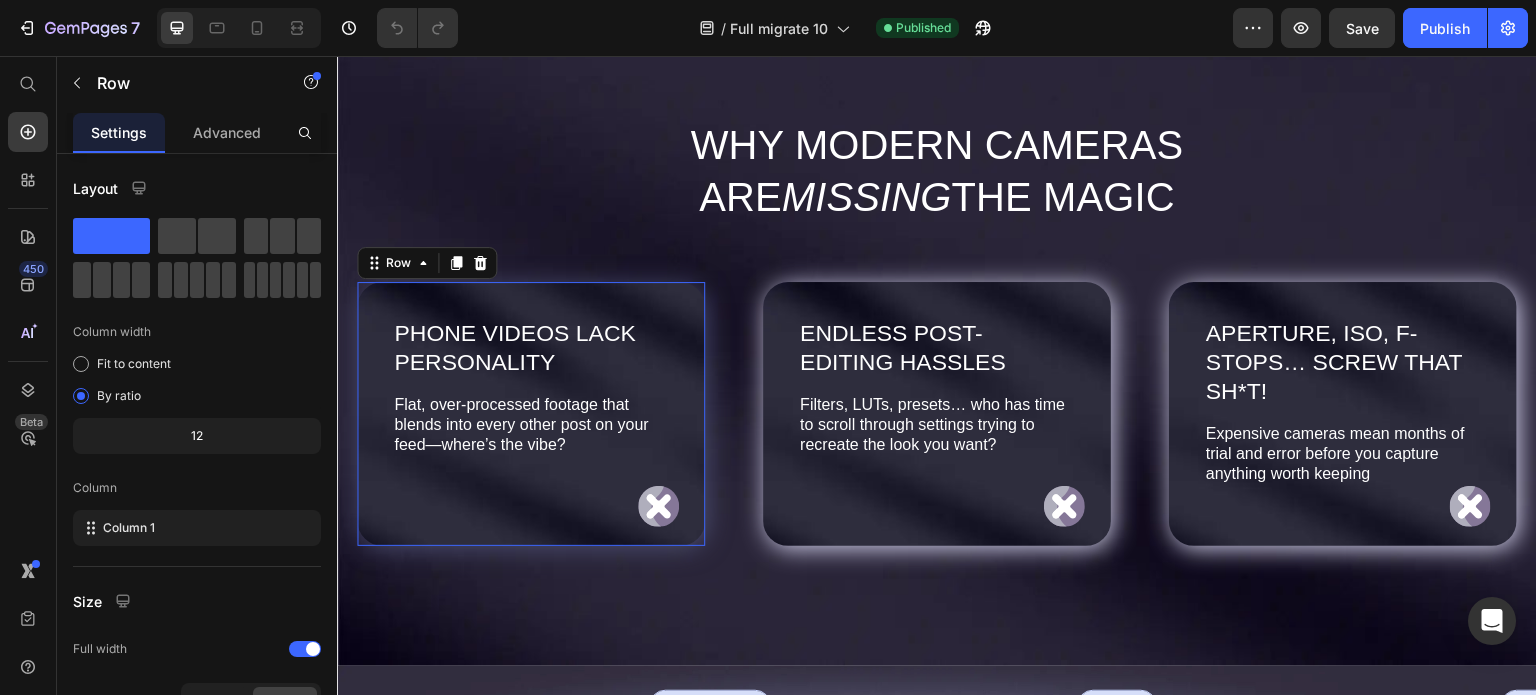 click on "Phone Videos Lack Personality Heading Flat, over-processed footage that blends into every other post on your feed—where’s the vibe? Text Block
Icon Row   0" at bounding box center (531, 414) 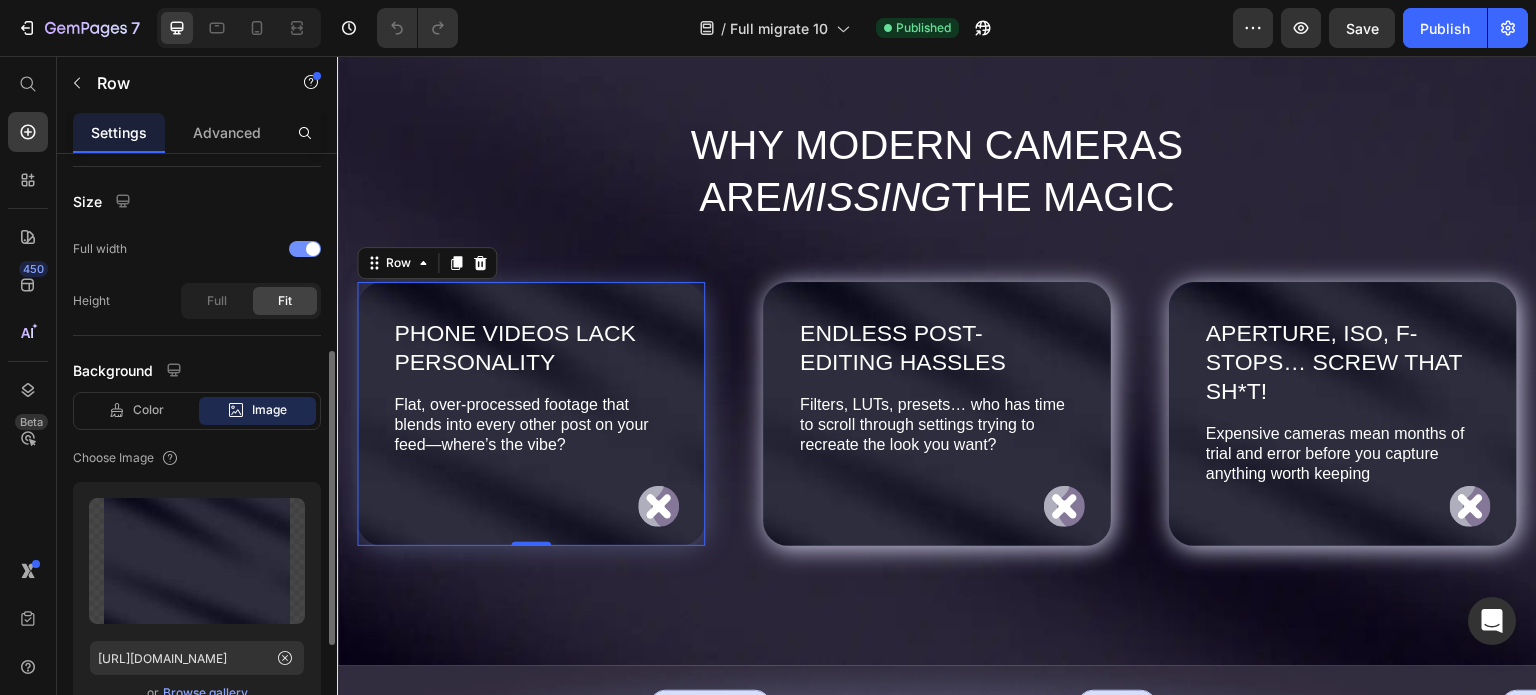 scroll, scrollTop: 616, scrollLeft: 0, axis: vertical 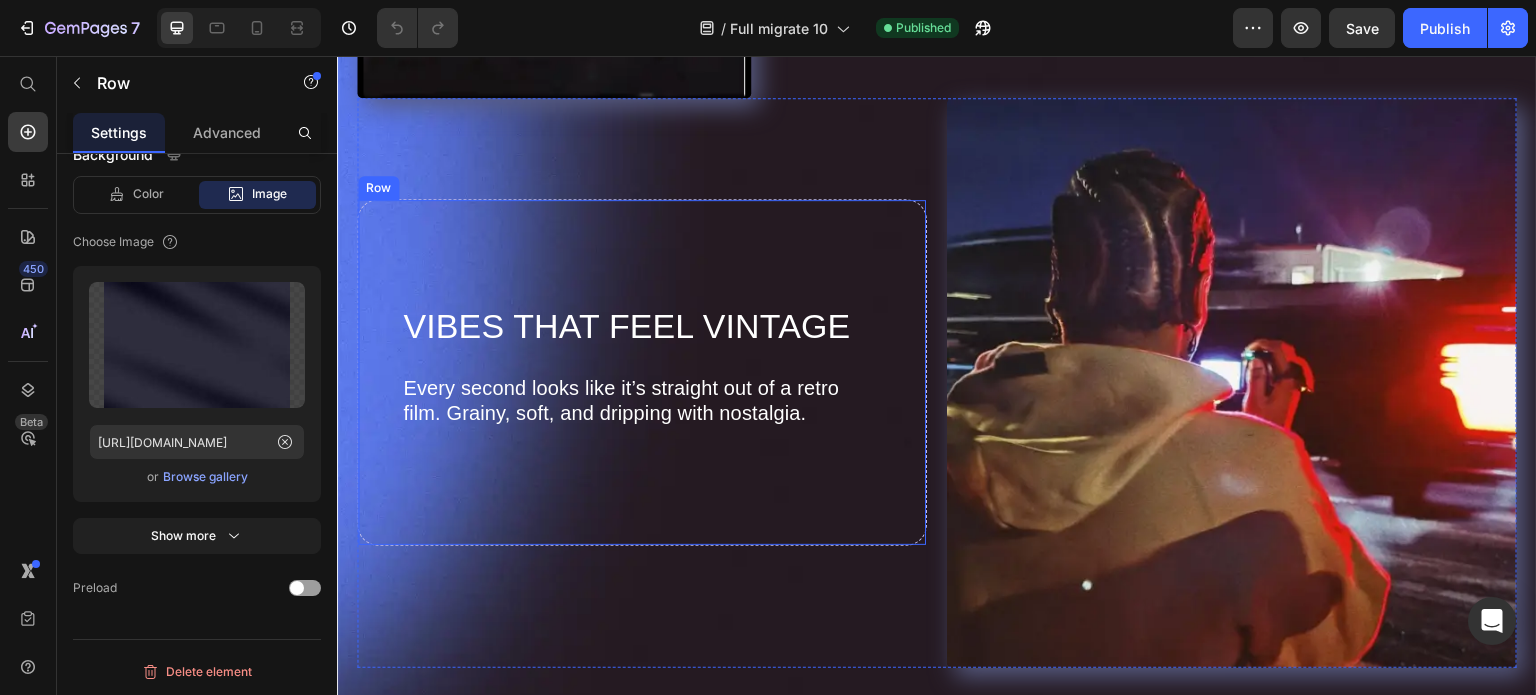 click on "Vibes That Feel Vintage Heading Every second looks like it’s straight out of a retro film. Grainy, soft, and dripping with nostalgia. Text Block Row" at bounding box center (642, 372) 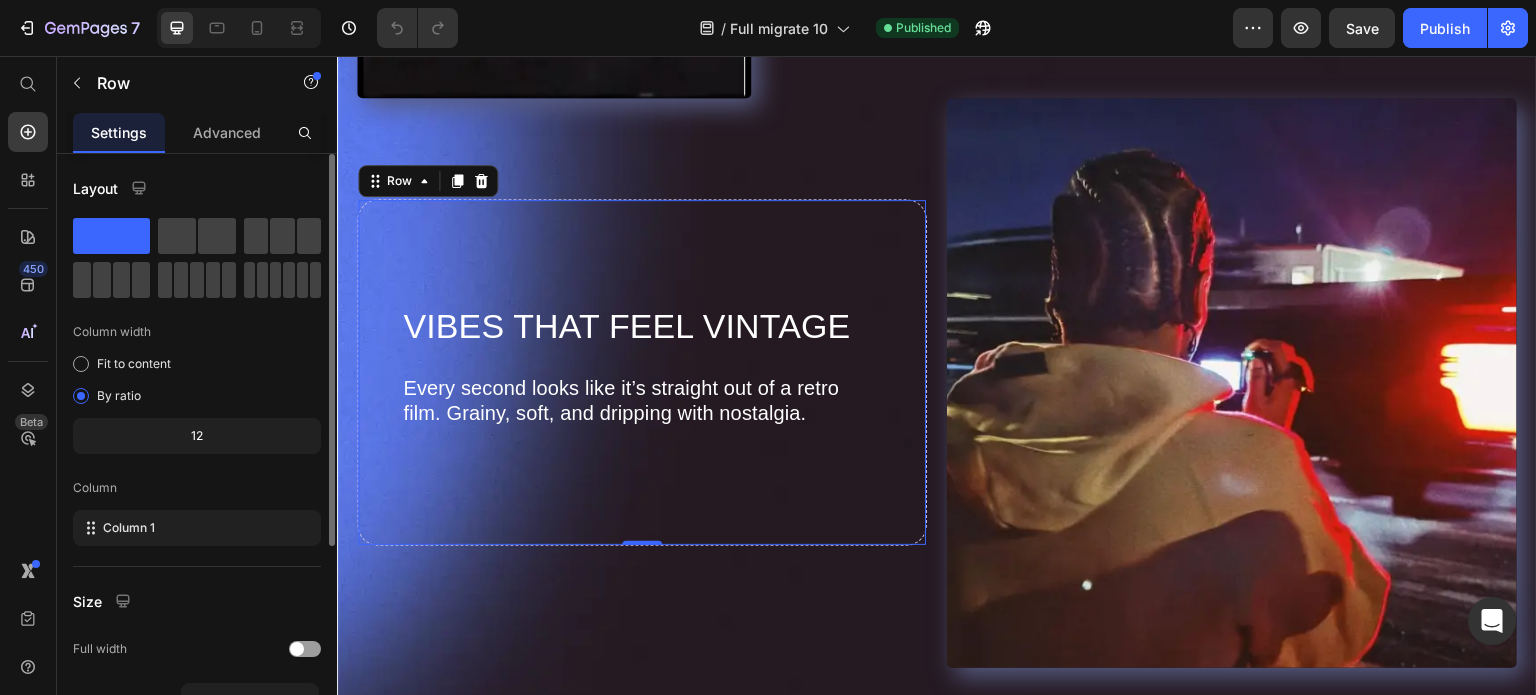 scroll, scrollTop: 312, scrollLeft: 0, axis: vertical 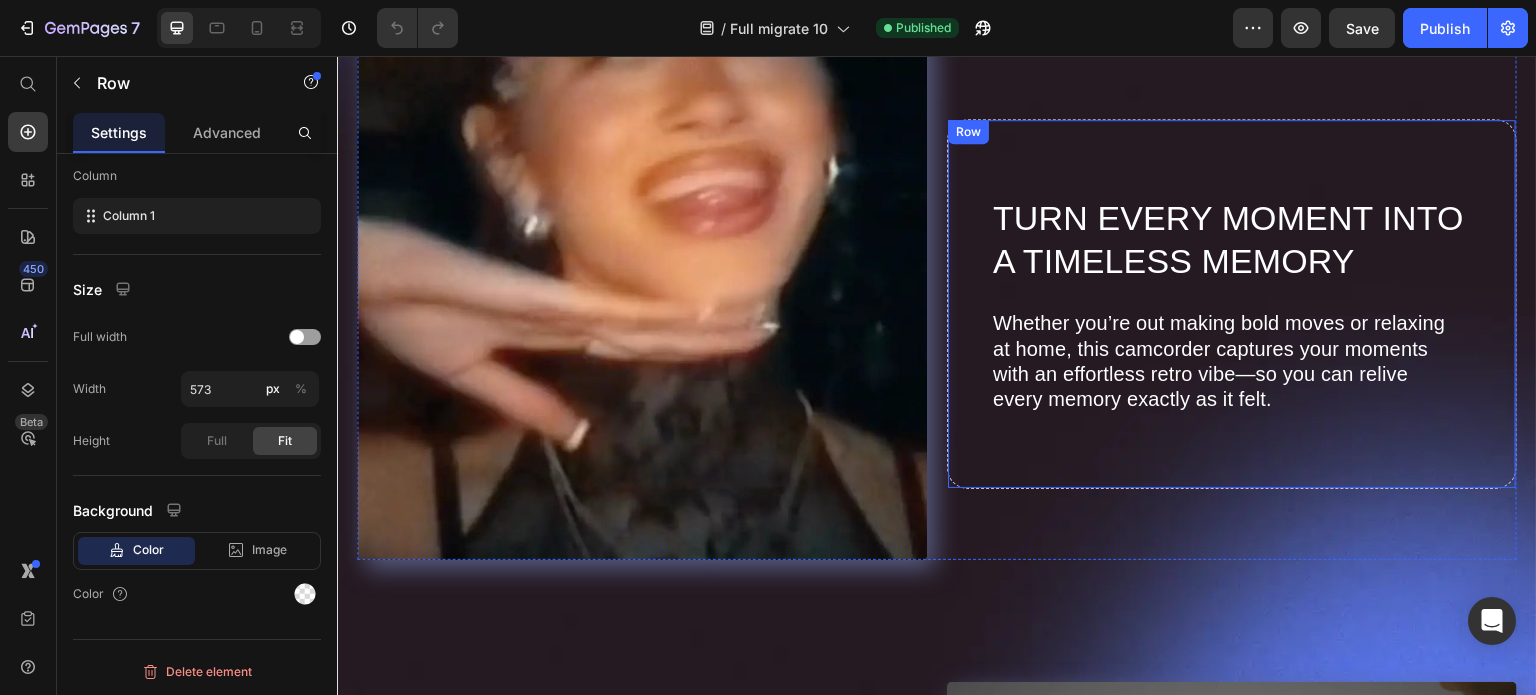 click on "Turn Every Moment Into a Timeless Memory Heading Whether you’re out making bold moves or relaxing at home, this camcorder captures your moments with an effortless retro vibe—so you can relive every memory exactly as it felt. Text Block Row" at bounding box center [1232, 304] 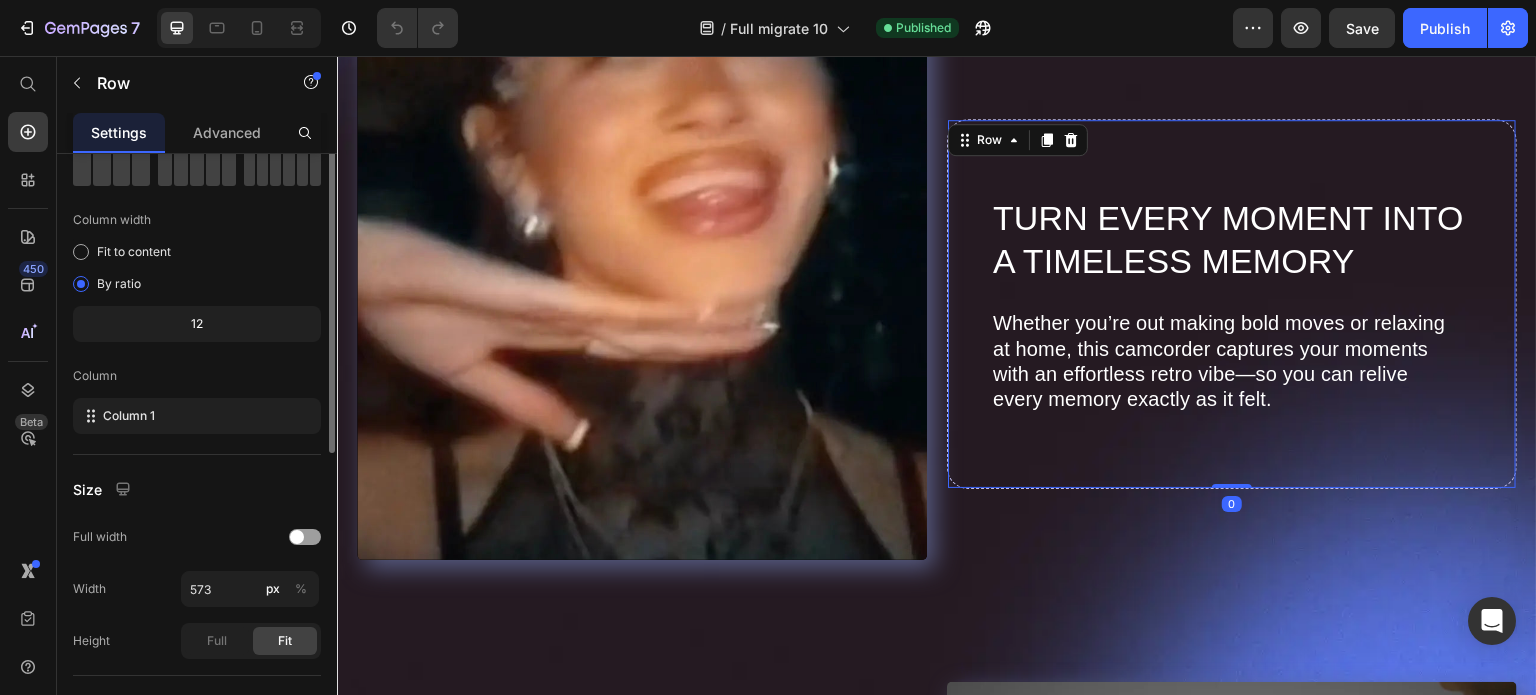 scroll, scrollTop: 0, scrollLeft: 0, axis: both 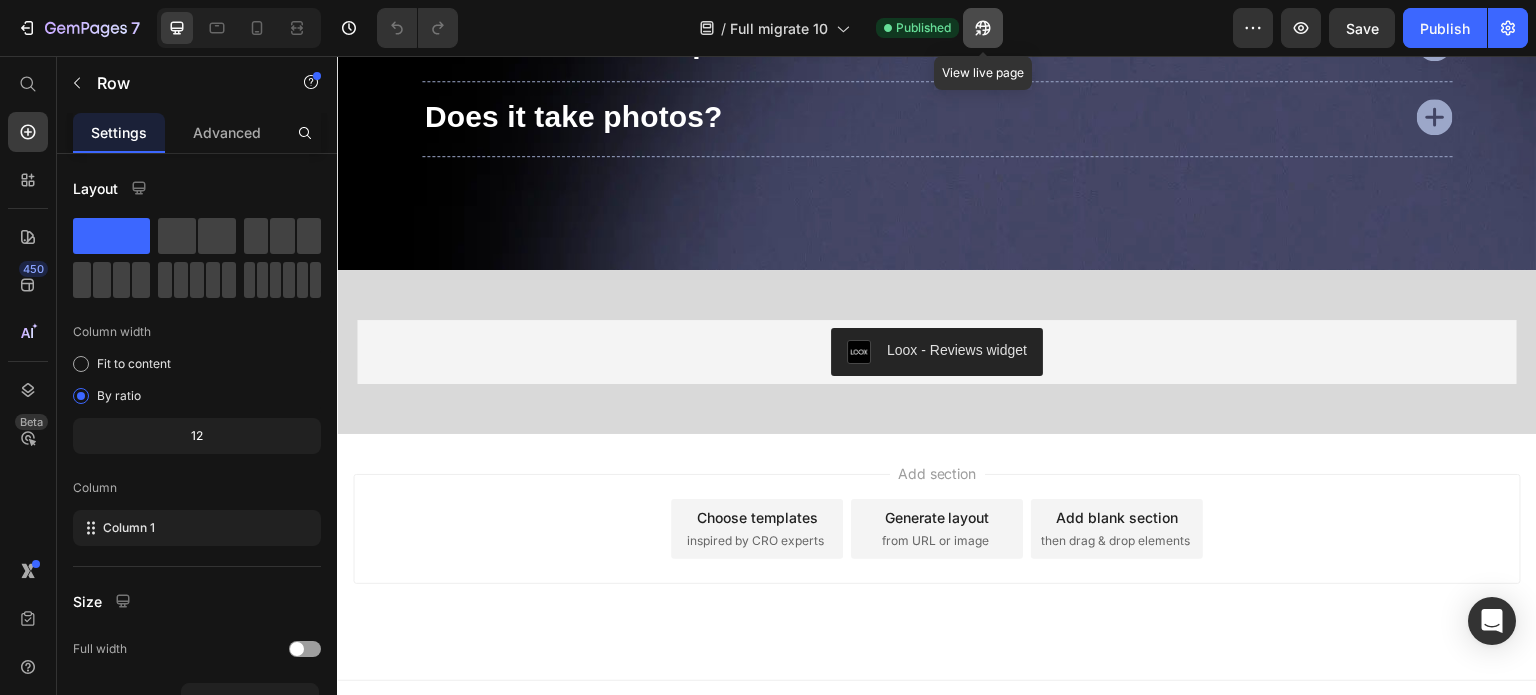 drag, startPoint x: 979, startPoint y: 22, endPoint x: 994, endPoint y: 22, distance: 15 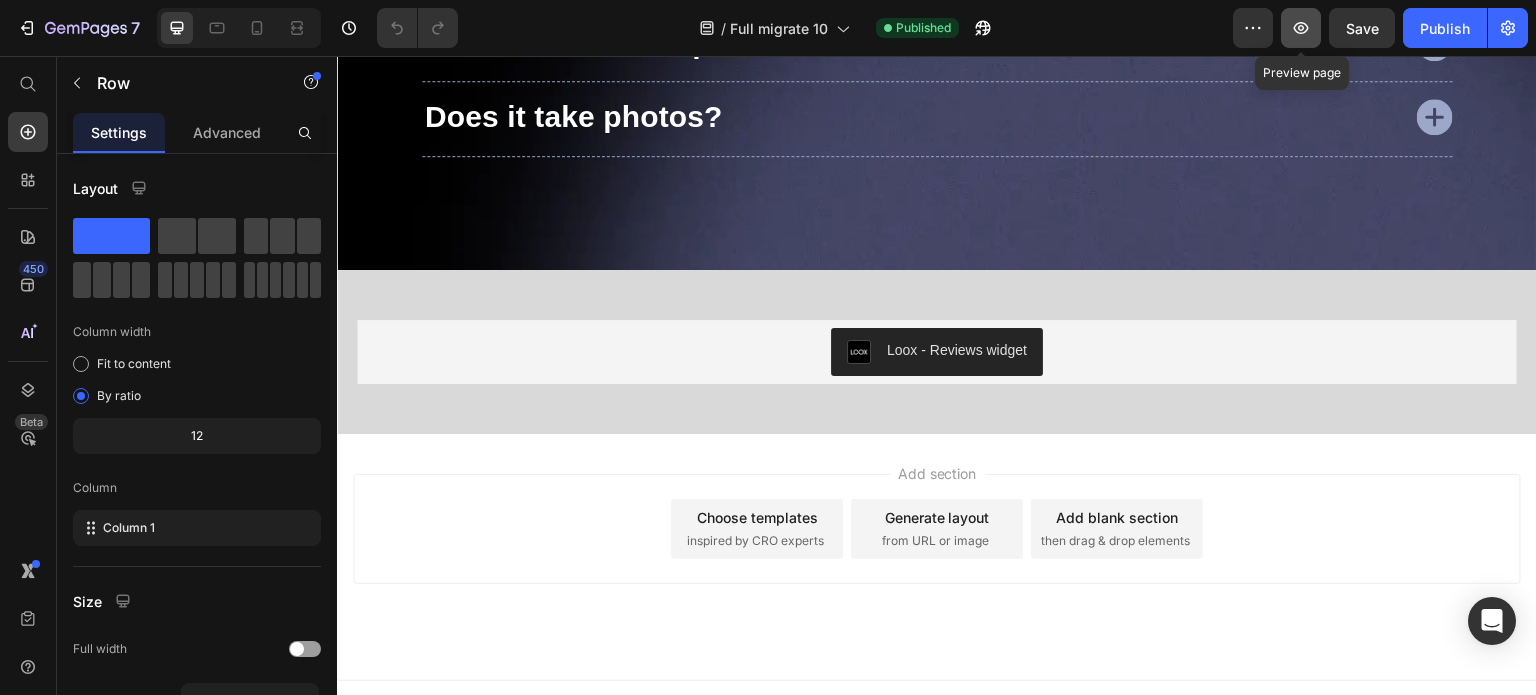 click 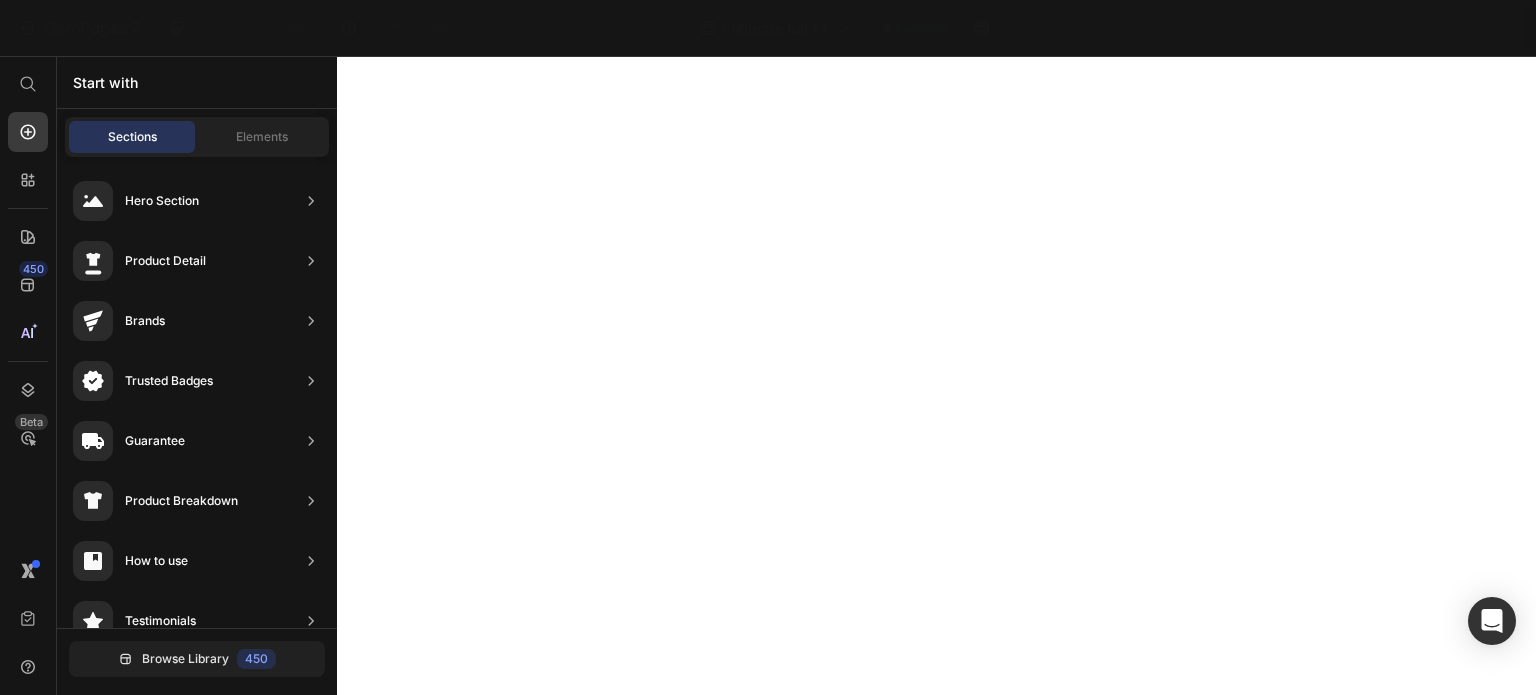 scroll, scrollTop: 0, scrollLeft: 0, axis: both 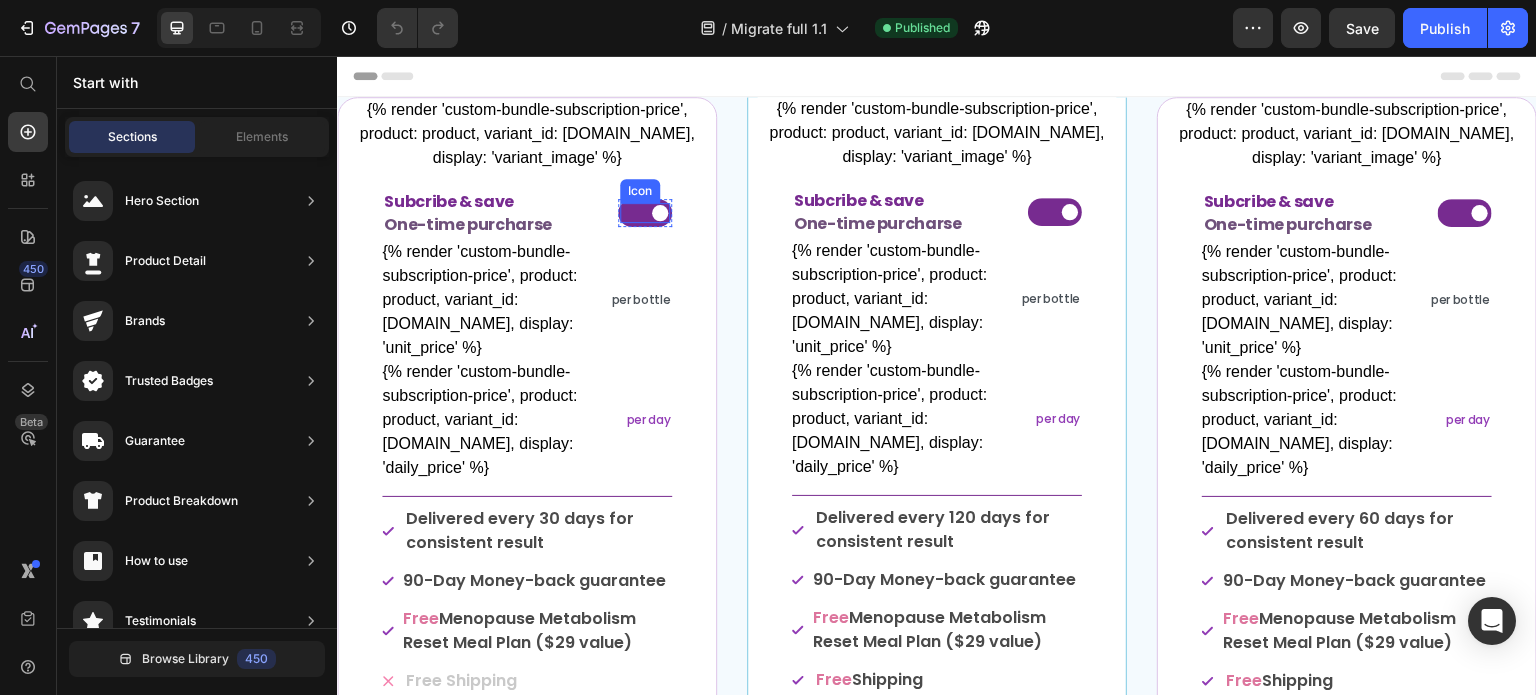 click on "Icon" at bounding box center [645, 213] 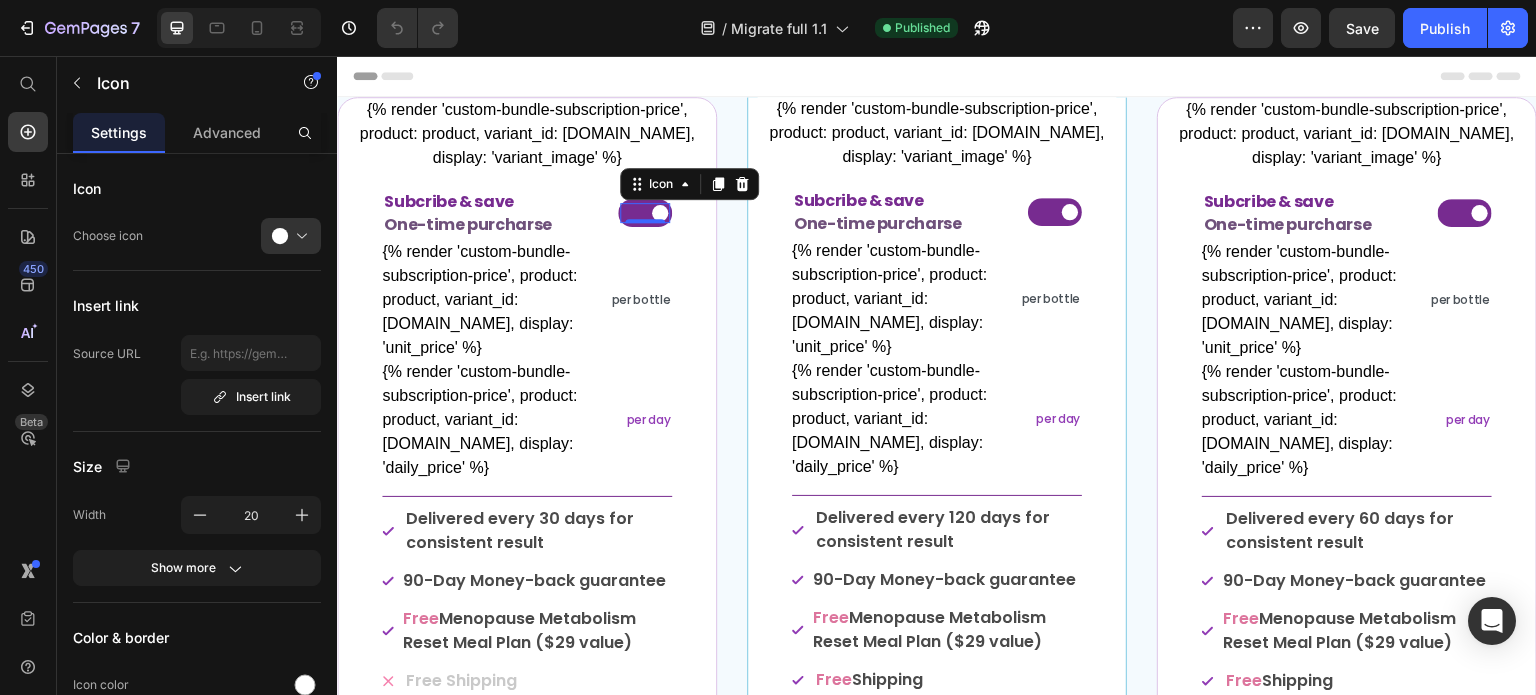 click on "/  Migrate full 1.1 Published" 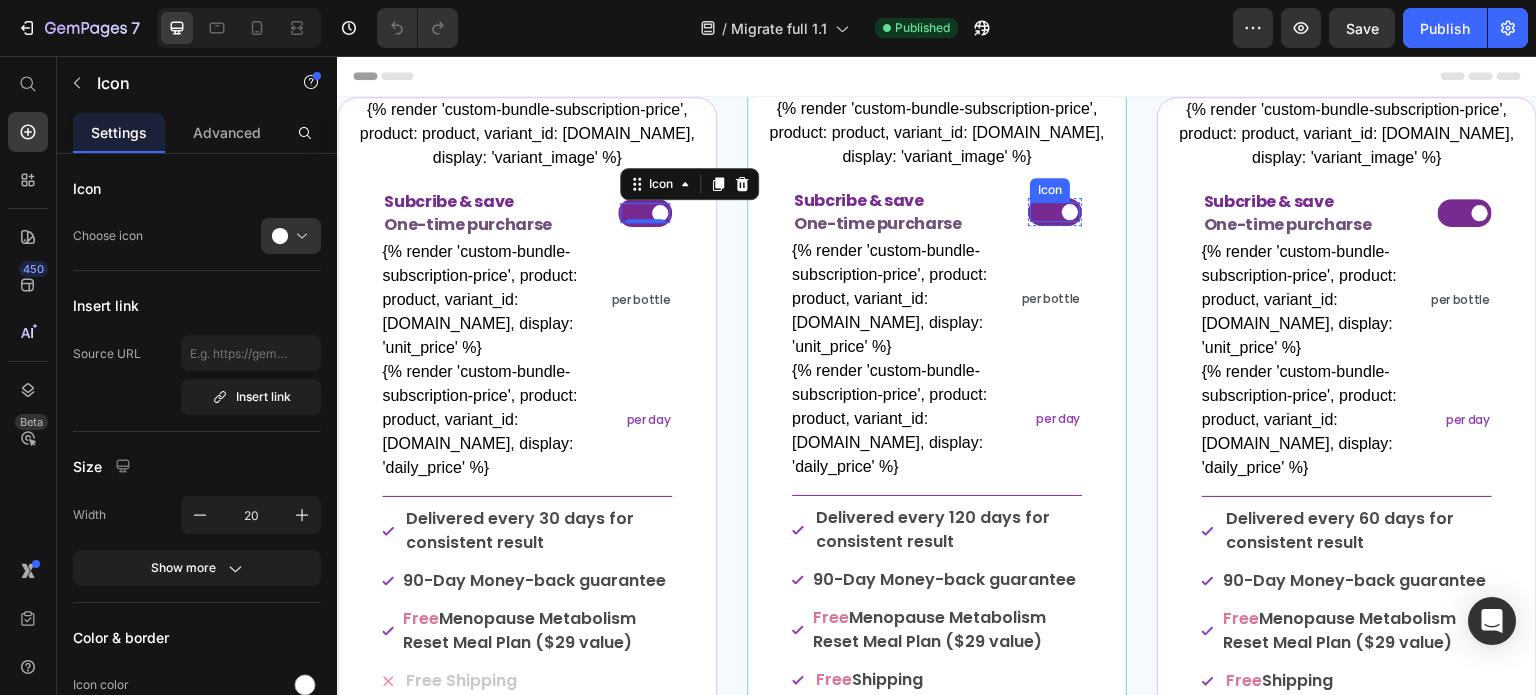 click on "Icon" at bounding box center (1055, 212) 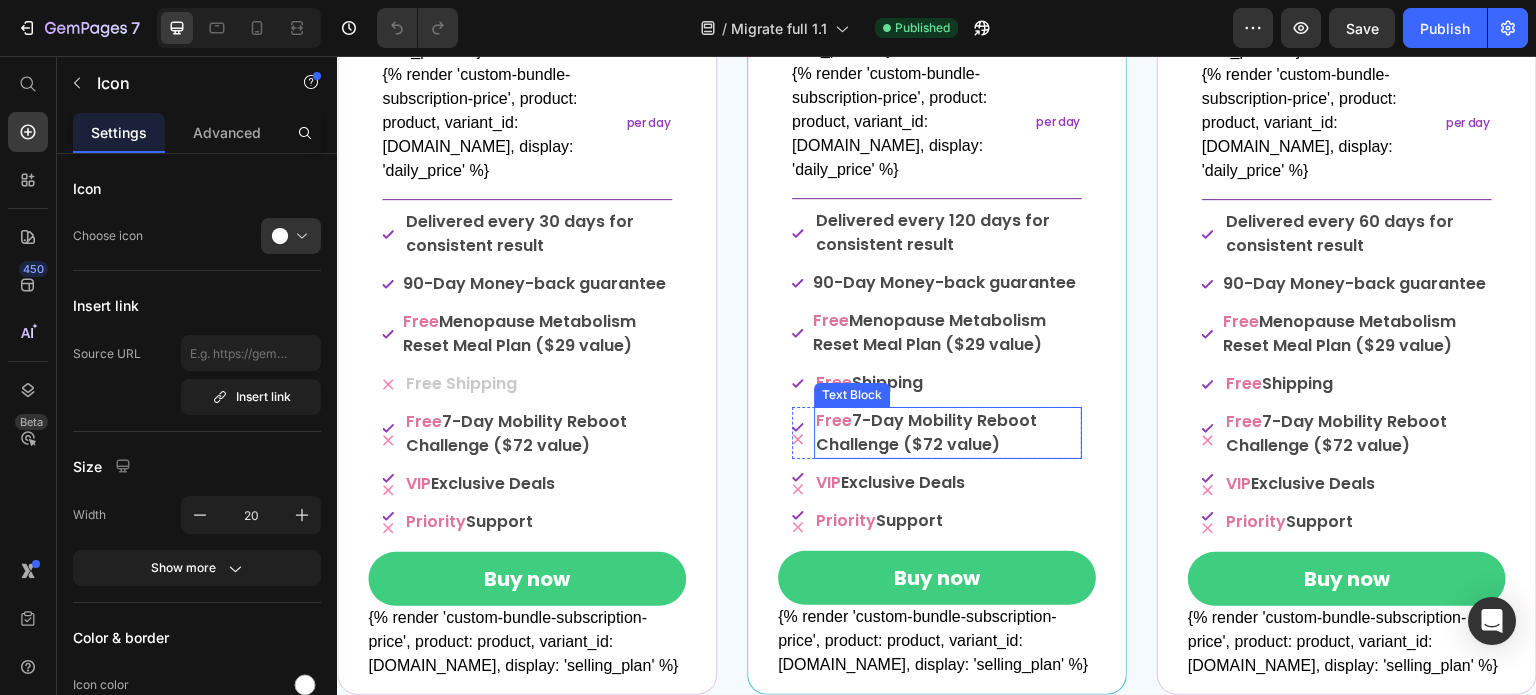 scroll, scrollTop: 500, scrollLeft: 0, axis: vertical 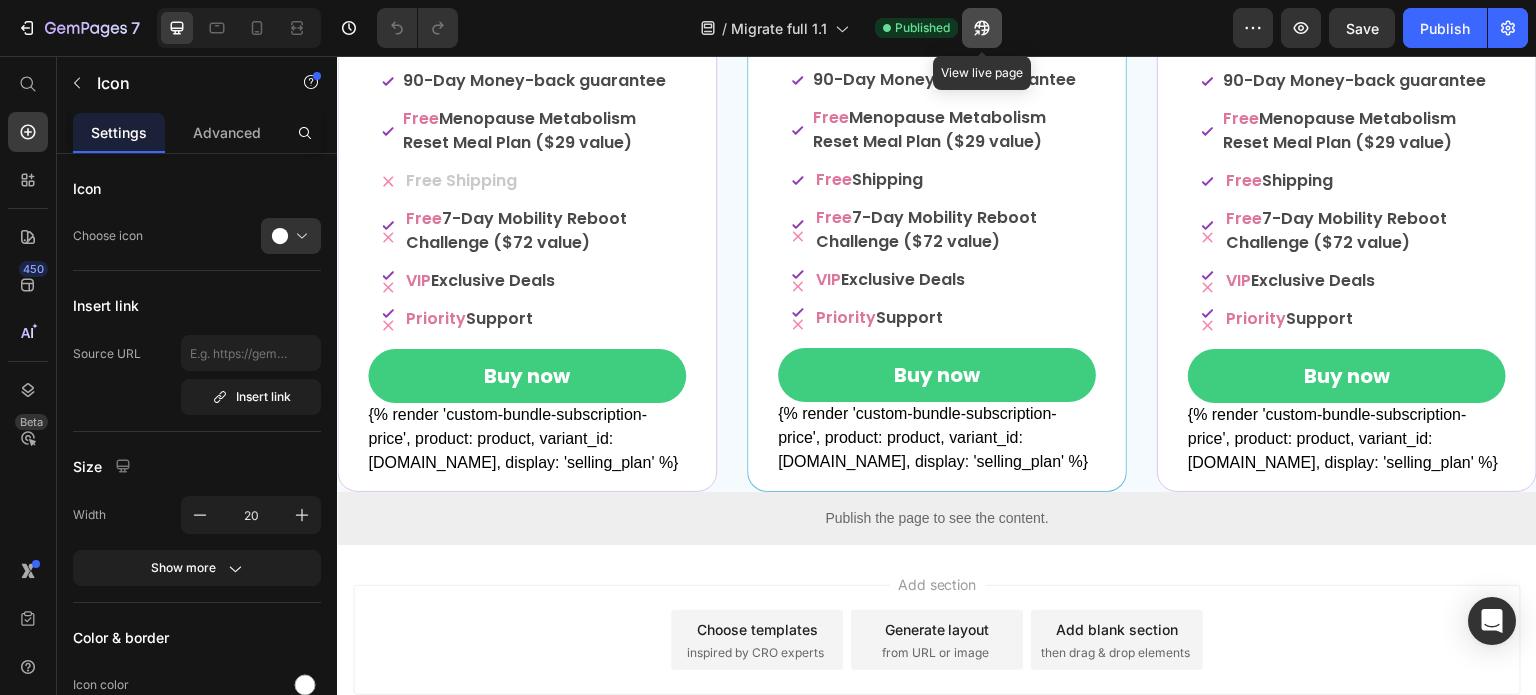 click 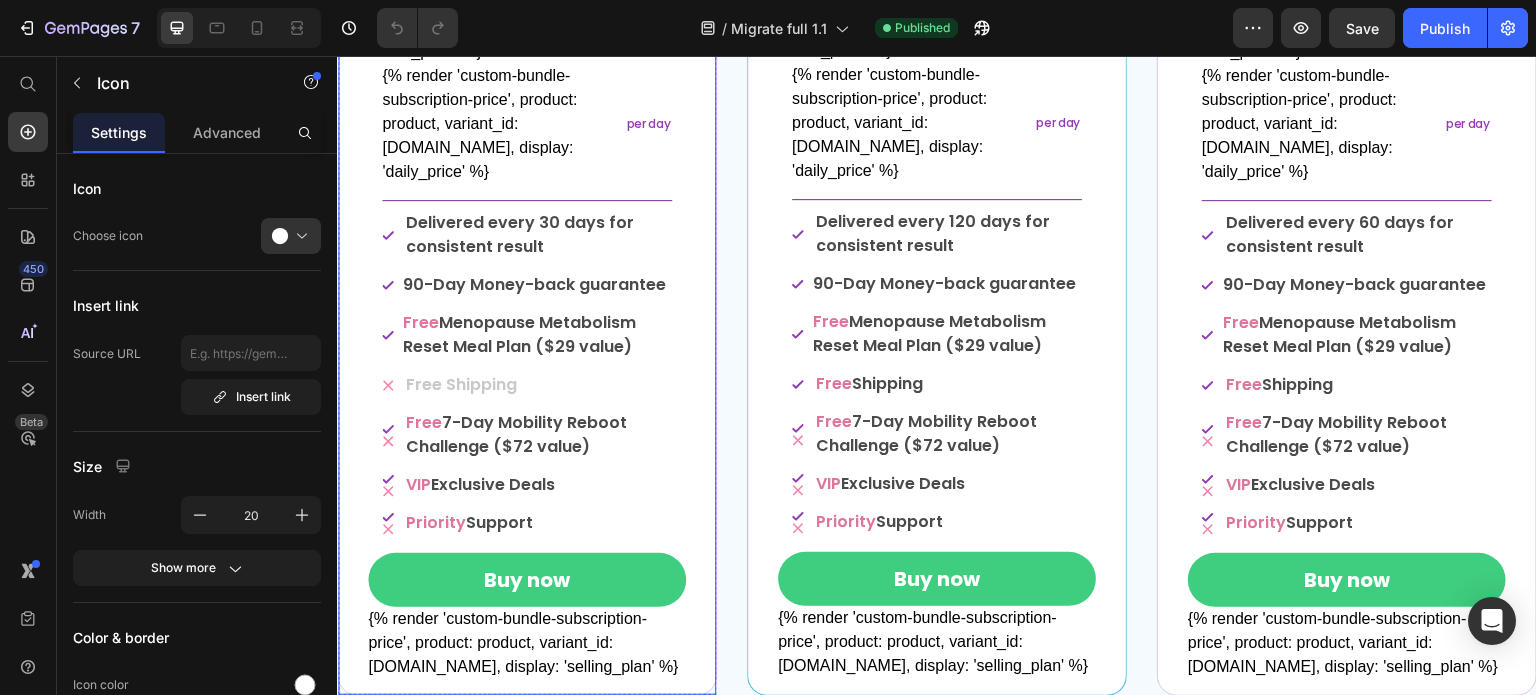 scroll, scrollTop: 0, scrollLeft: 0, axis: both 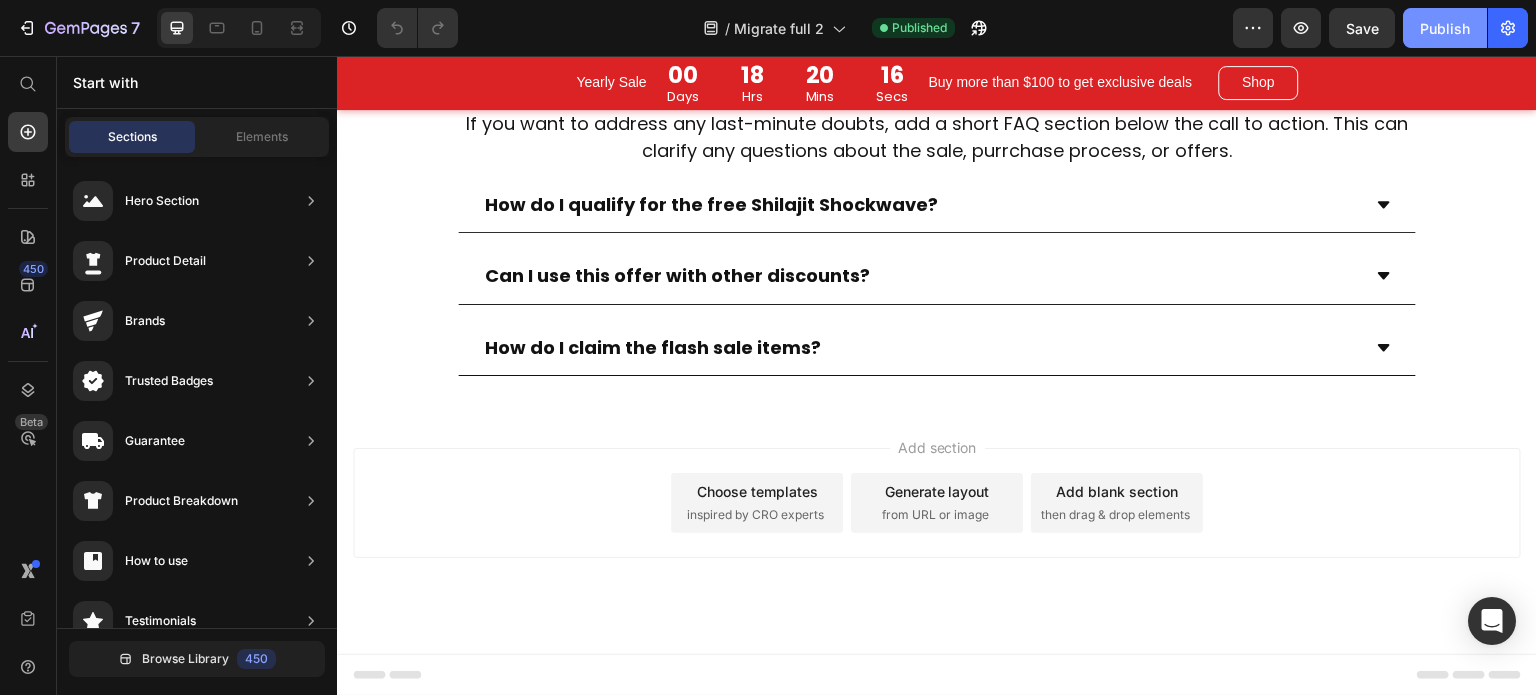 click on "Publish" at bounding box center (1445, 28) 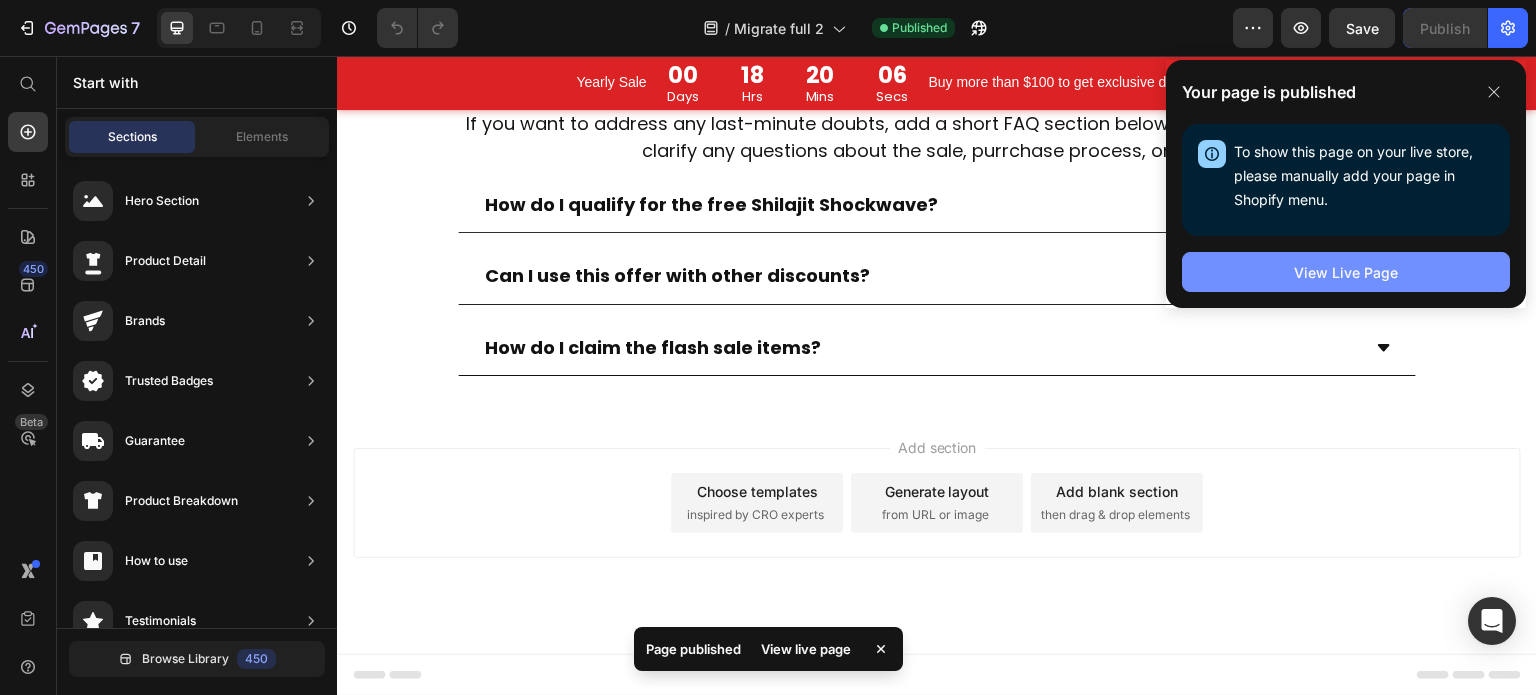 click on "View Live Page" at bounding box center [1346, 272] 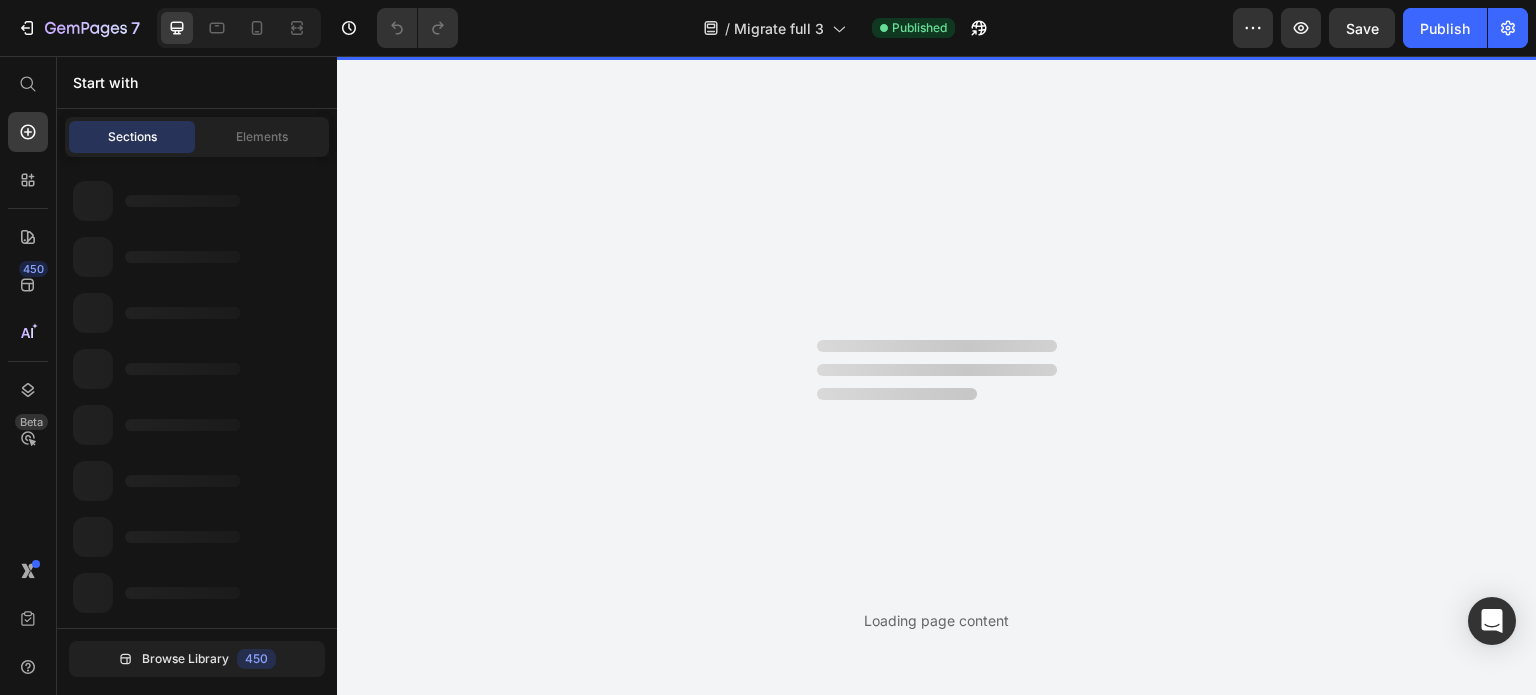 scroll, scrollTop: 0, scrollLeft: 0, axis: both 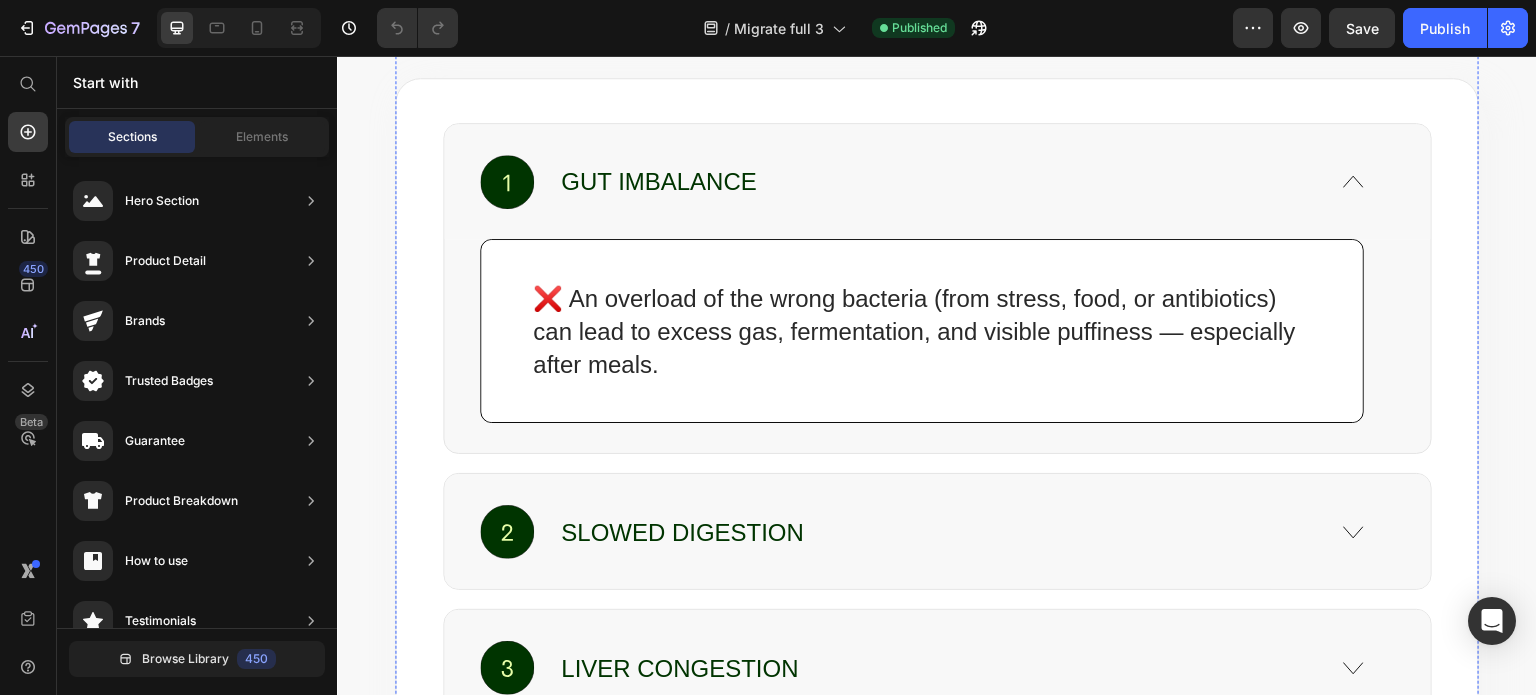 click on "Why Does the Bloat Keep Coming Back?" at bounding box center [937, -25] 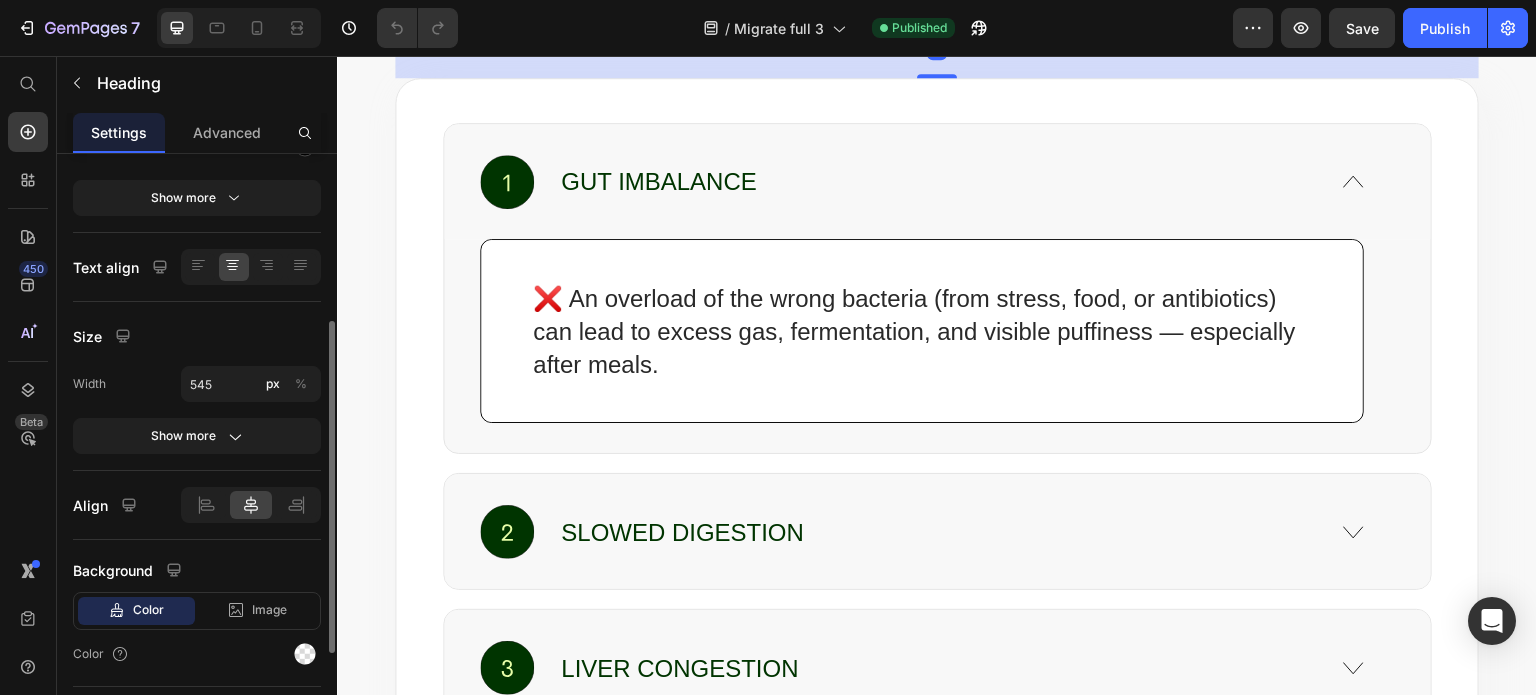 scroll, scrollTop: 476, scrollLeft: 0, axis: vertical 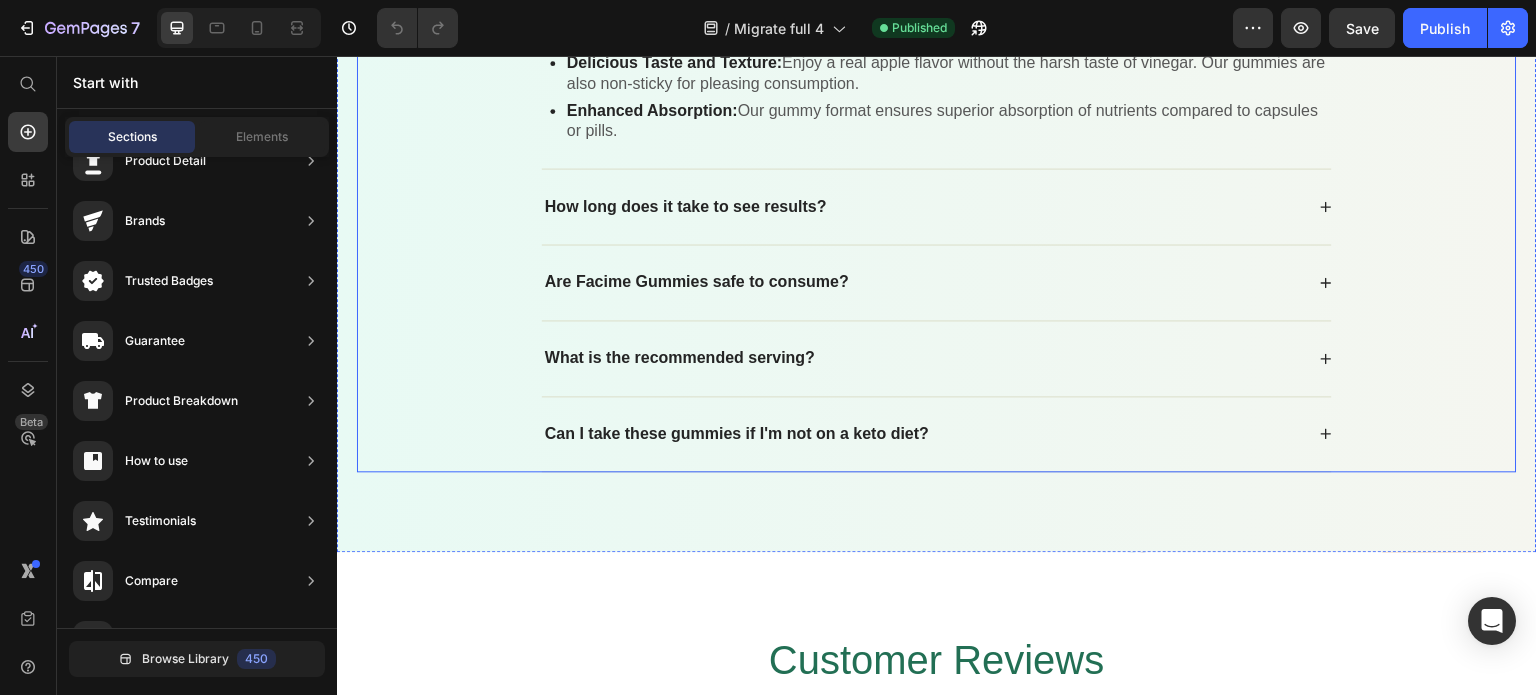 click 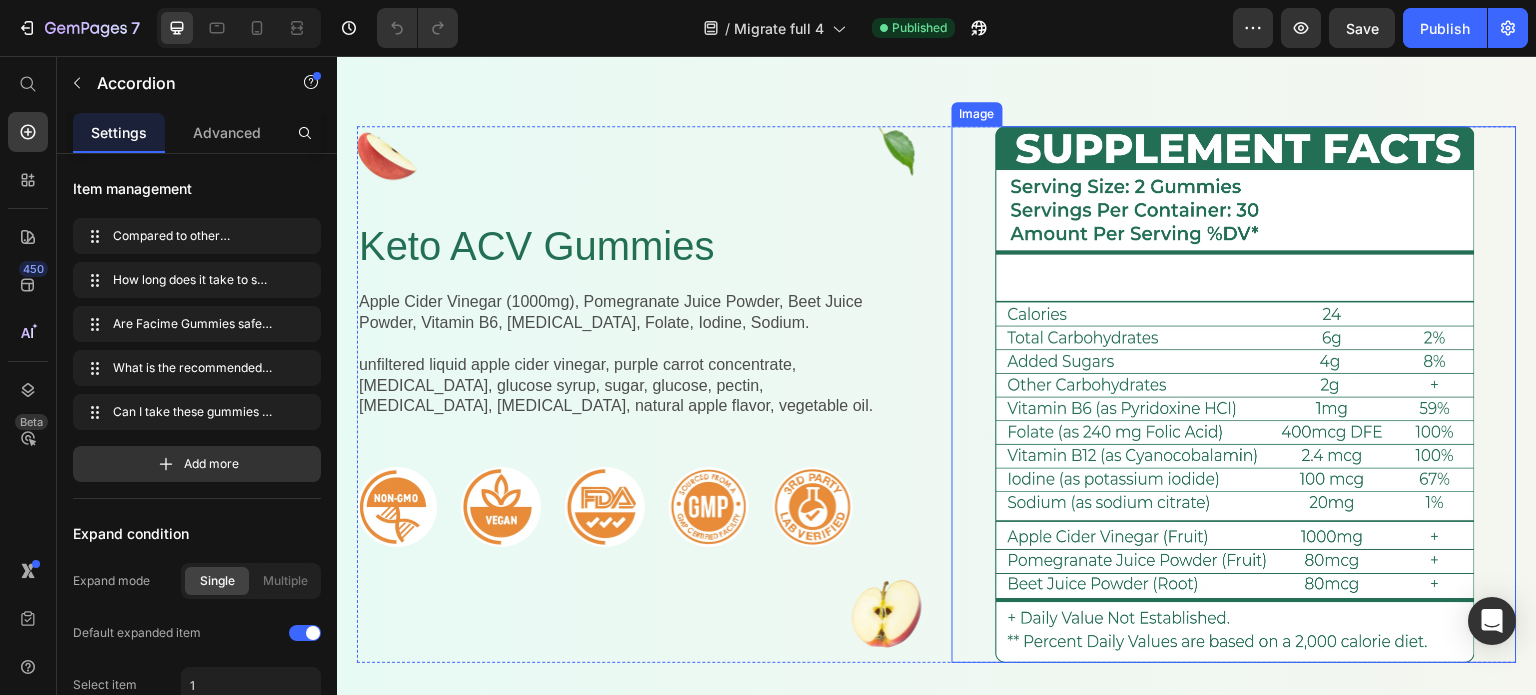 scroll, scrollTop: 3226, scrollLeft: 0, axis: vertical 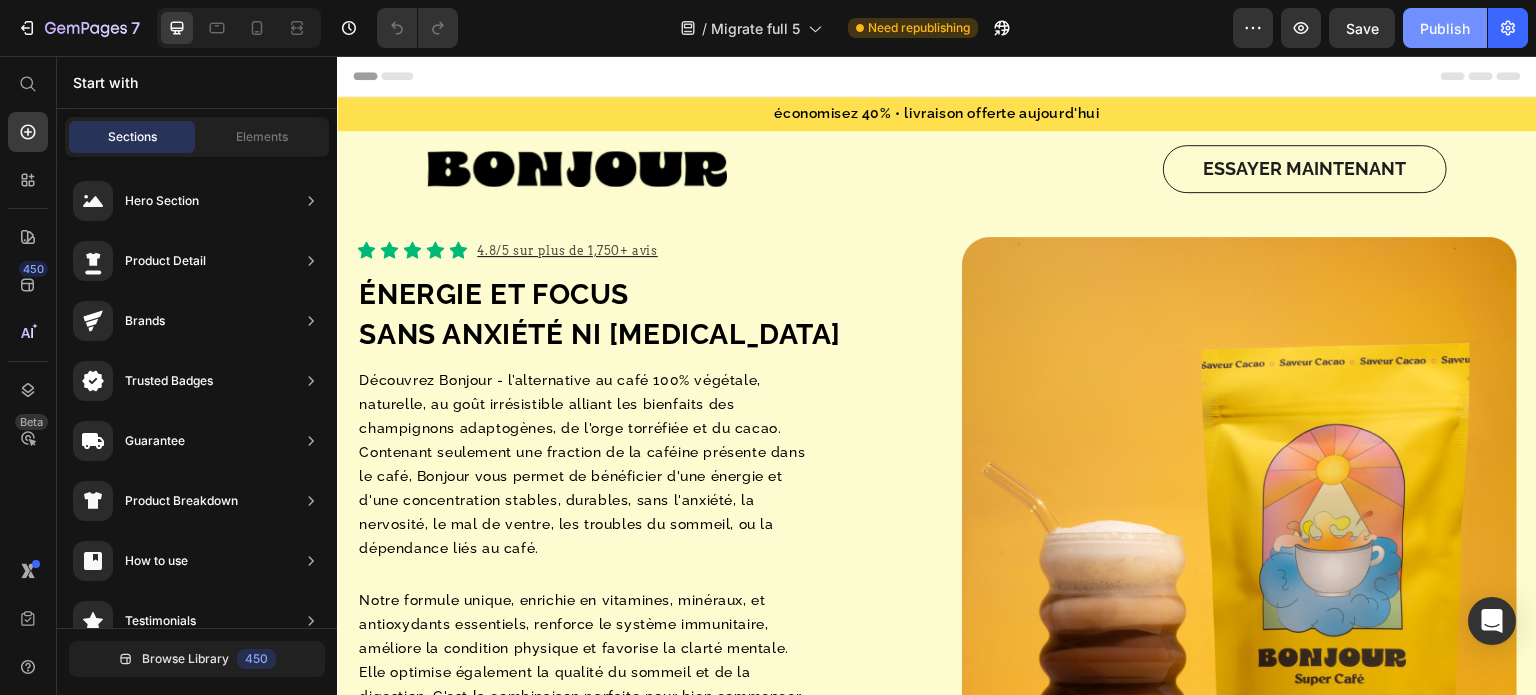 click on "Publish" at bounding box center (1445, 28) 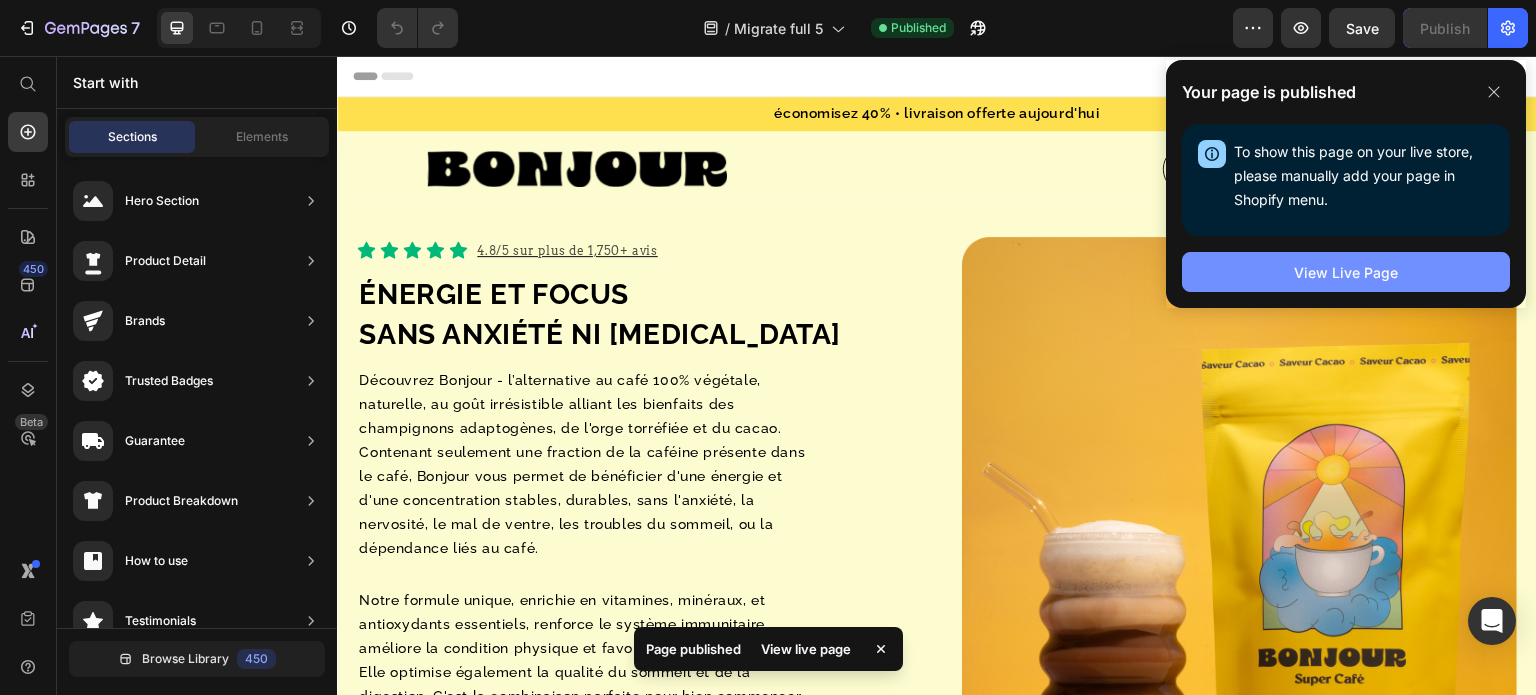 click on "View Live Page" at bounding box center (1346, 272) 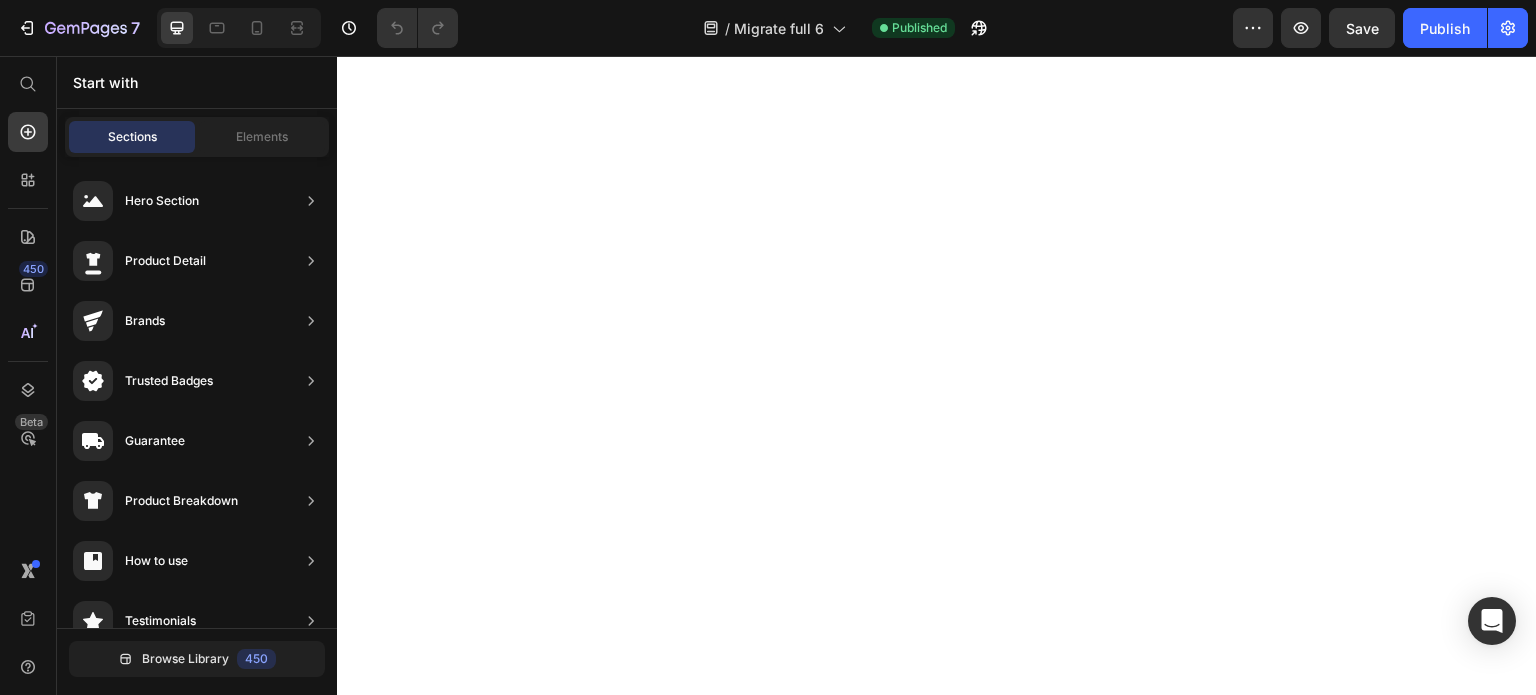 scroll, scrollTop: 0, scrollLeft: 0, axis: both 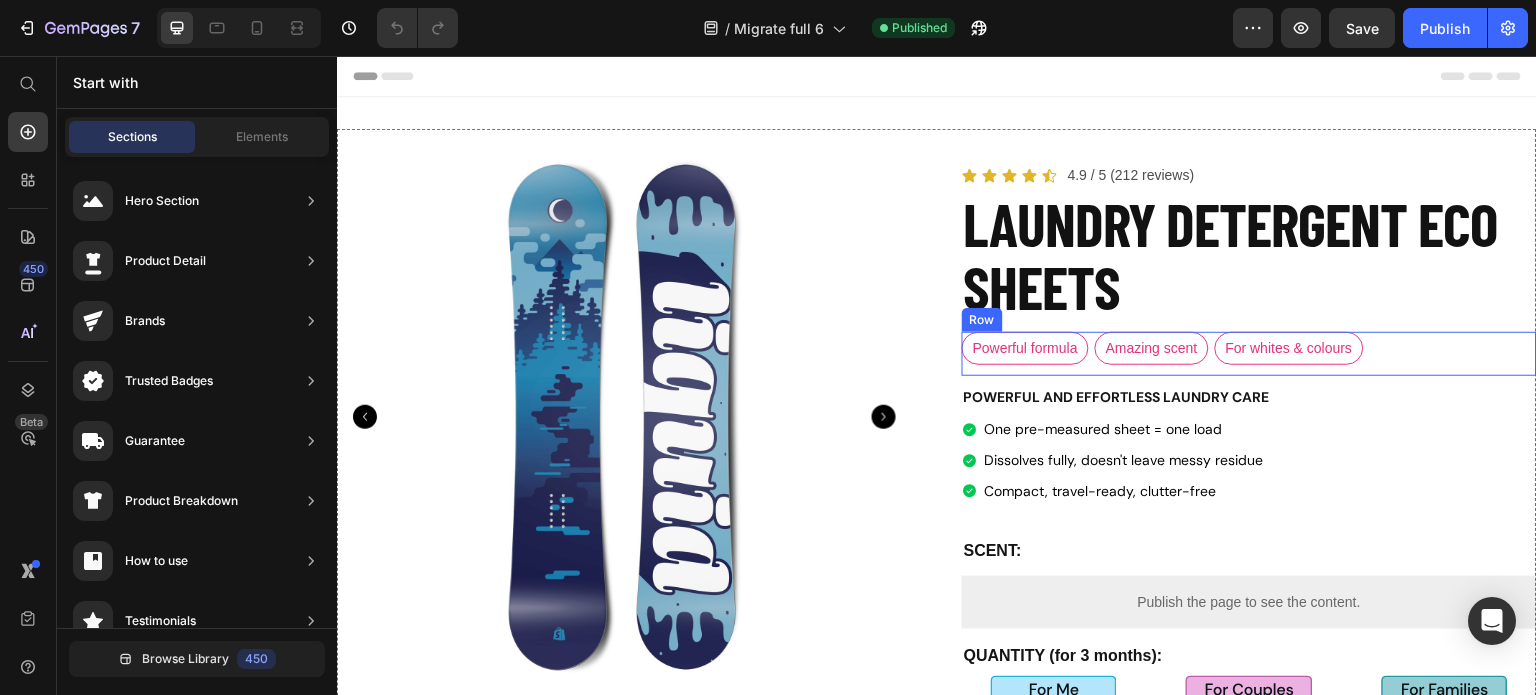 click on "Powerful formula Text Block Amazing scent Text Block For whites & colours Text Block Row" at bounding box center (1249, 354) 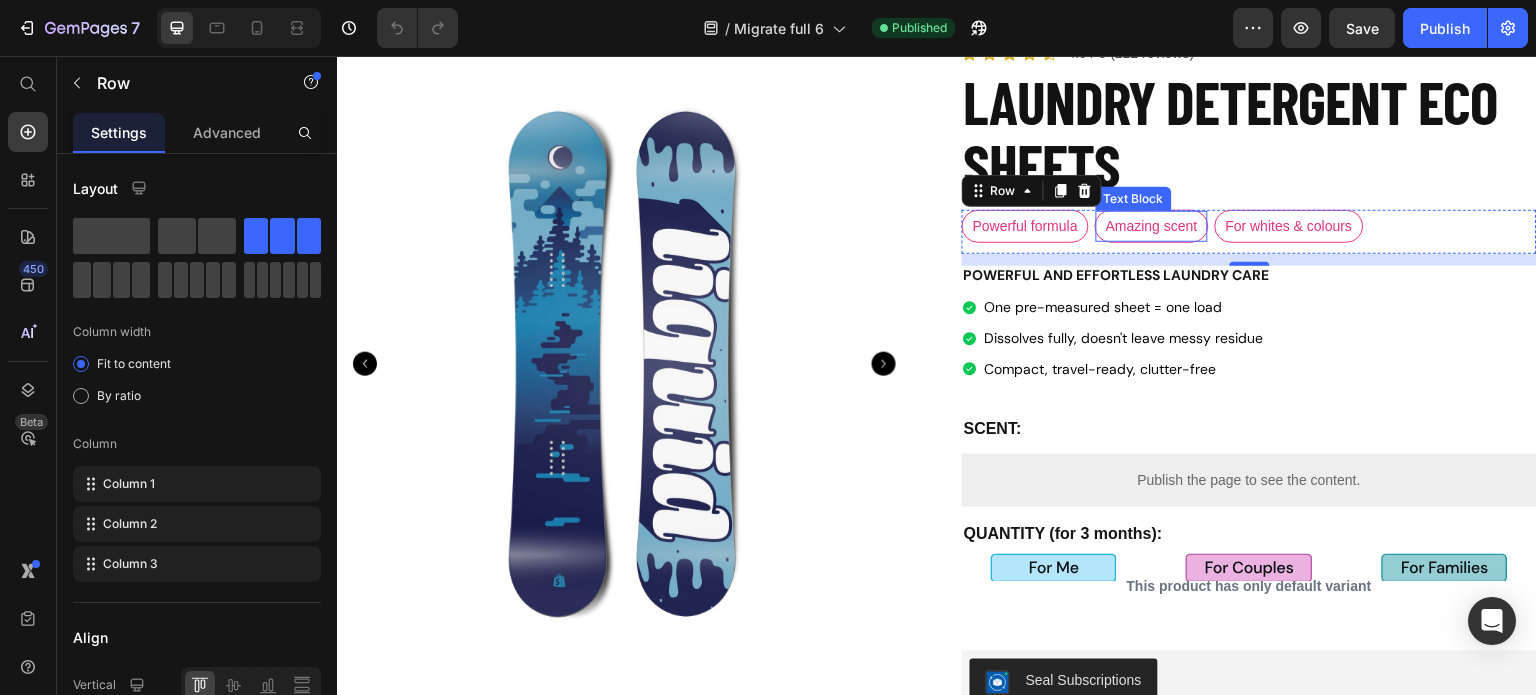 scroll, scrollTop: 100, scrollLeft: 0, axis: vertical 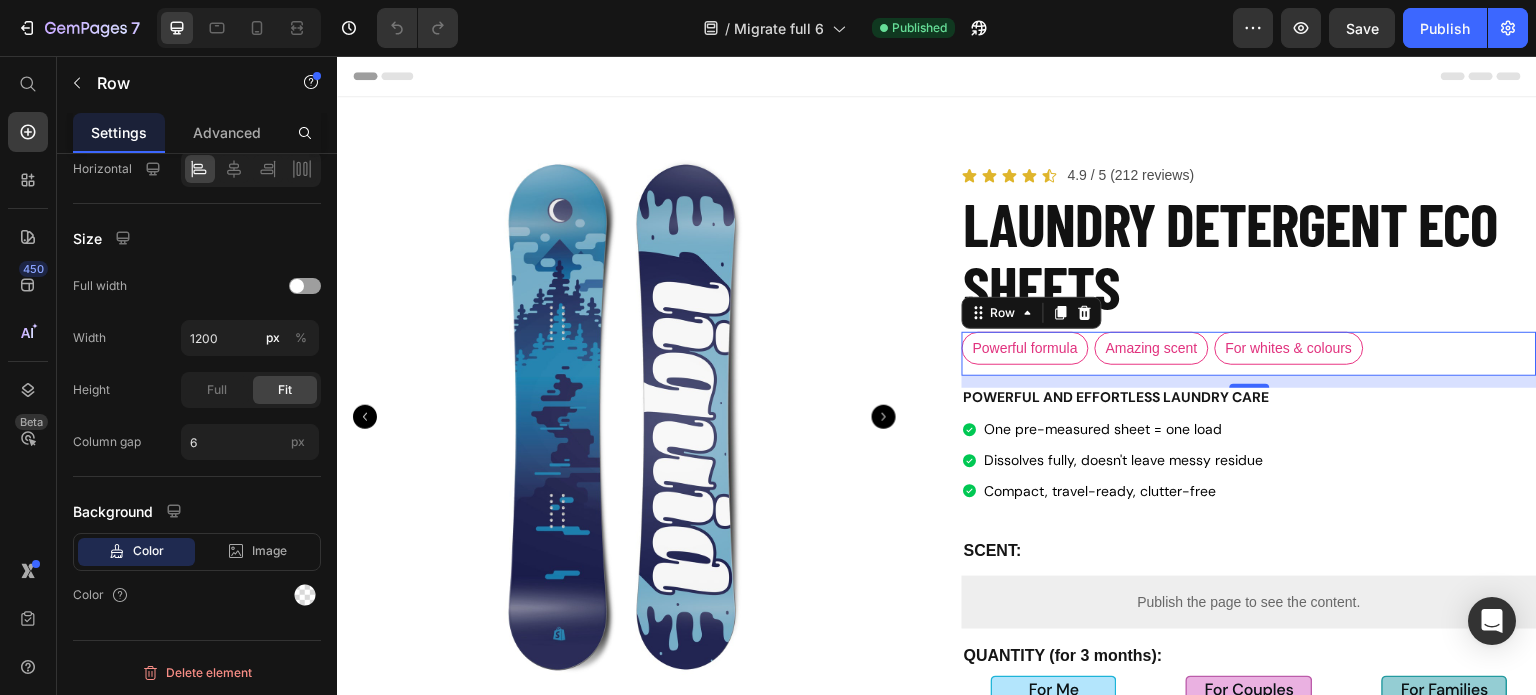 click on "Powerful formula Text Block Amazing scent Text Block For whites & colours Text Block Row   12" at bounding box center (1249, 354) 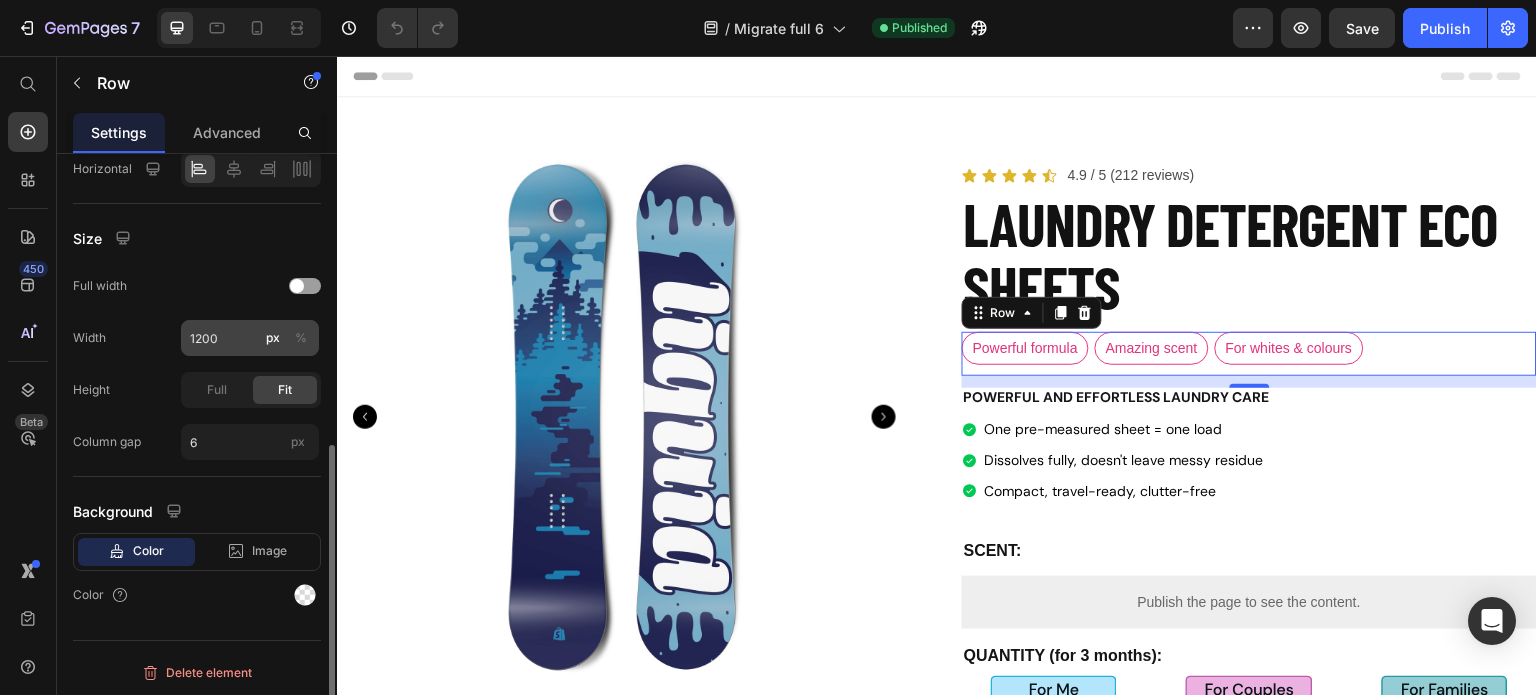 scroll, scrollTop: 368, scrollLeft: 0, axis: vertical 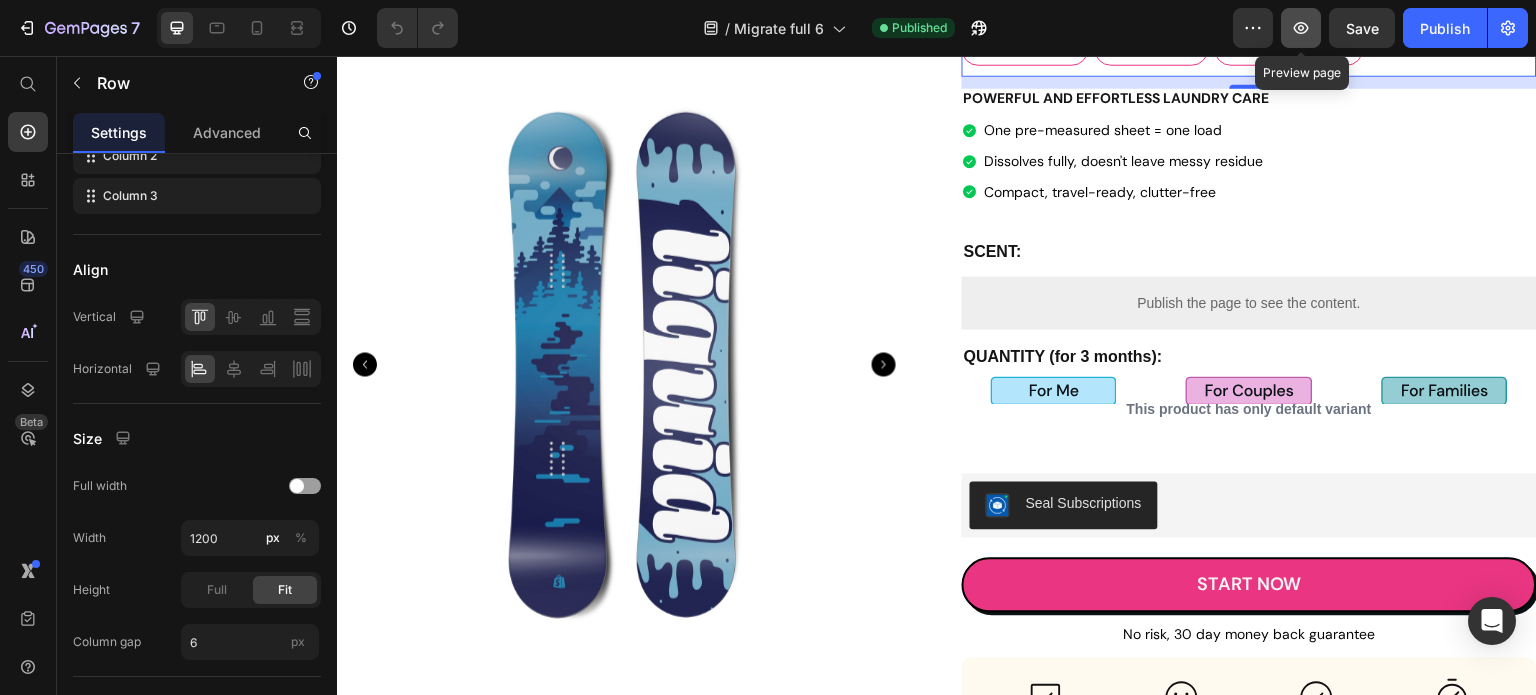 click 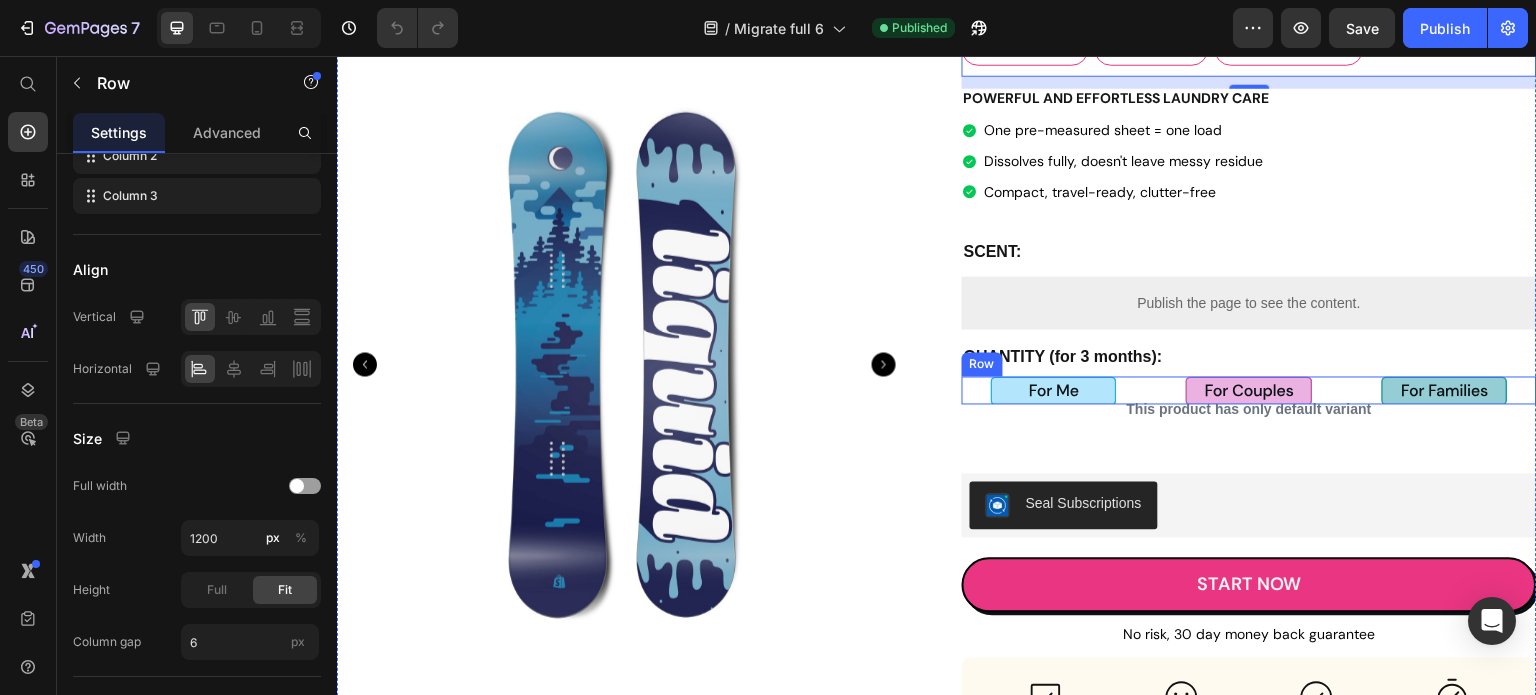 click on "Image Image Image Row" at bounding box center (1249, 390) 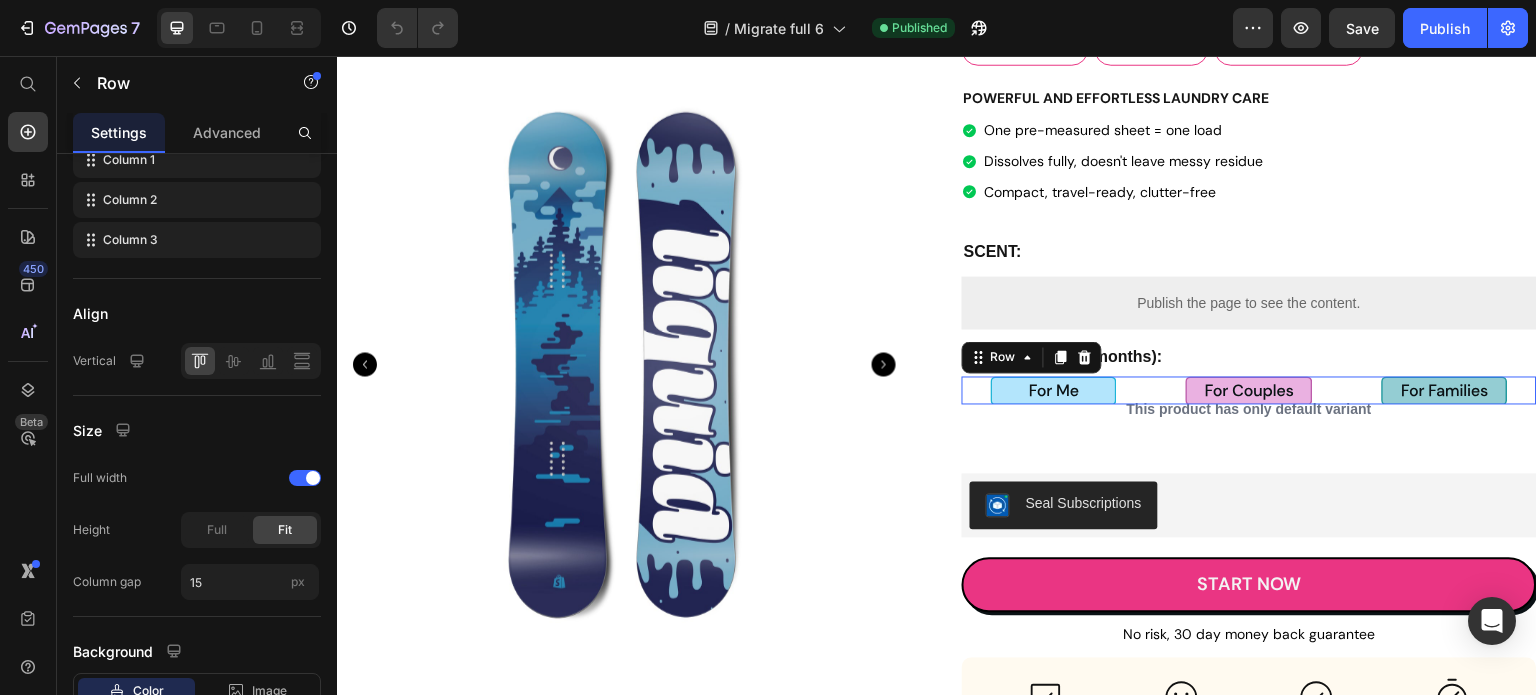 scroll, scrollTop: 368, scrollLeft: 0, axis: vertical 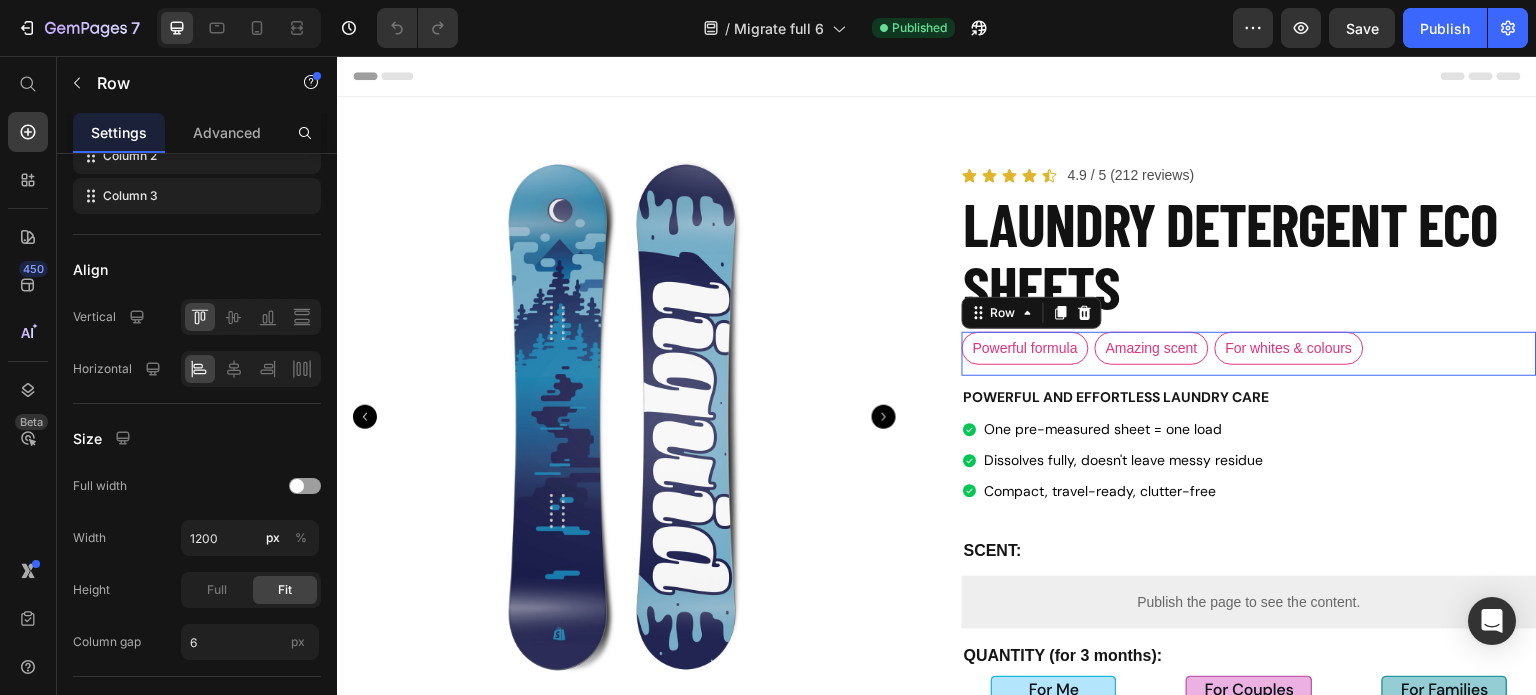 click on "Powerful formula Text Block Amazing scent Text Block For whites & colours Text Block Row   0" at bounding box center [1249, 354] 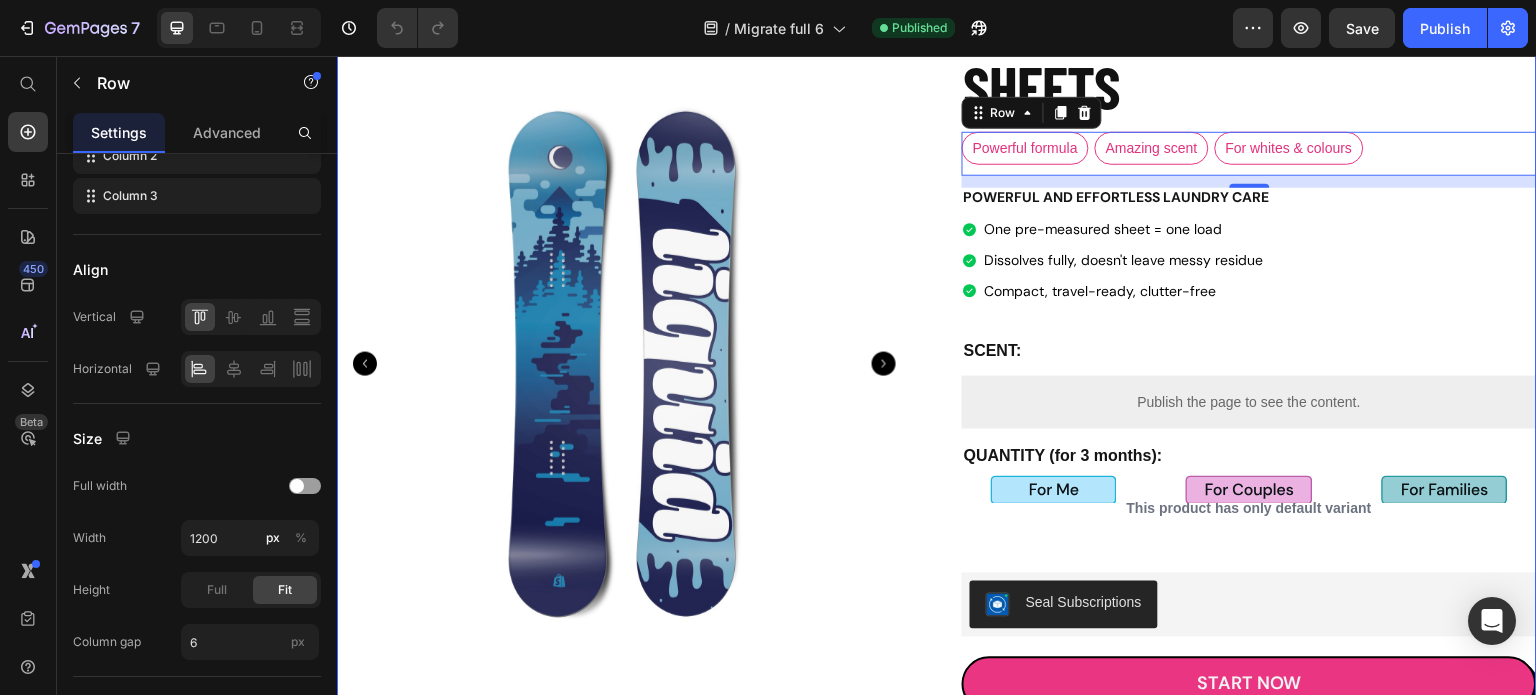 scroll, scrollTop: 100, scrollLeft: 0, axis: vertical 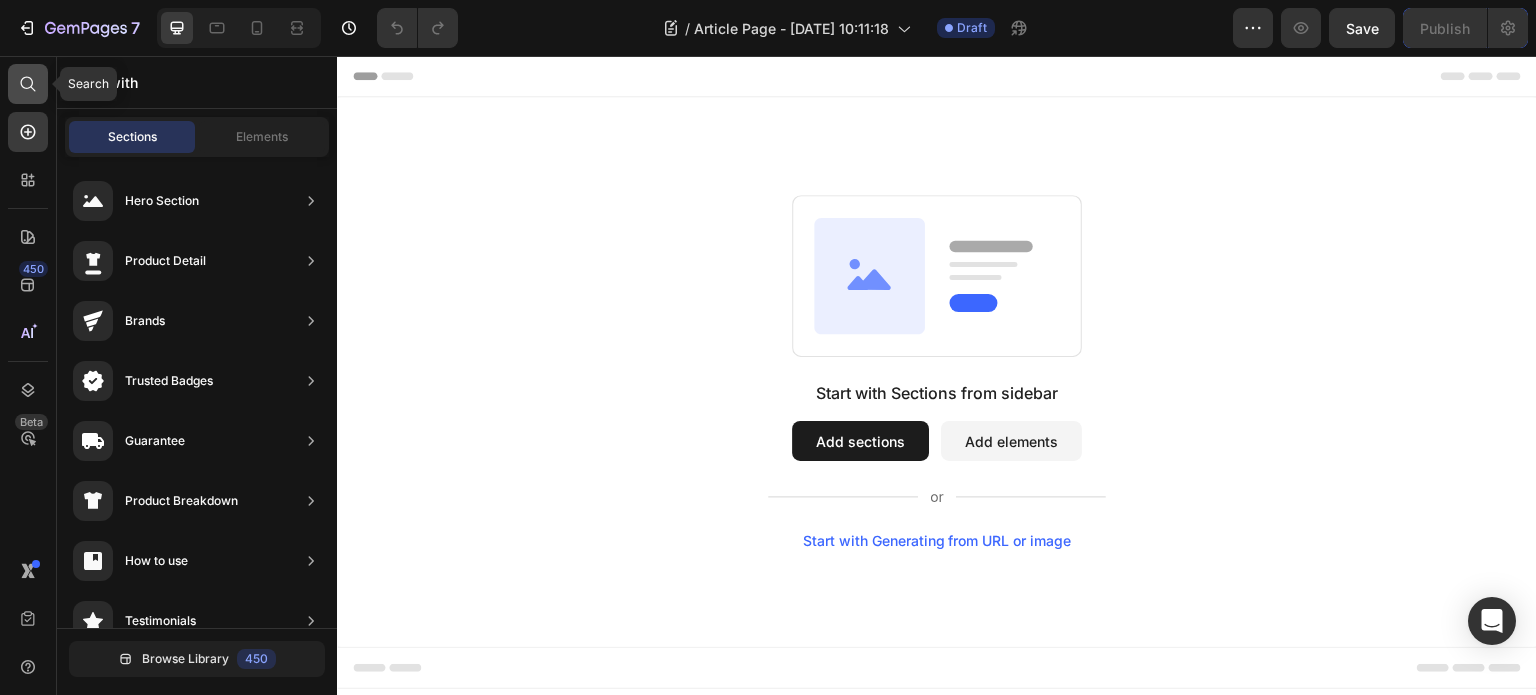 click 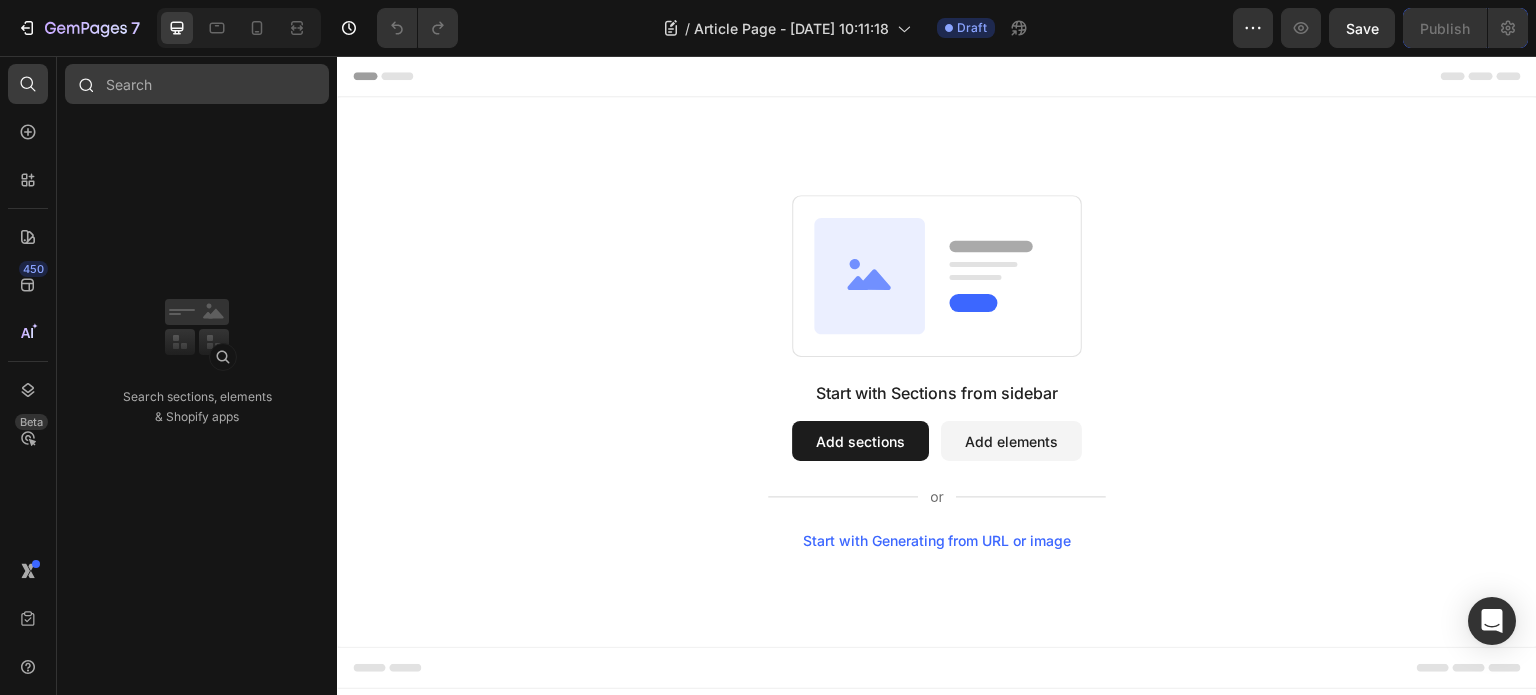click at bounding box center (197, 84) 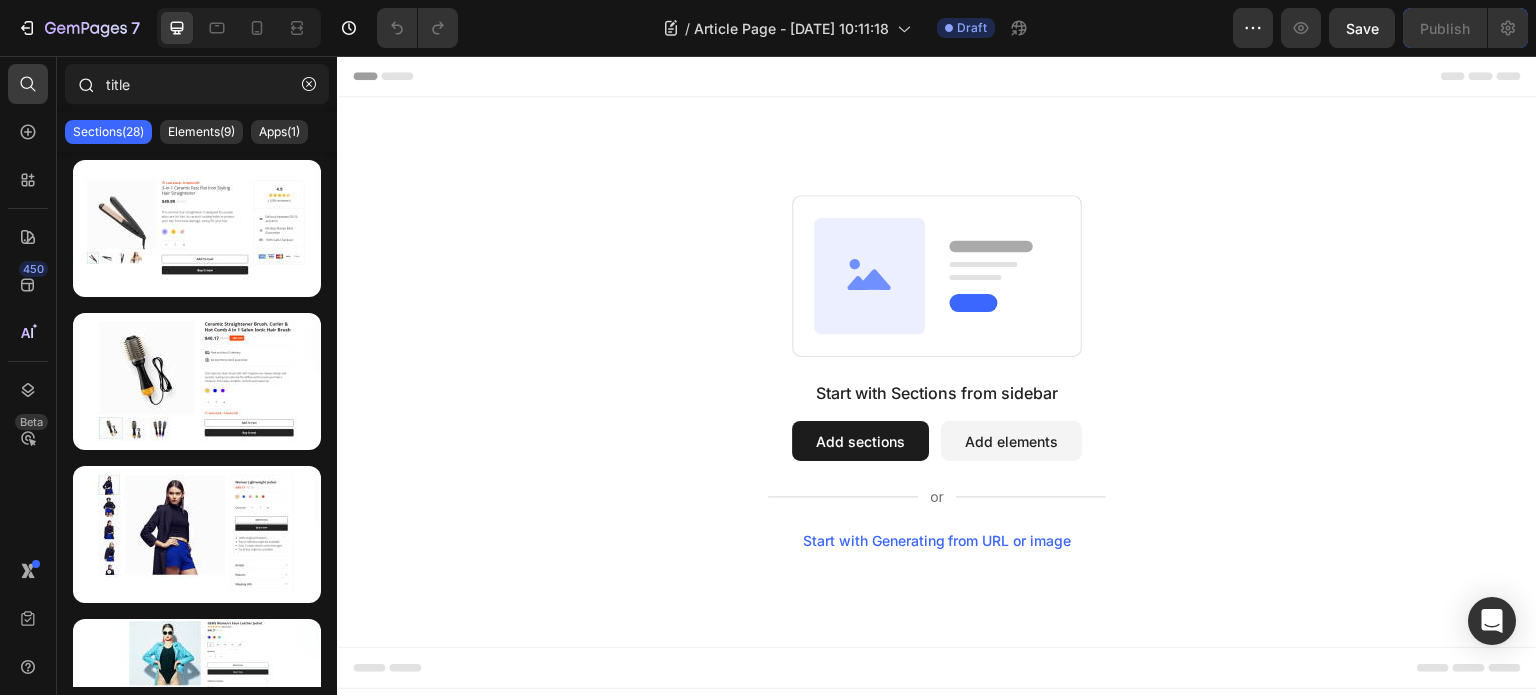 type on "title" 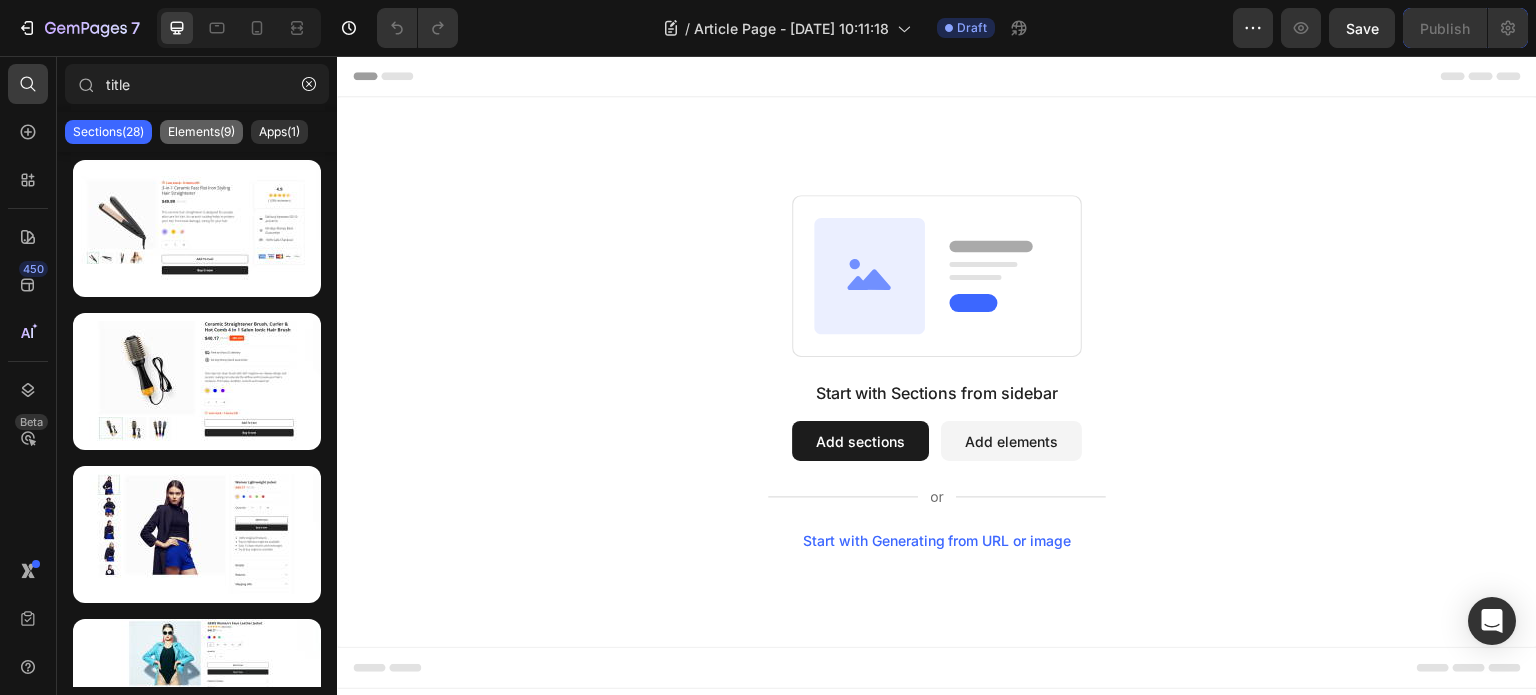 drag, startPoint x: 208, startPoint y: 110, endPoint x: 206, endPoint y: 126, distance: 16.124516 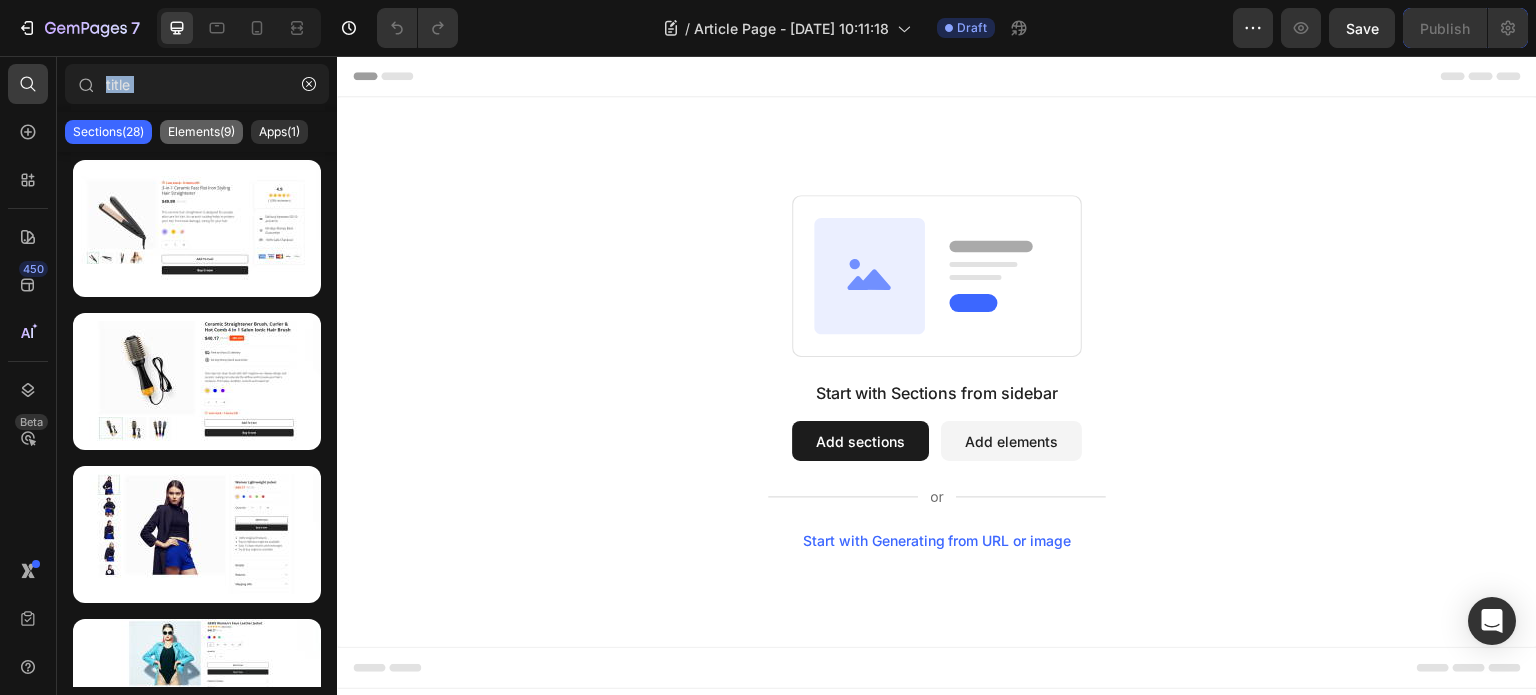 click on "Elements(9)" at bounding box center [201, 132] 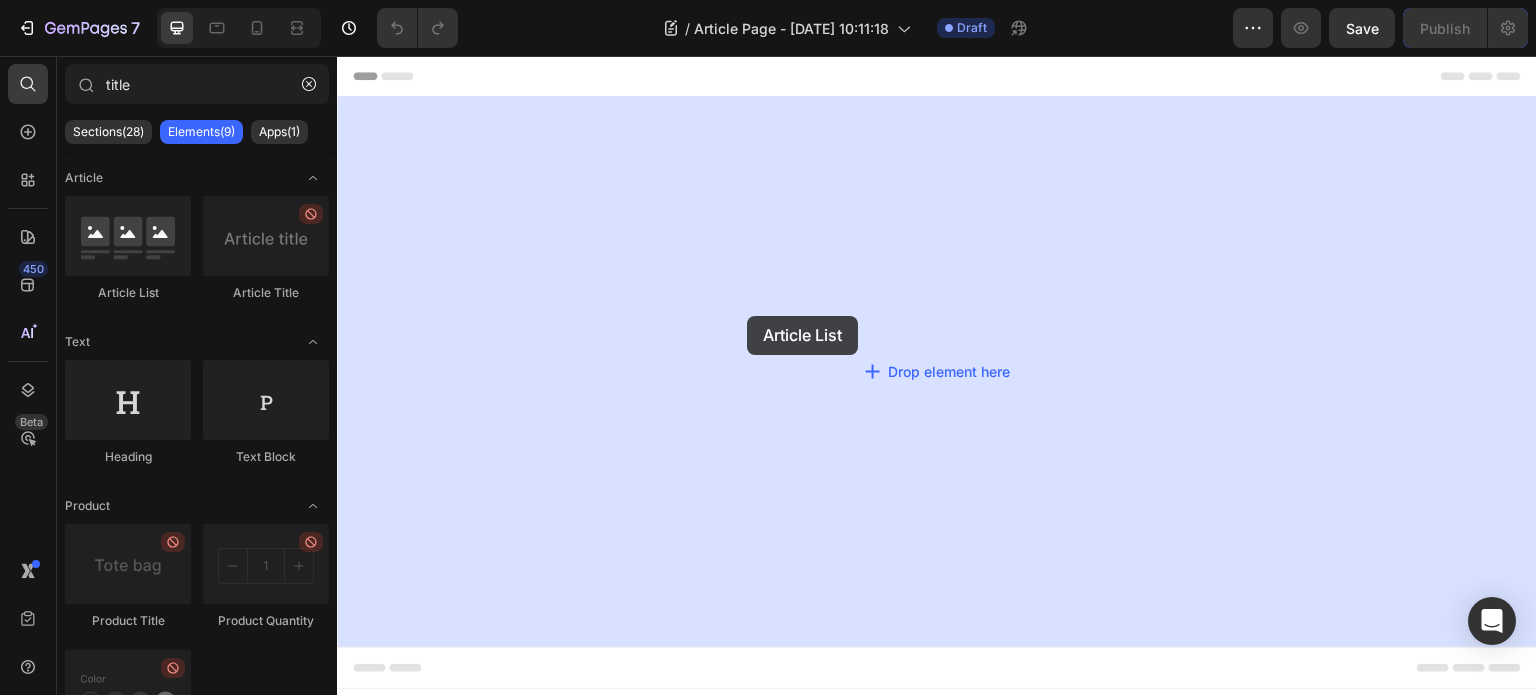 drag, startPoint x: 491, startPoint y: 303, endPoint x: 739, endPoint y: 318, distance: 248.45322 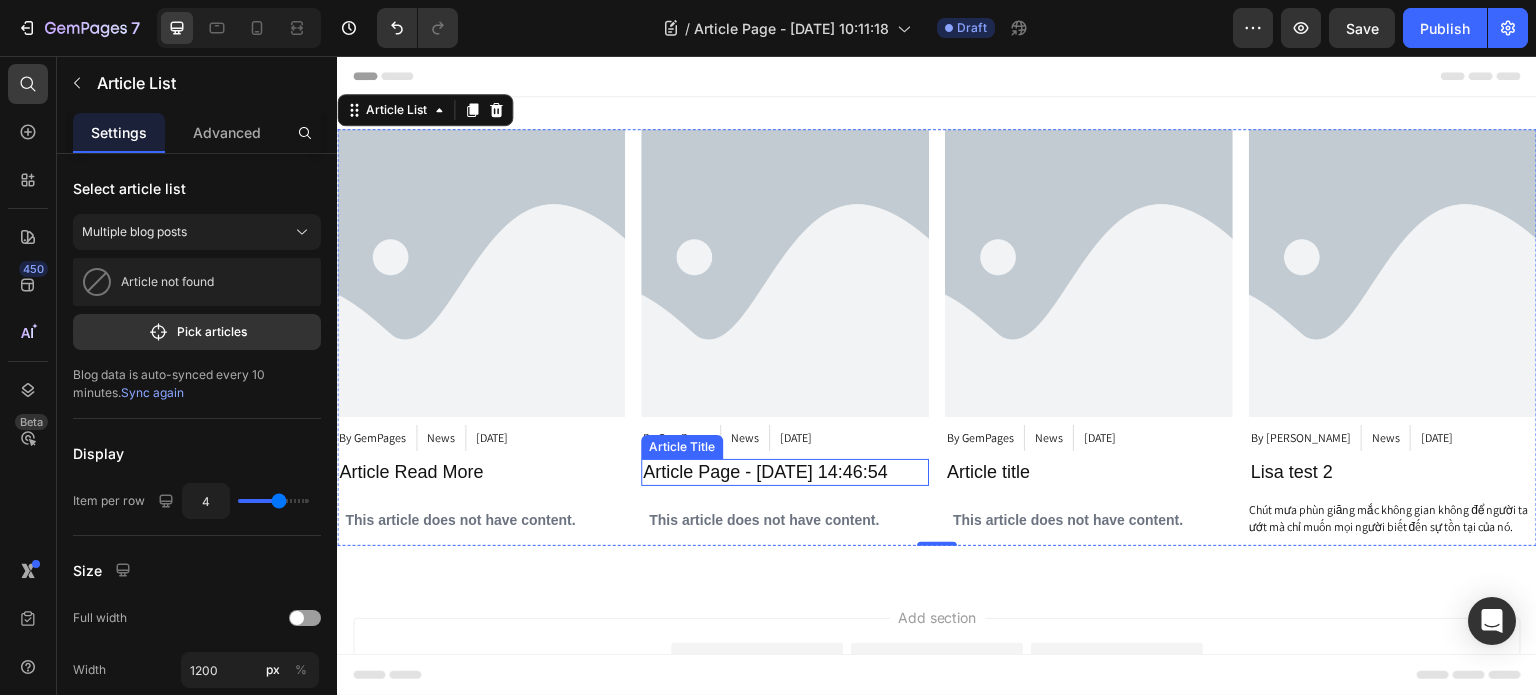 click on "Article Page - [DATE] 14:46:54" at bounding box center (785, 472) 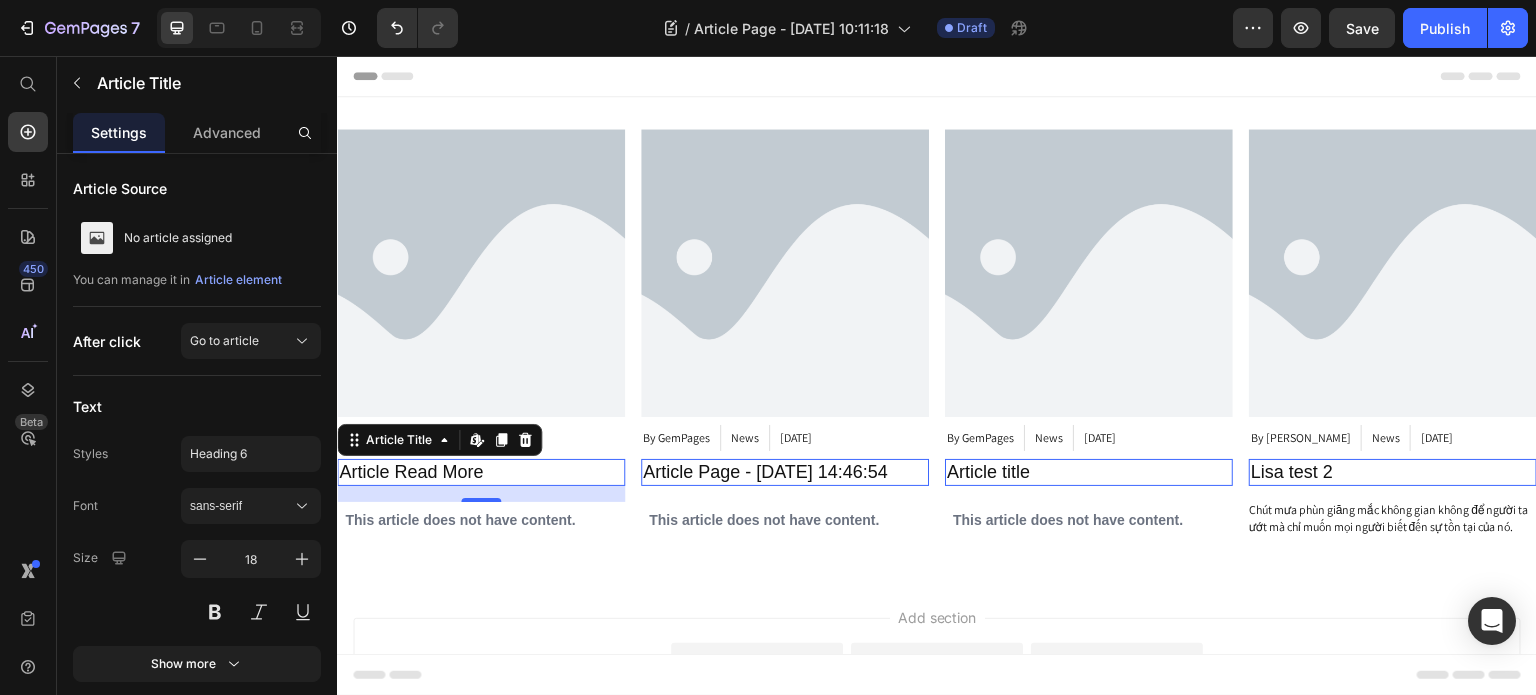 click on "Article Read More" at bounding box center (481, 472) 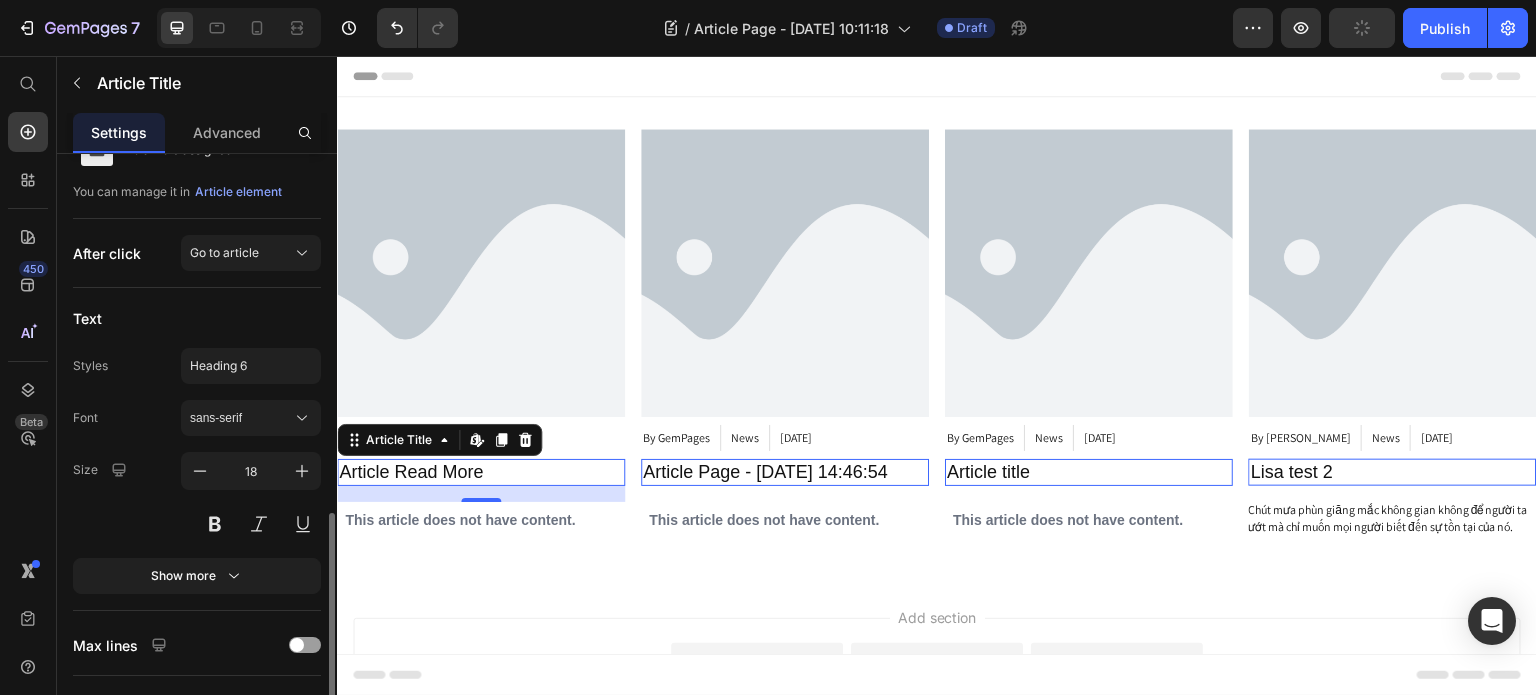 scroll, scrollTop: 488, scrollLeft: 0, axis: vertical 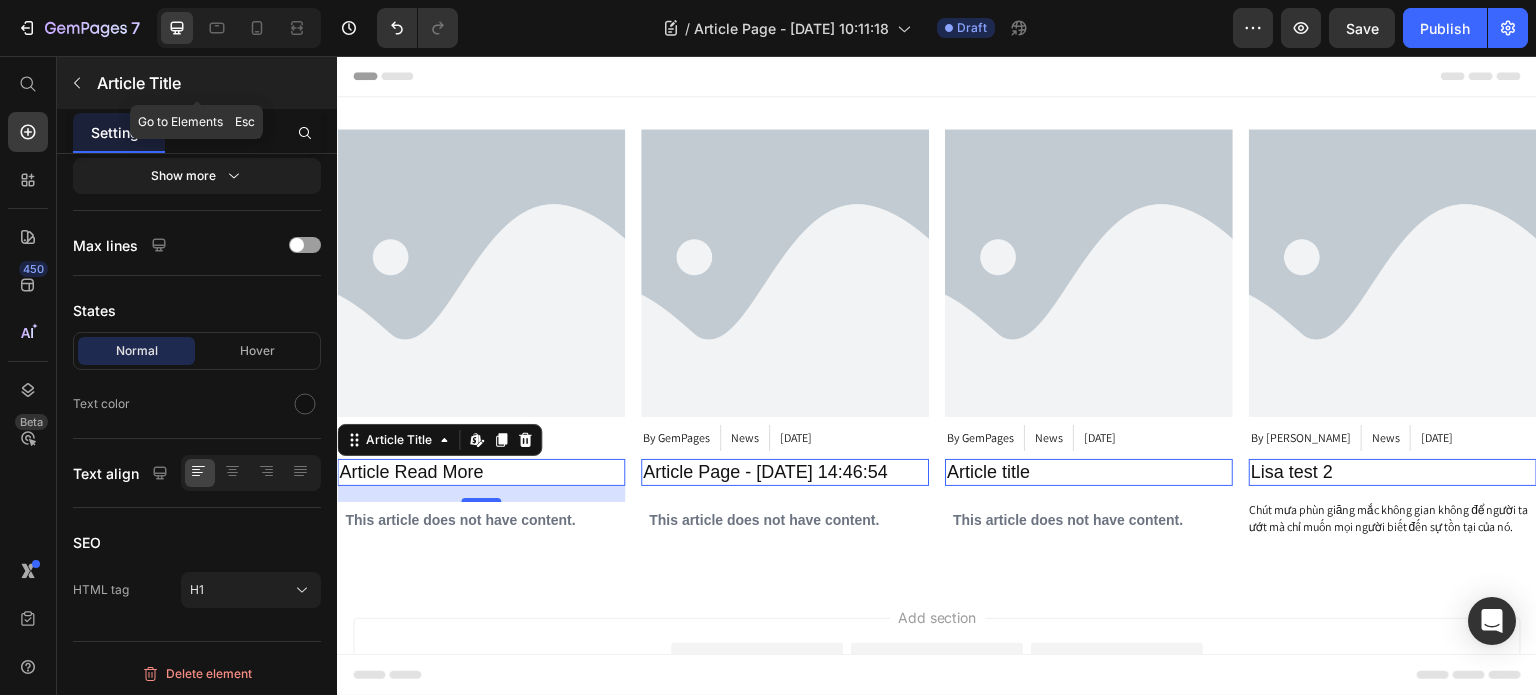 click 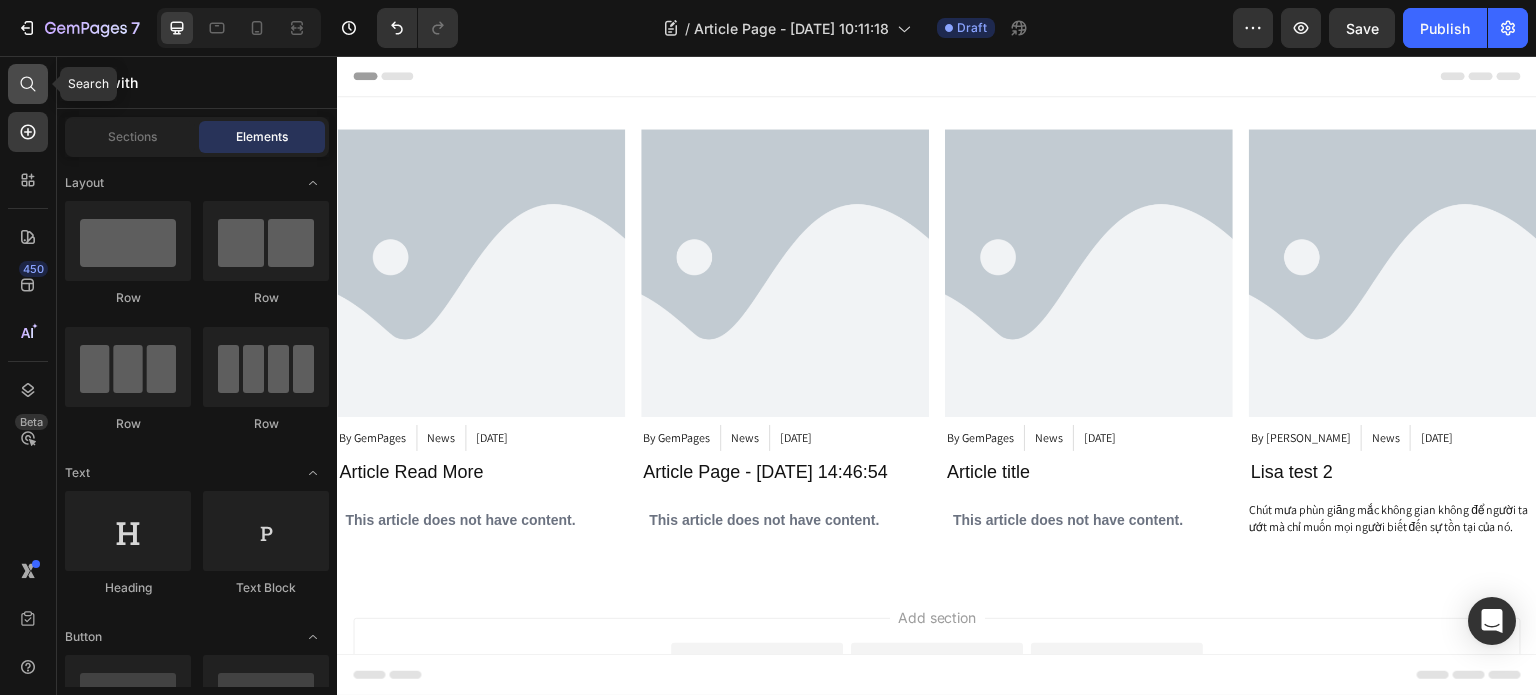 click 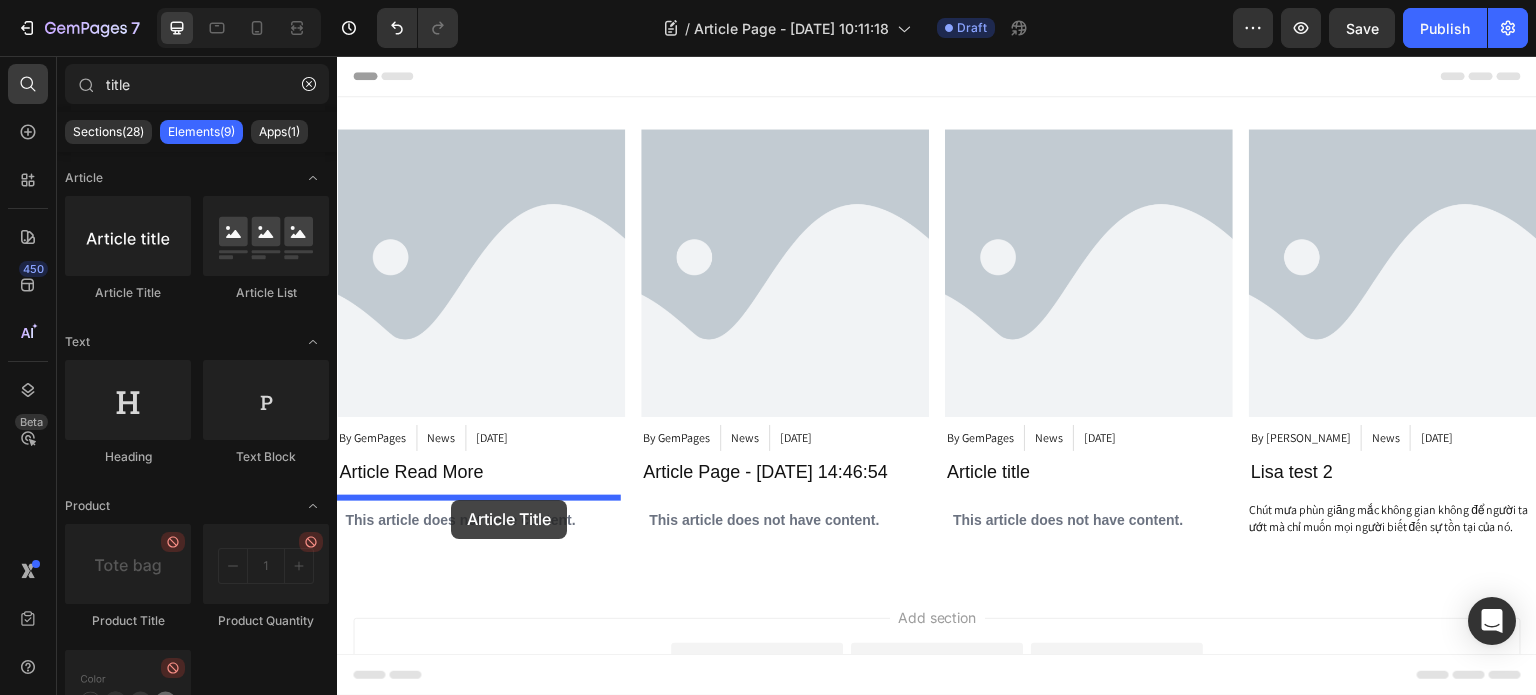 drag, startPoint x: 494, startPoint y: 298, endPoint x: 451, endPoint y: 500, distance: 206.52603 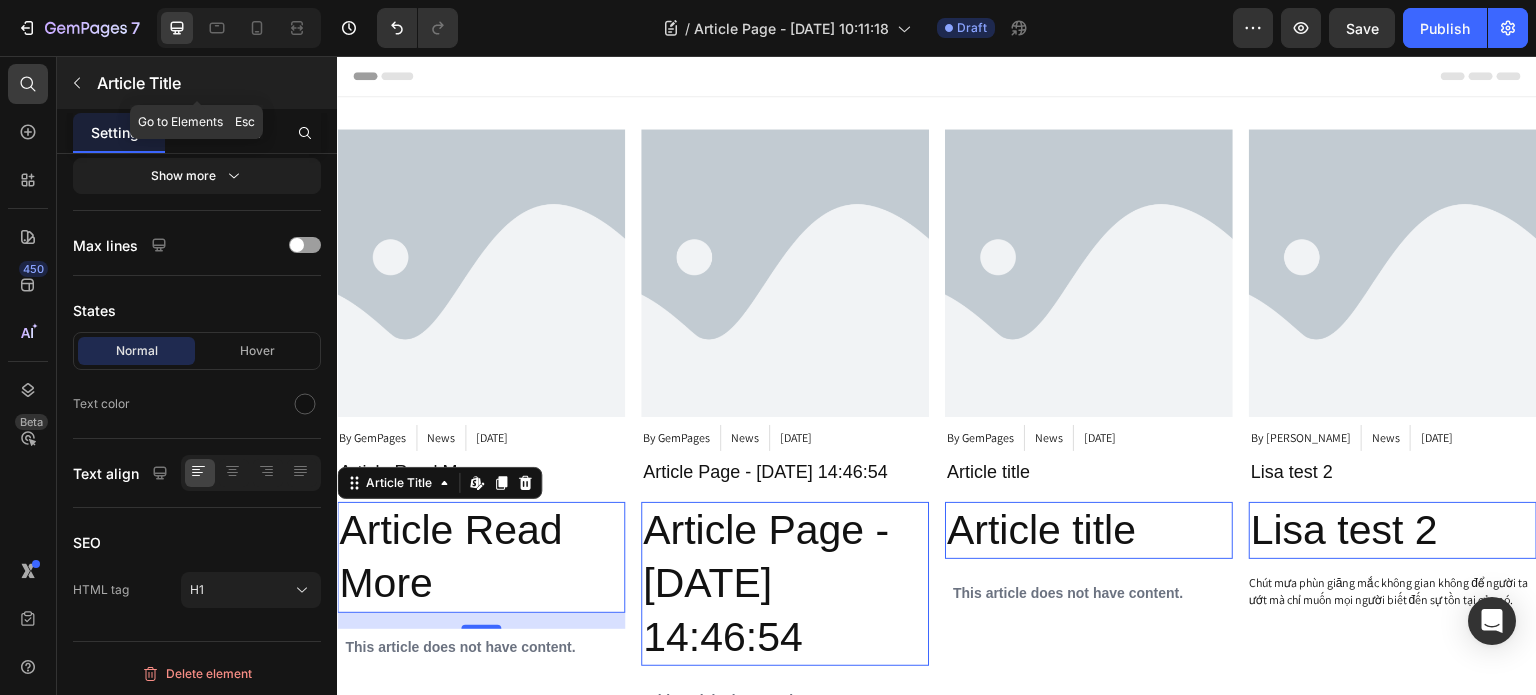 click 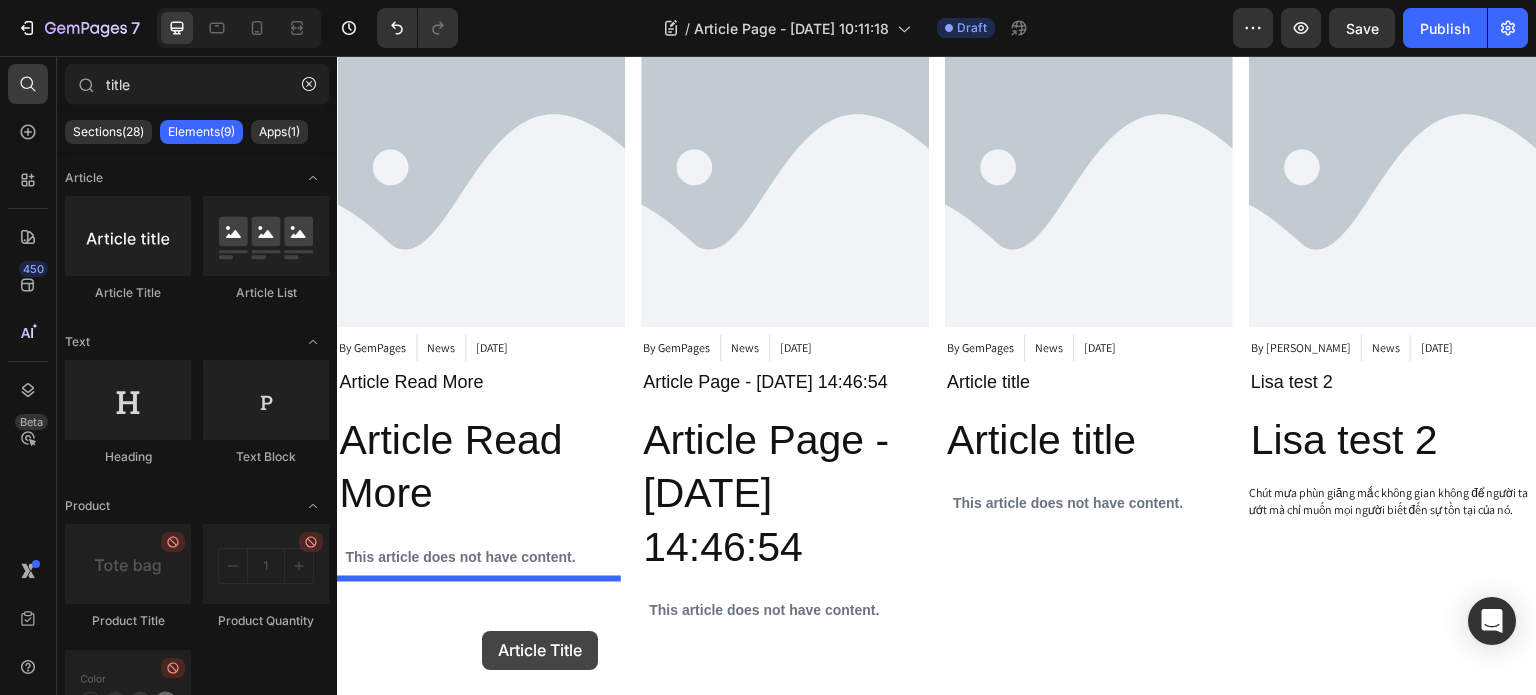drag, startPoint x: 472, startPoint y: 306, endPoint x: 482, endPoint y: 631, distance: 325.1538 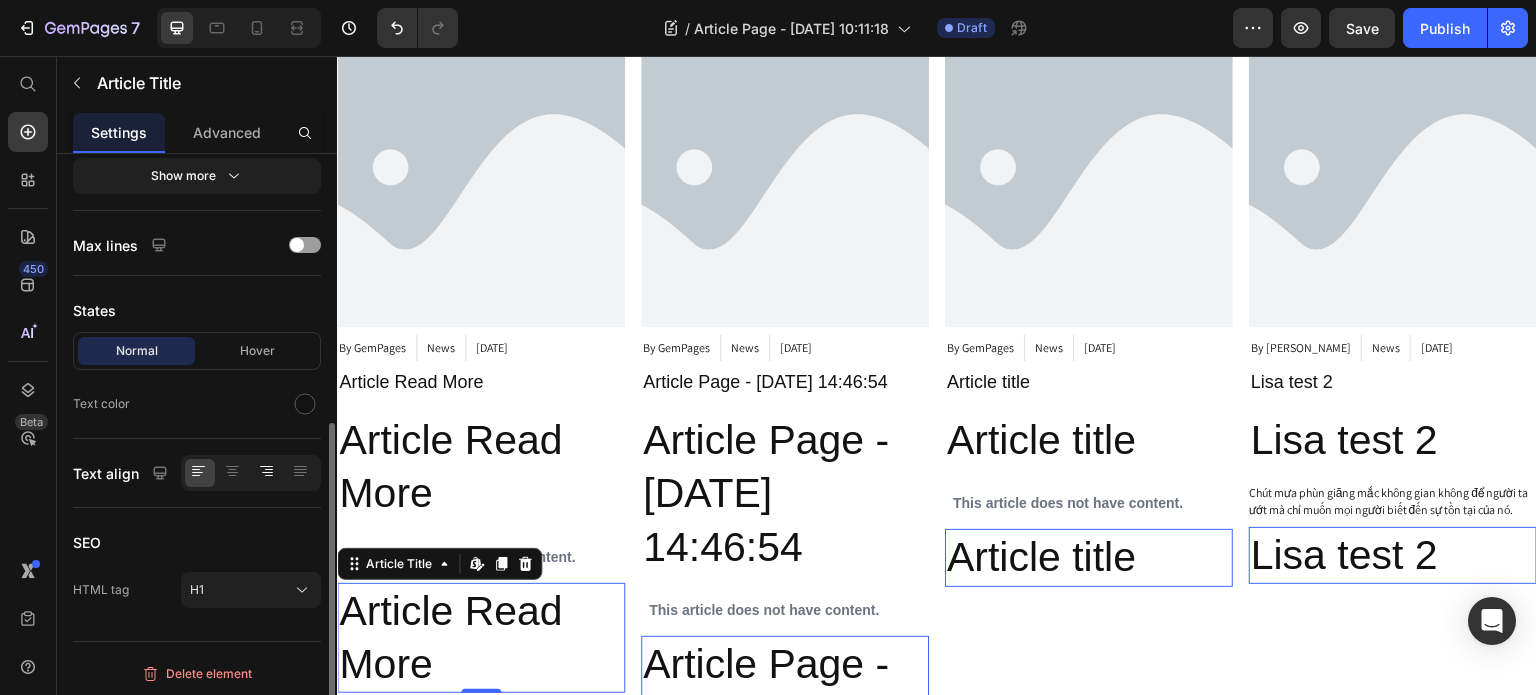 scroll, scrollTop: 95, scrollLeft: 0, axis: vertical 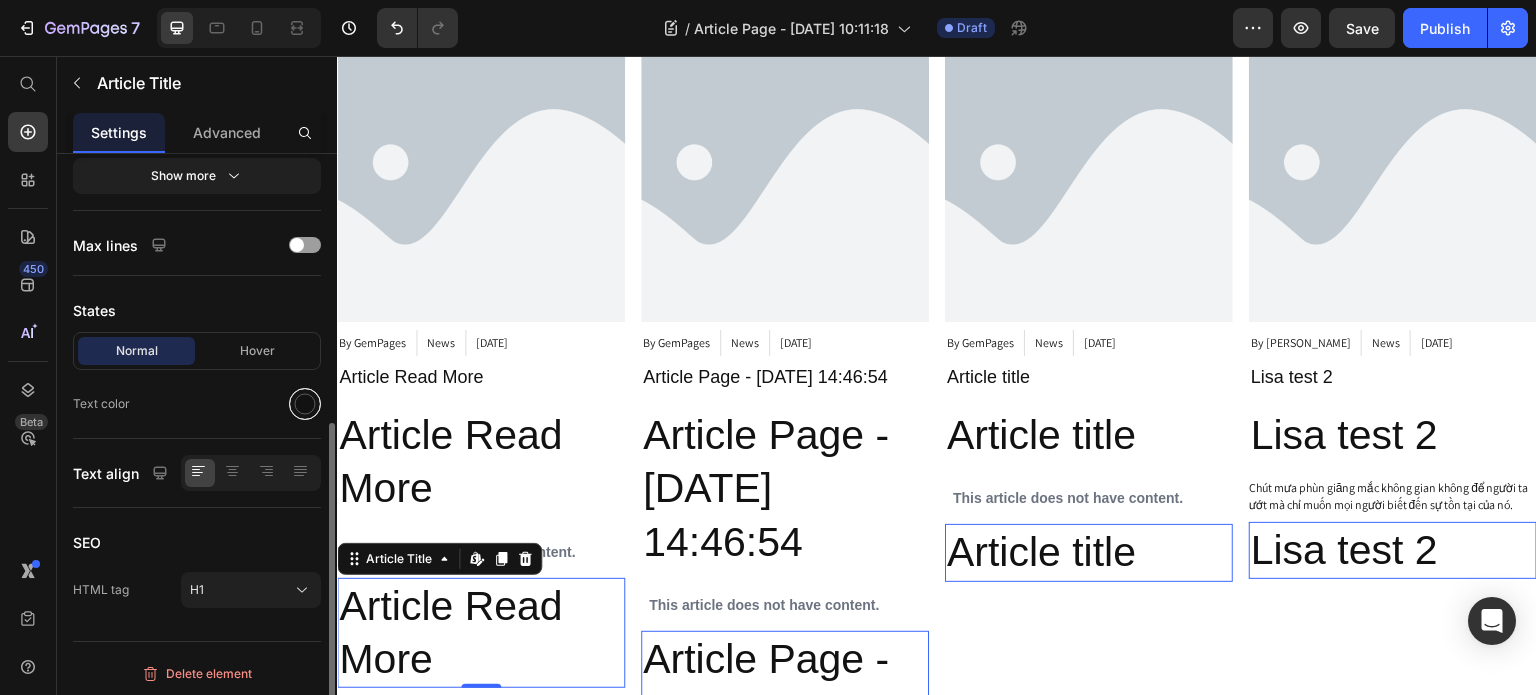 click at bounding box center [305, 404] 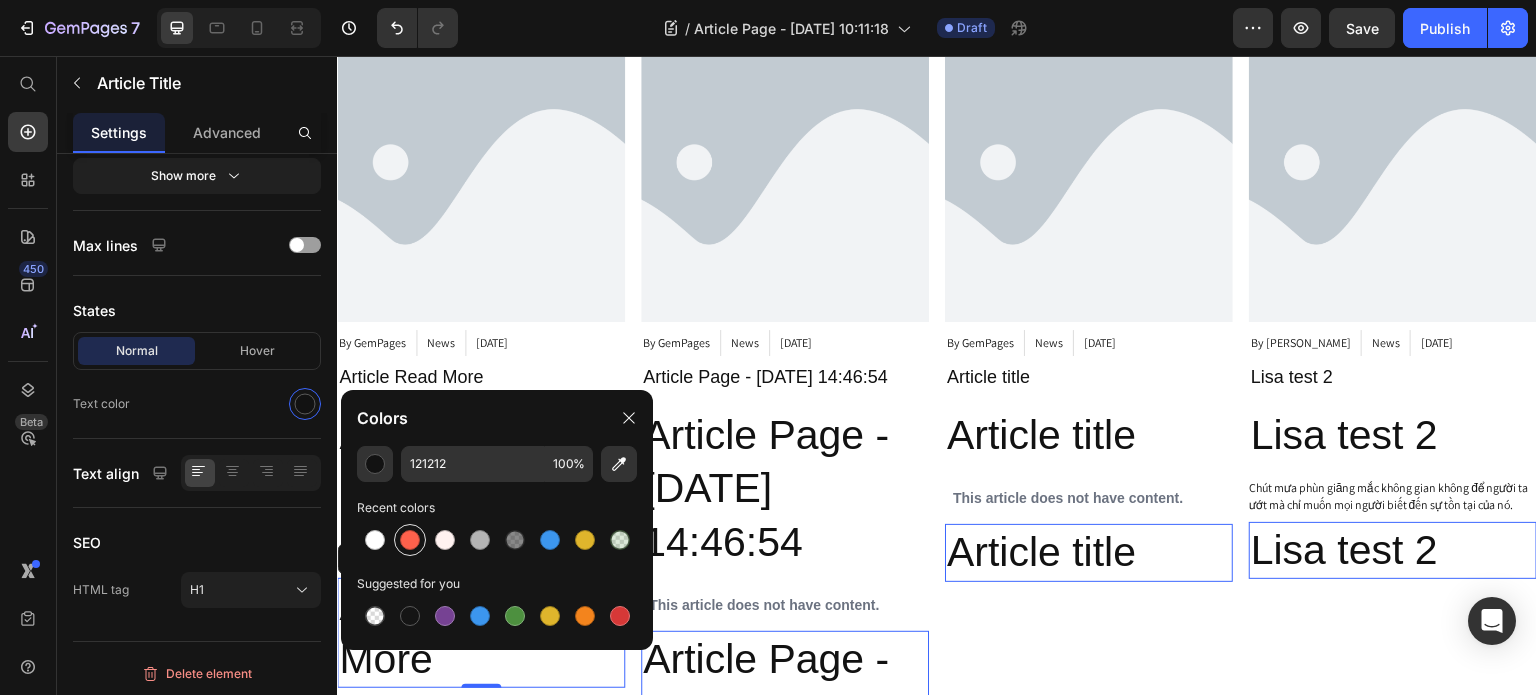 click at bounding box center [410, 540] 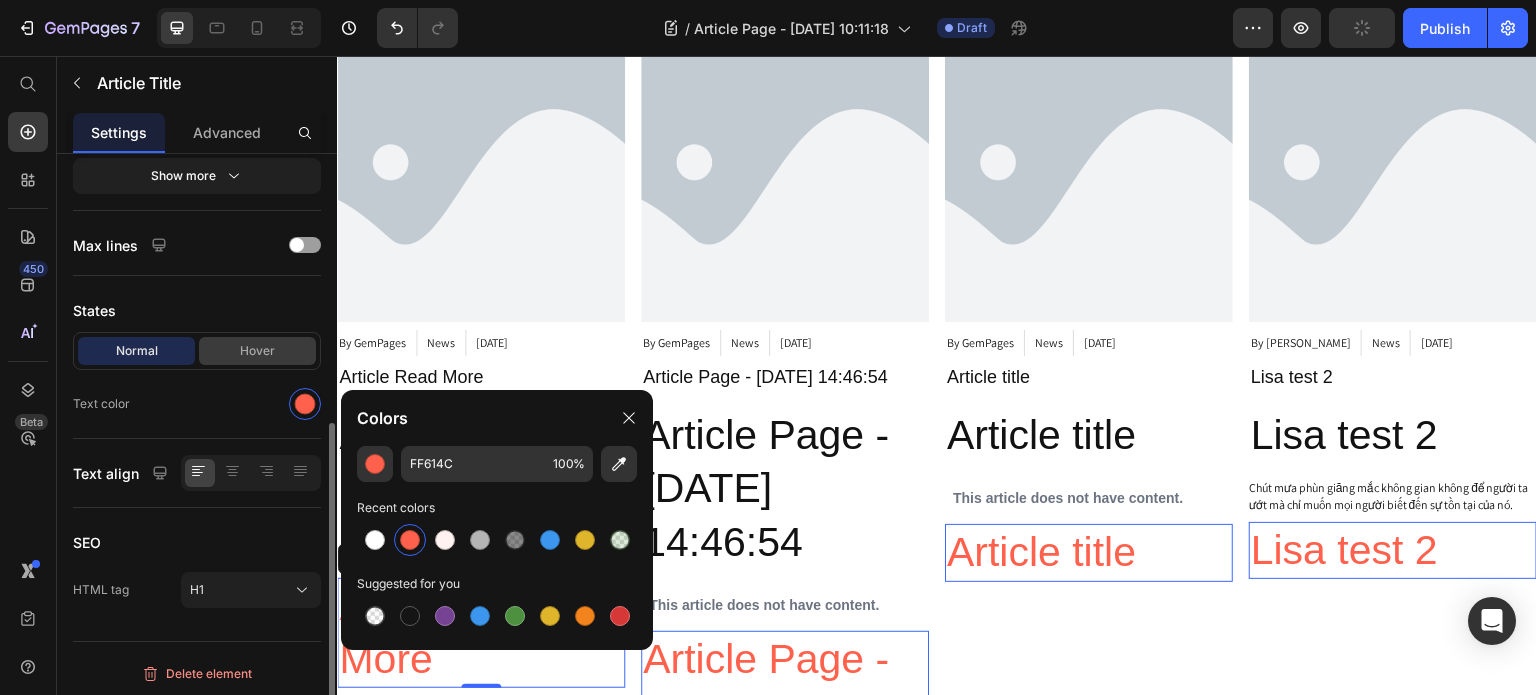 click on "Hover" at bounding box center [257, 351] 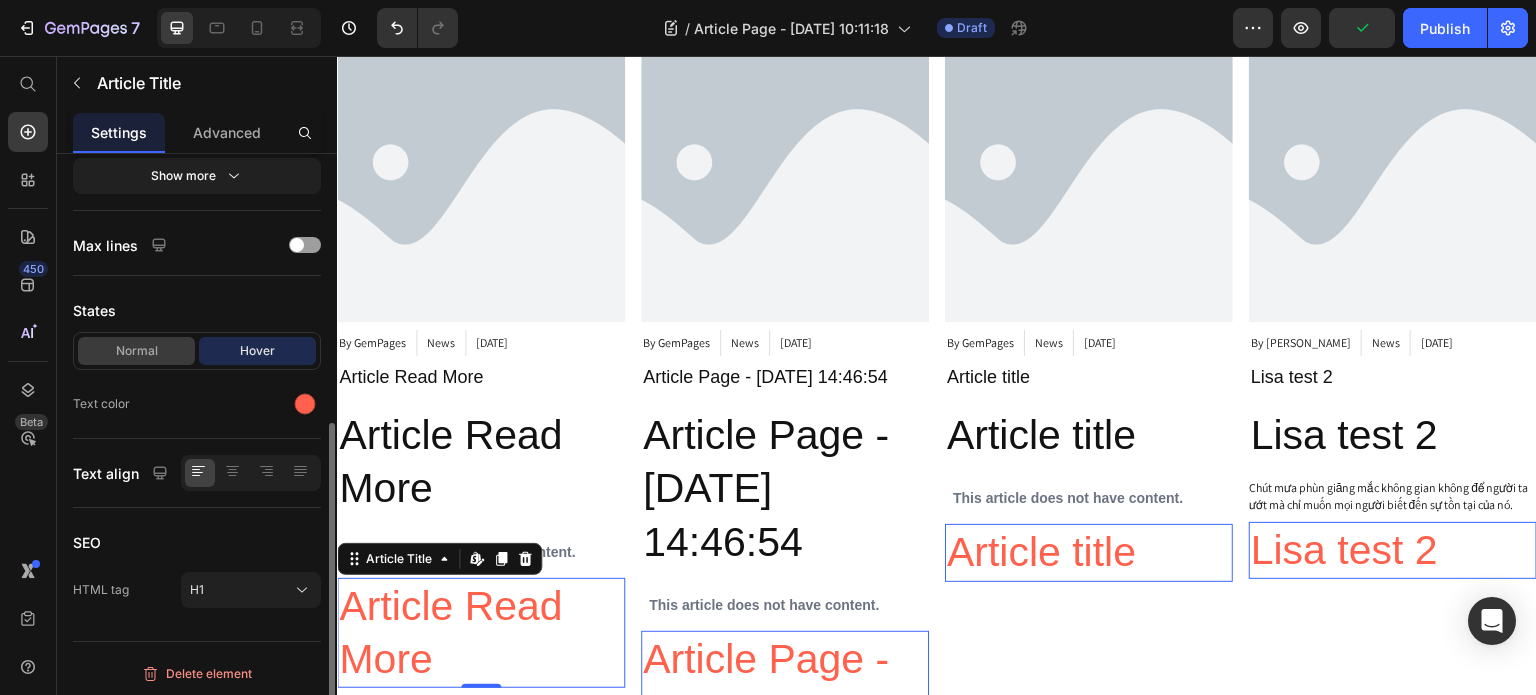 click on "Normal" at bounding box center [136, 351] 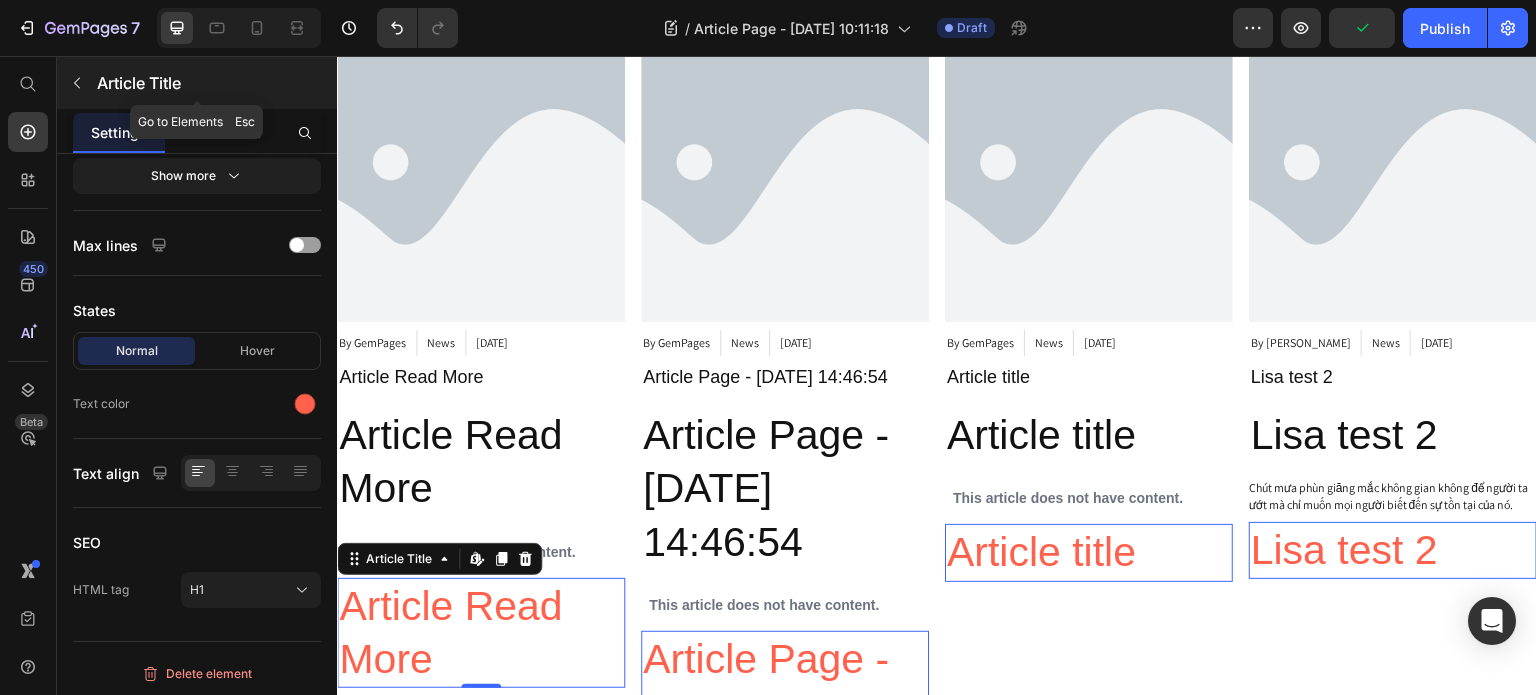 click at bounding box center [77, 83] 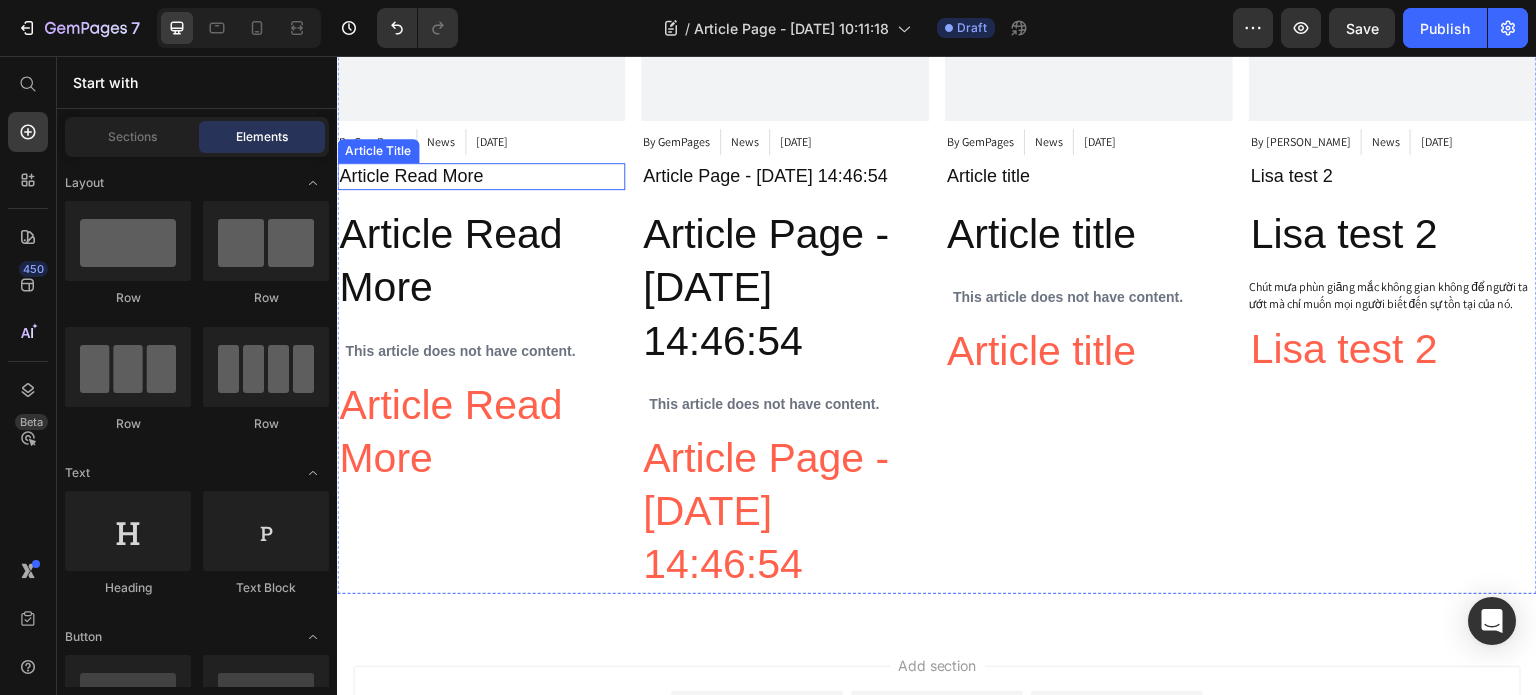 scroll, scrollTop: 495, scrollLeft: 0, axis: vertical 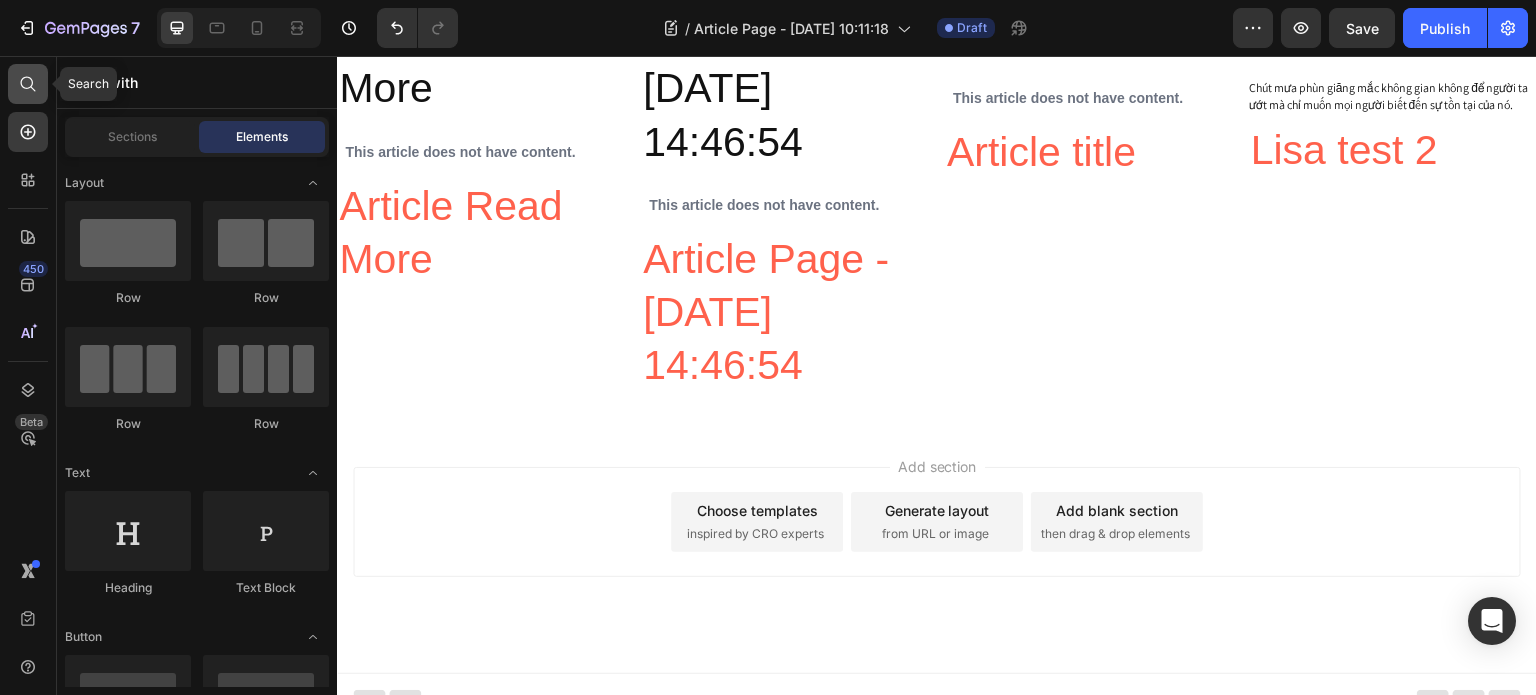 click 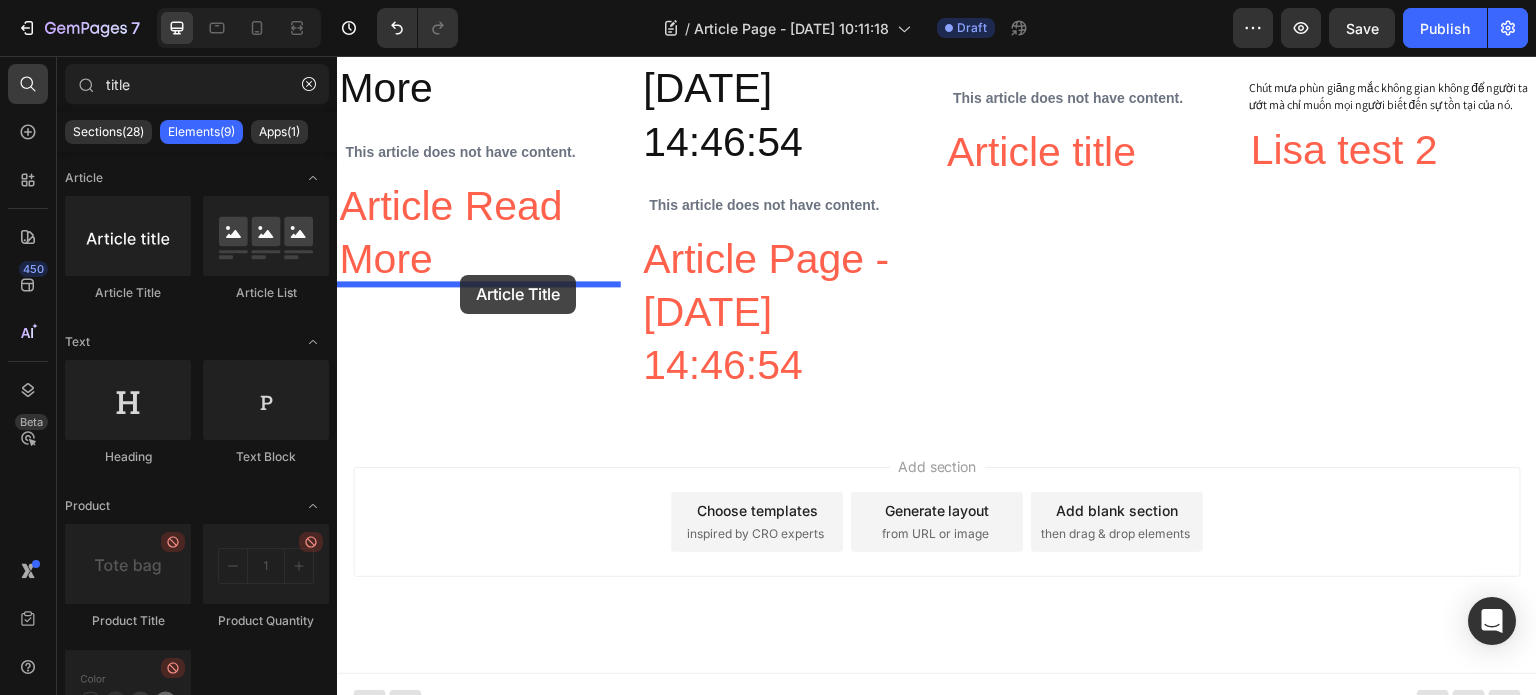 drag, startPoint x: 470, startPoint y: 307, endPoint x: 460, endPoint y: 275, distance: 33.526108 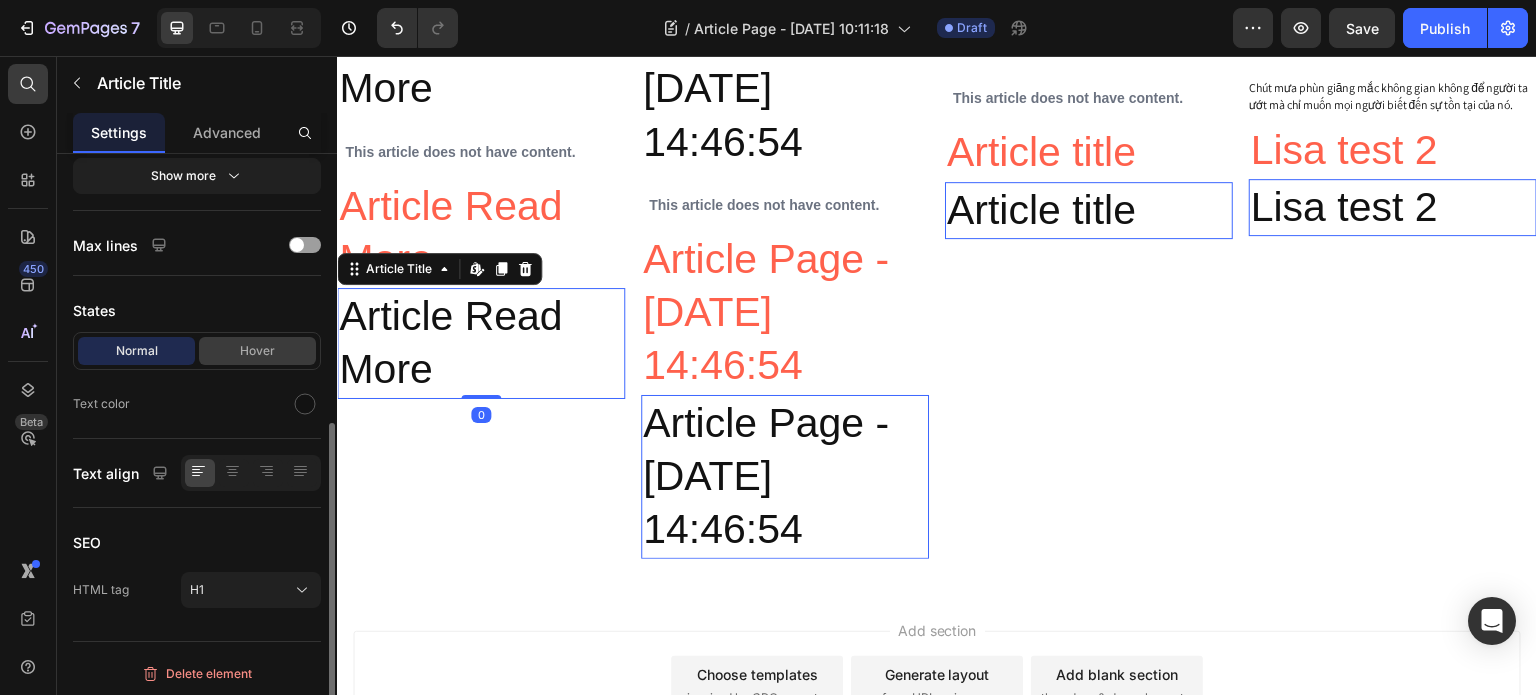 click on "Hover" at bounding box center (257, 351) 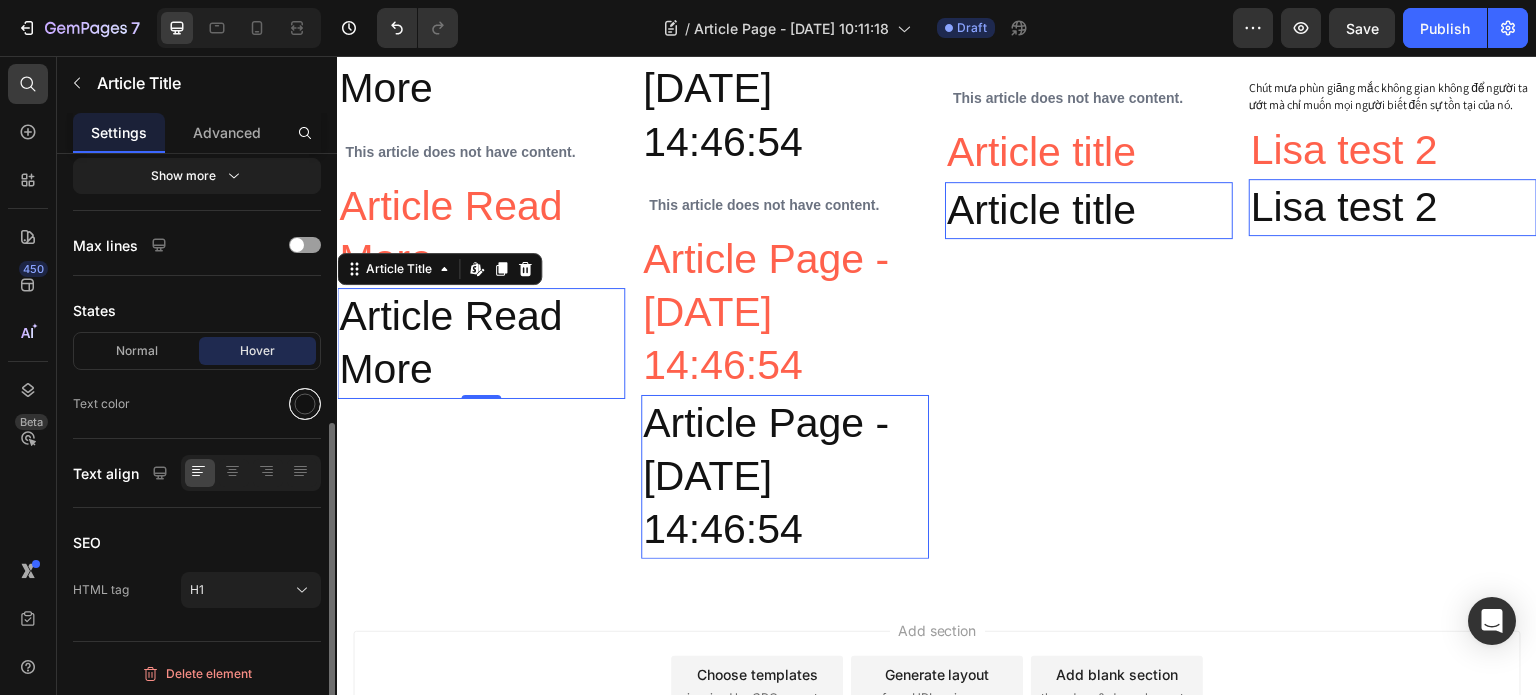 click at bounding box center (305, 404) 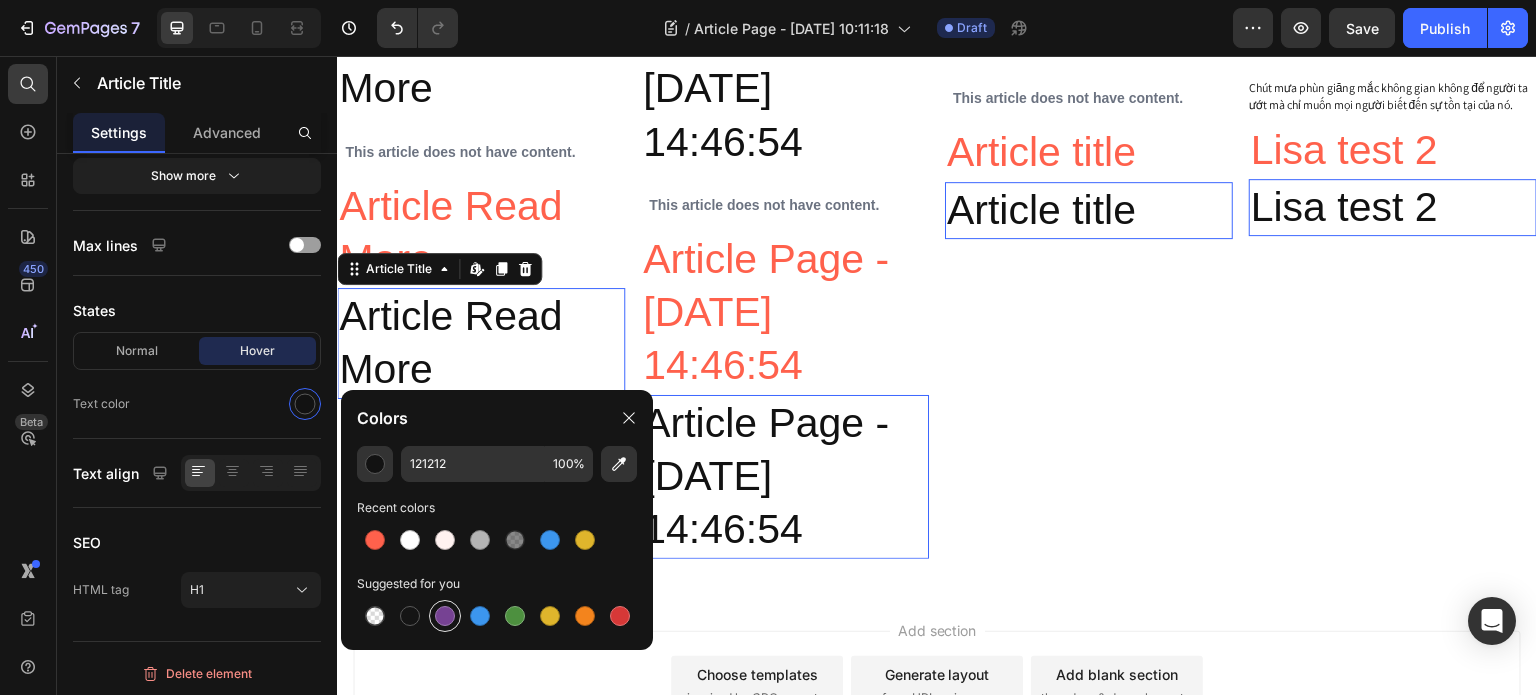 click at bounding box center (445, 616) 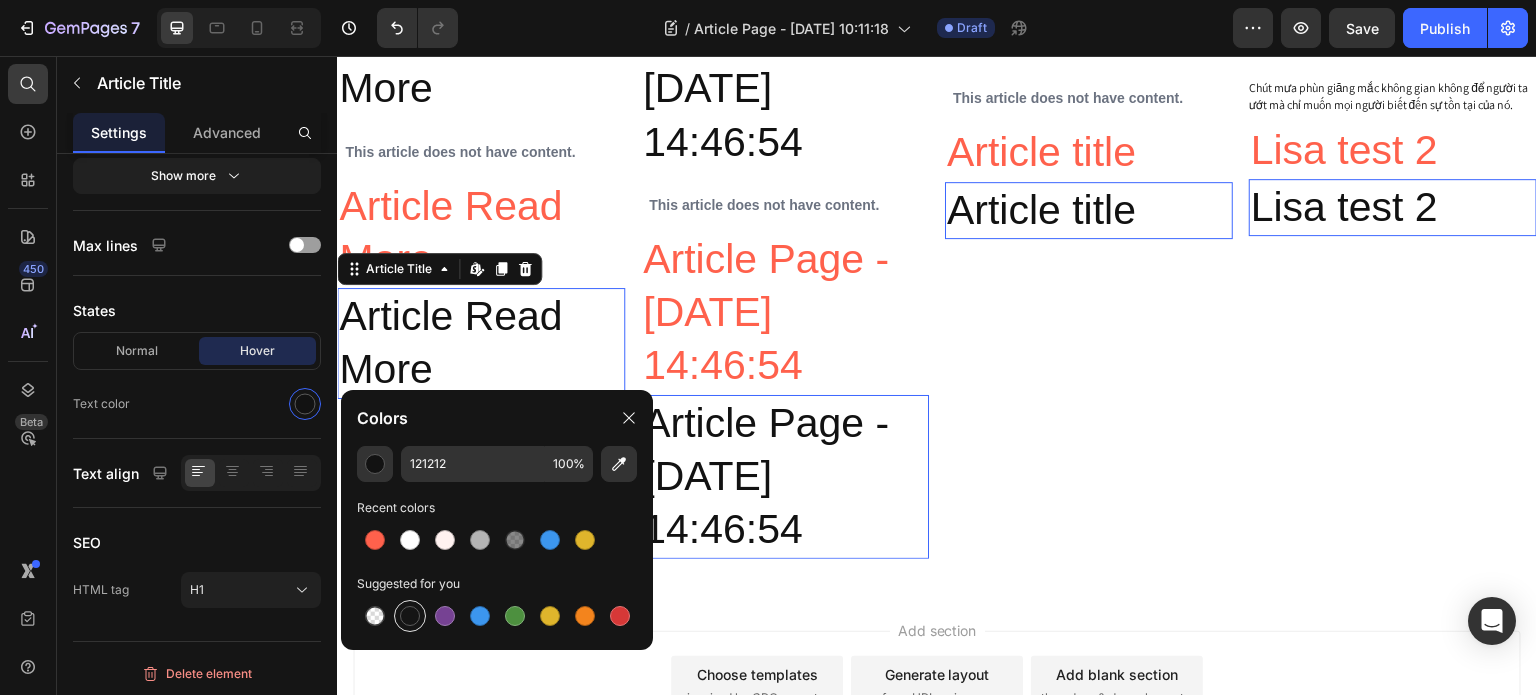 type on "764293" 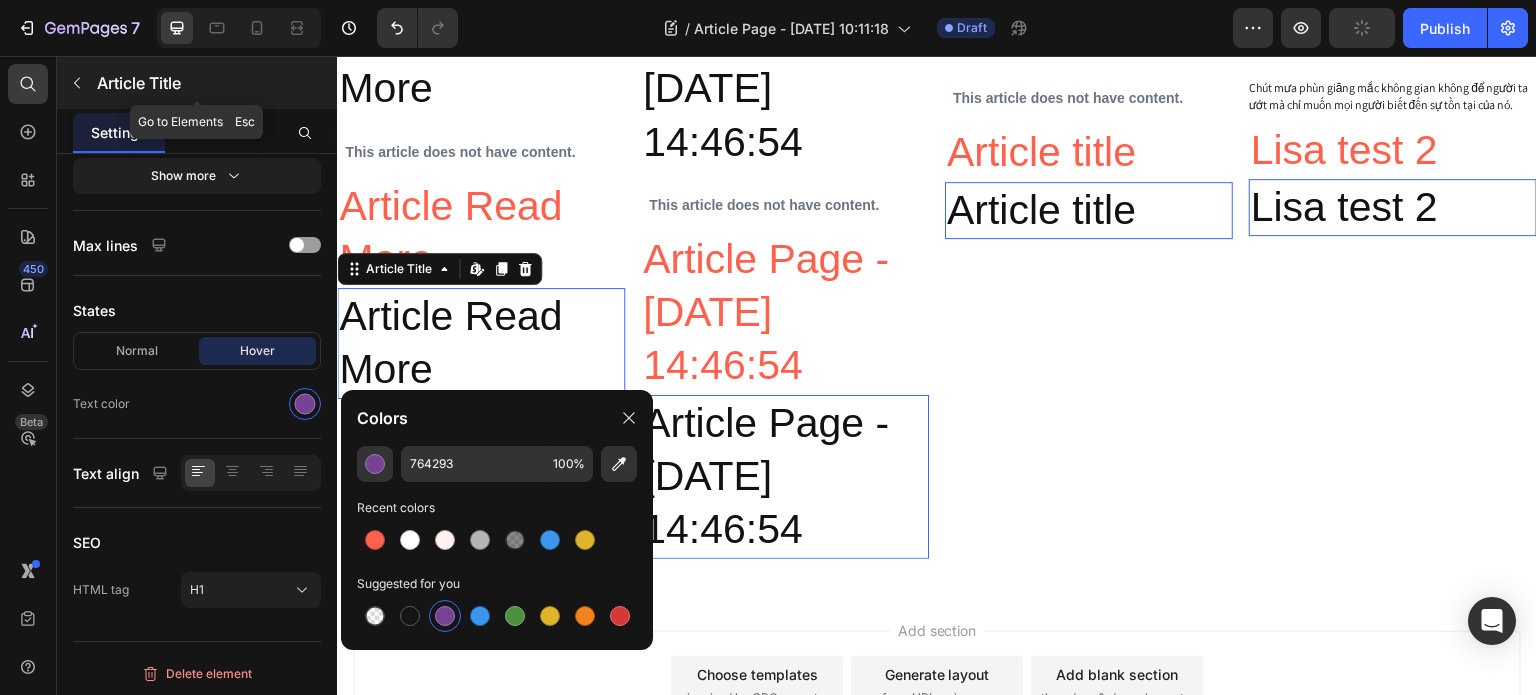 click 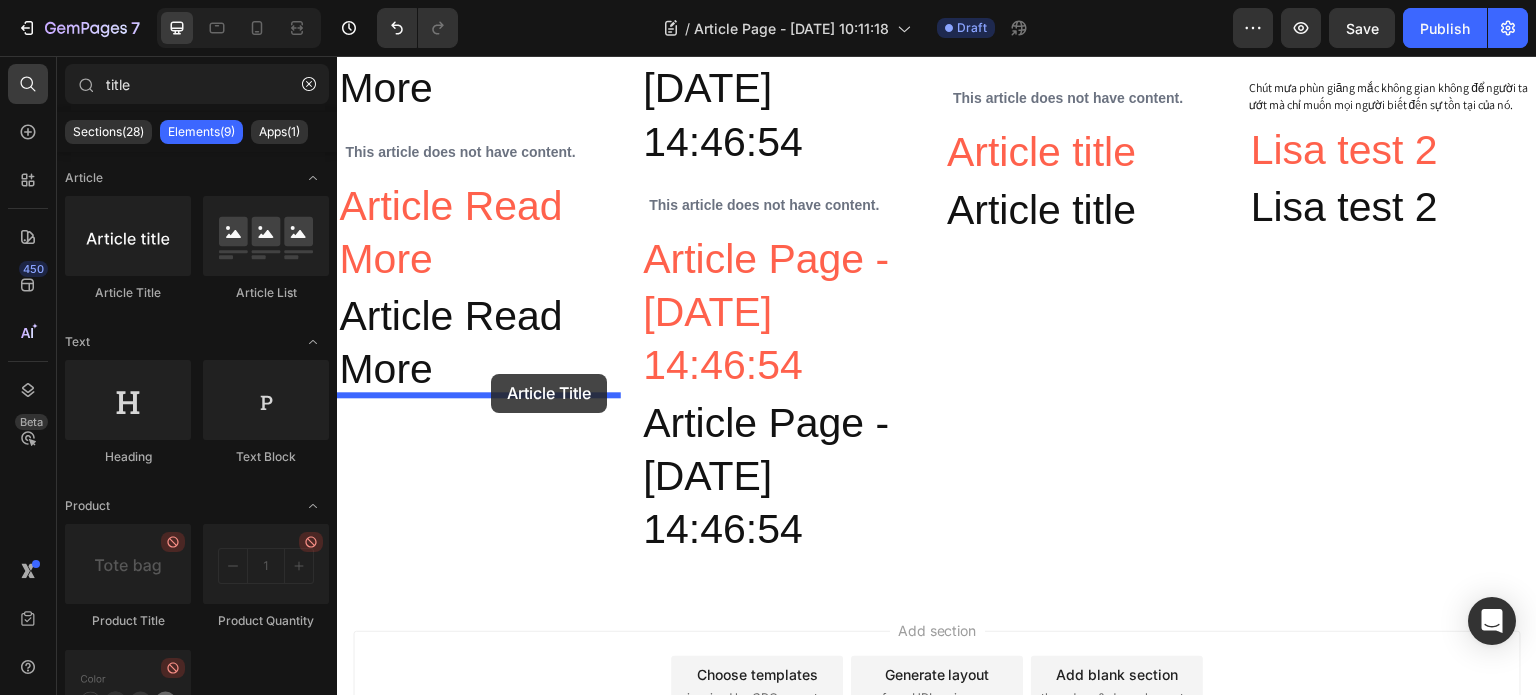 drag, startPoint x: 485, startPoint y: 291, endPoint x: 491, endPoint y: 374, distance: 83.21658 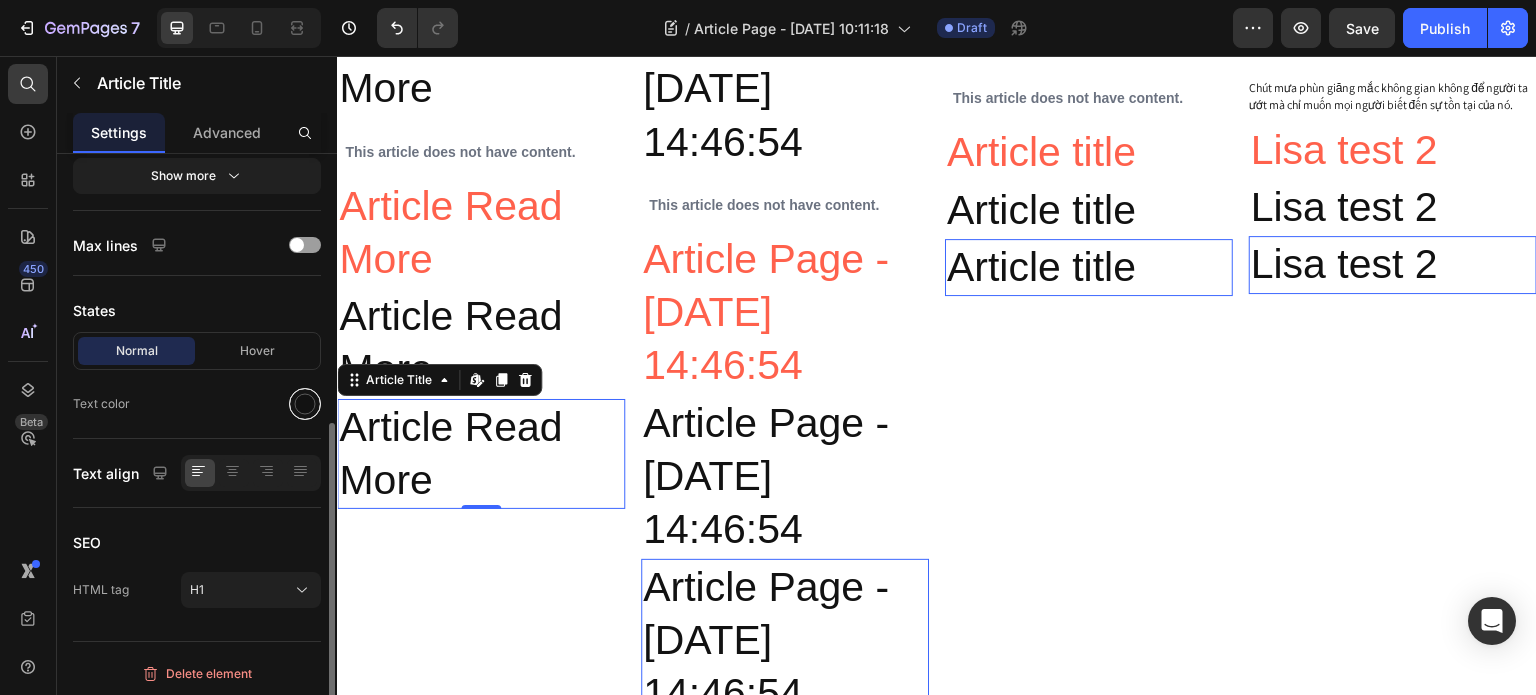 click at bounding box center [305, 404] 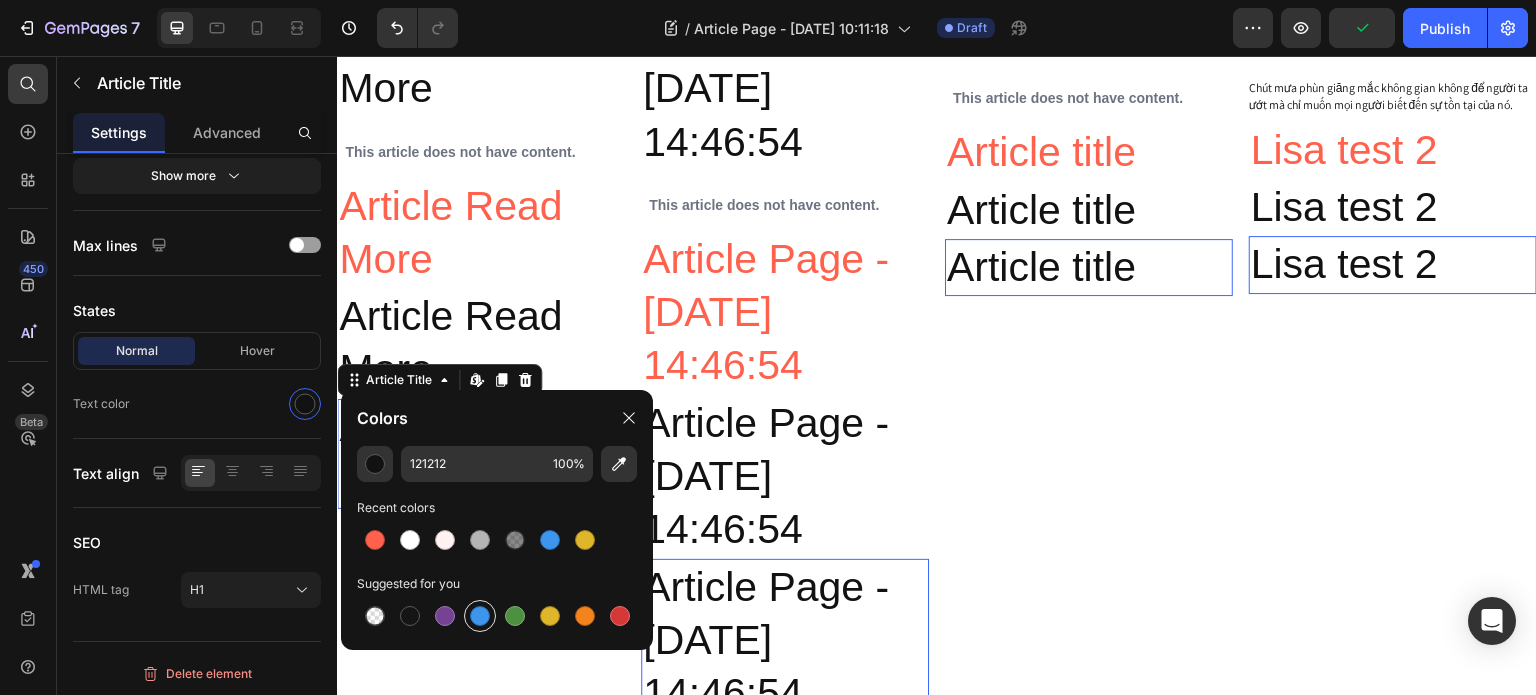 click at bounding box center [480, 616] 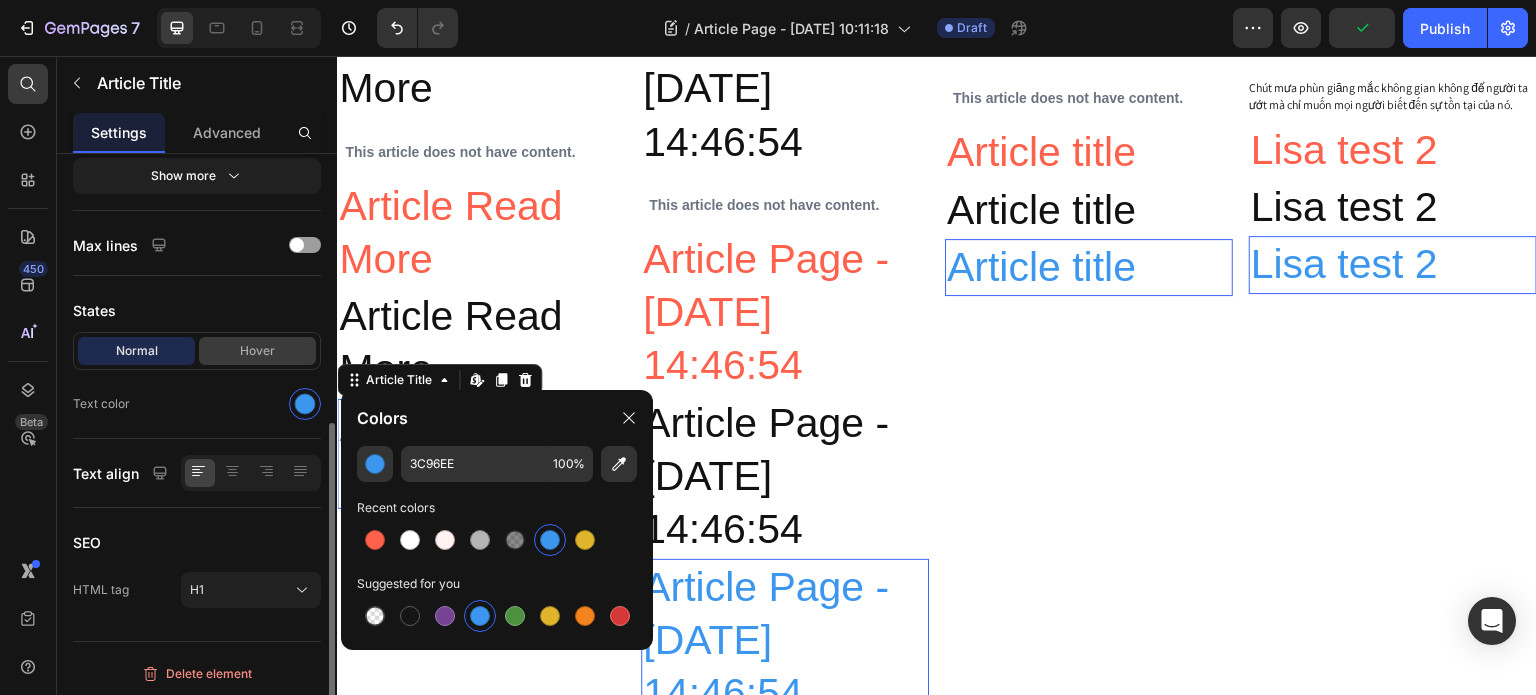 click on "Hover" at bounding box center (257, 351) 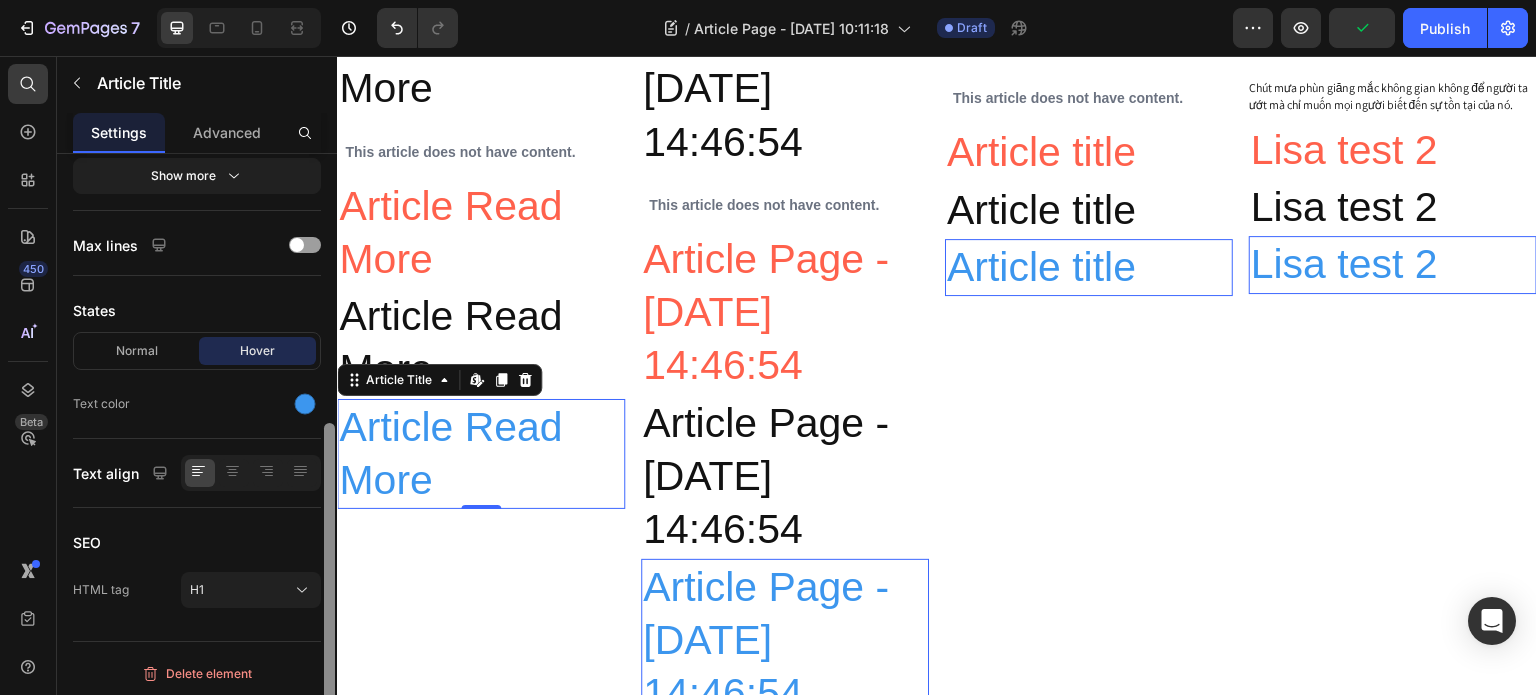 drag, startPoint x: 308, startPoint y: 402, endPoint x: 332, endPoint y: 415, distance: 27.294687 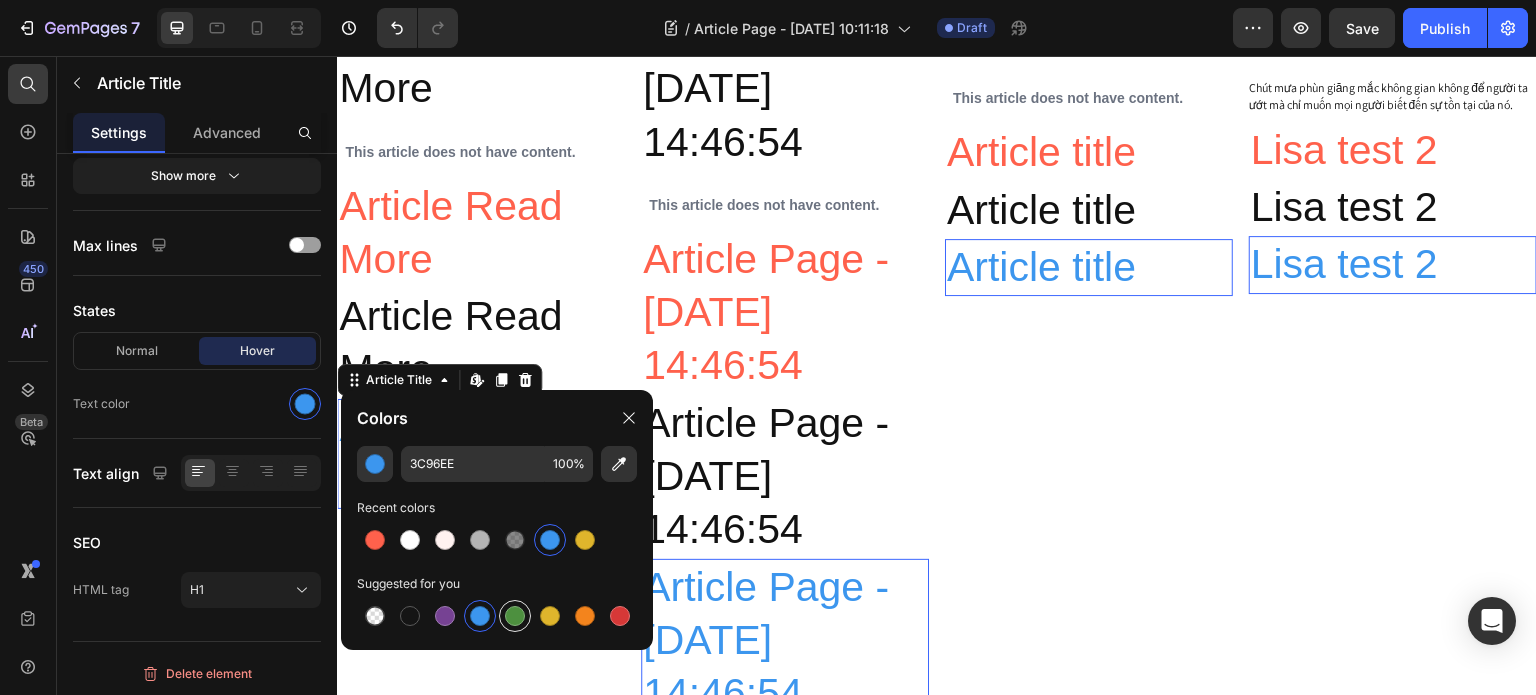 click at bounding box center [515, 616] 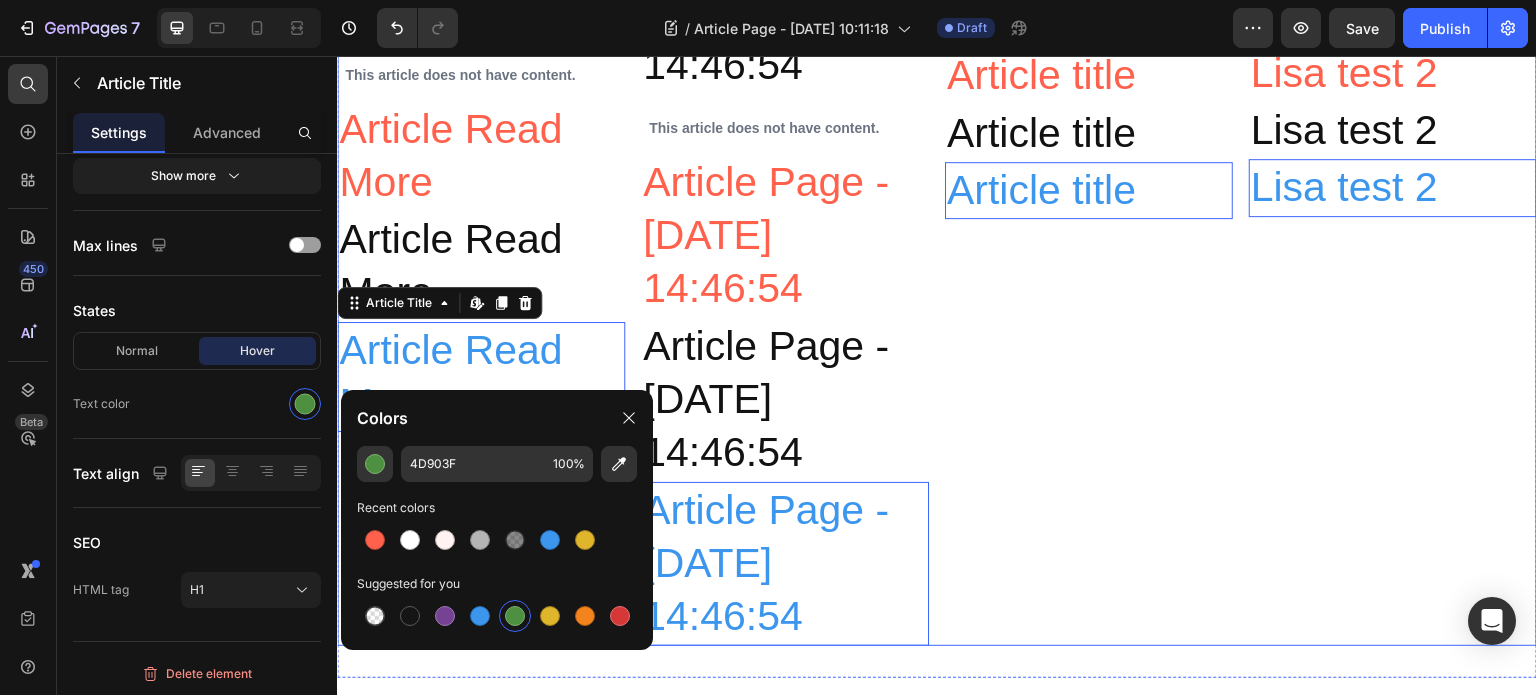 scroll, scrollTop: 795, scrollLeft: 0, axis: vertical 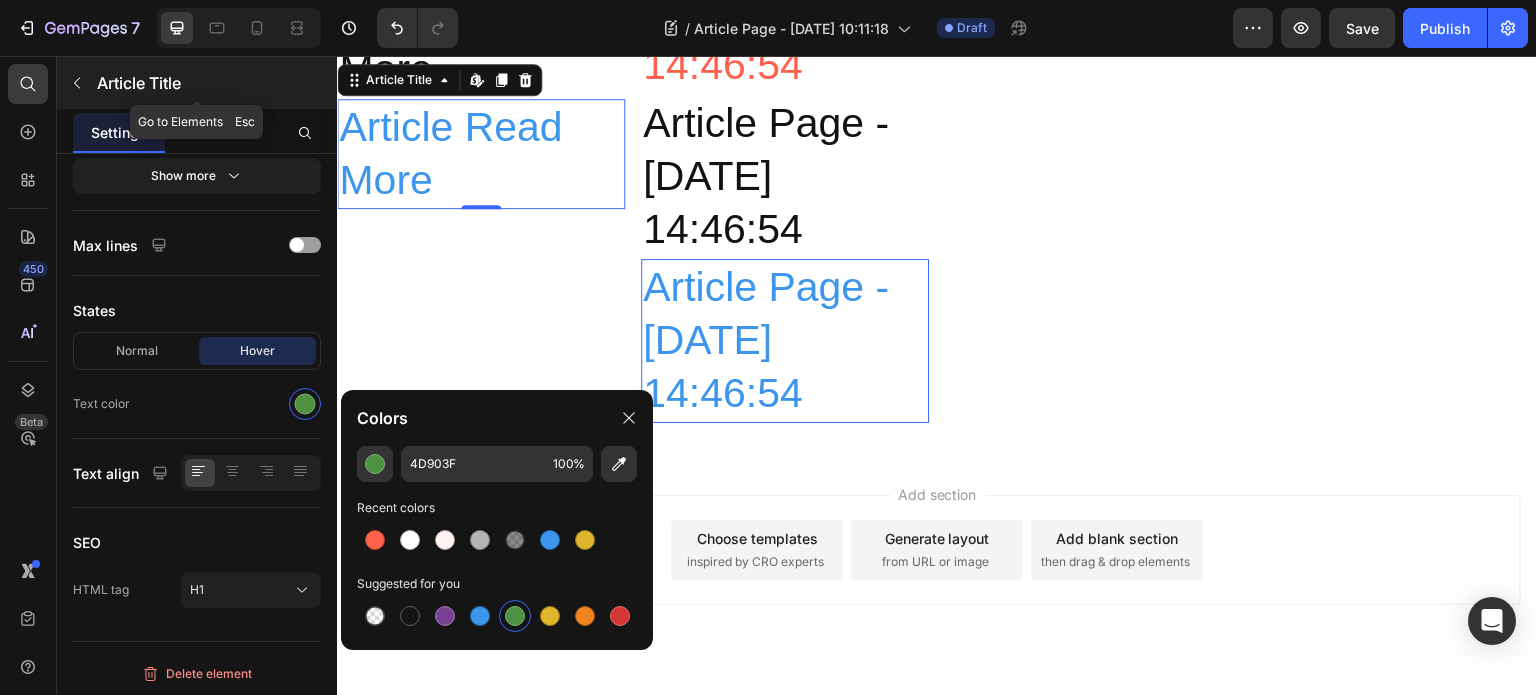 click 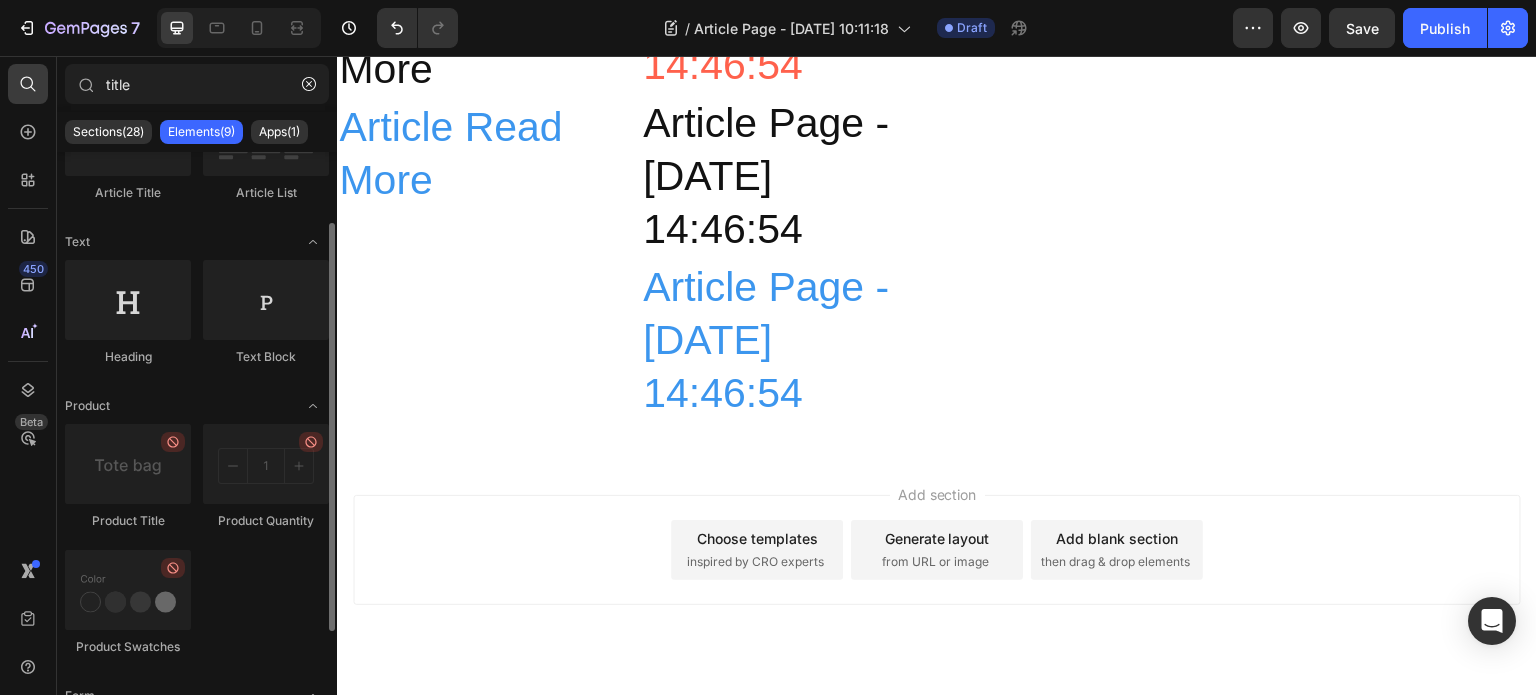 scroll, scrollTop: 0, scrollLeft: 0, axis: both 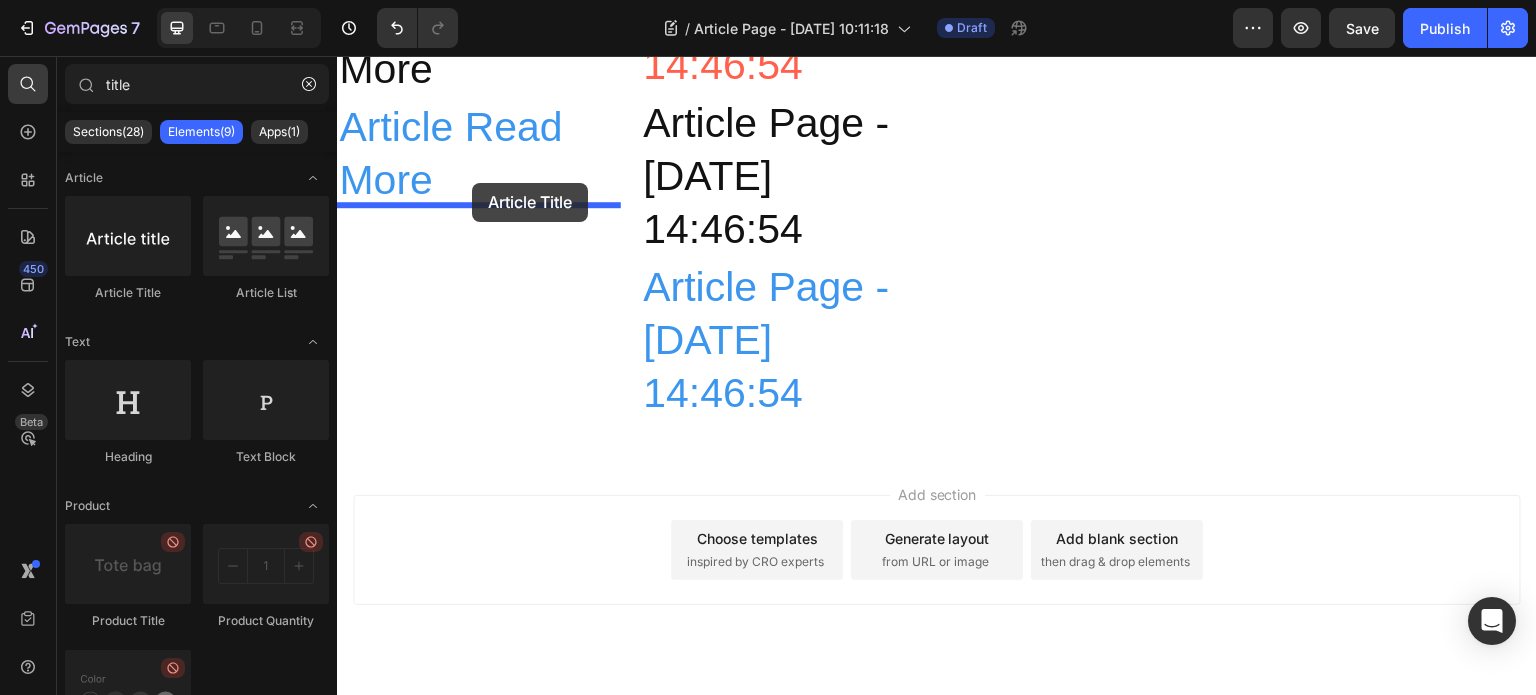 drag, startPoint x: 488, startPoint y: 310, endPoint x: 472, endPoint y: 183, distance: 128.0039 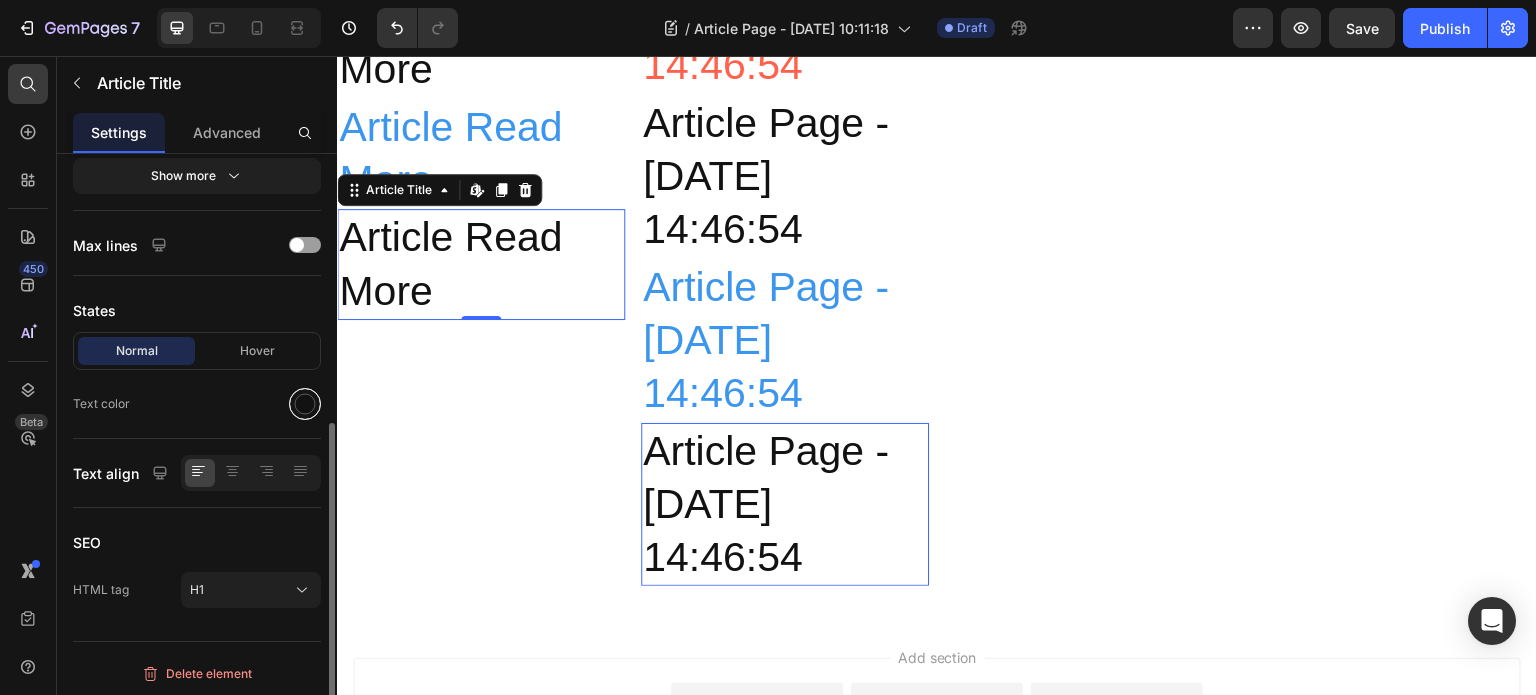 click at bounding box center (305, 404) 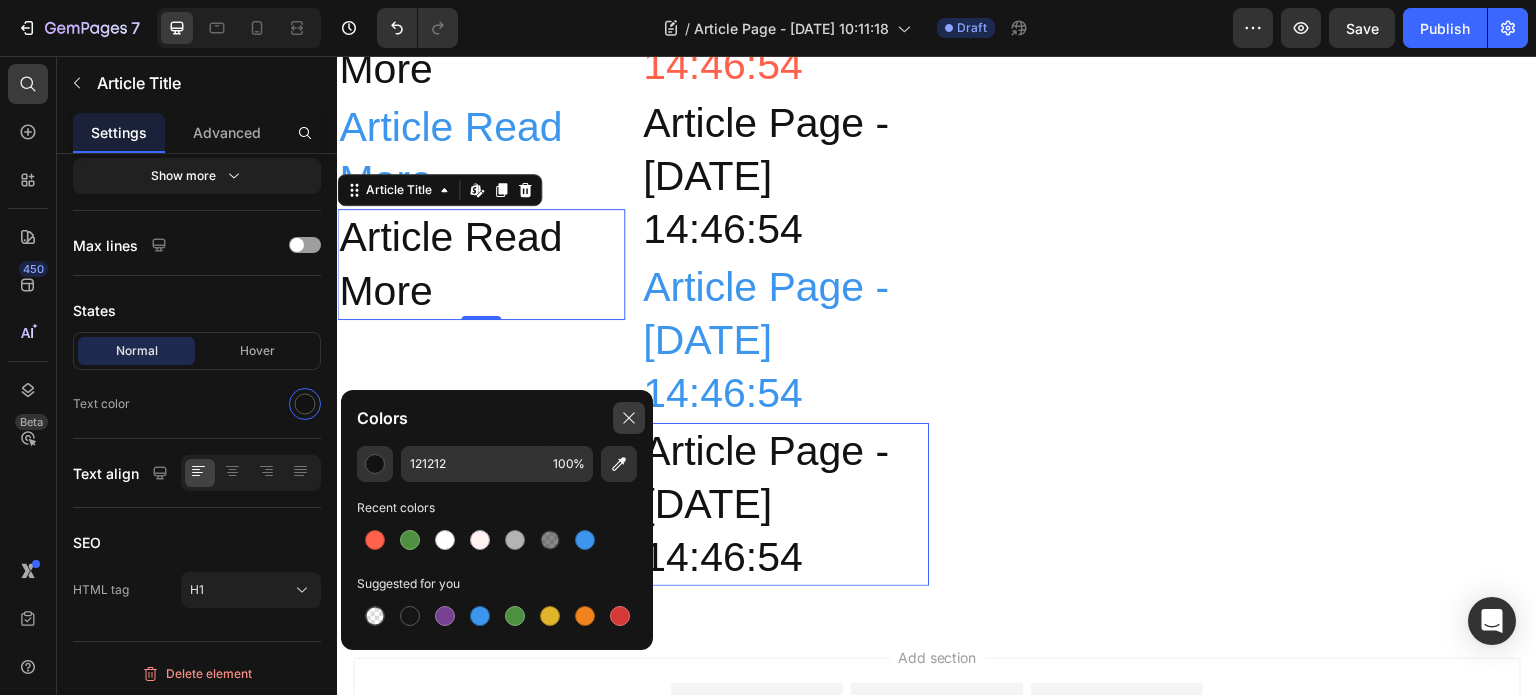 click 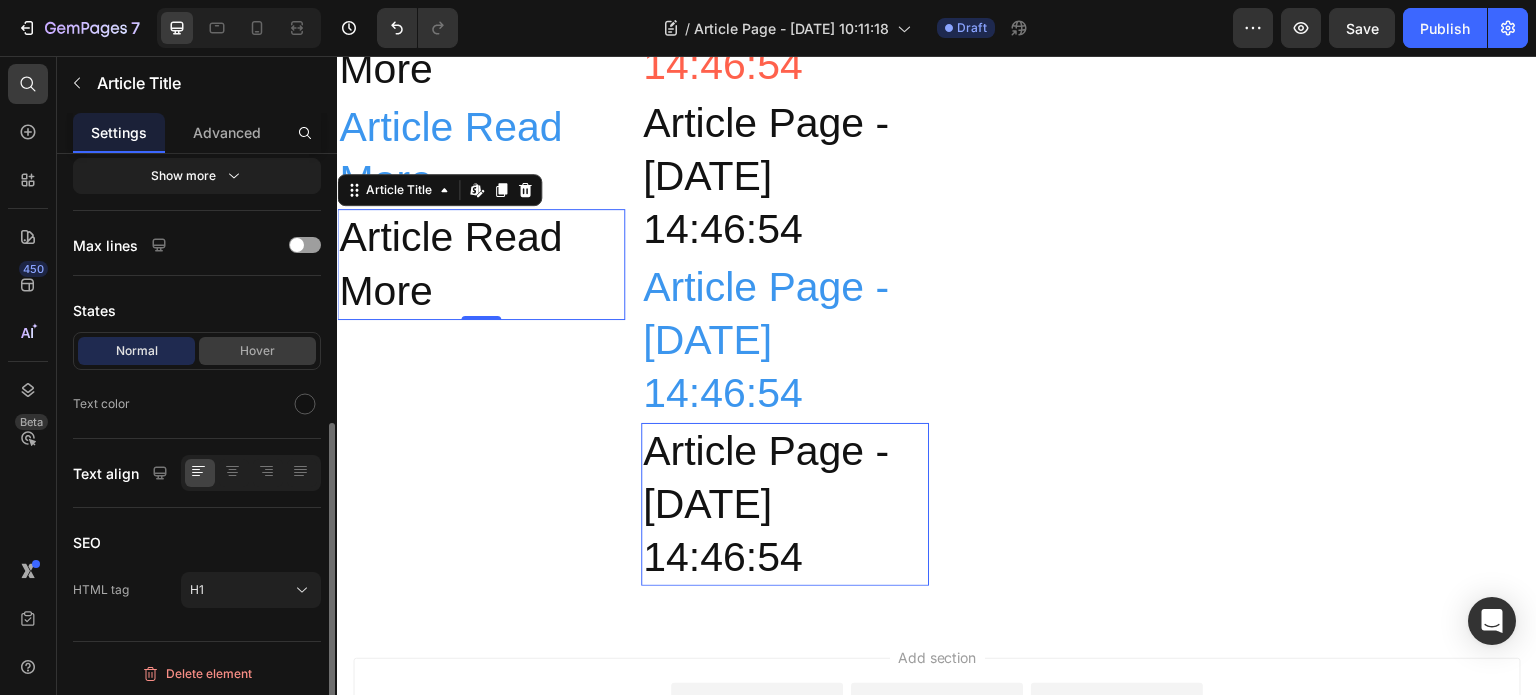 click on "Hover" at bounding box center (257, 351) 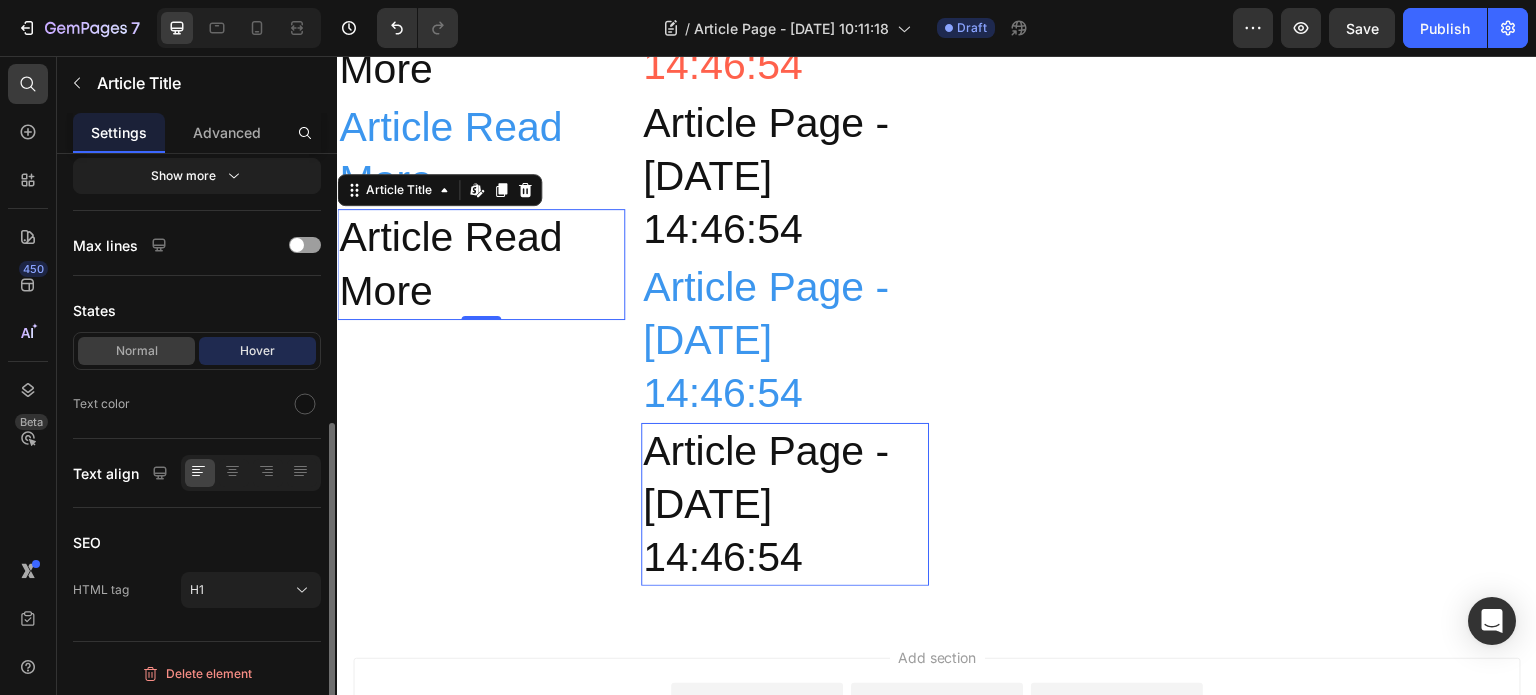 click on "Normal" at bounding box center [136, 351] 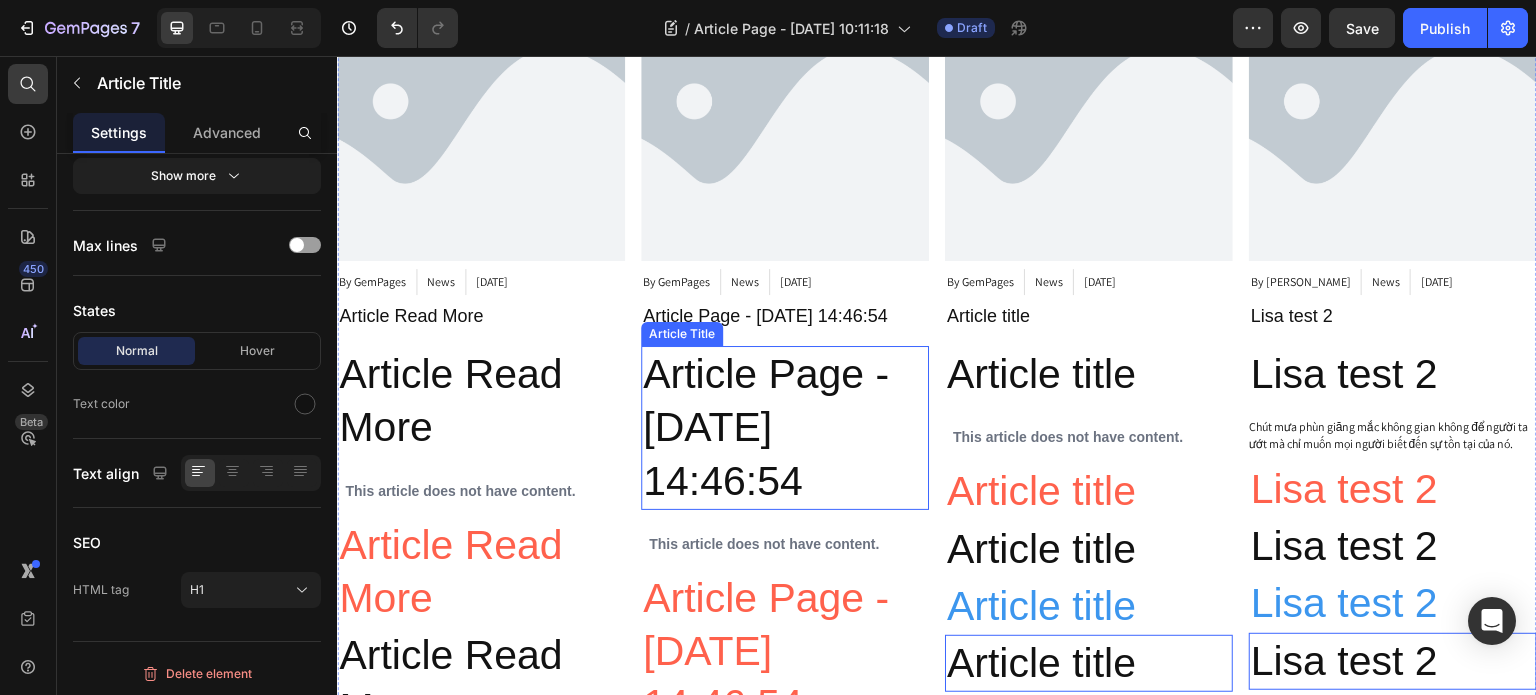 scroll, scrollTop: 0, scrollLeft: 0, axis: both 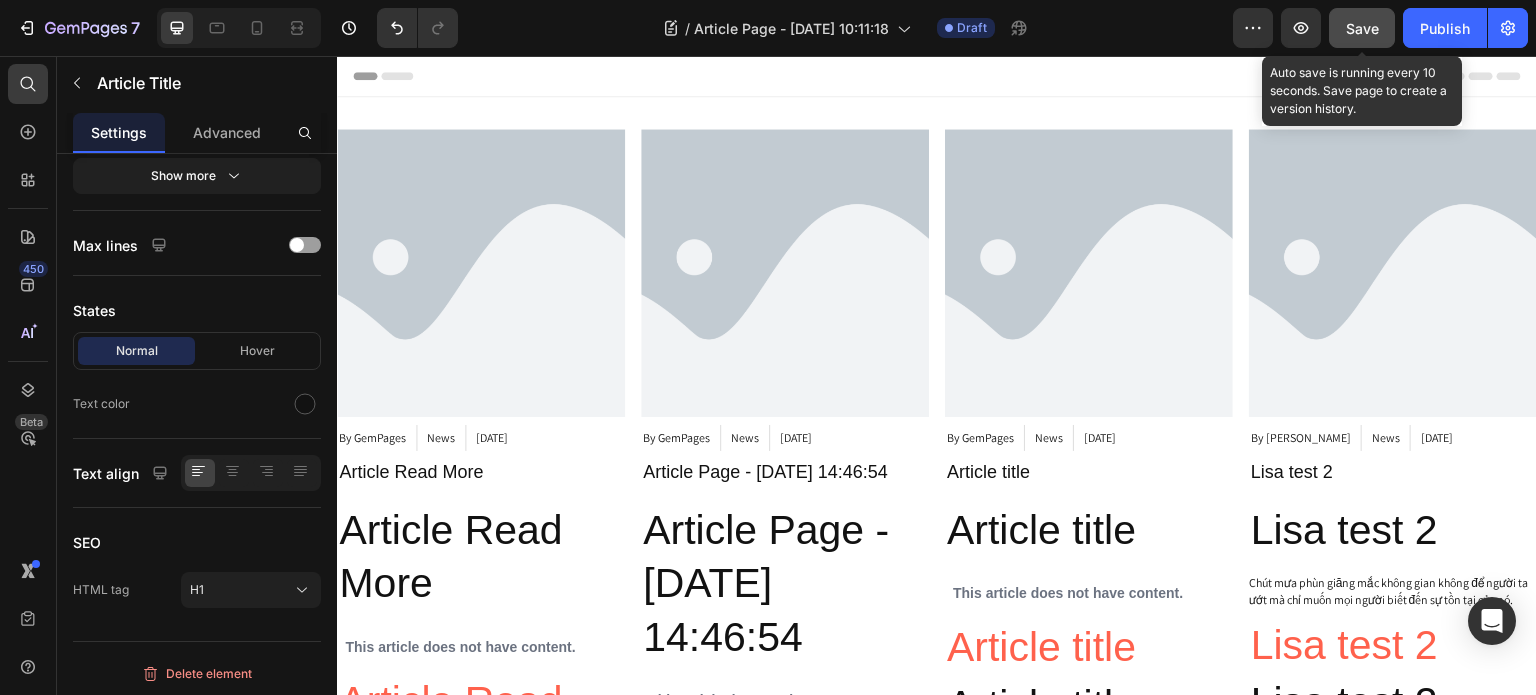 click on "Save" at bounding box center (1362, 28) 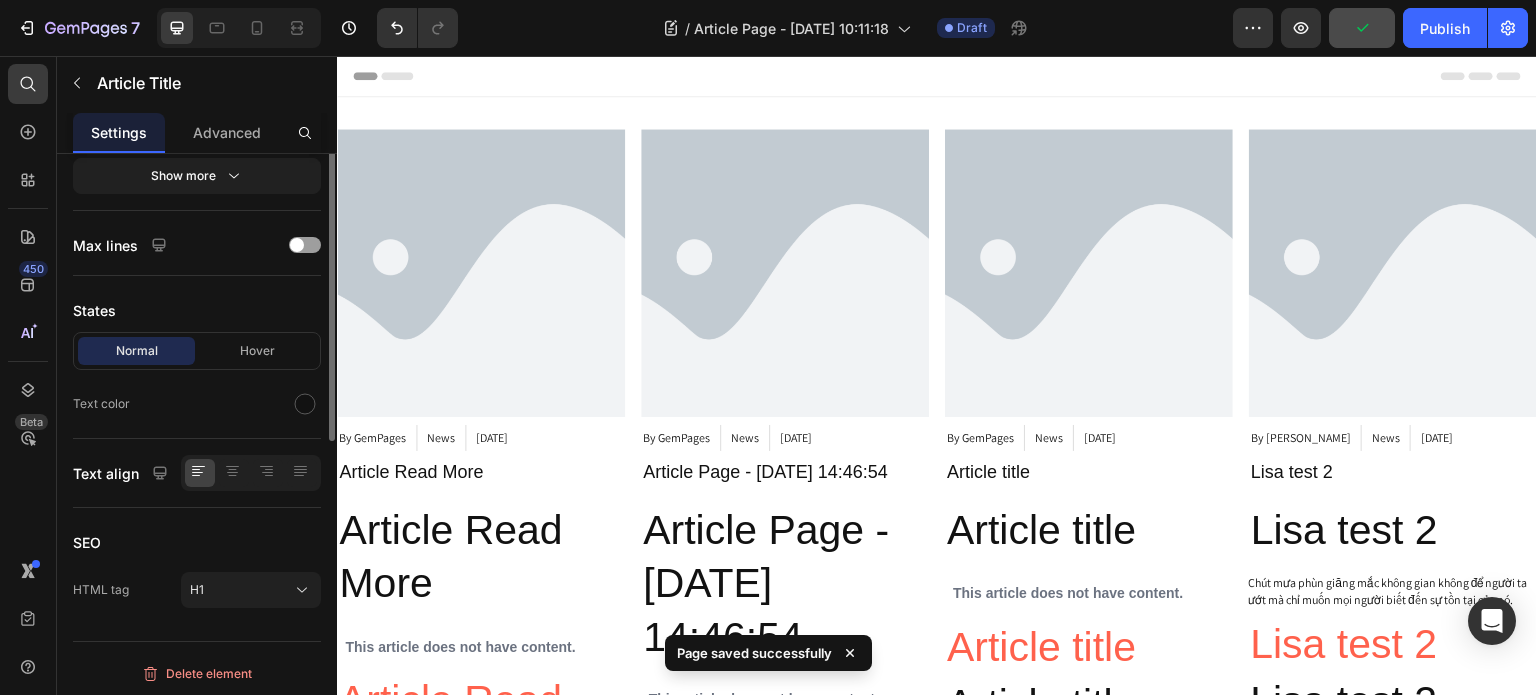 scroll, scrollTop: 288, scrollLeft: 0, axis: vertical 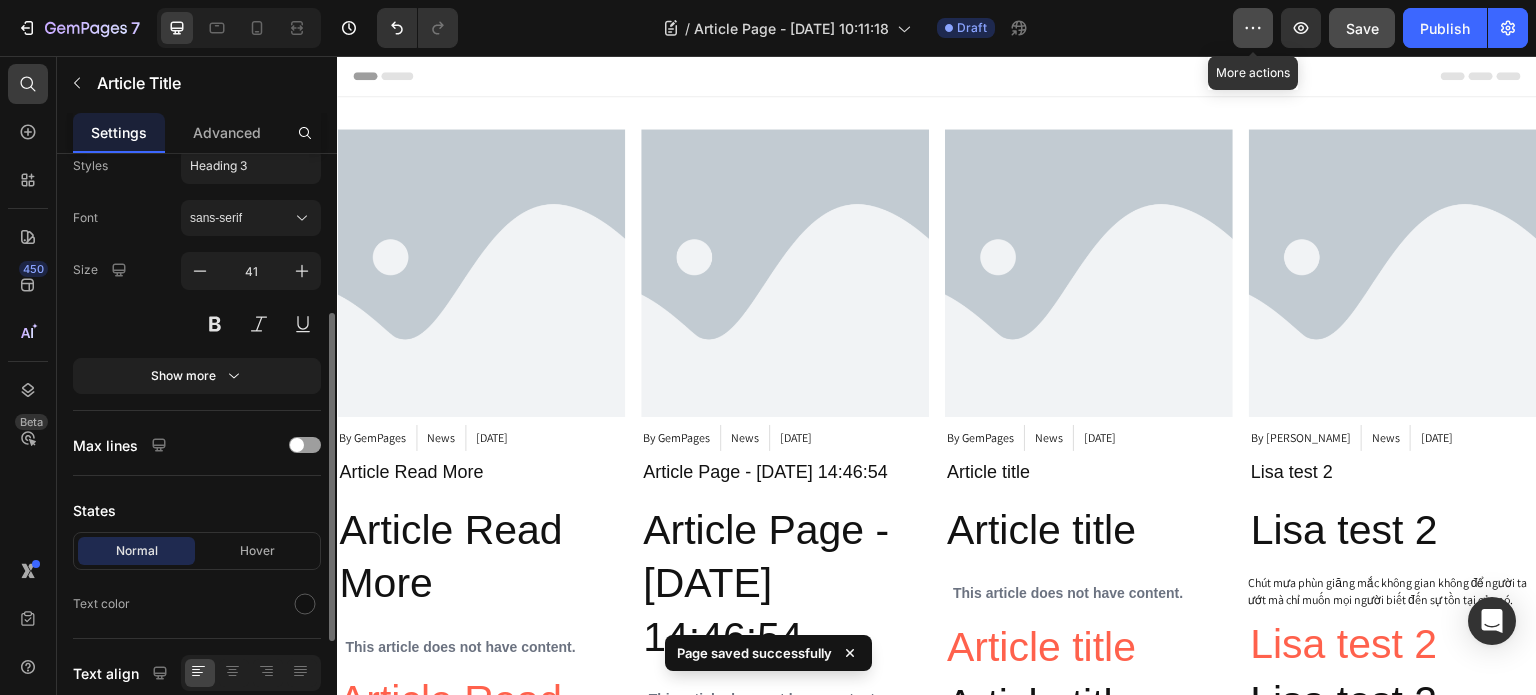 click 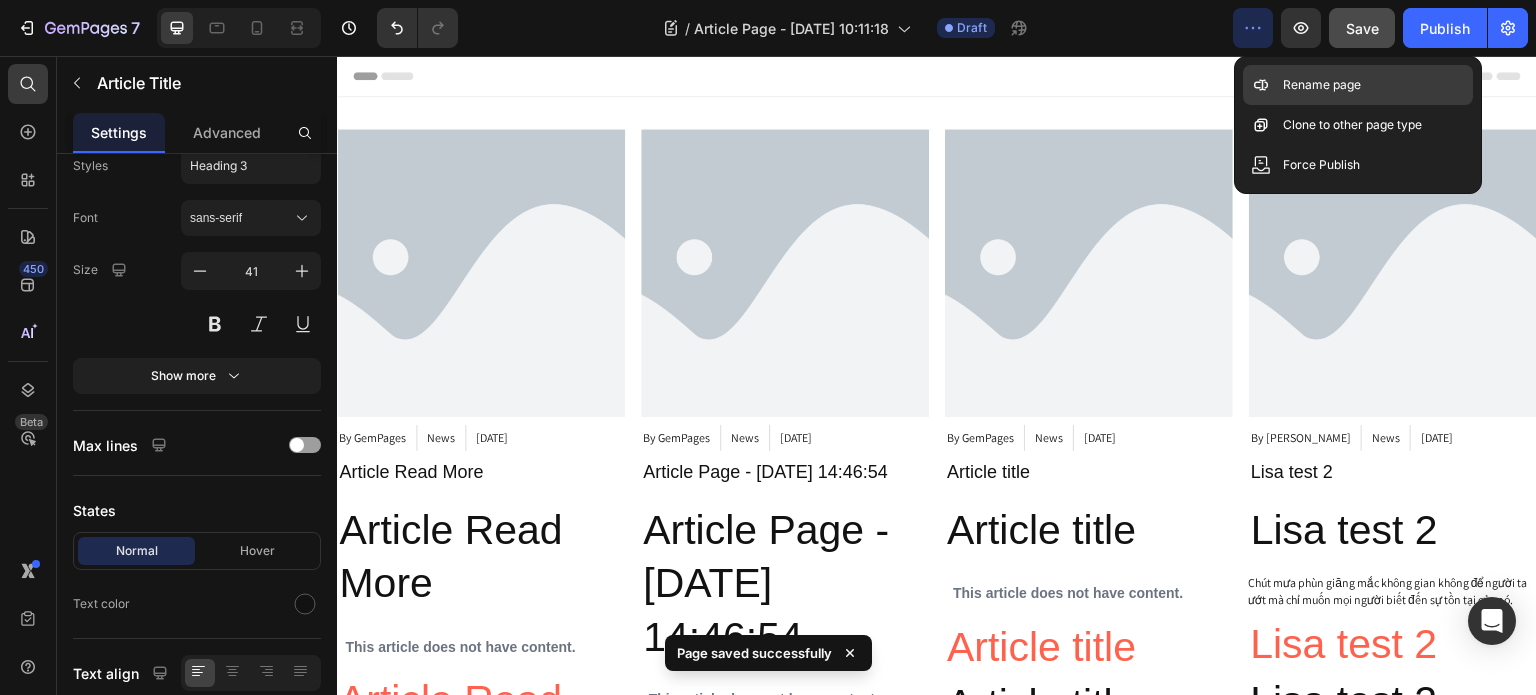 click on "Rename page" at bounding box center [1322, 85] 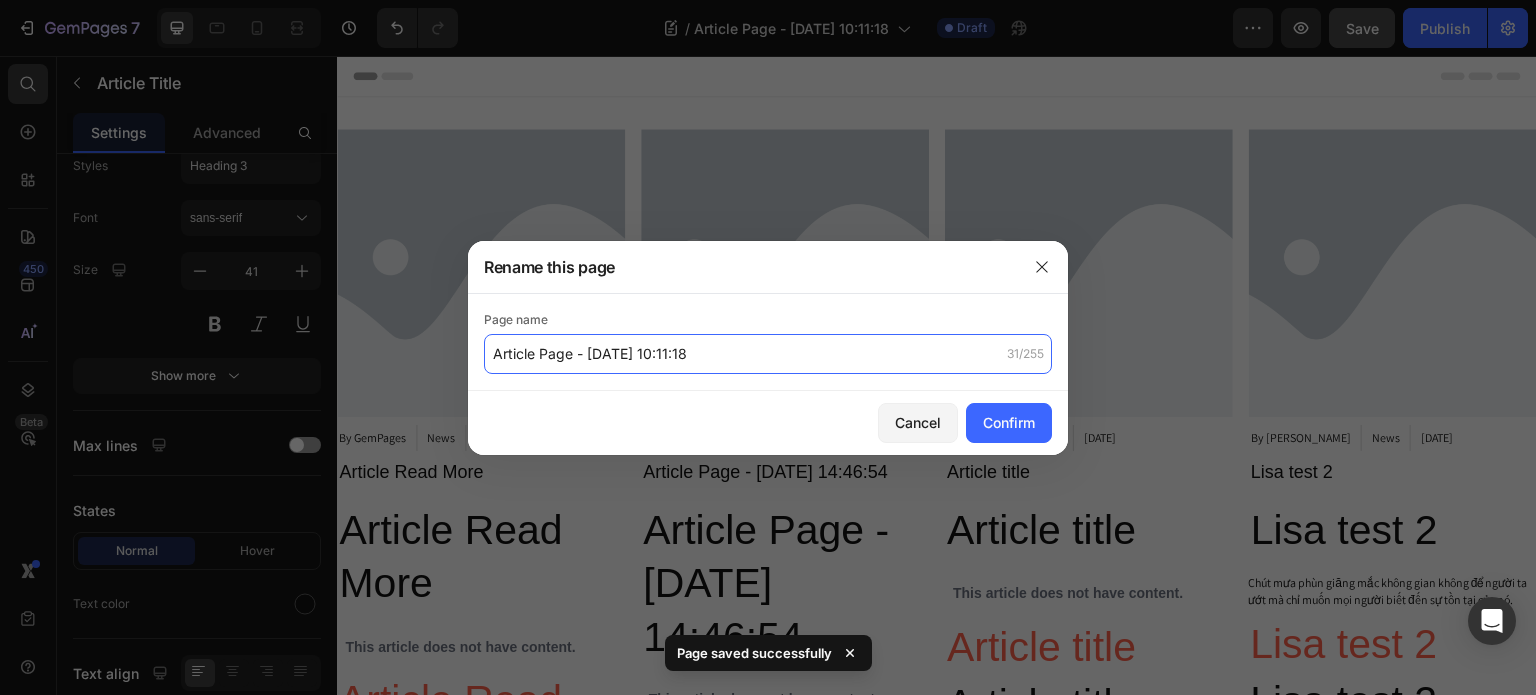 click on "Article Page - Jul 11, 10:11:18" 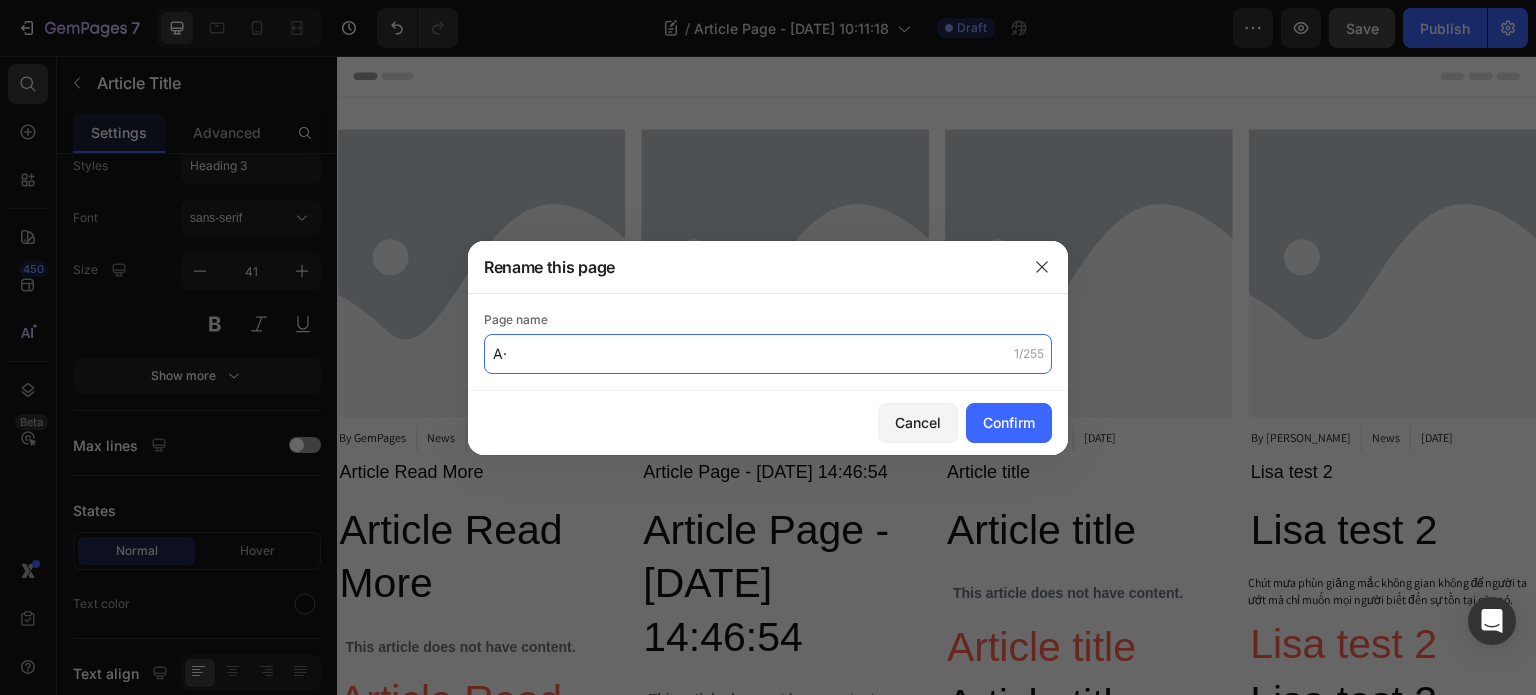 type on "A" 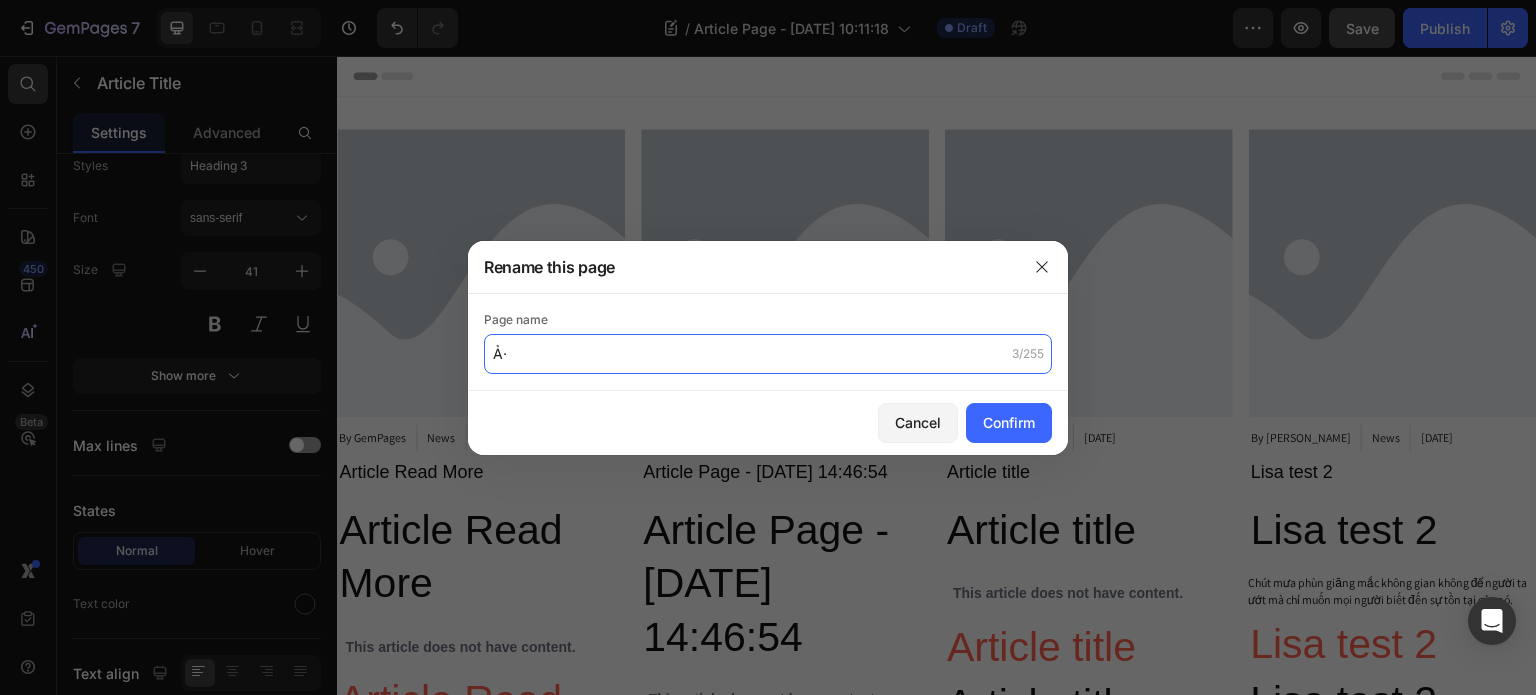 type on "Ả" 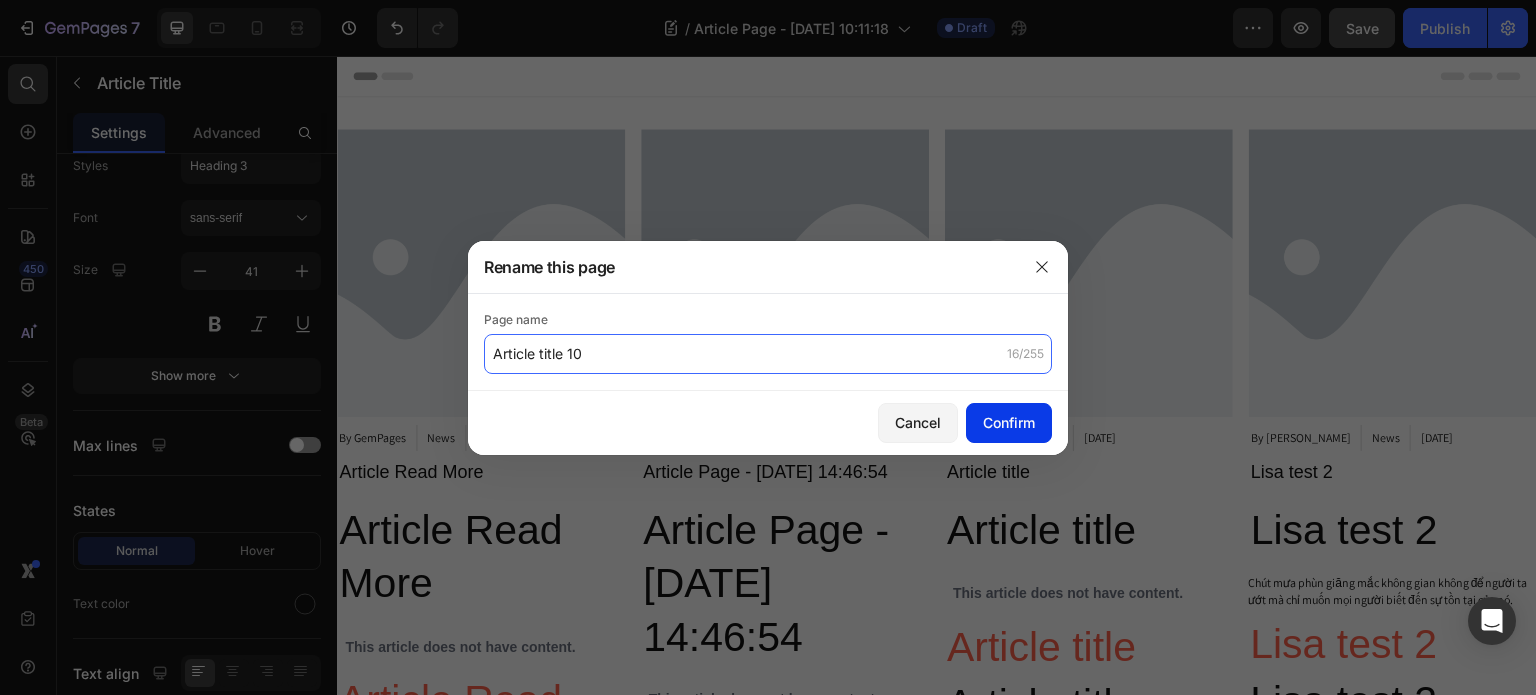 type on "Article title 10" 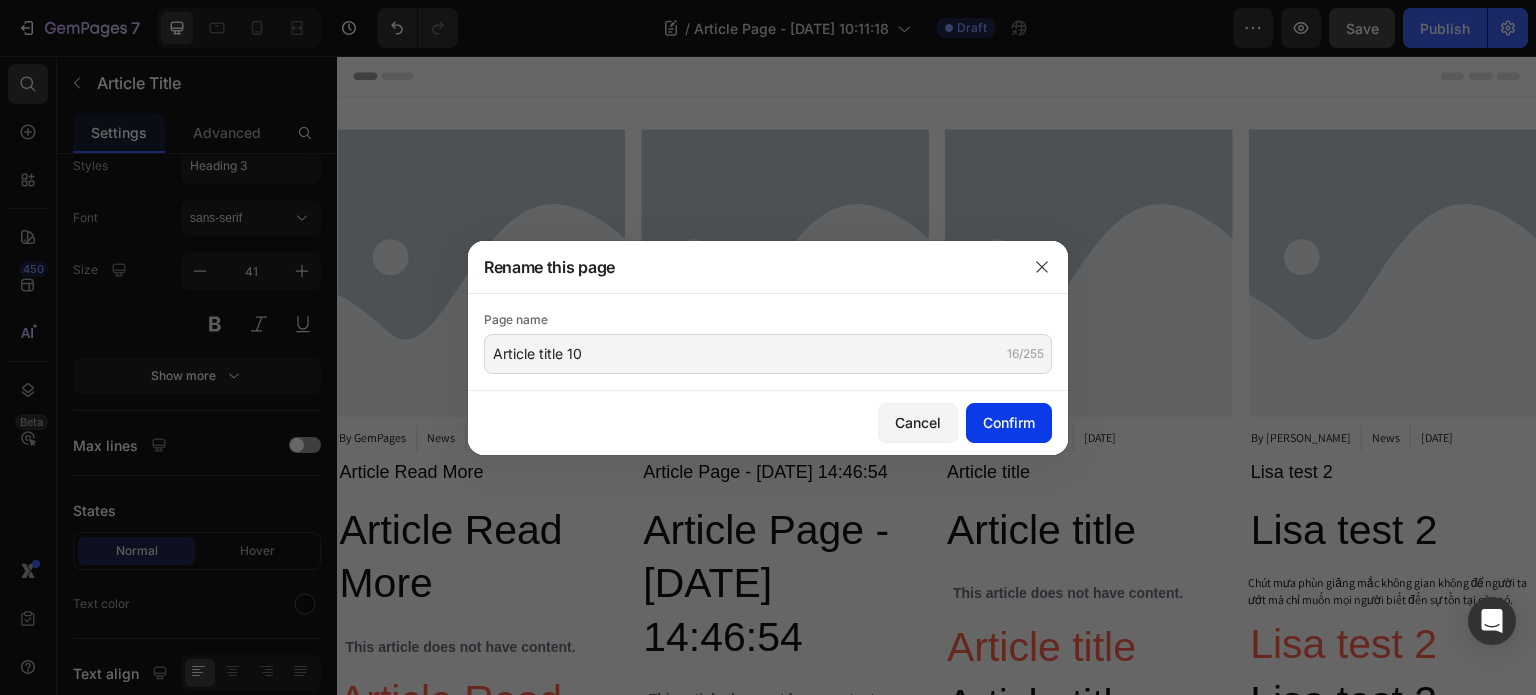 click on "Confirm" at bounding box center [1009, 422] 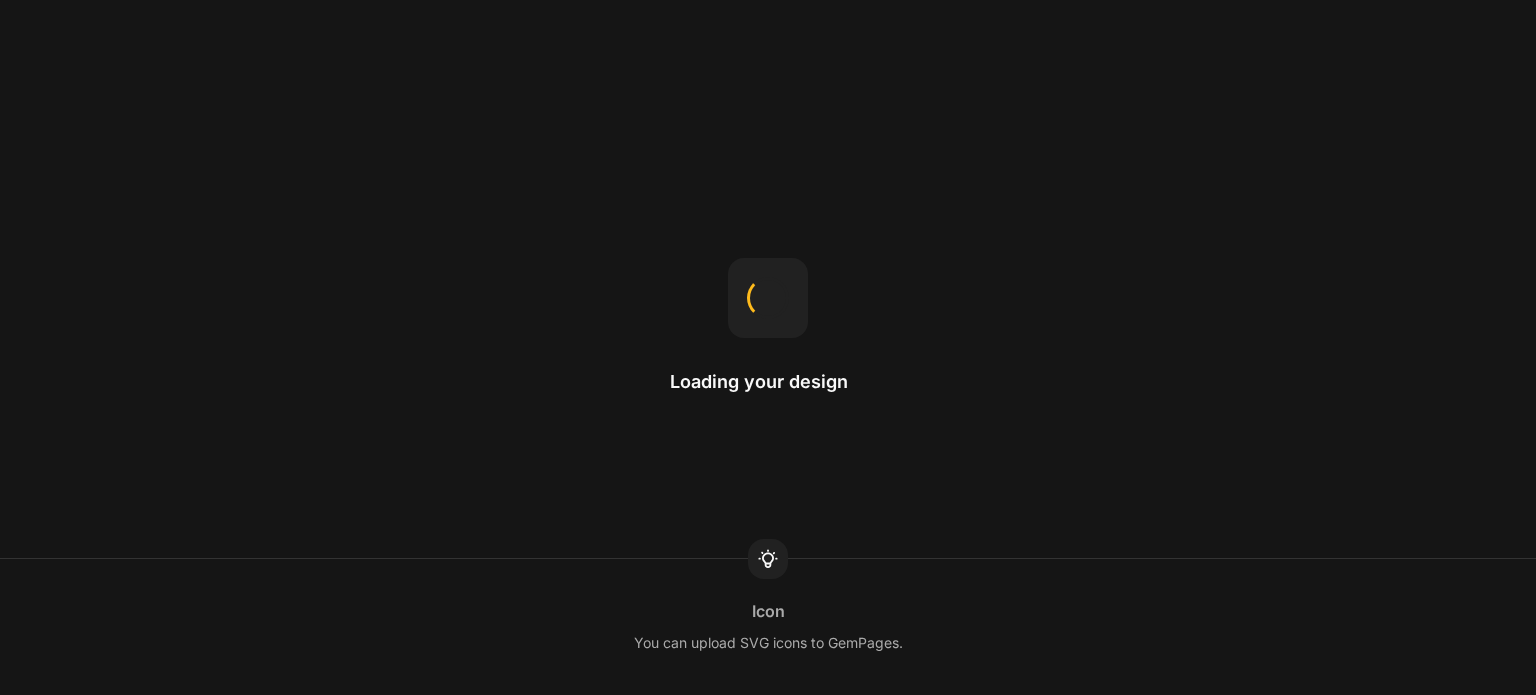 scroll, scrollTop: 0, scrollLeft: 0, axis: both 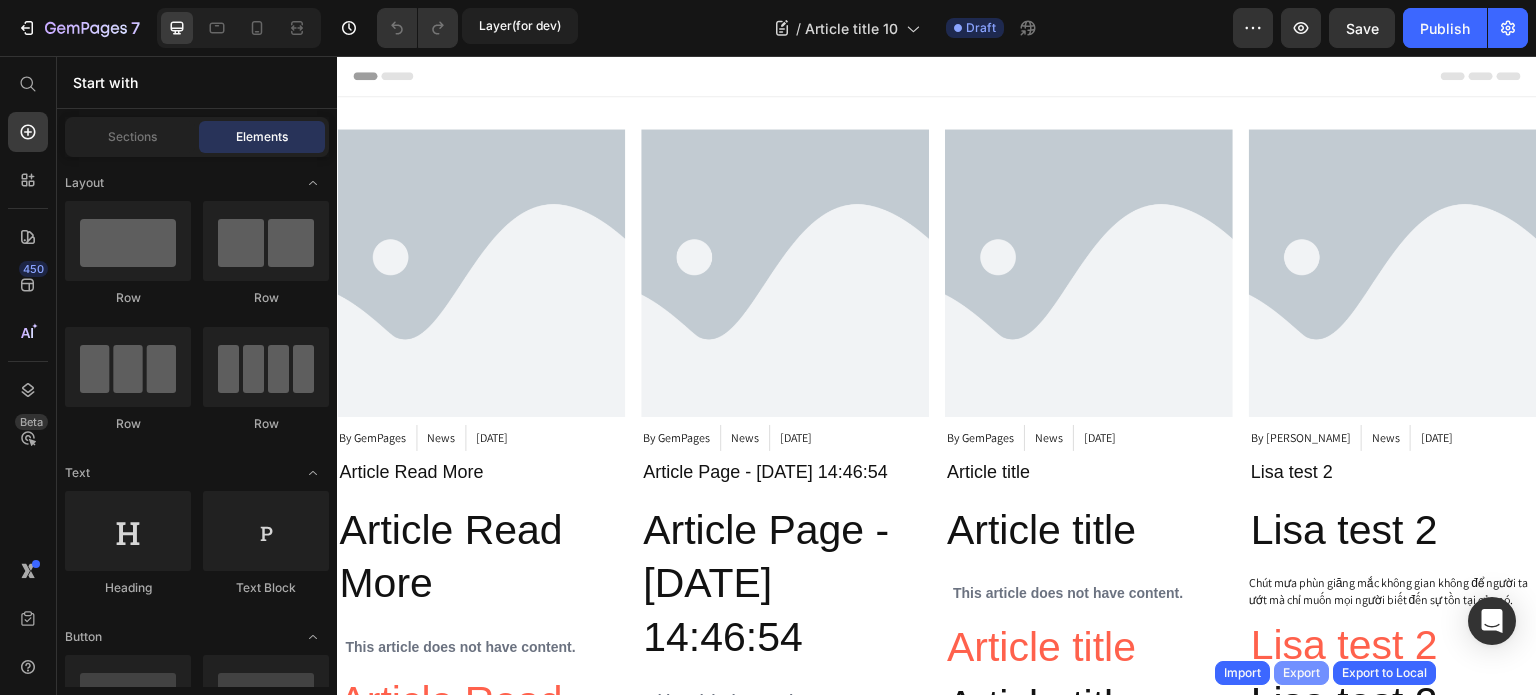 drag, startPoint x: 953, startPoint y: 594, endPoint x: 1296, endPoint y: 665, distance: 350.27133 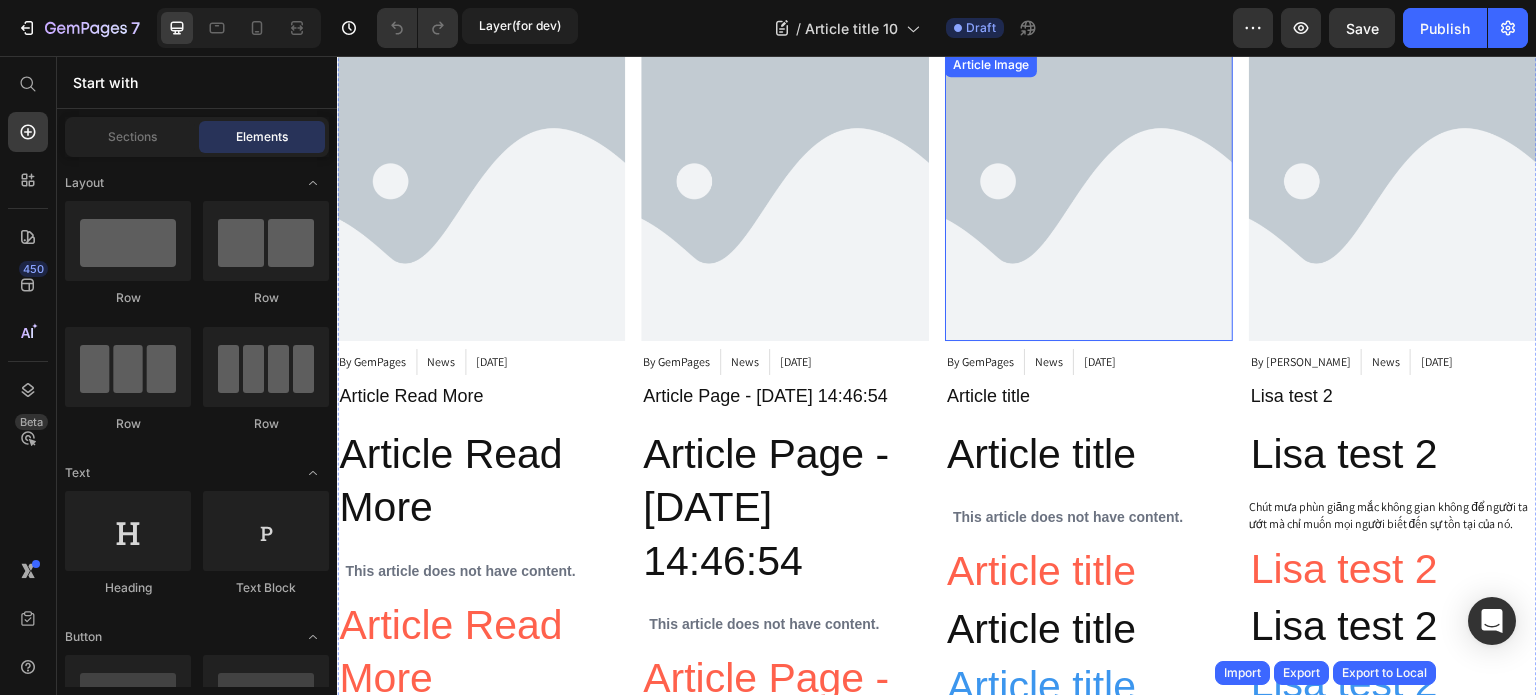scroll, scrollTop: 200, scrollLeft: 0, axis: vertical 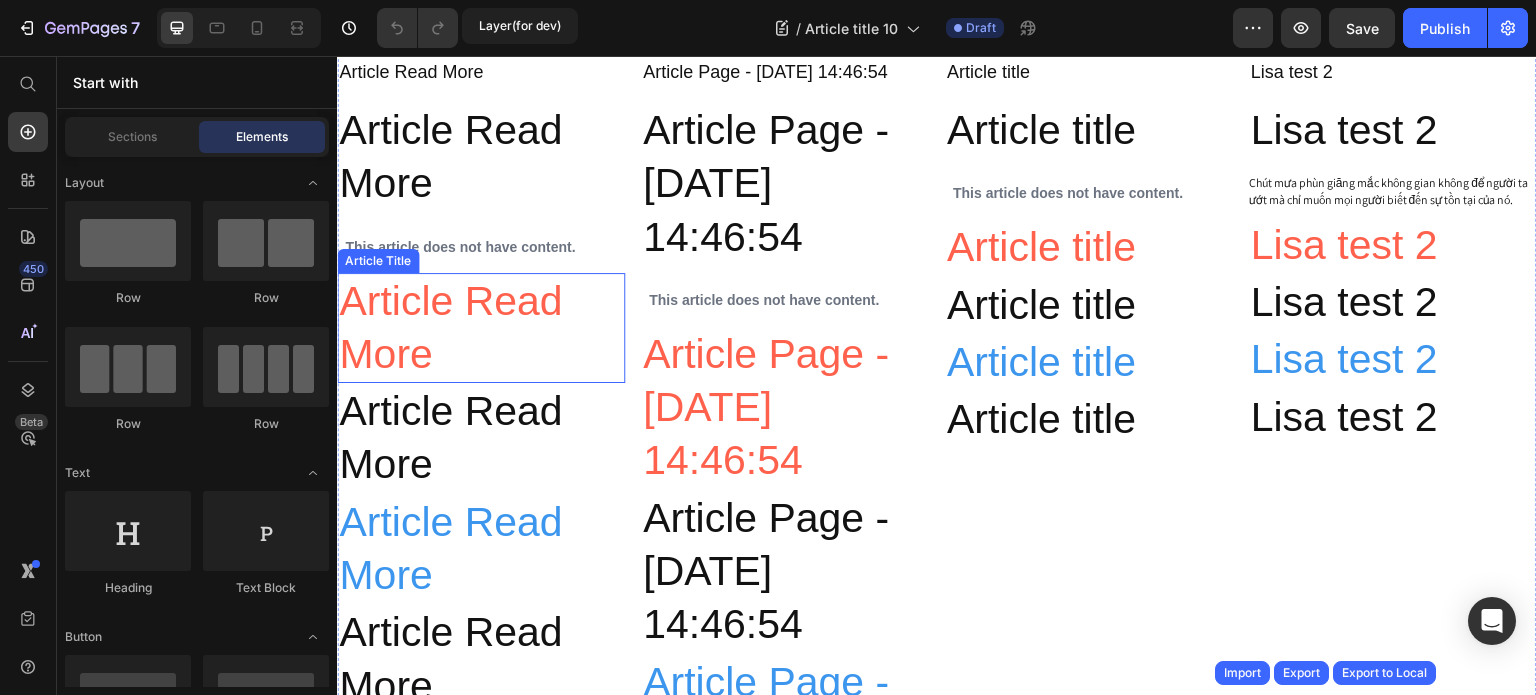 click on "Article Read More" at bounding box center (481, 328) 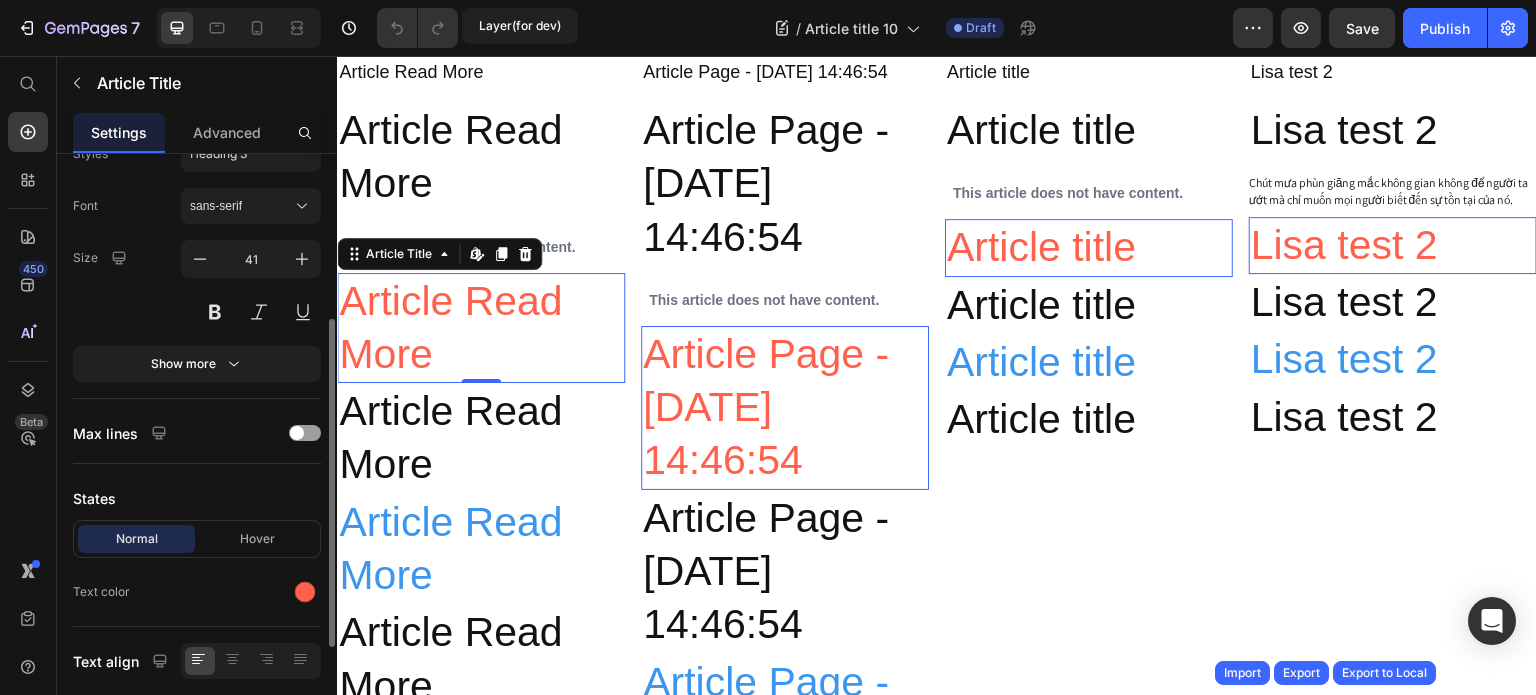 scroll, scrollTop: 488, scrollLeft: 0, axis: vertical 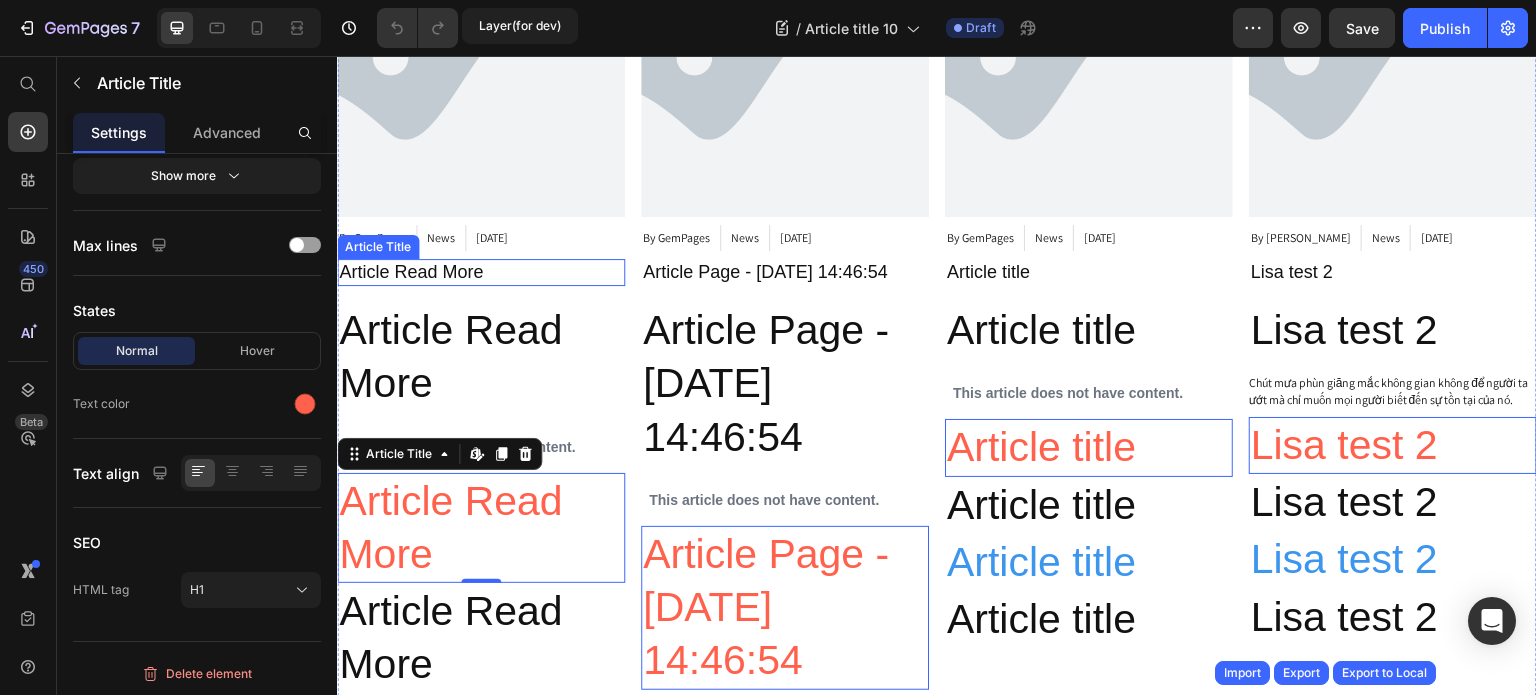 click on "Article Read More" at bounding box center (481, 272) 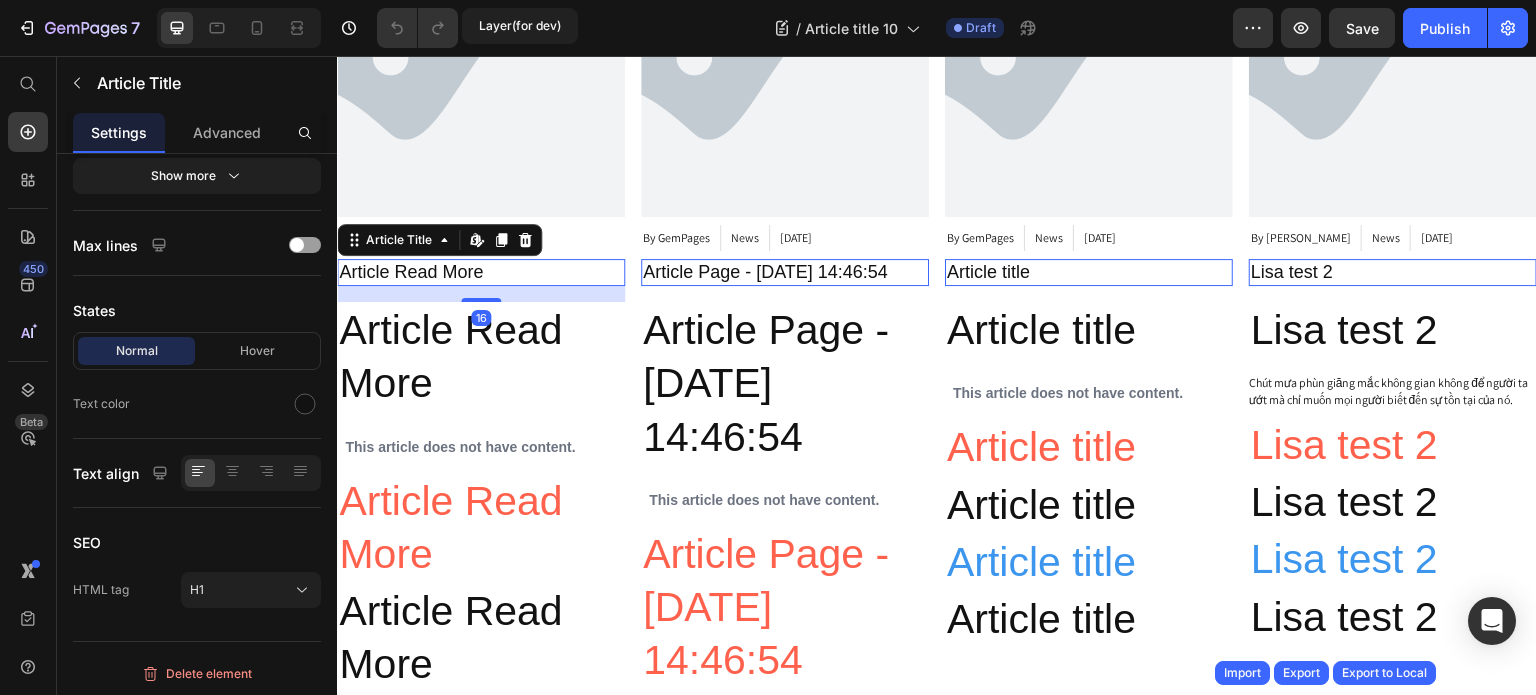 scroll, scrollTop: 488, scrollLeft: 0, axis: vertical 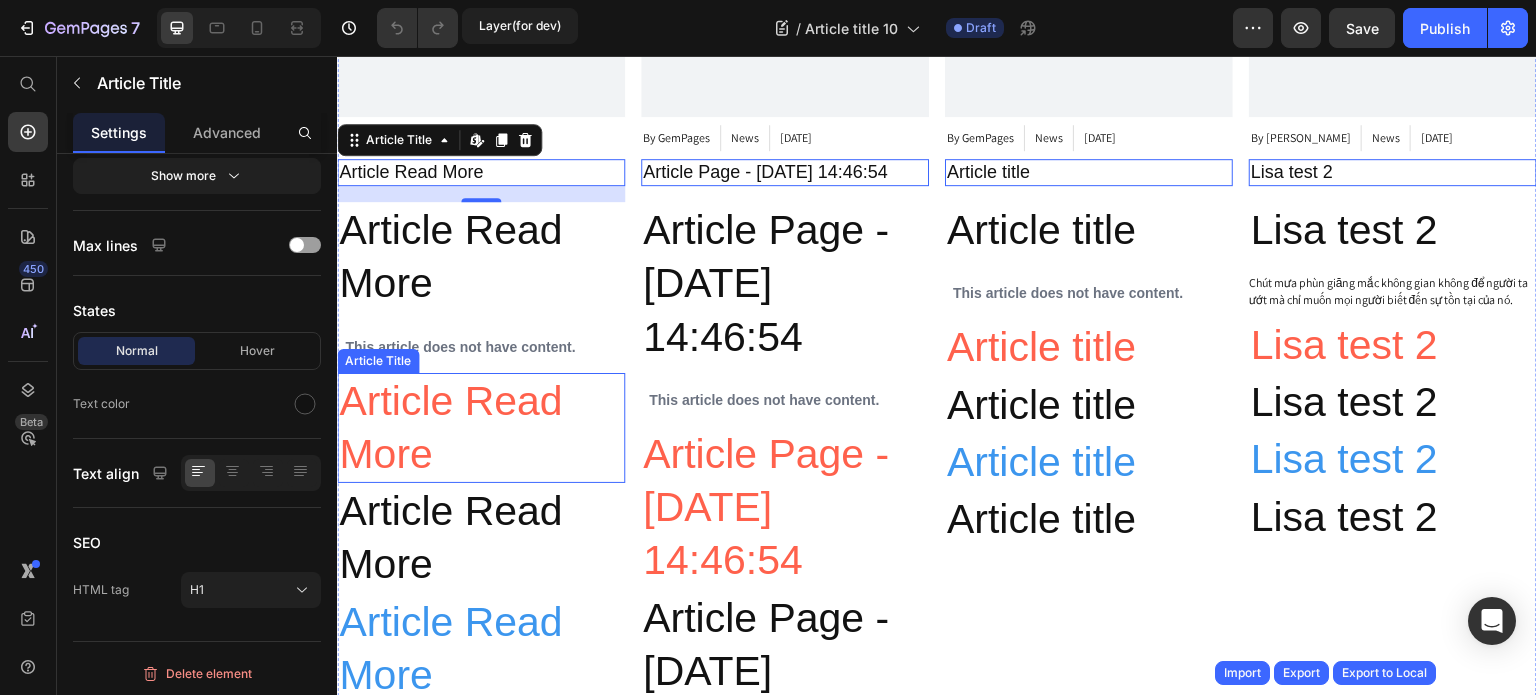 click on "Article Read More" at bounding box center [481, 428] 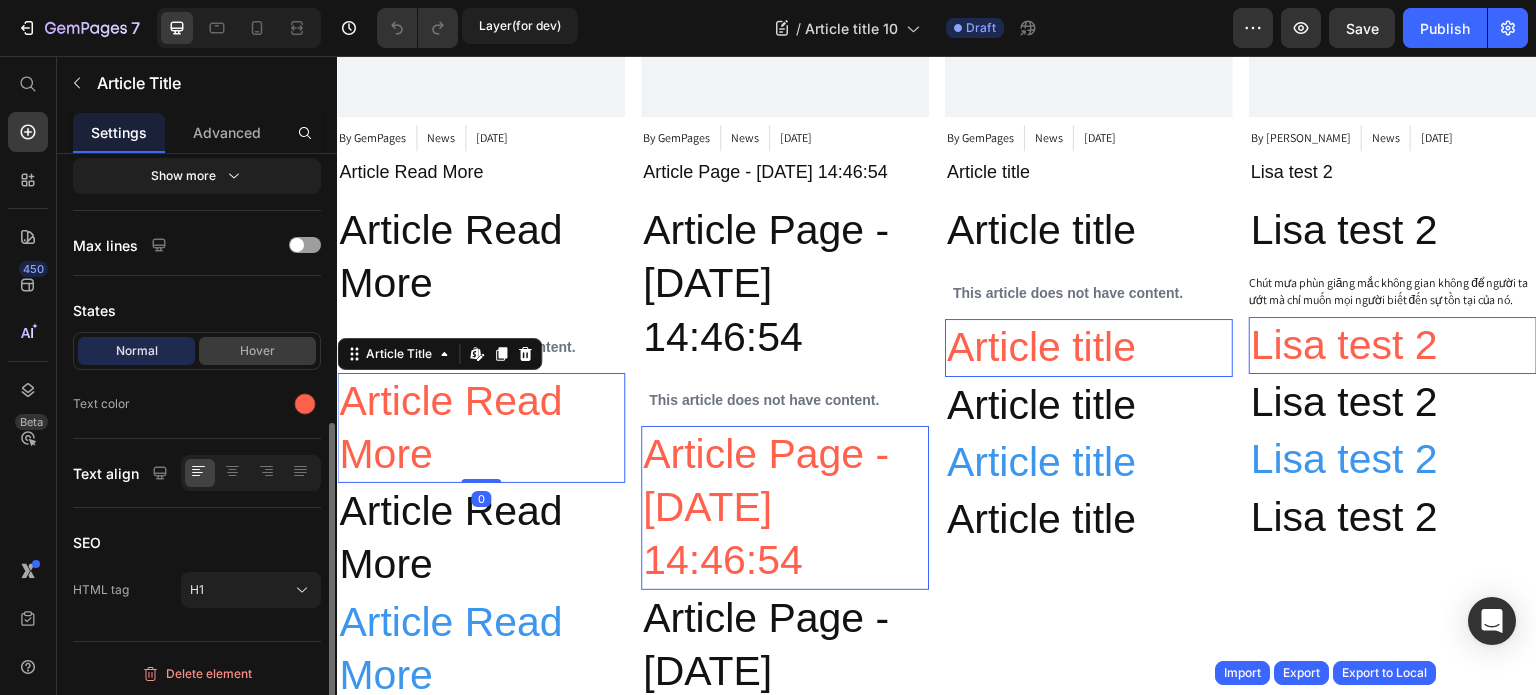 click on "Hover" at bounding box center (257, 351) 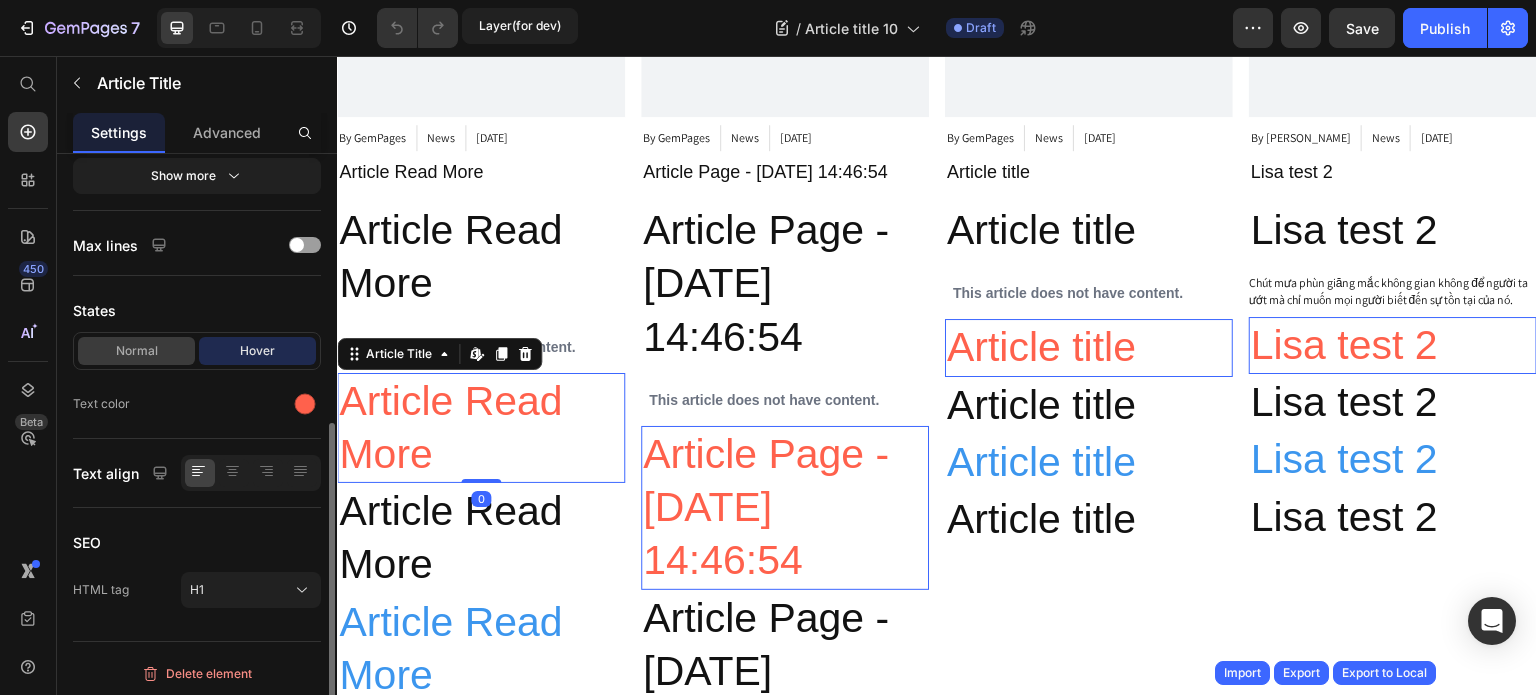 click on "Normal" at bounding box center (136, 351) 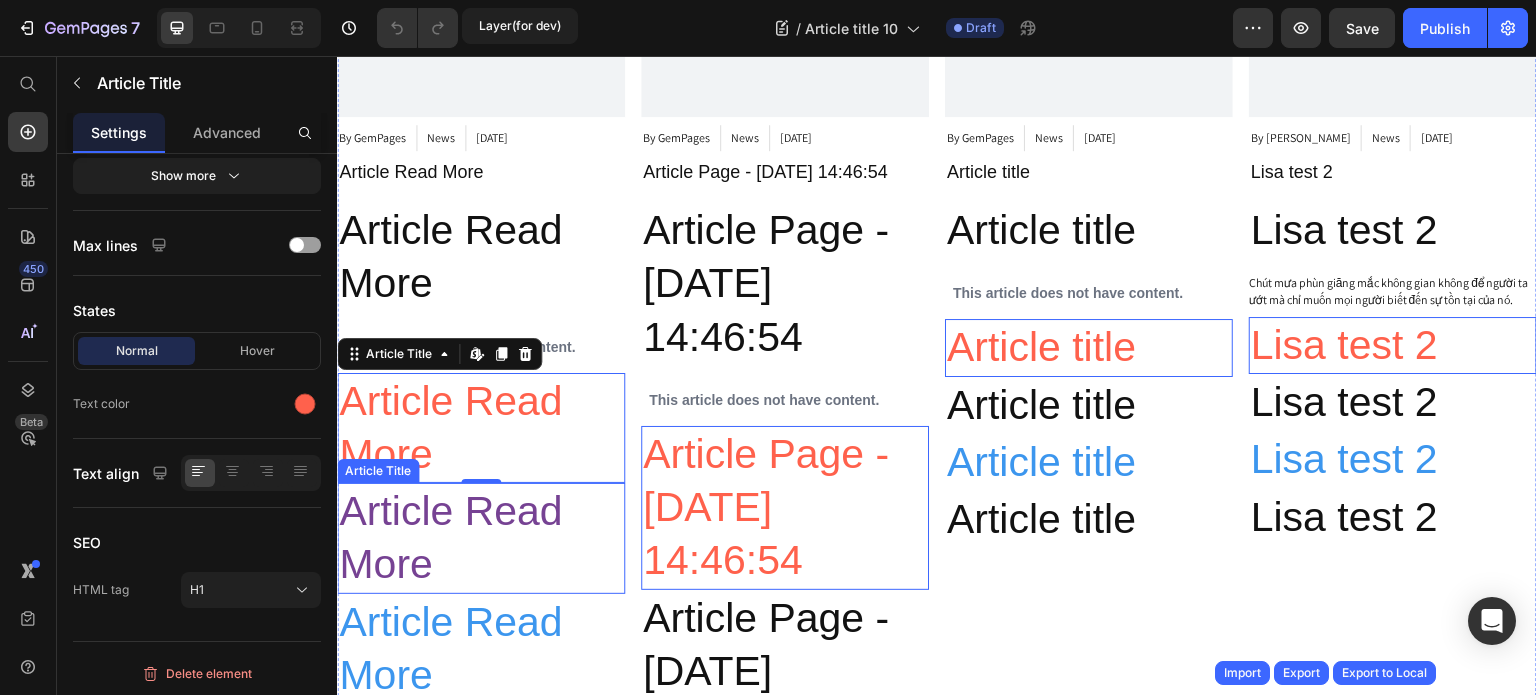 click on "Article Read More" at bounding box center (481, 538) 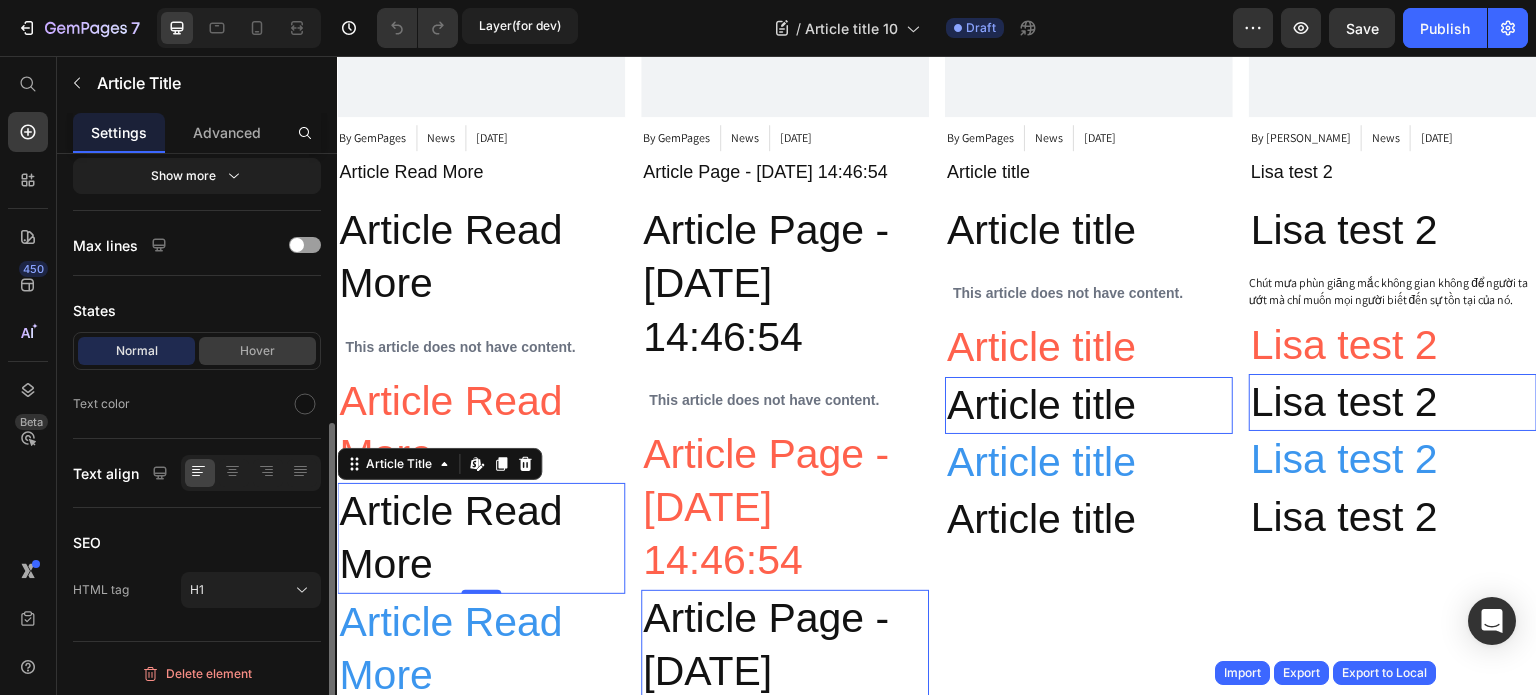 click on "Hover" at bounding box center [257, 351] 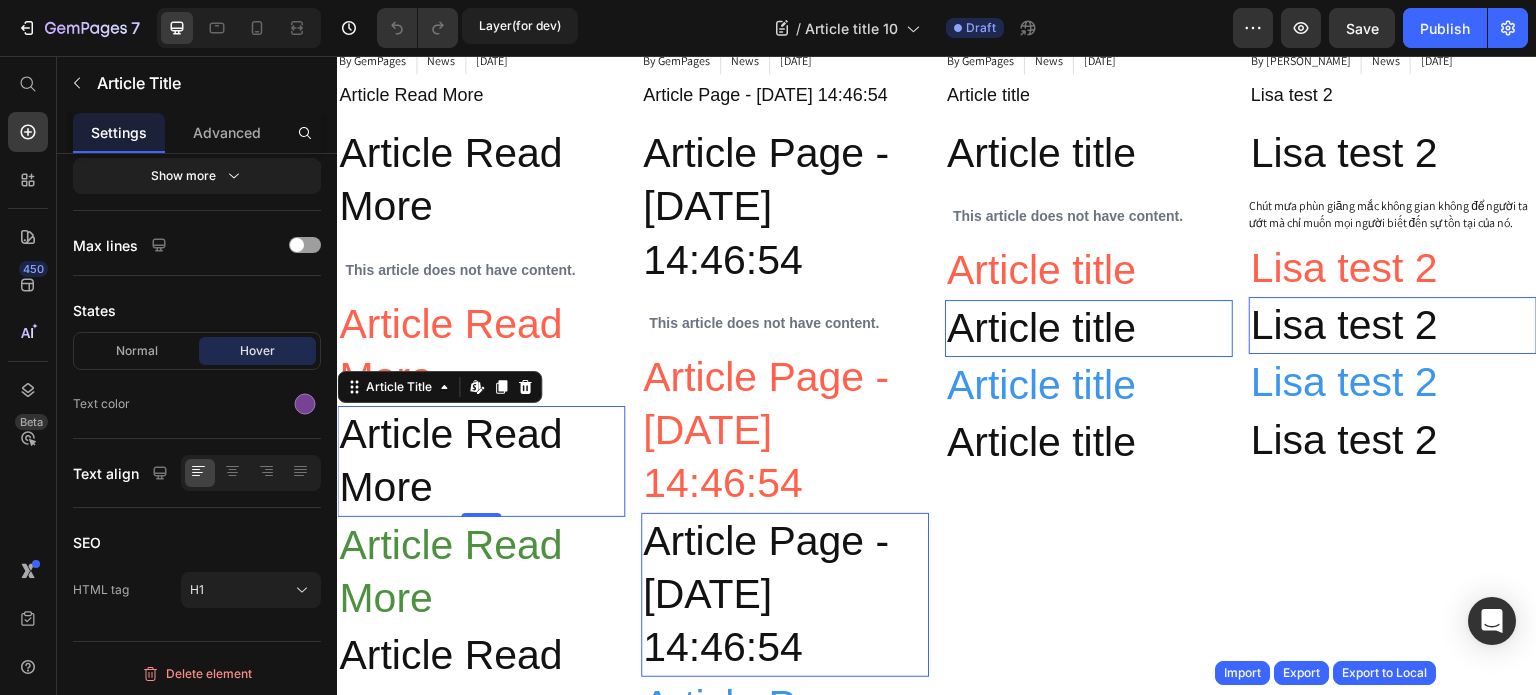 scroll, scrollTop: 500, scrollLeft: 0, axis: vertical 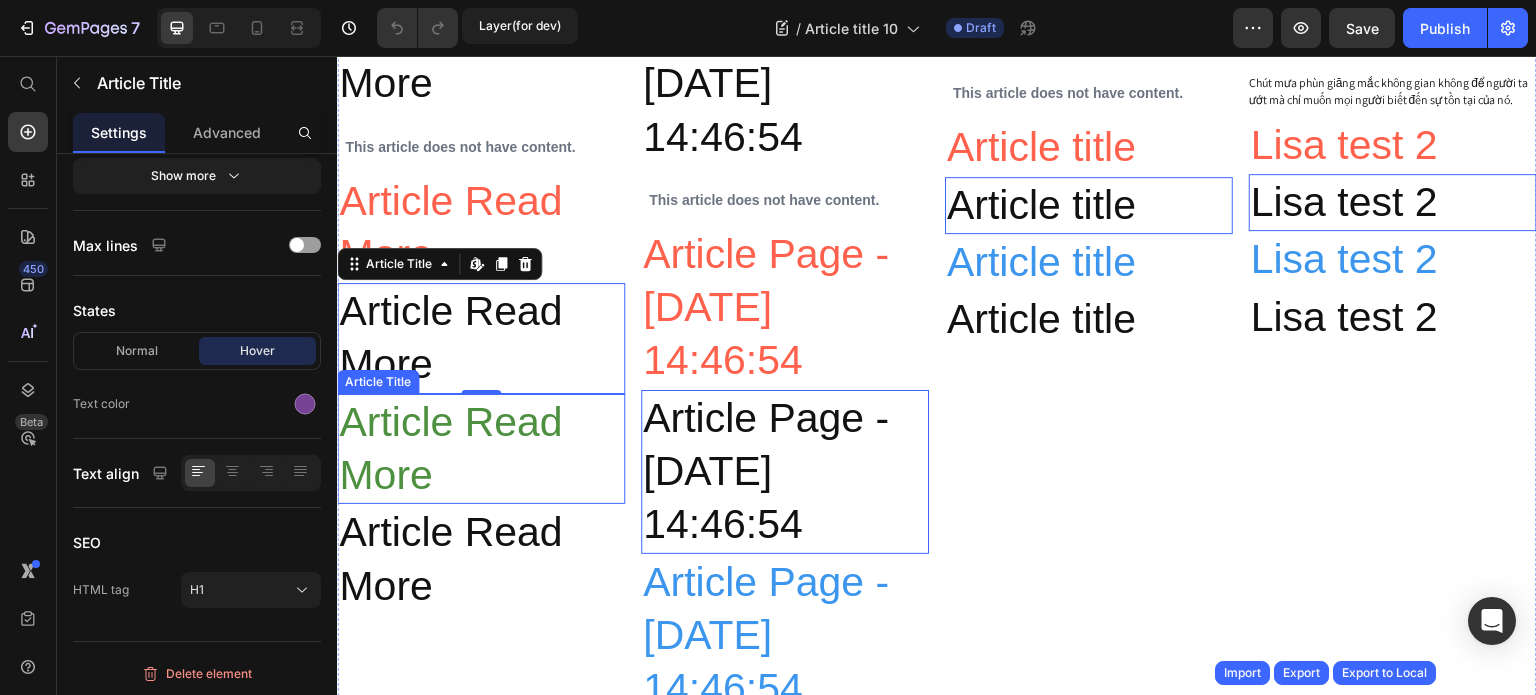 click on "Article Read More" at bounding box center (481, 449) 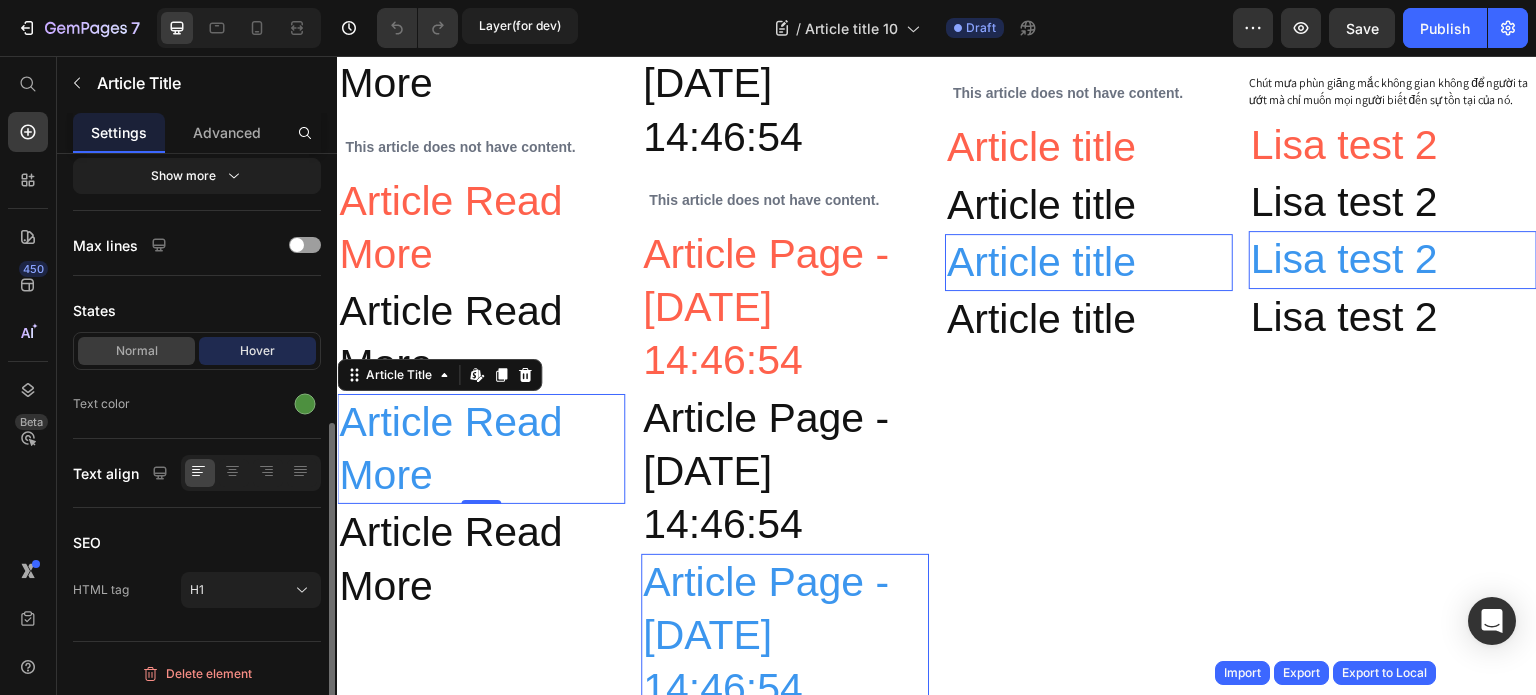 click on "Normal" at bounding box center [136, 351] 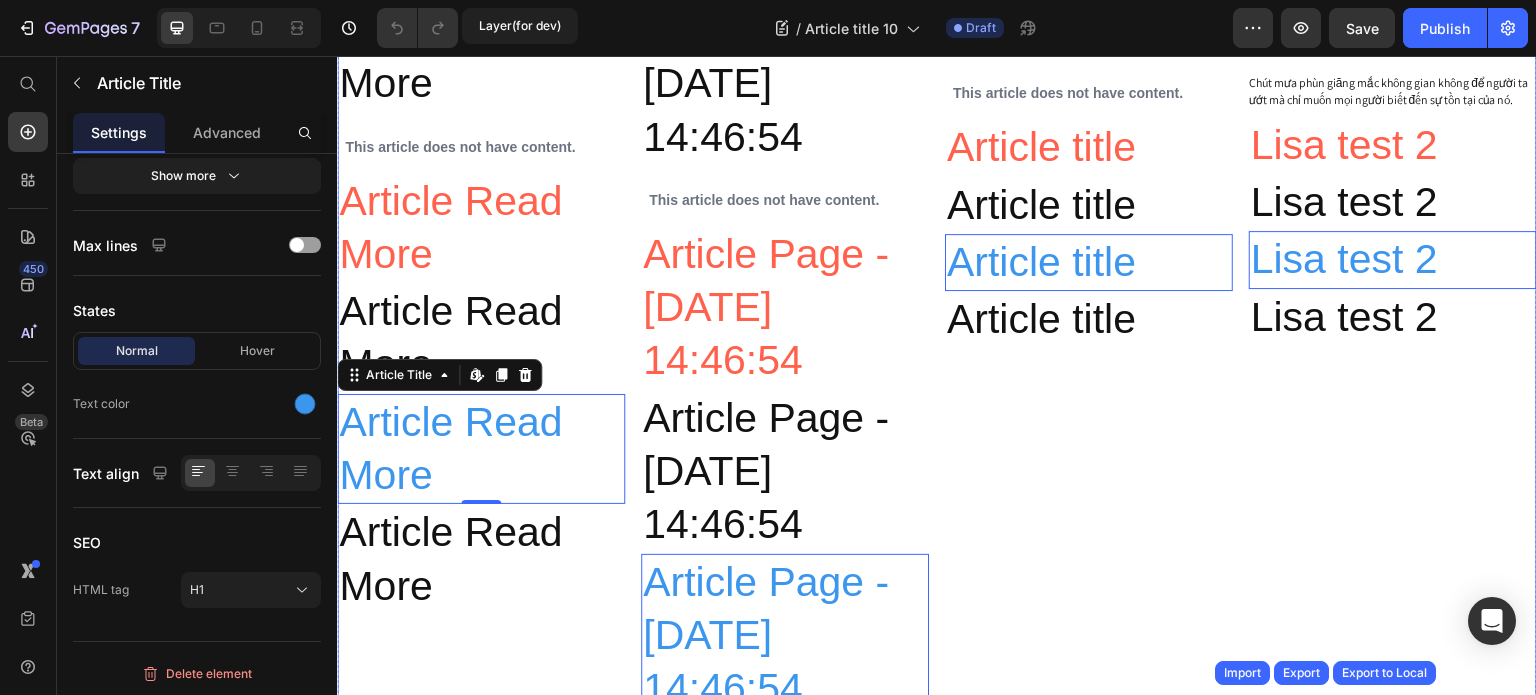 click on "Article Read More" at bounding box center [481, 559] 